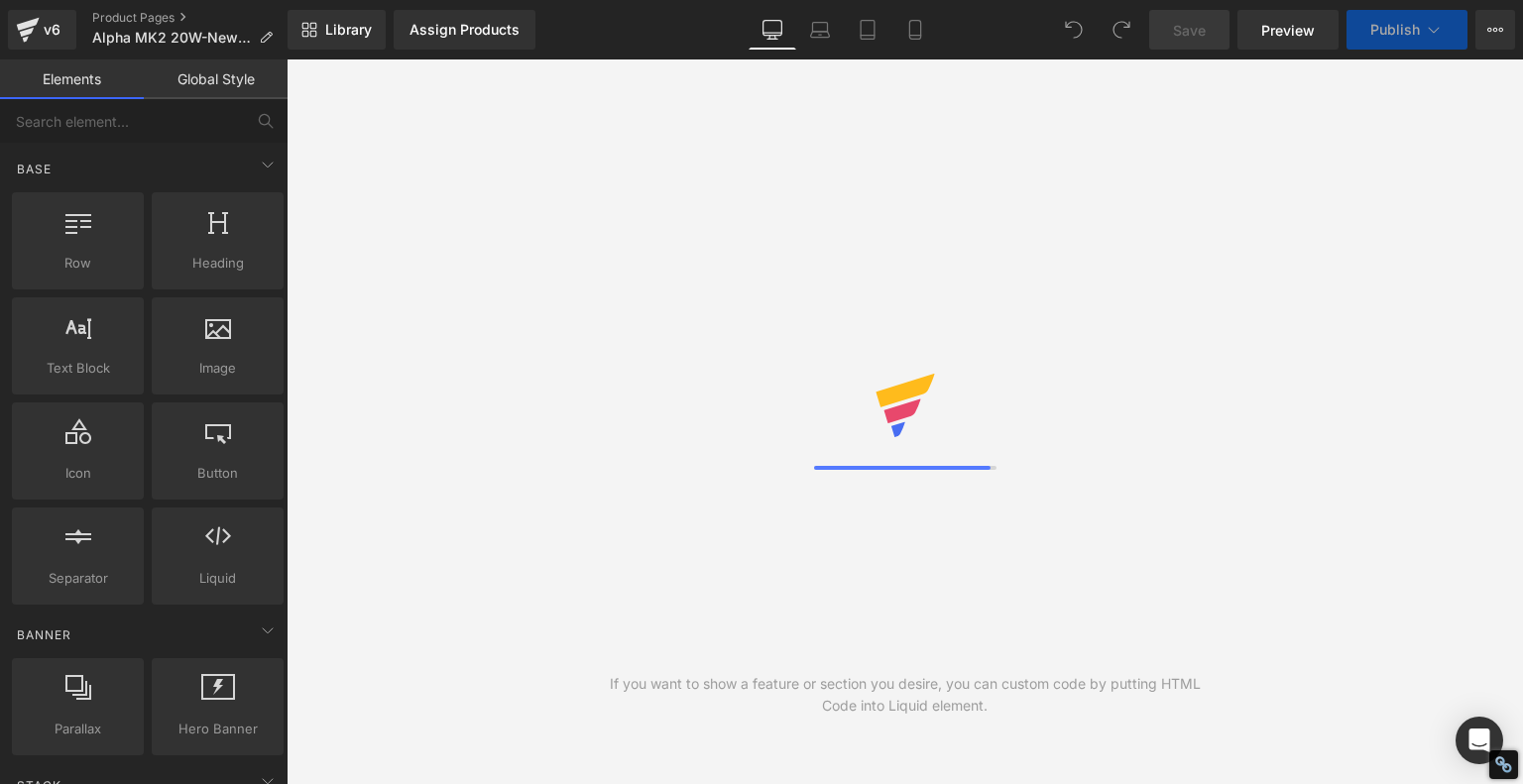 scroll, scrollTop: 0, scrollLeft: 0, axis: both 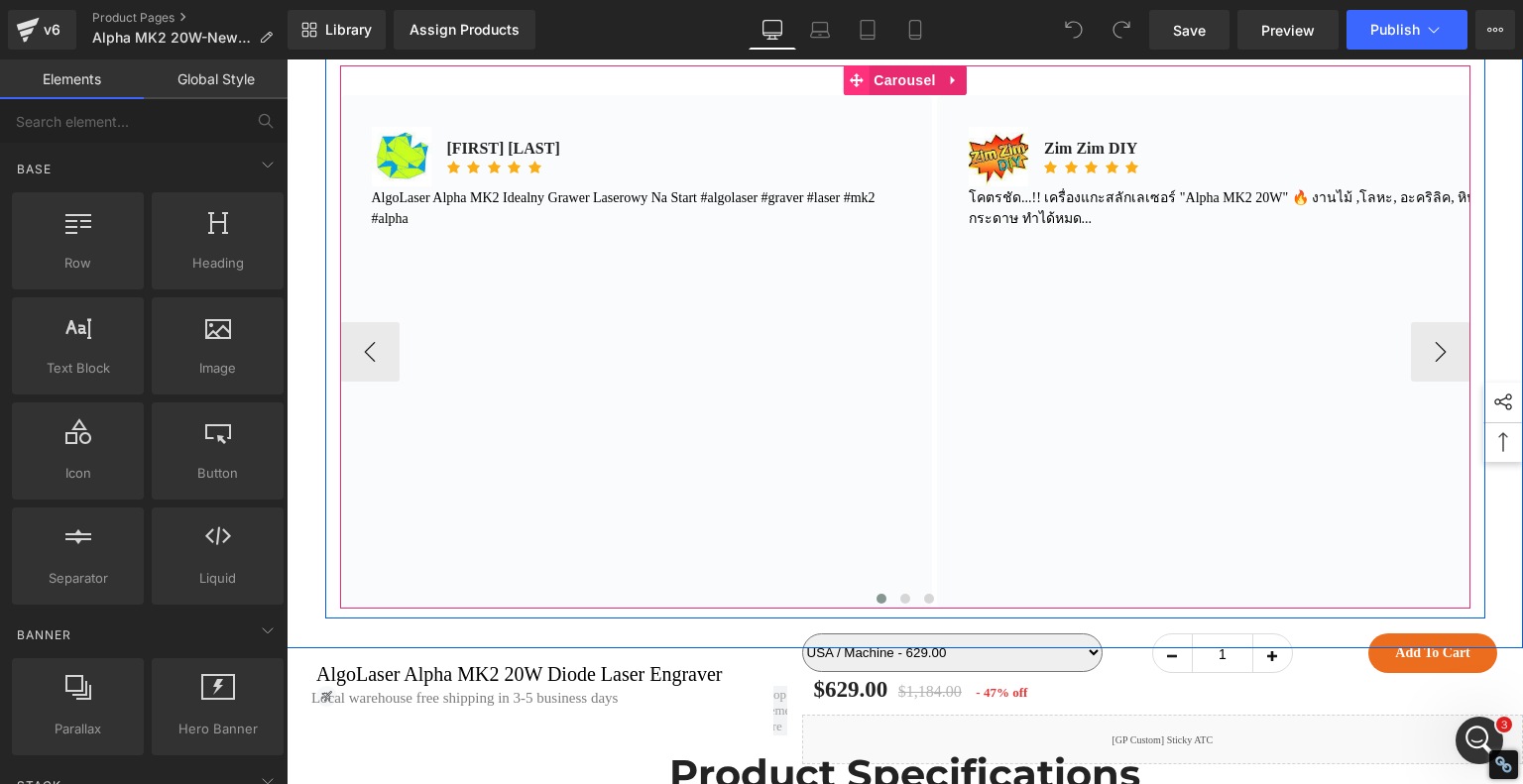 click 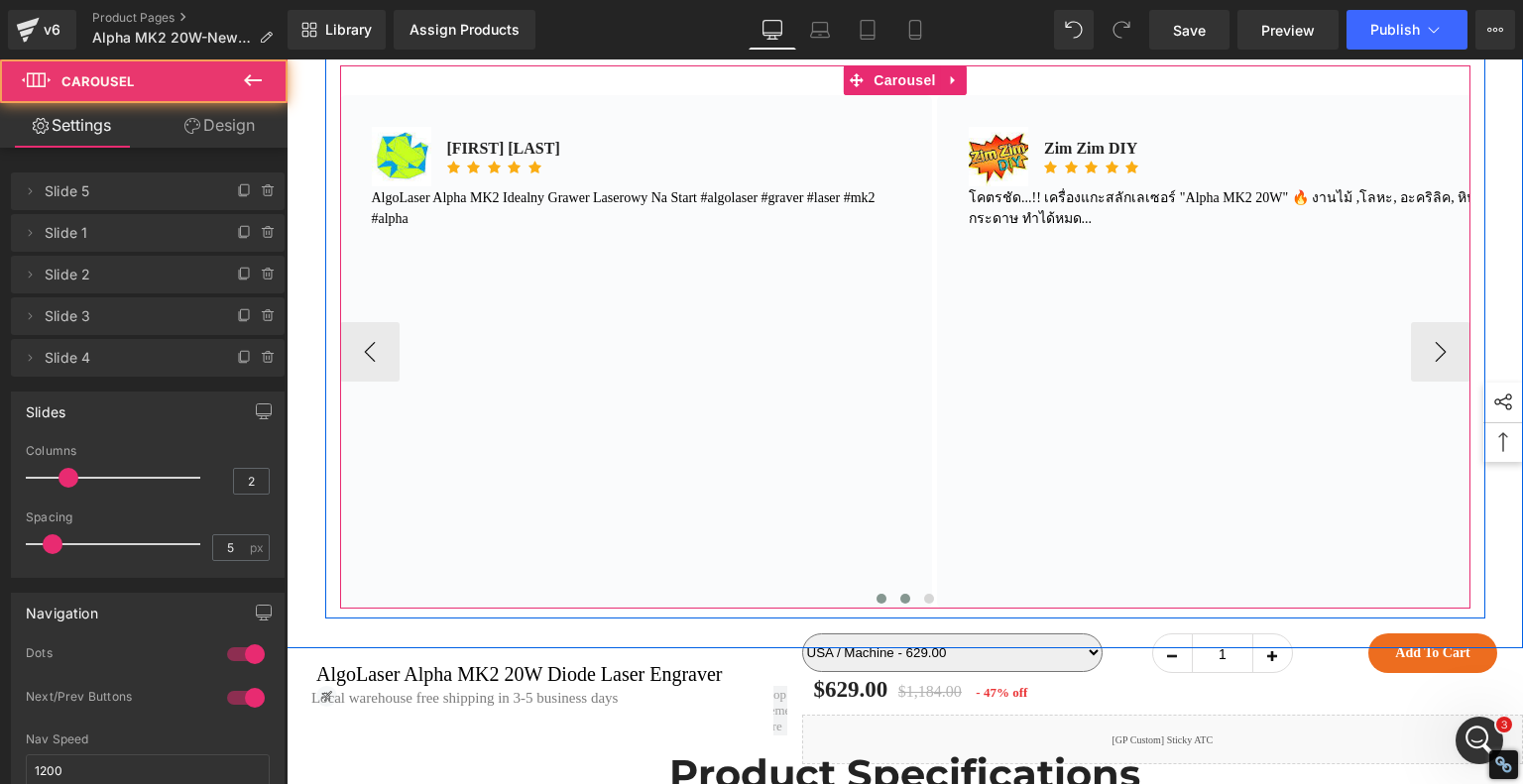 click at bounding box center [905, 599] 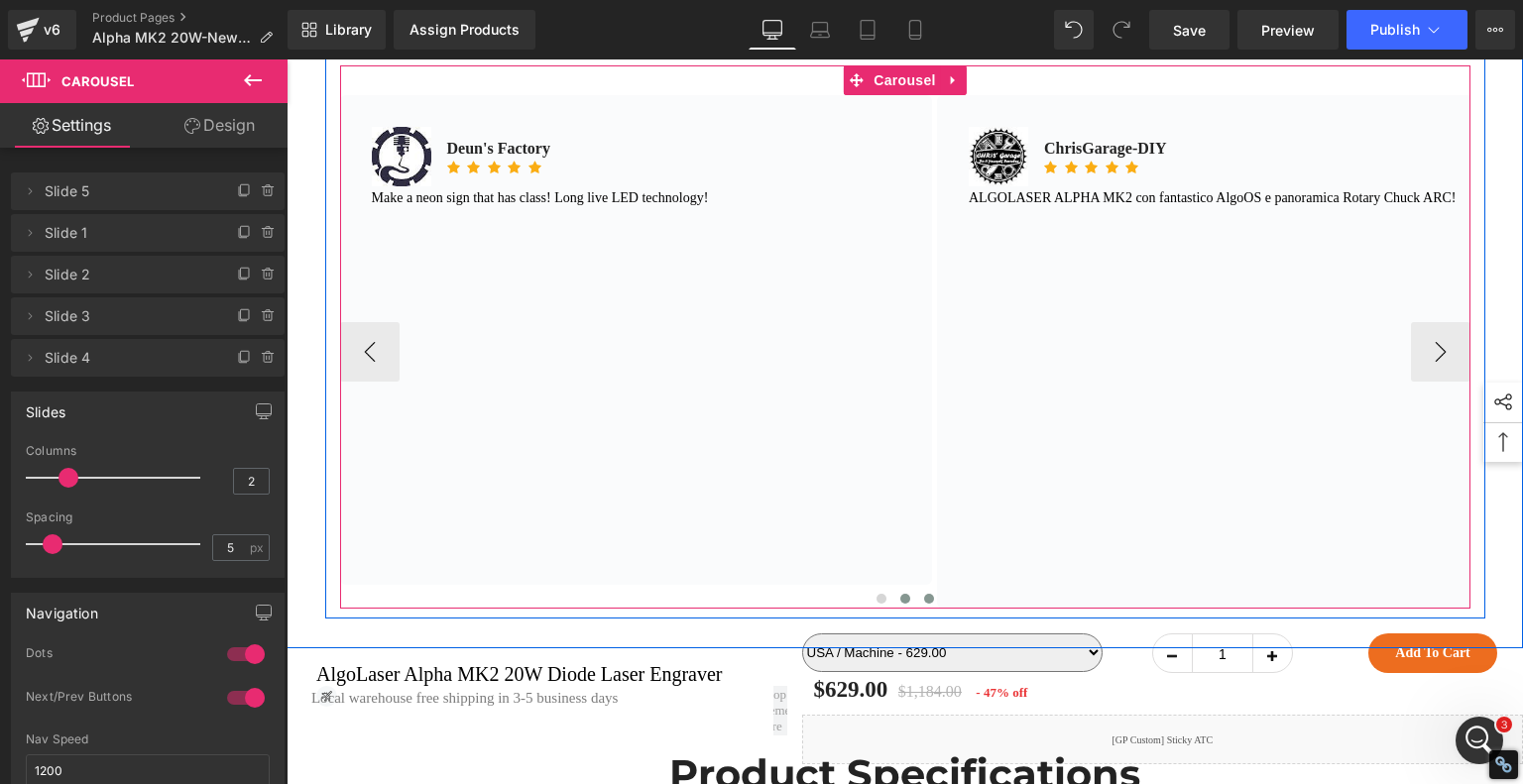 click at bounding box center [929, 599] 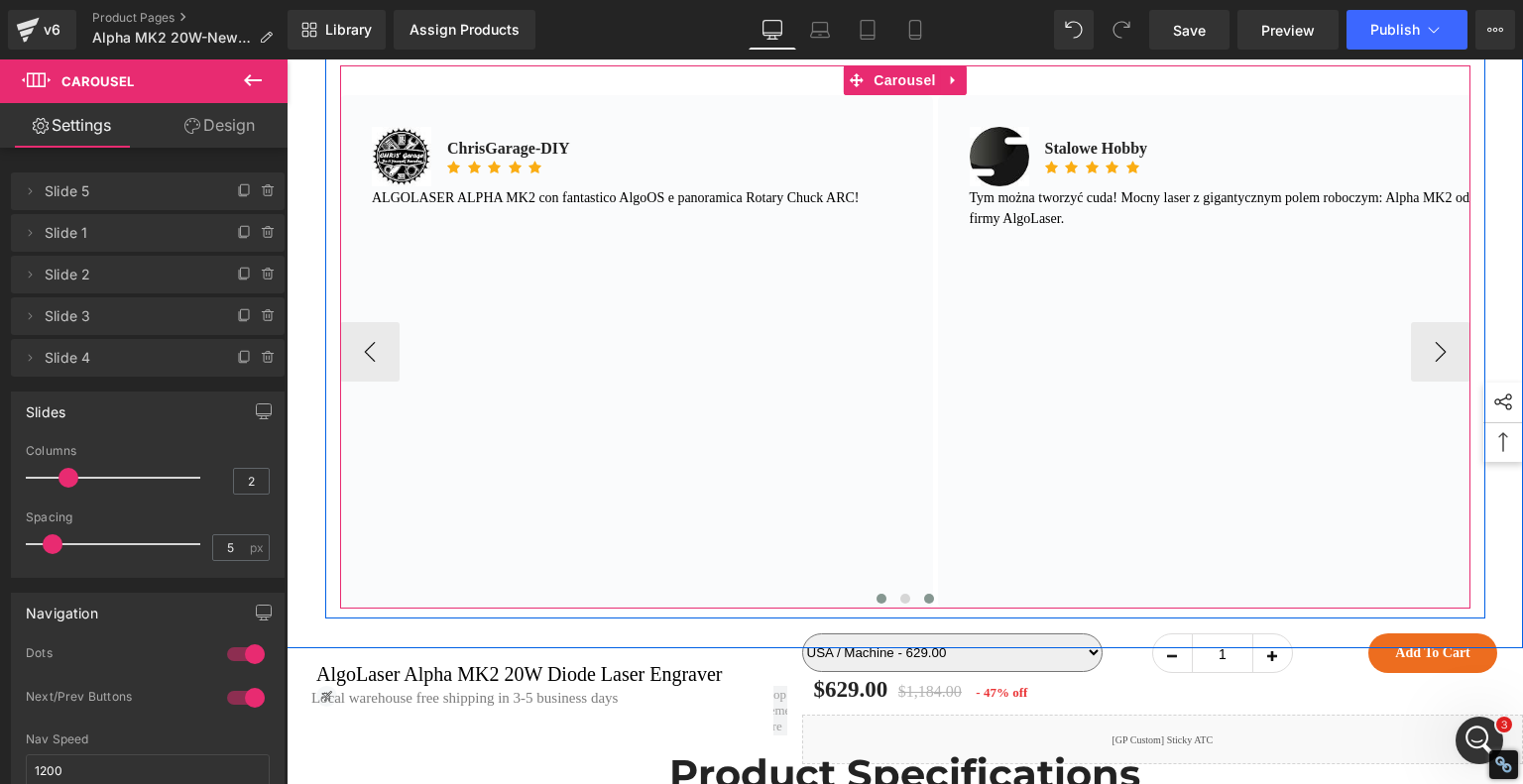 click at bounding box center (881, 599) 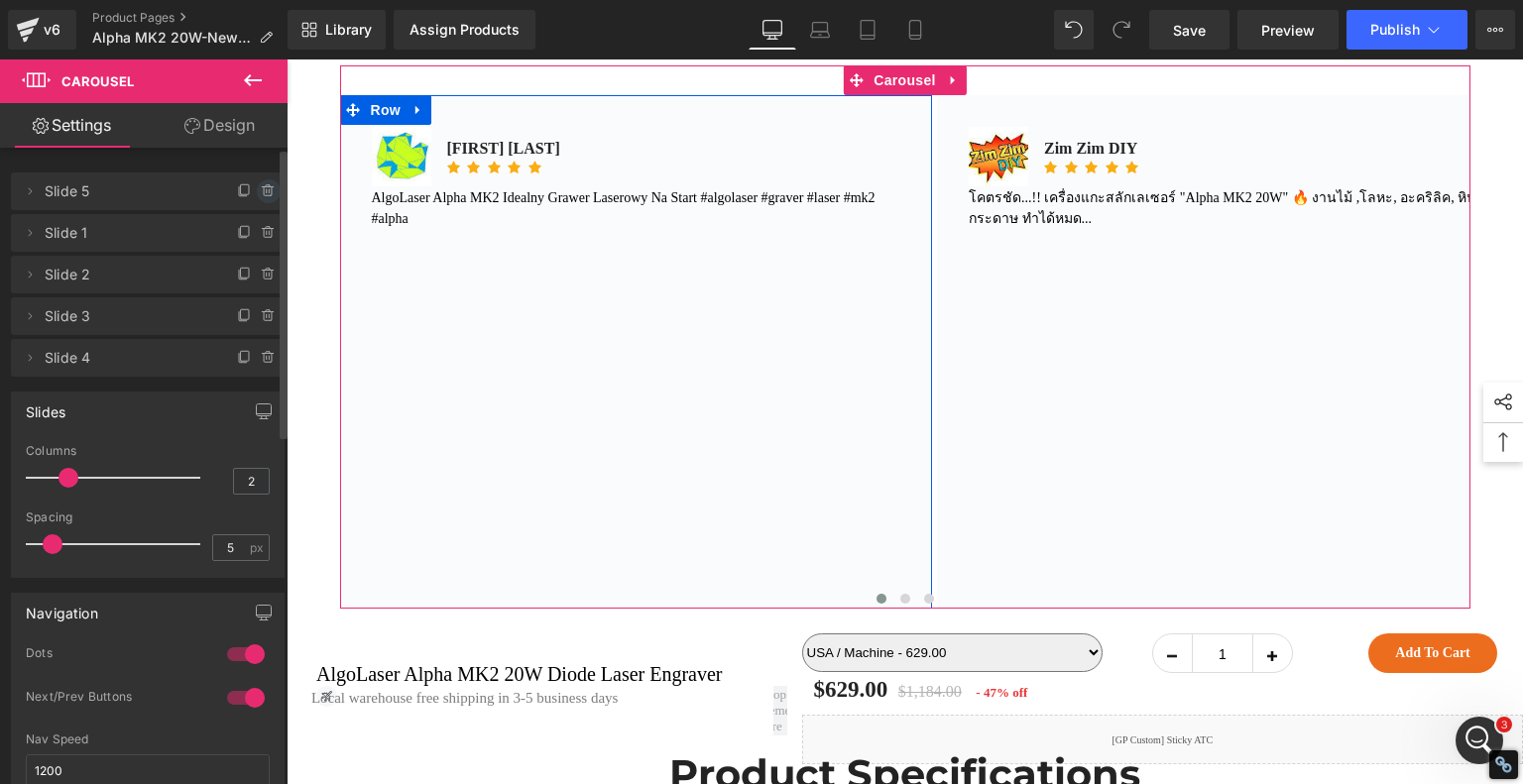 click 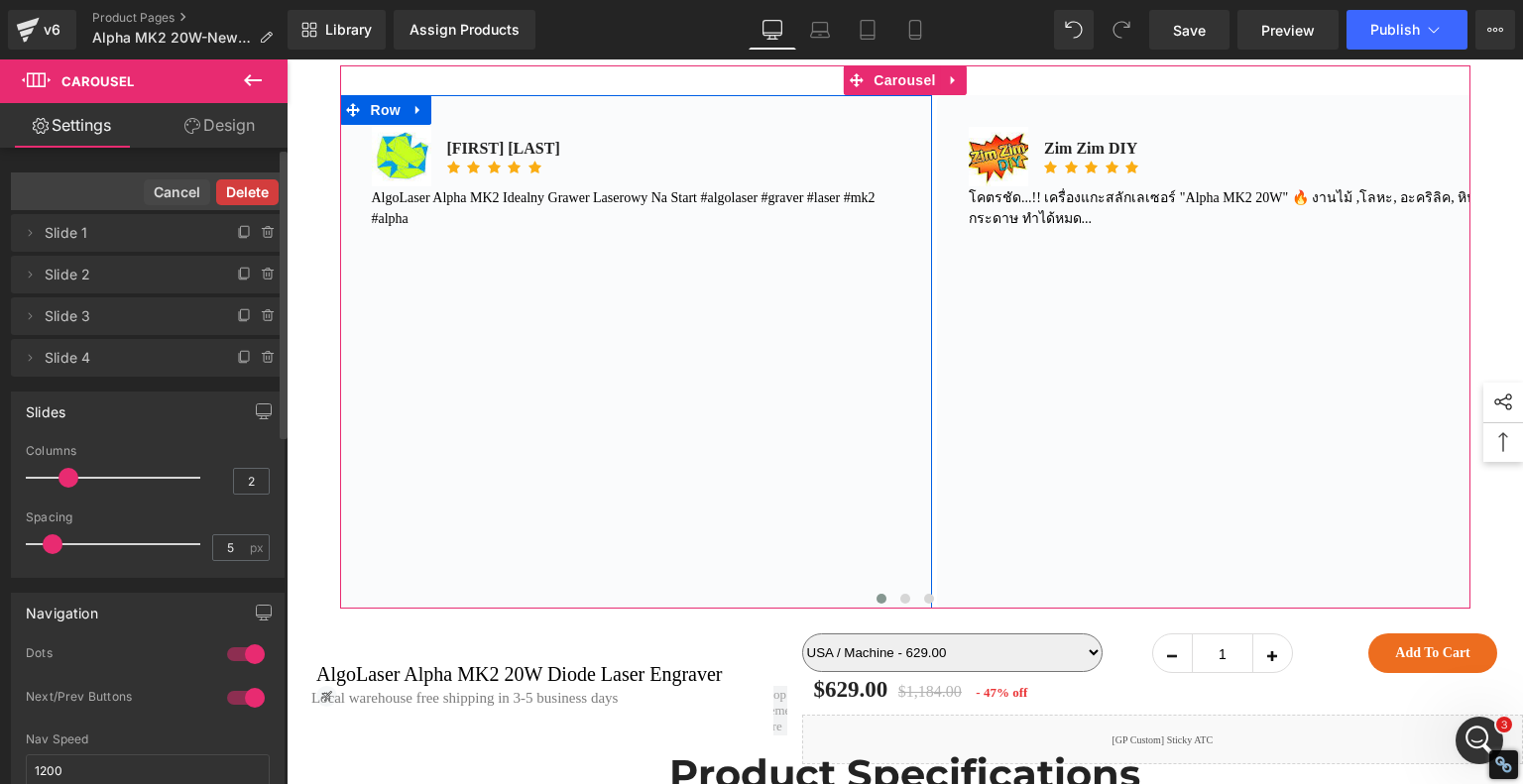 click on "Delete" at bounding box center (247, 192) 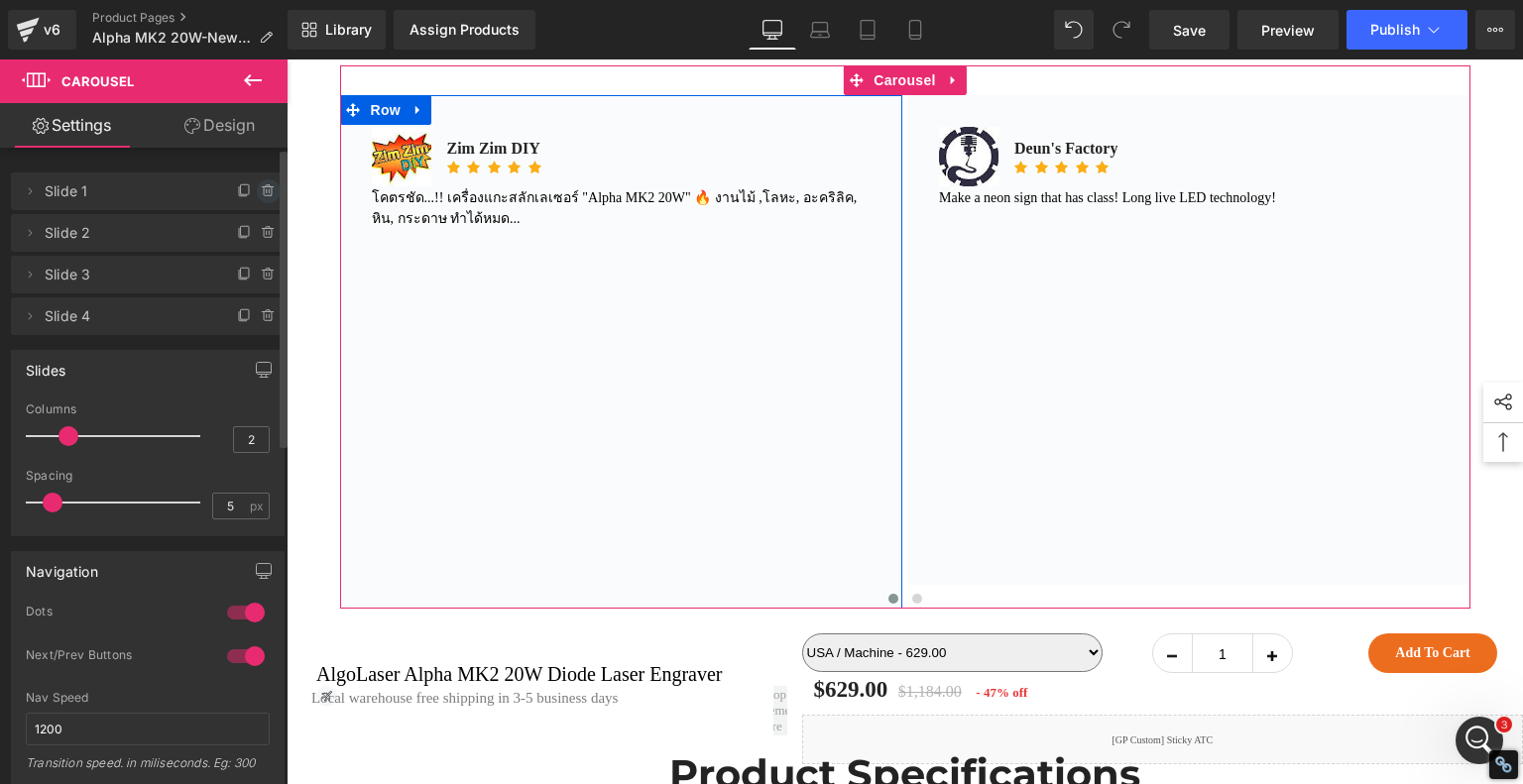 click 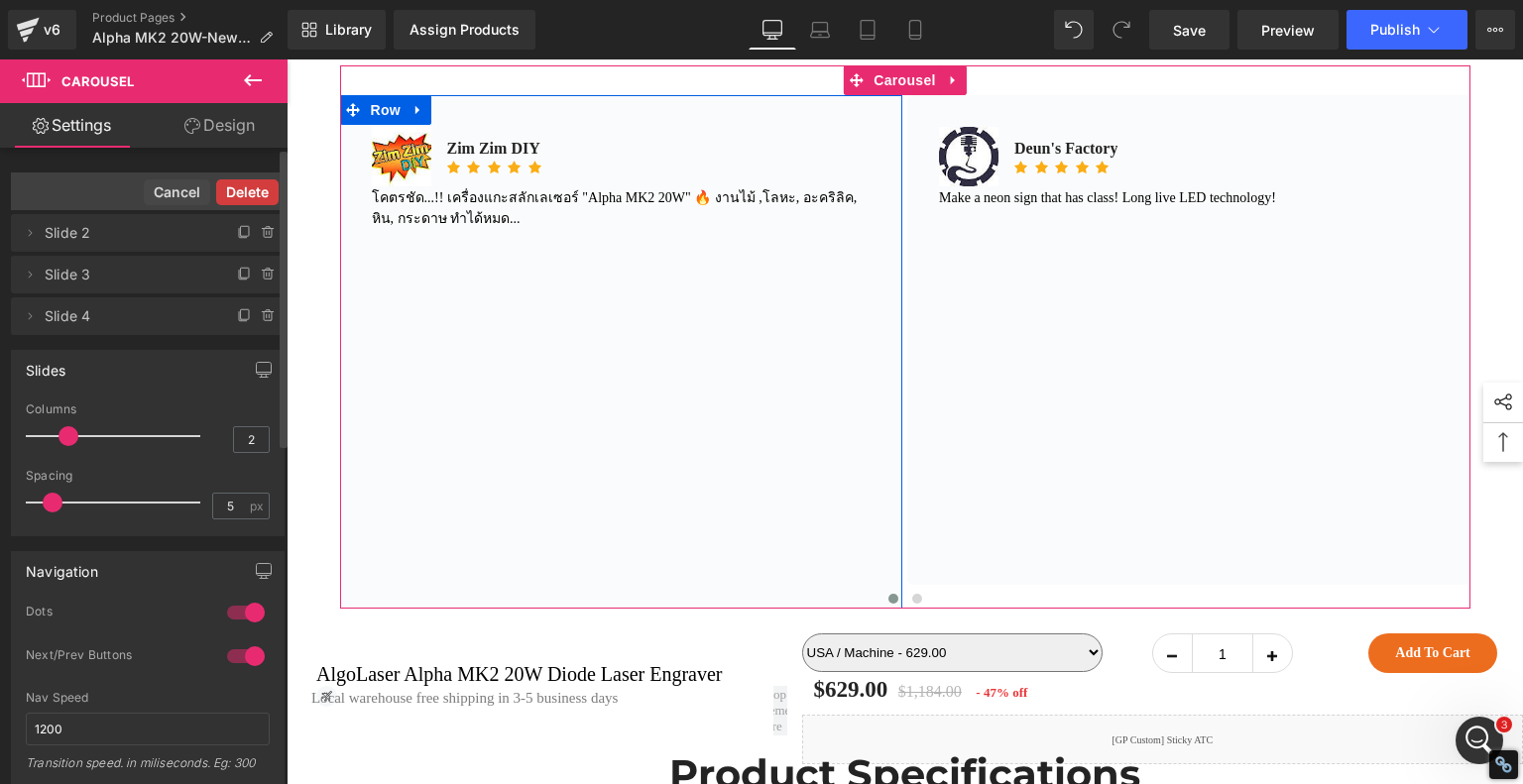 click on "Delete" at bounding box center (247, 192) 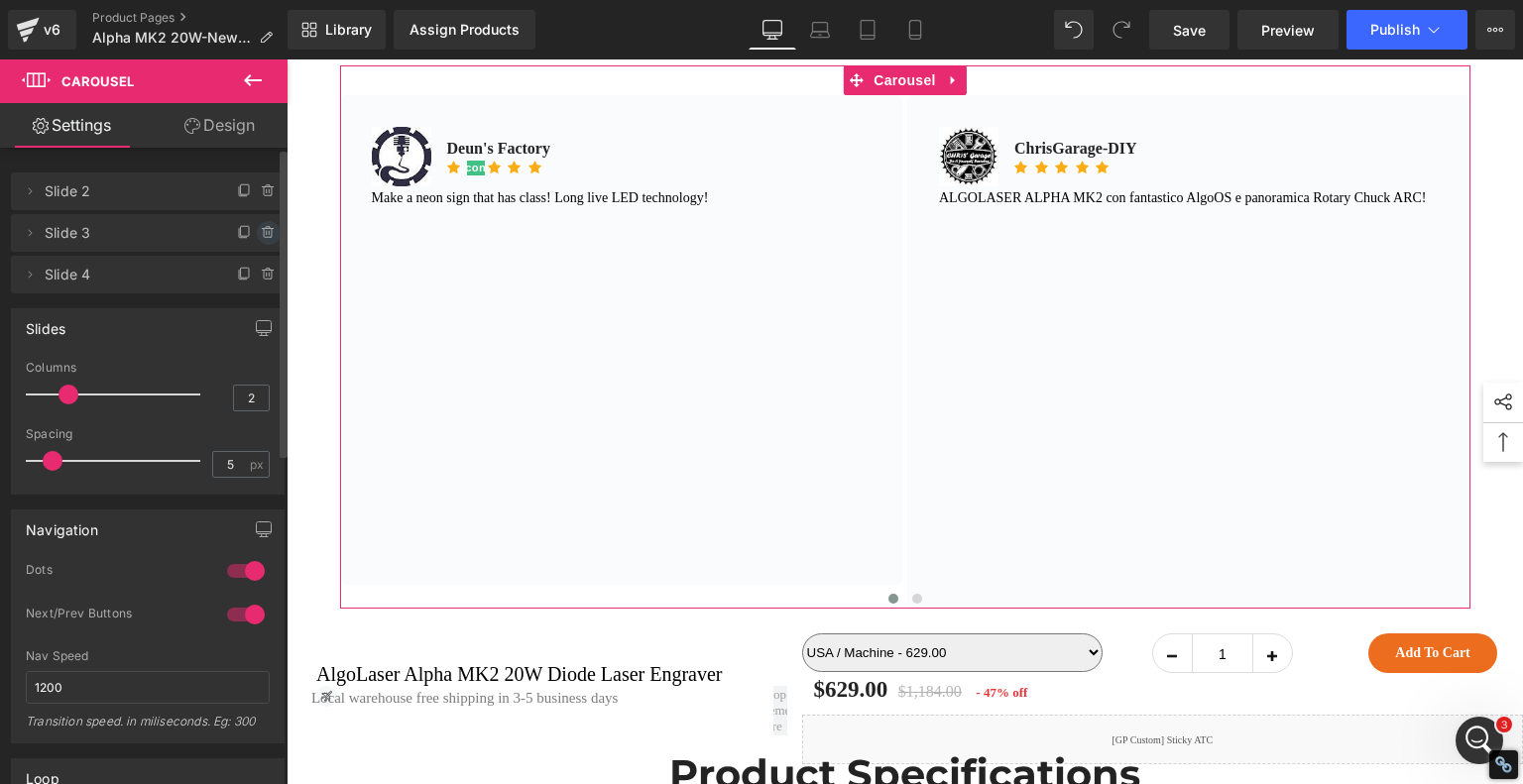 click 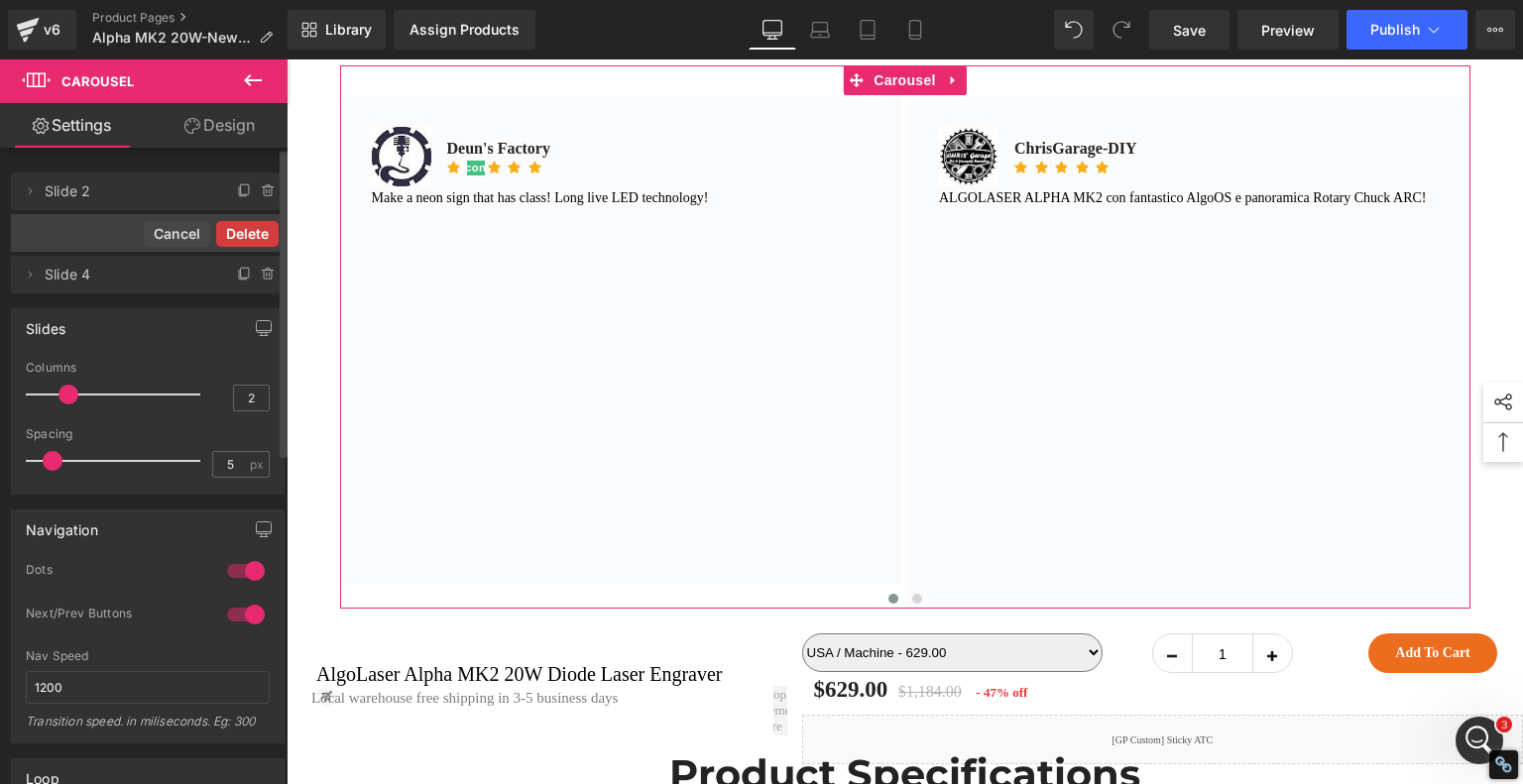 click on "Delete" at bounding box center (247, 234) 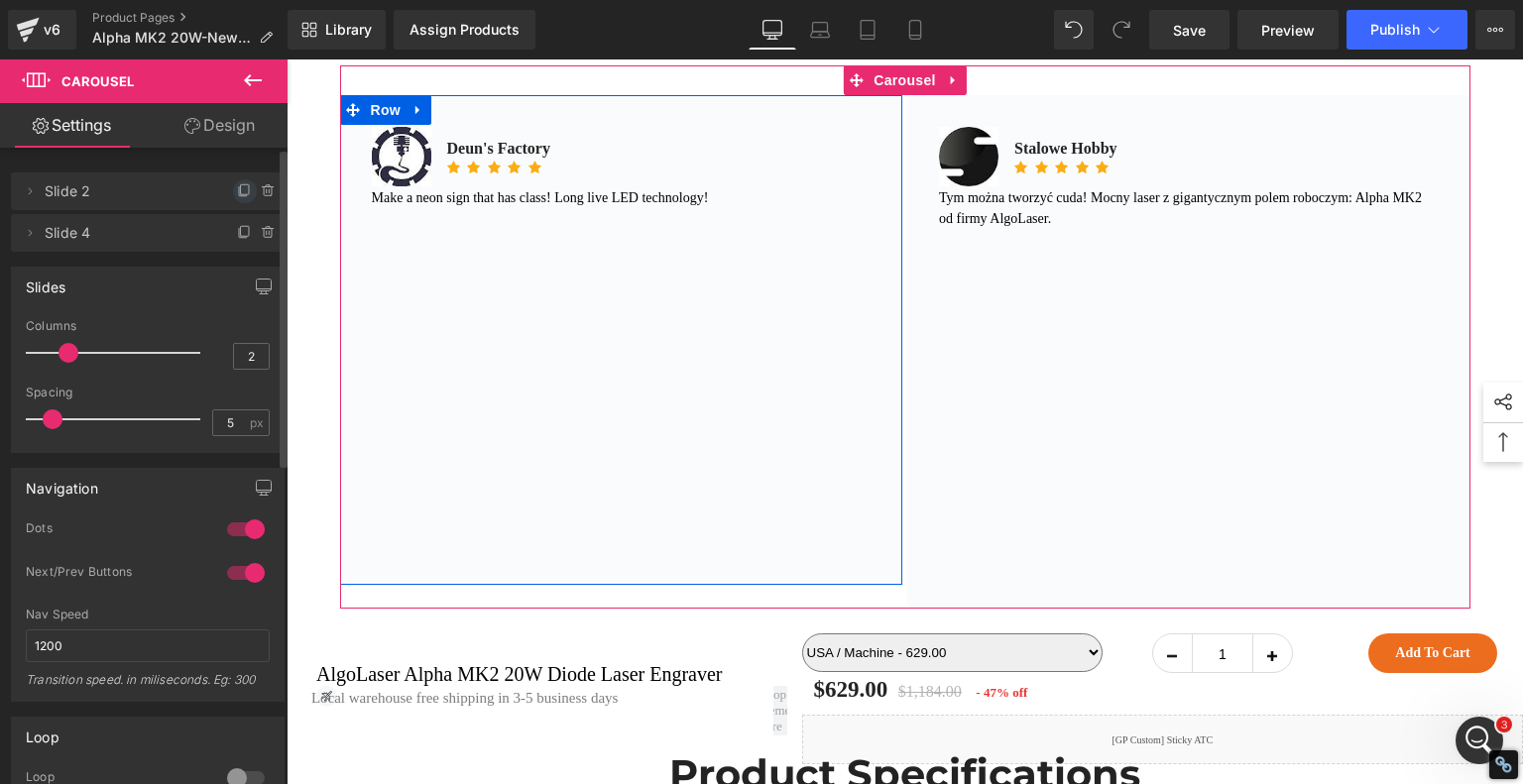 click 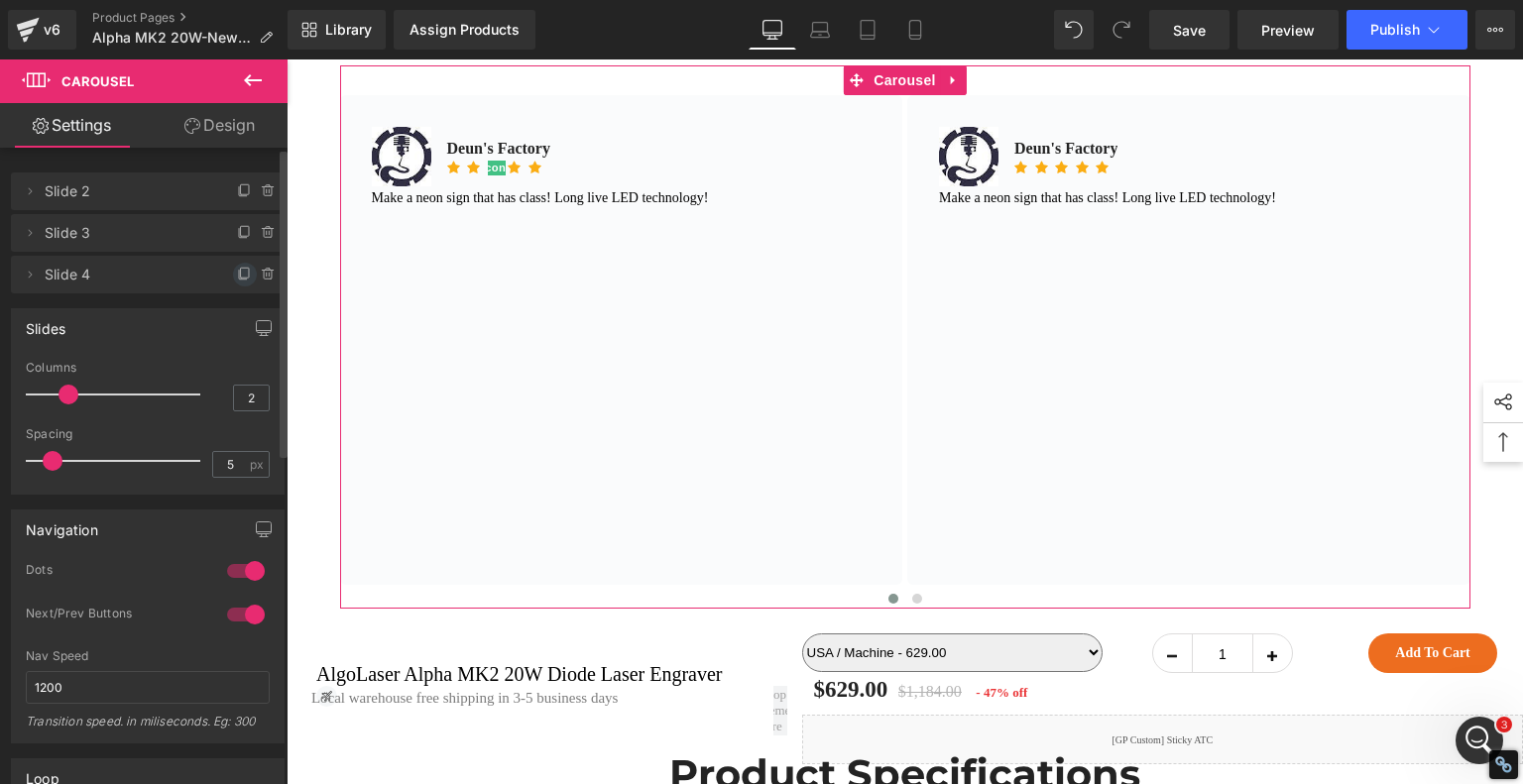 click 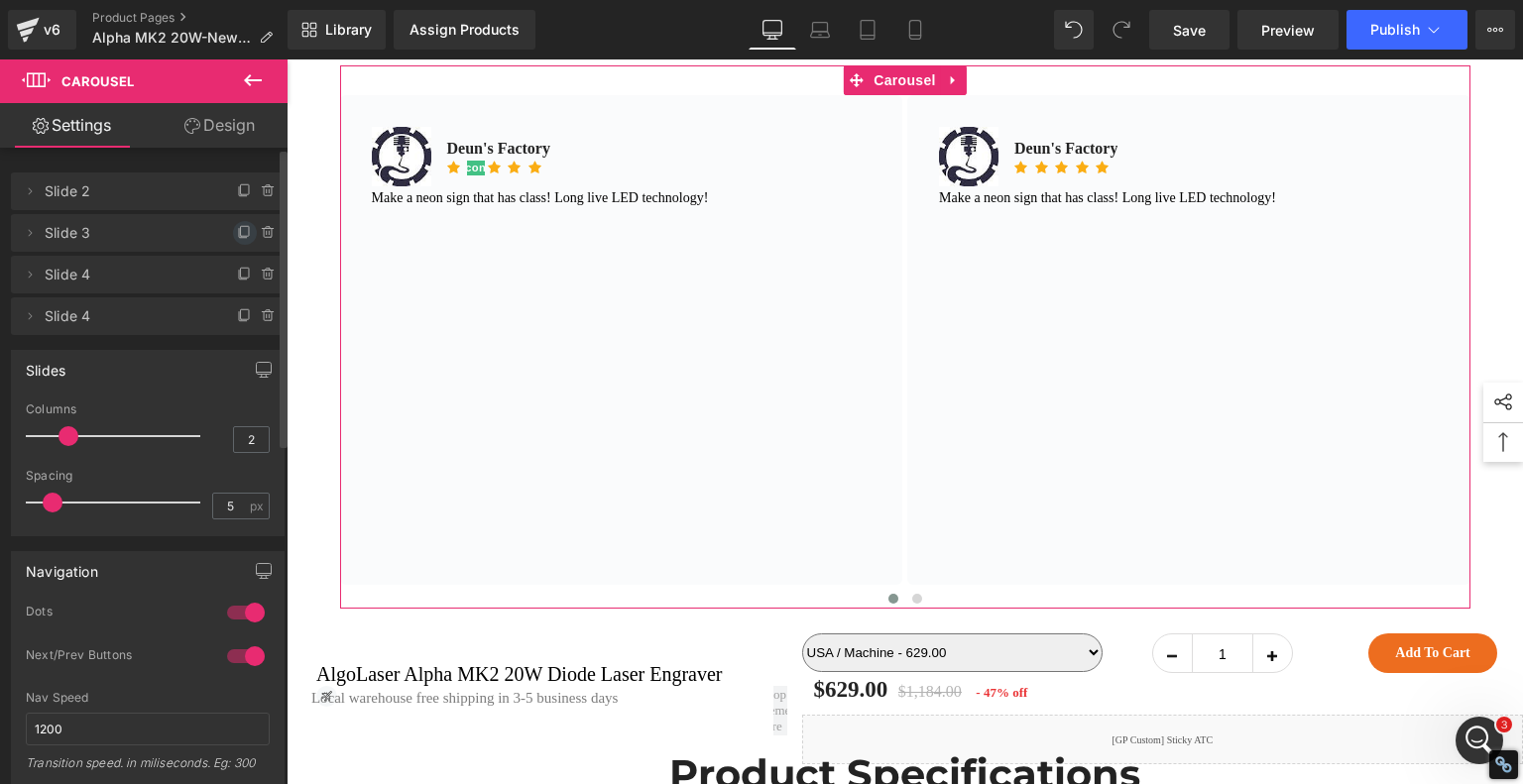 click 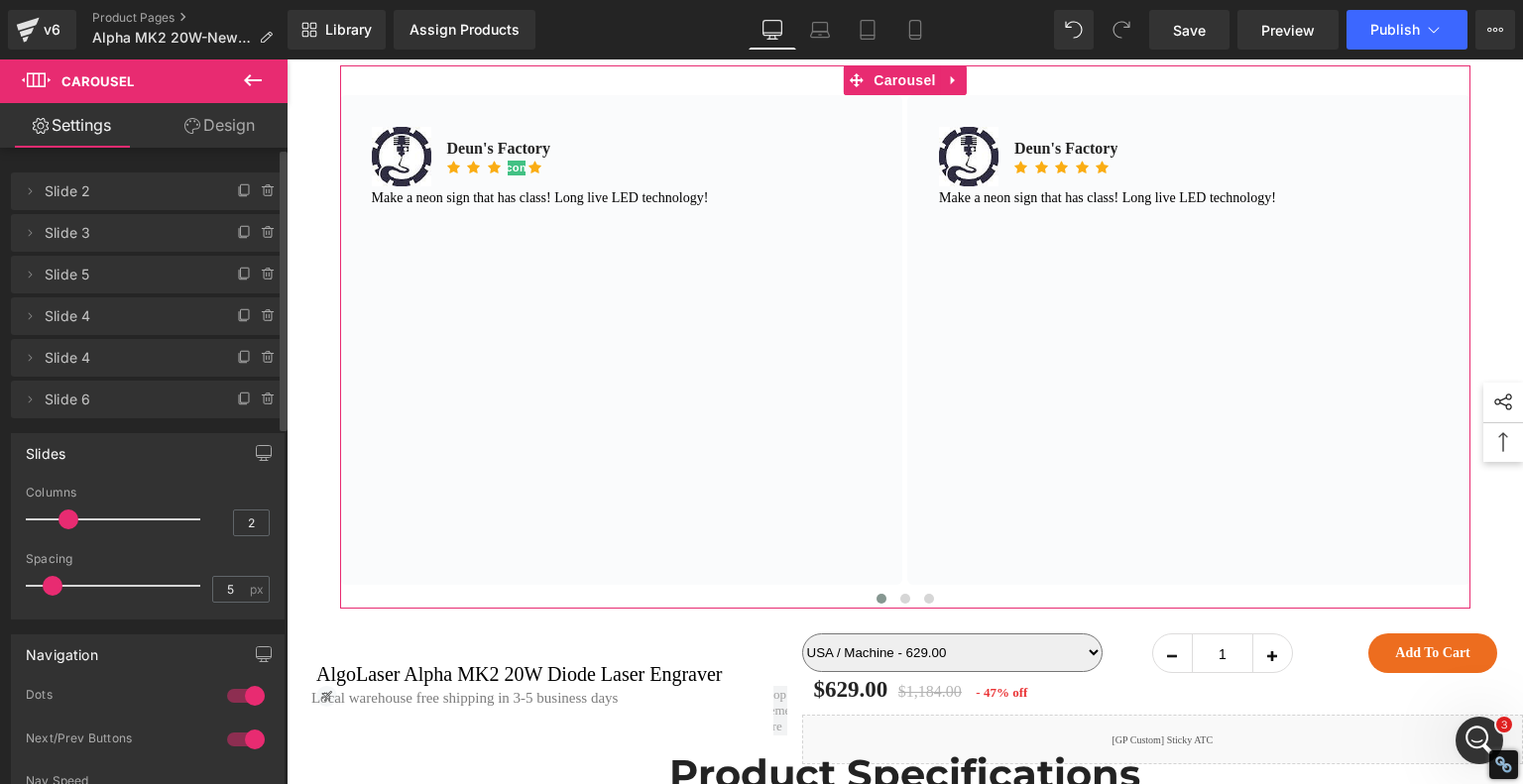 click on "Slide 4" at bounding box center [128, 316] 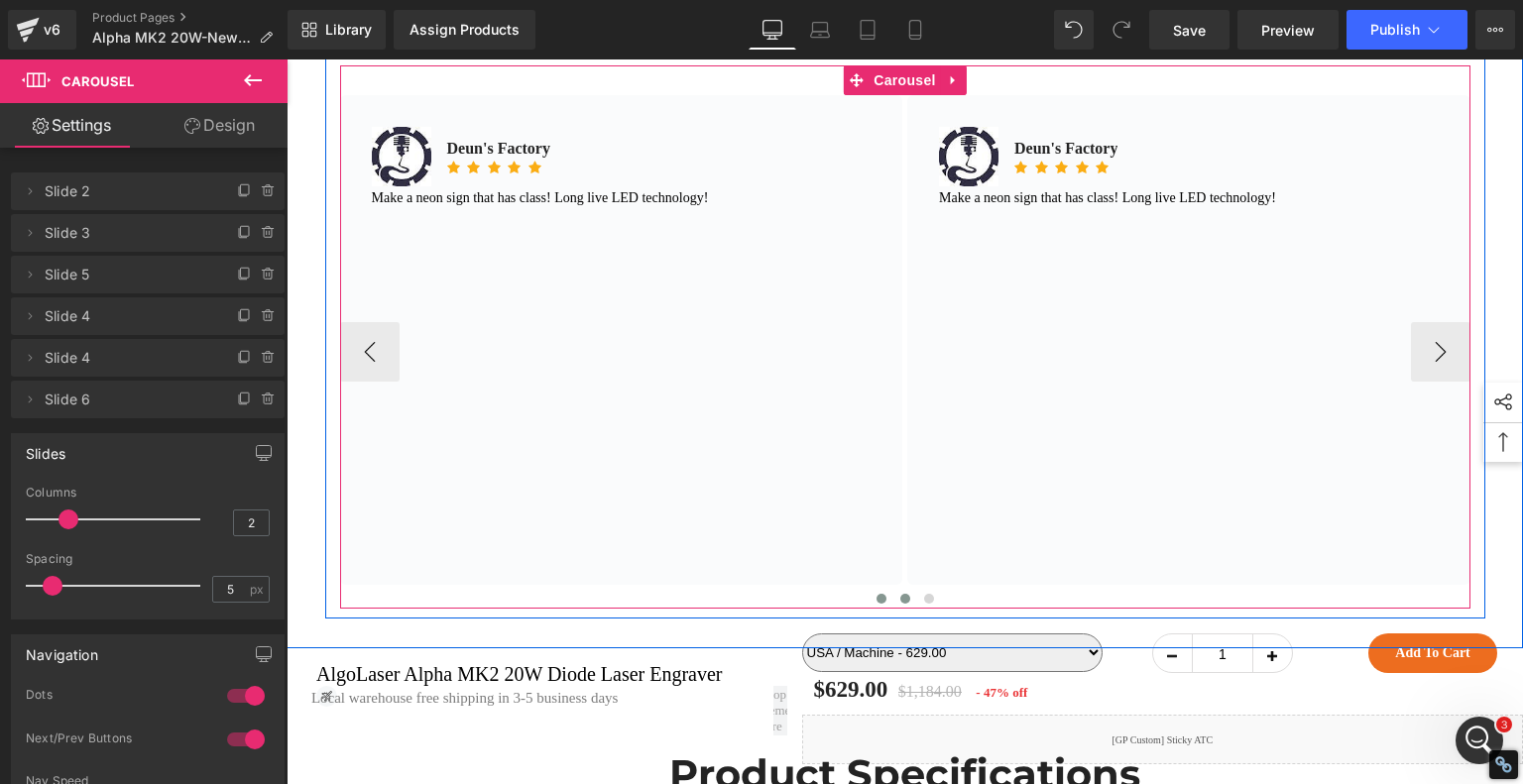 click at bounding box center (905, 599) 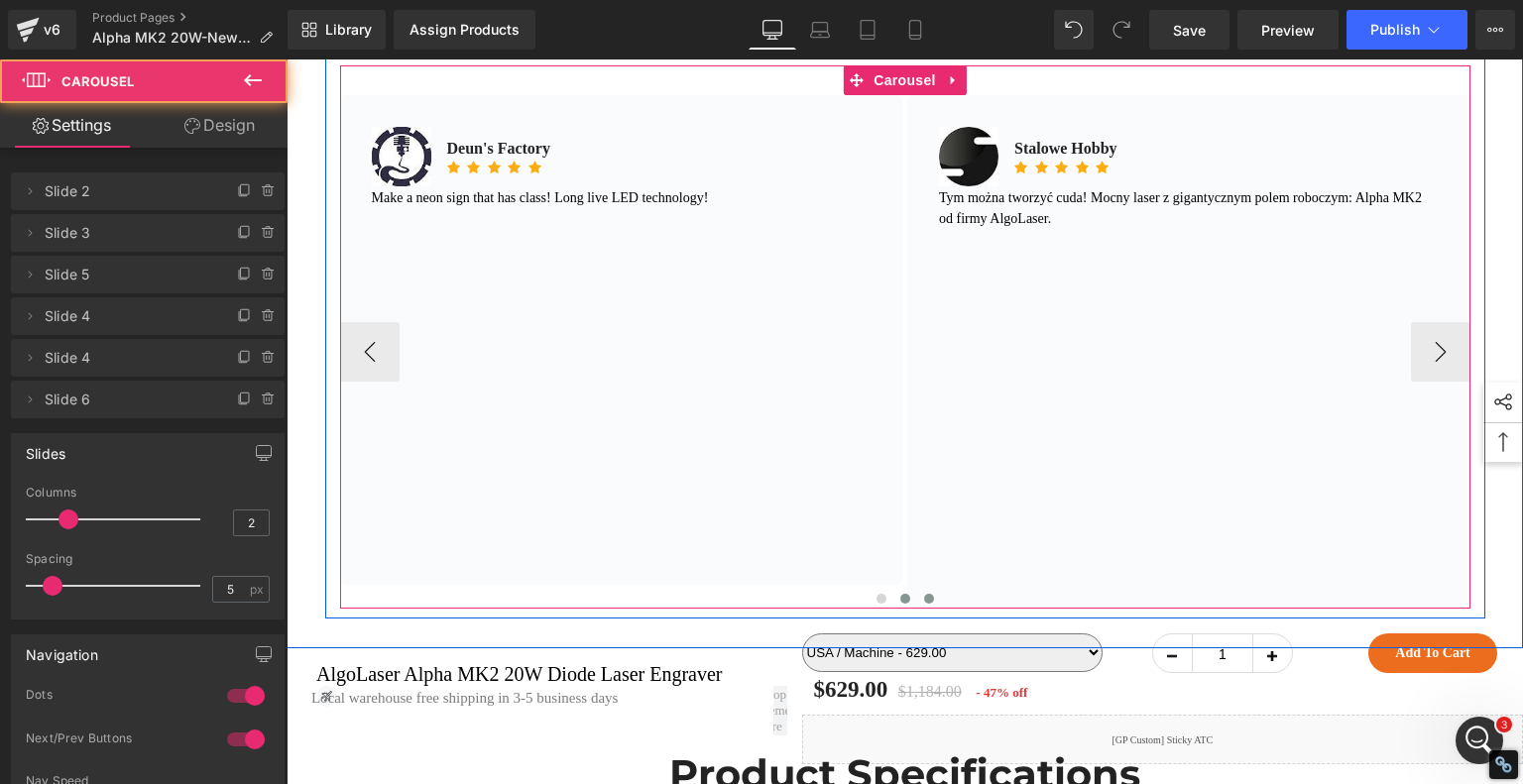 click at bounding box center (929, 599) 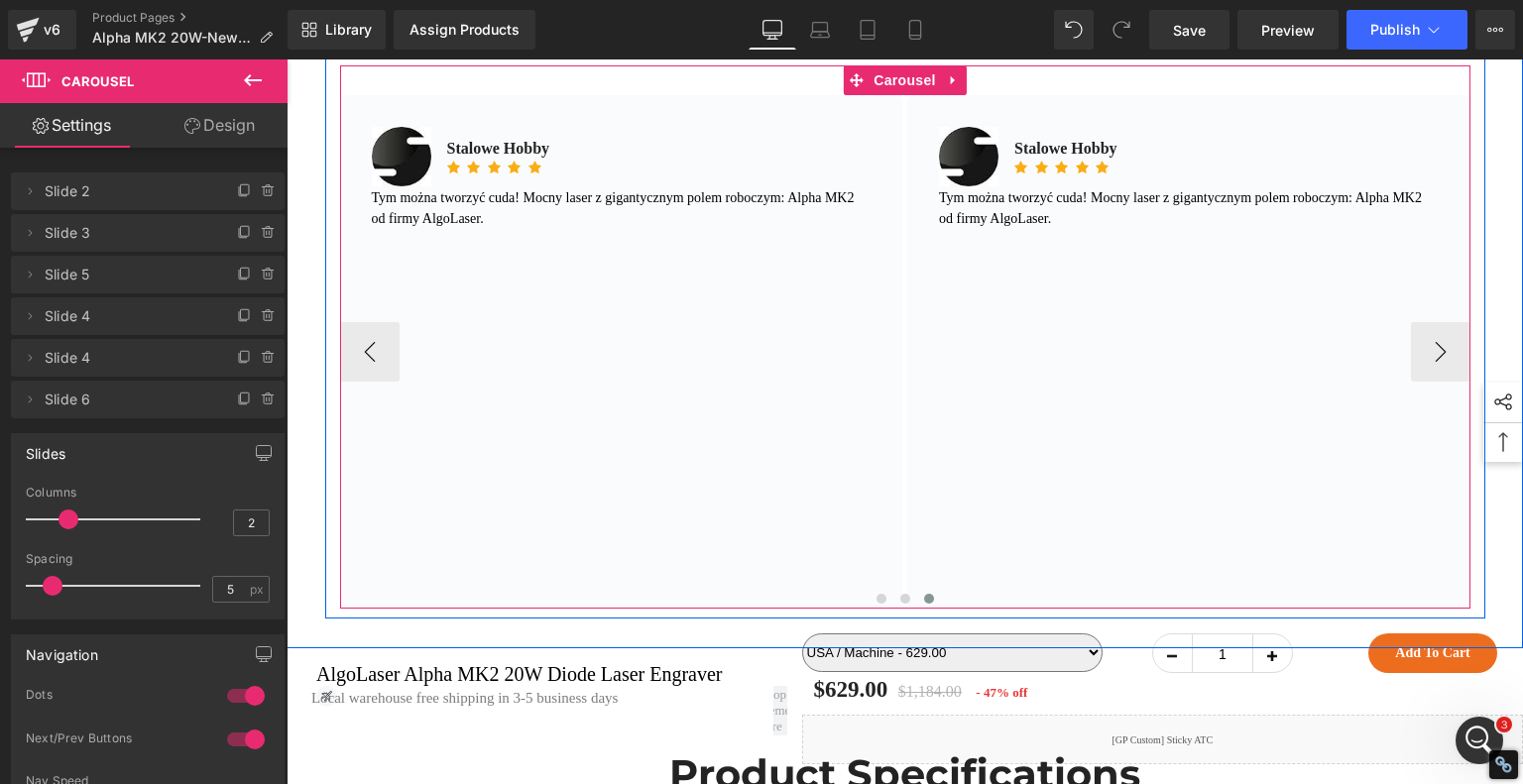 click at bounding box center (929, 599) 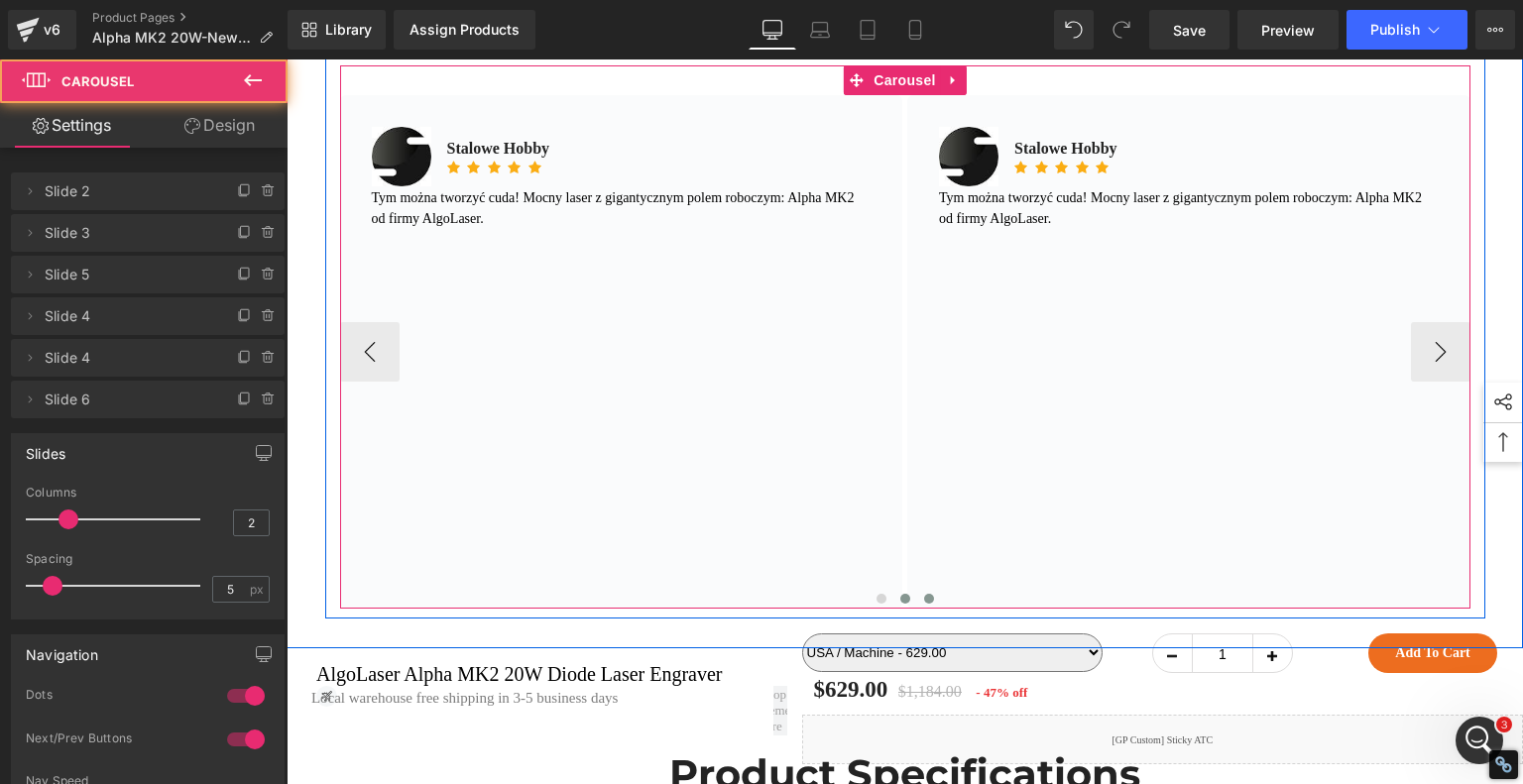 click at bounding box center (905, 599) 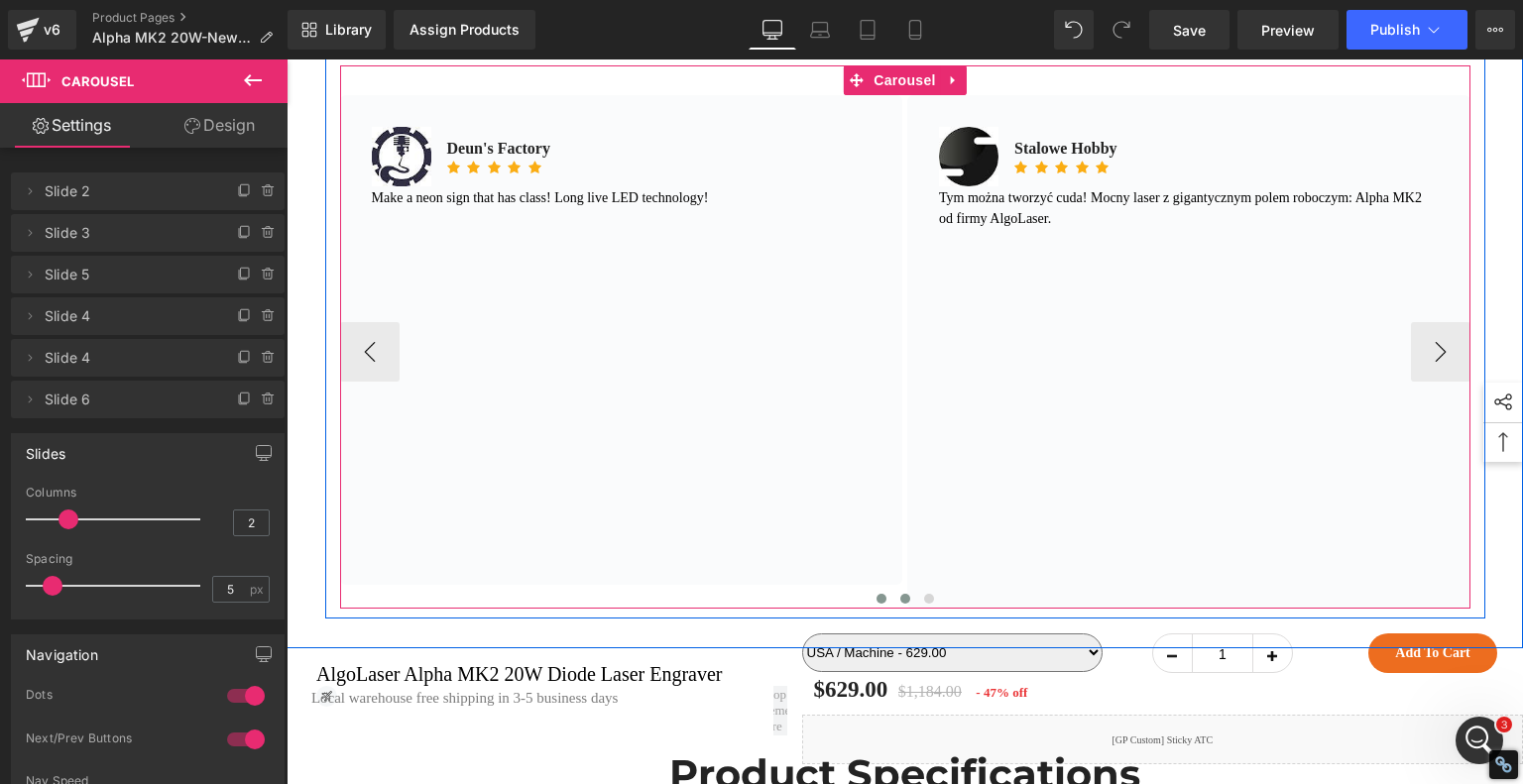 click at bounding box center [881, 599] 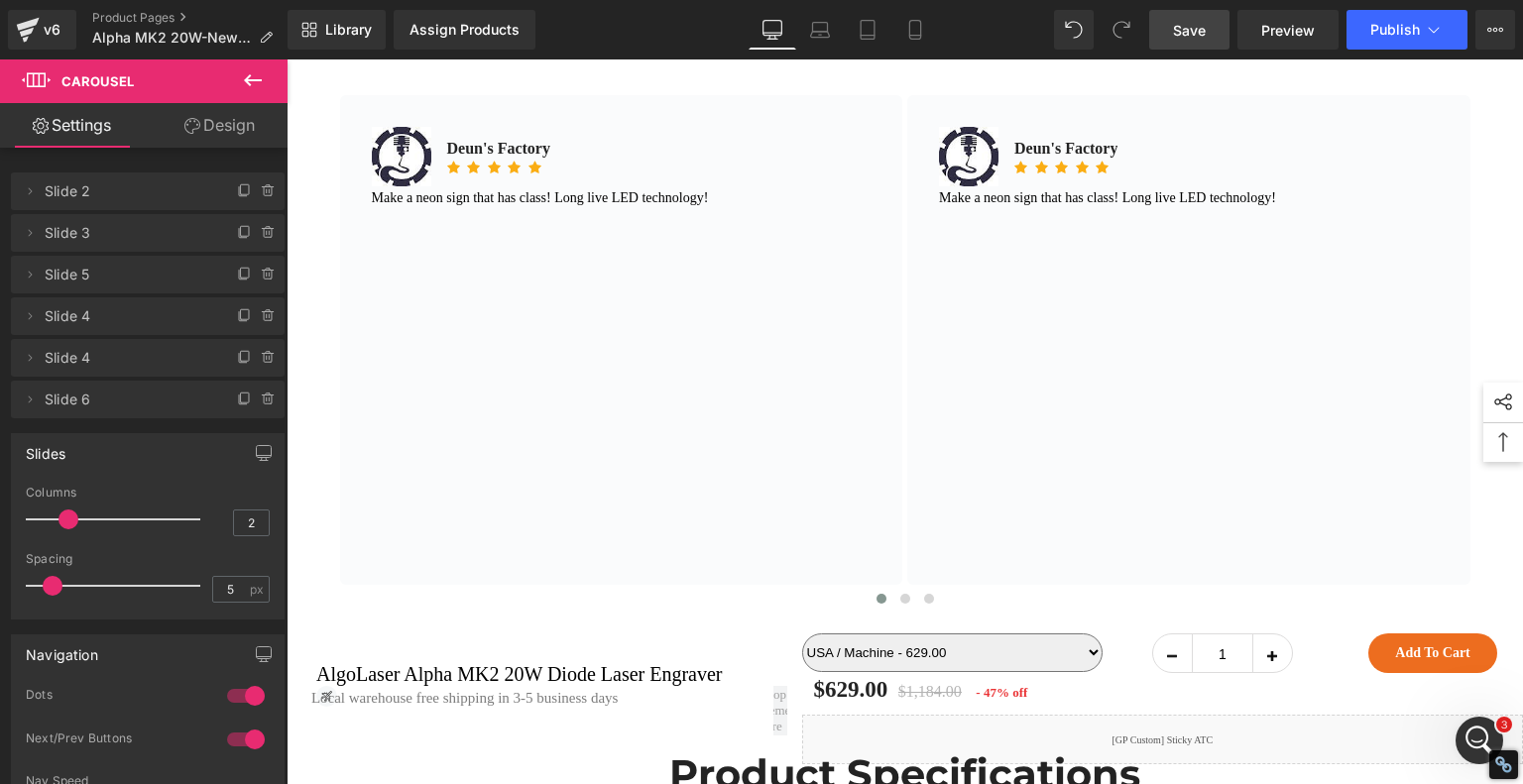 click on "Save" at bounding box center (1189, 30) 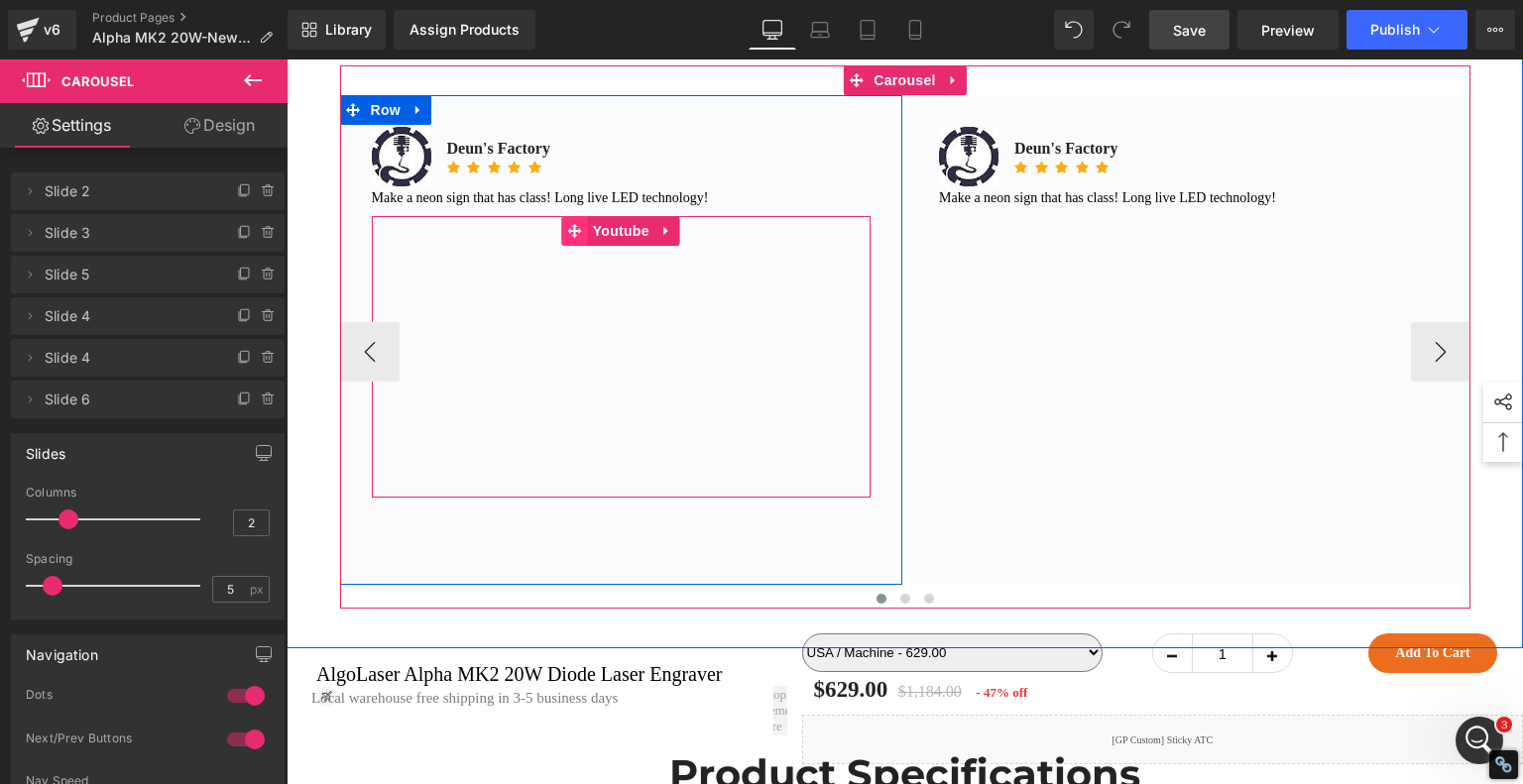 click 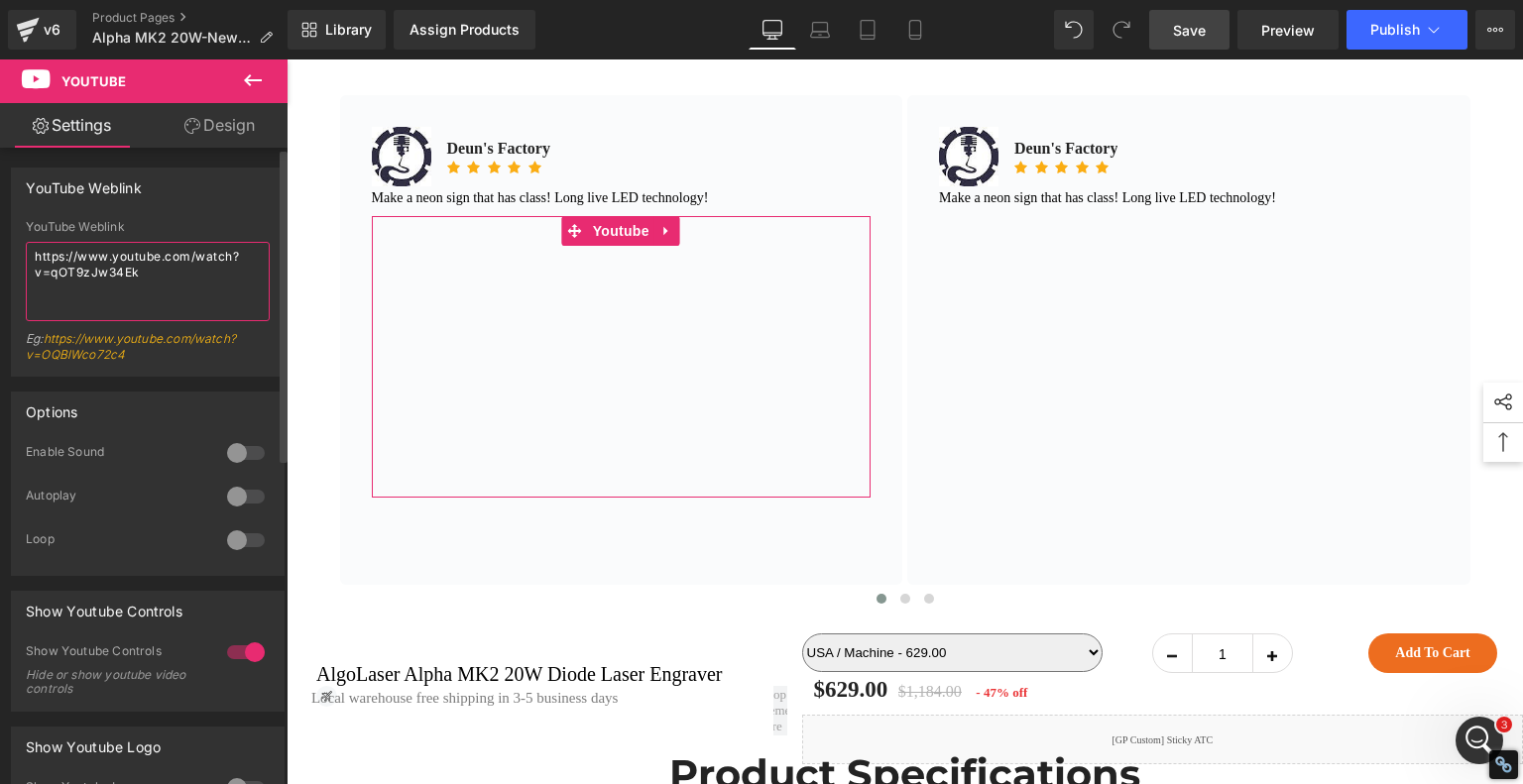 click on "https://www.youtube.com/watch?v=qOT9zJw34Ek" at bounding box center (148, 281) 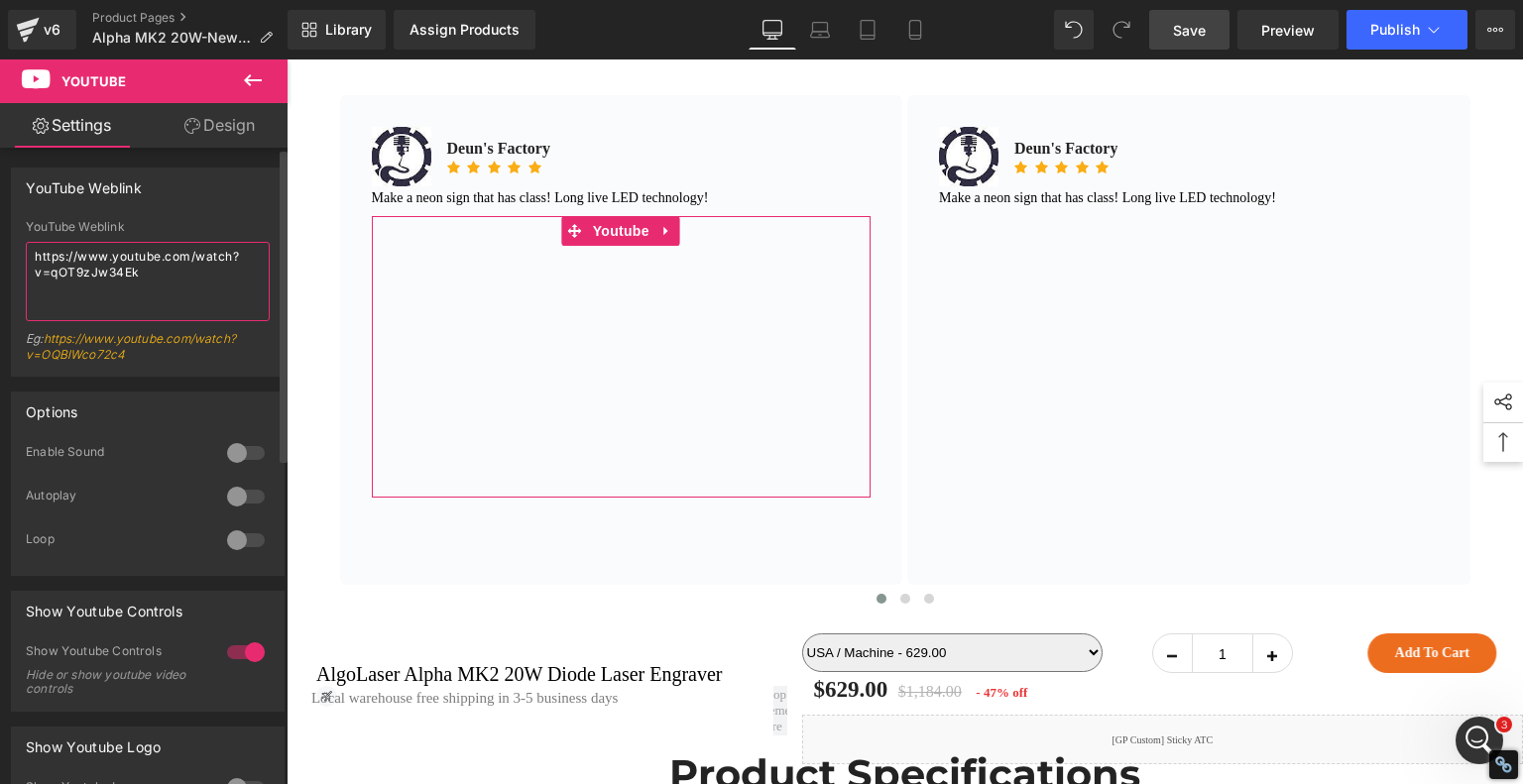 paste on "https://www.youtube.com/watch?v=xPDLwCutYJg" 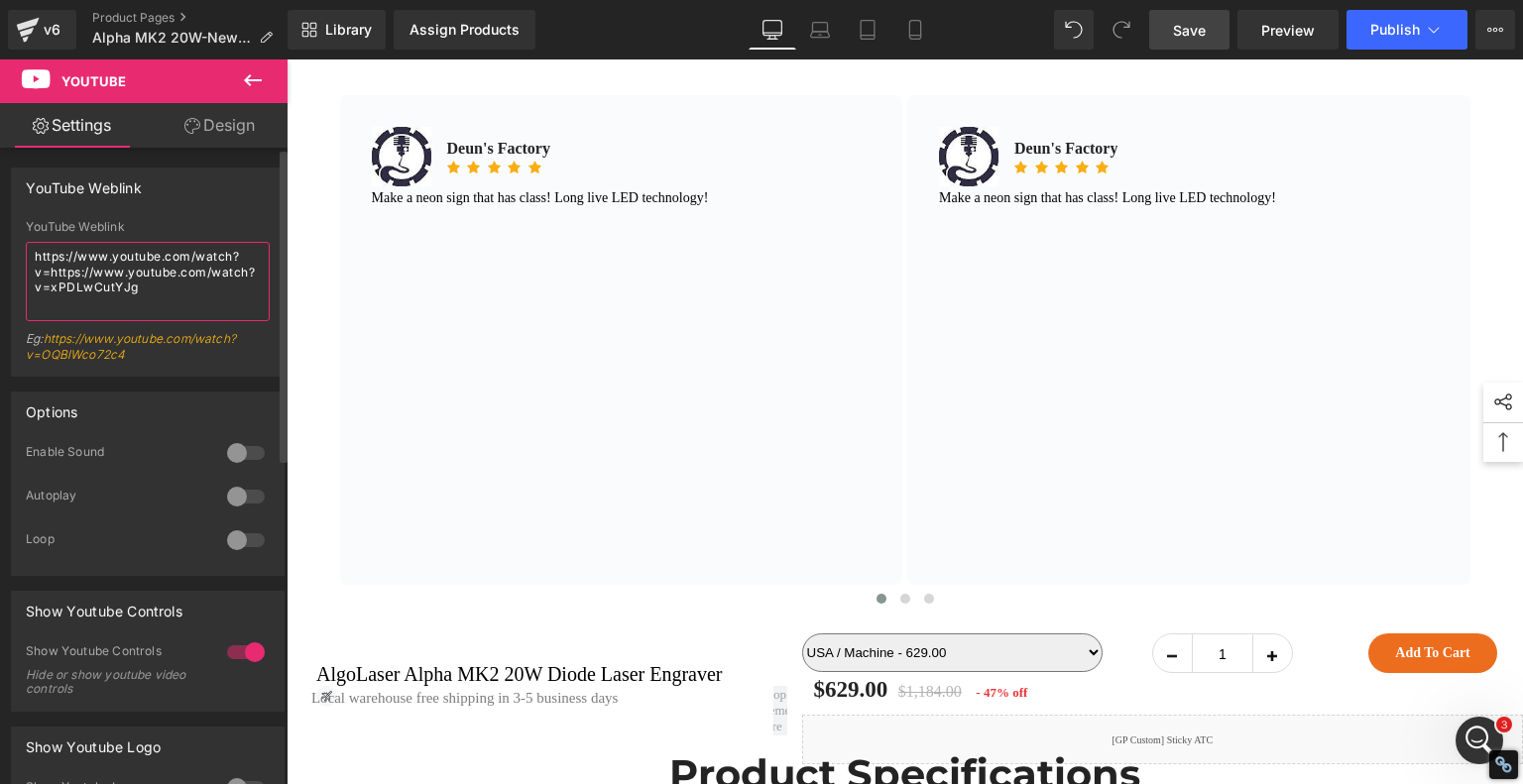 click on "https://www.youtube.com/watch?v=https://www.youtube.com/watch?v=xPDLwCutYJg" at bounding box center [148, 281] 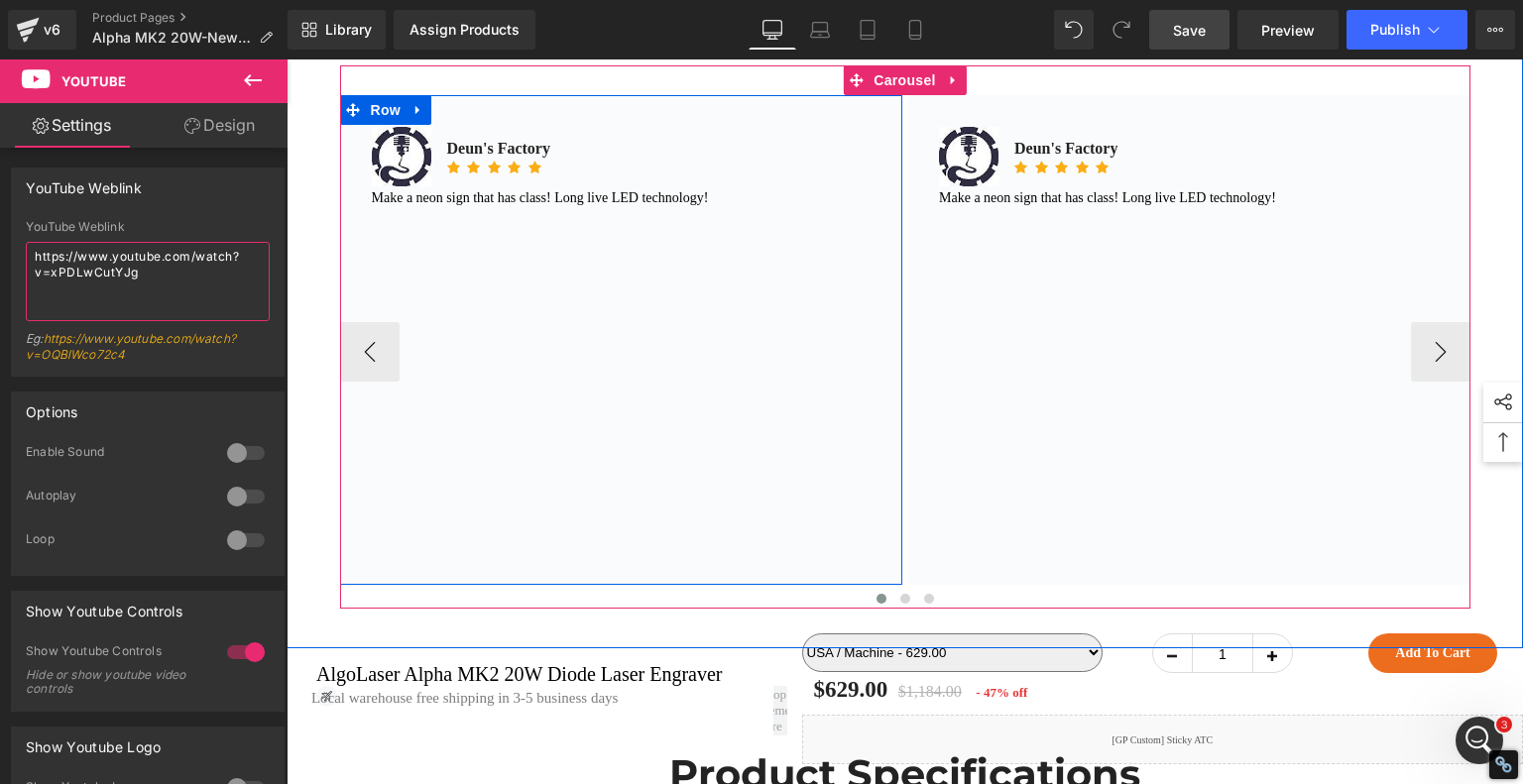 type on "https://www.youtube.com/watch?v=xPDLwCutYJg" 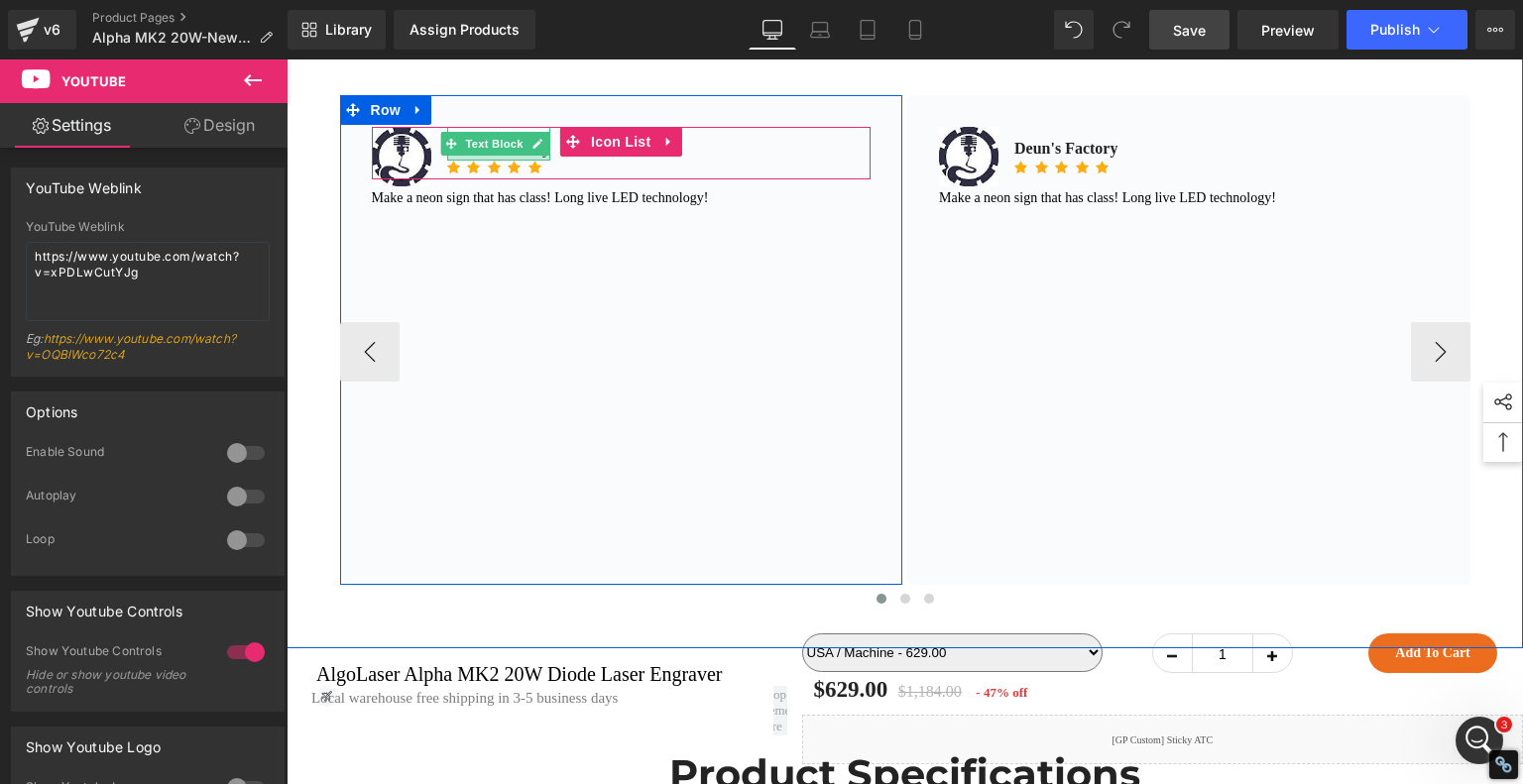 click at bounding box center (499, 158) 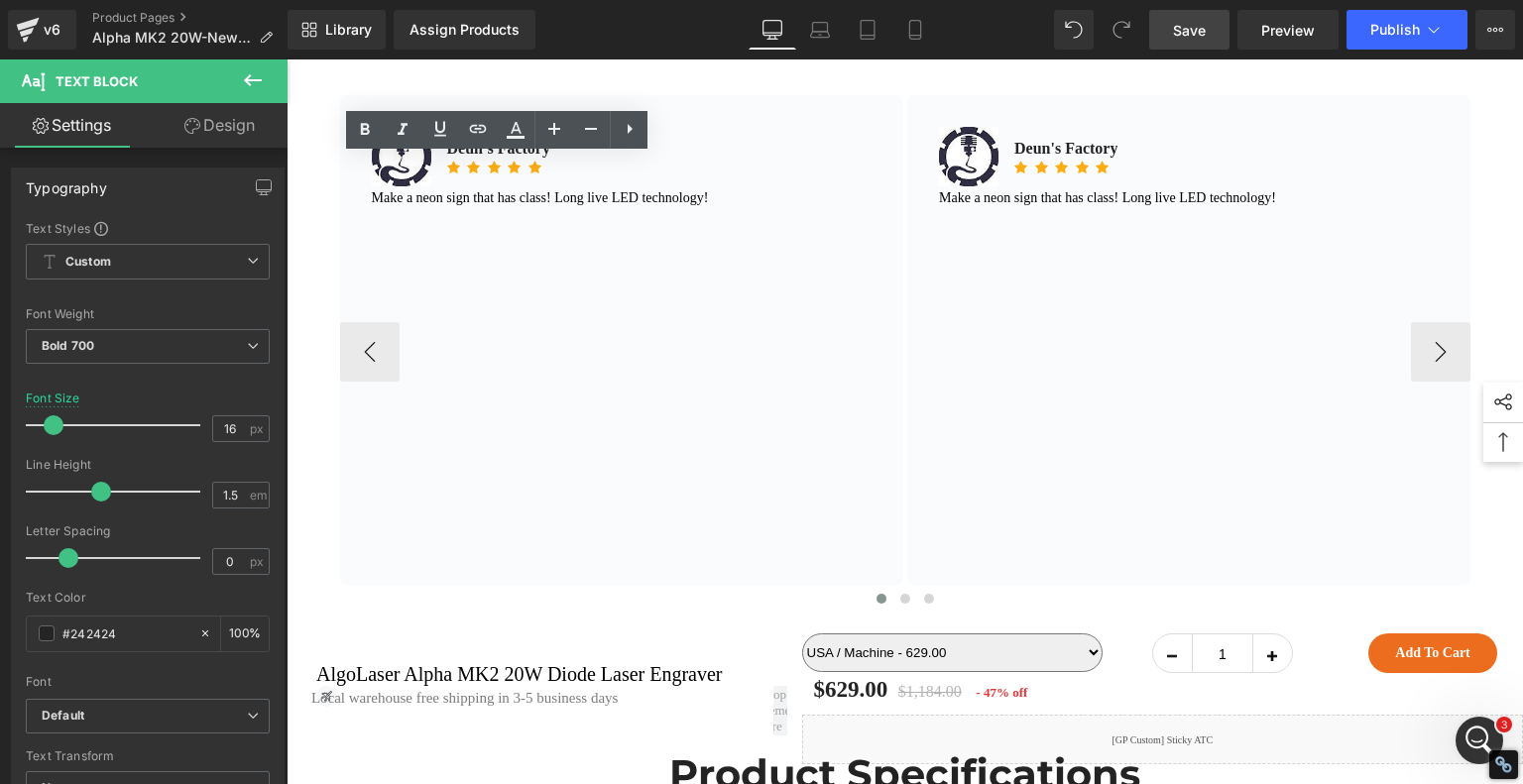 click on "Deun's Factory" at bounding box center (499, 149) 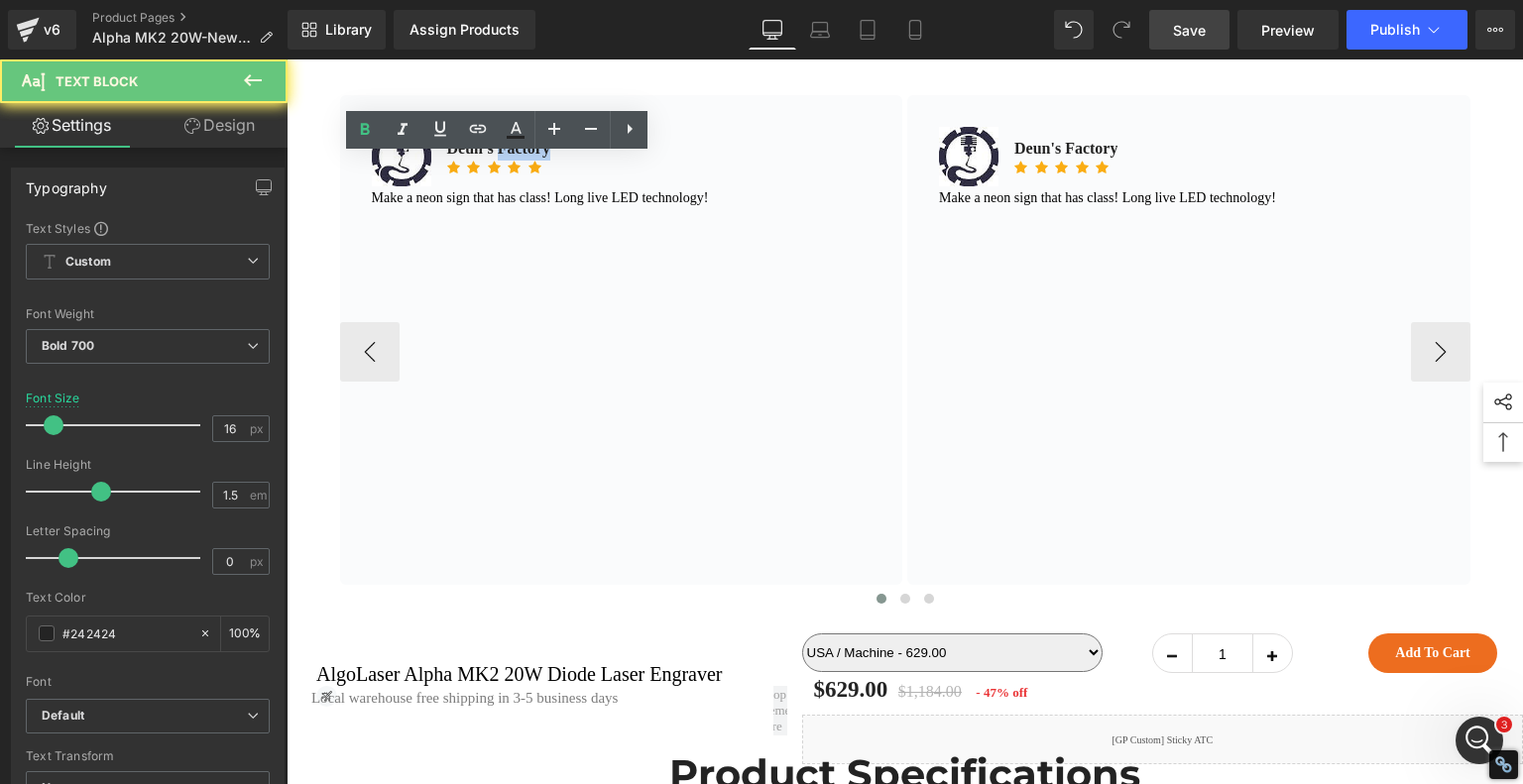 click on "Deun's Factory" at bounding box center (499, 149) 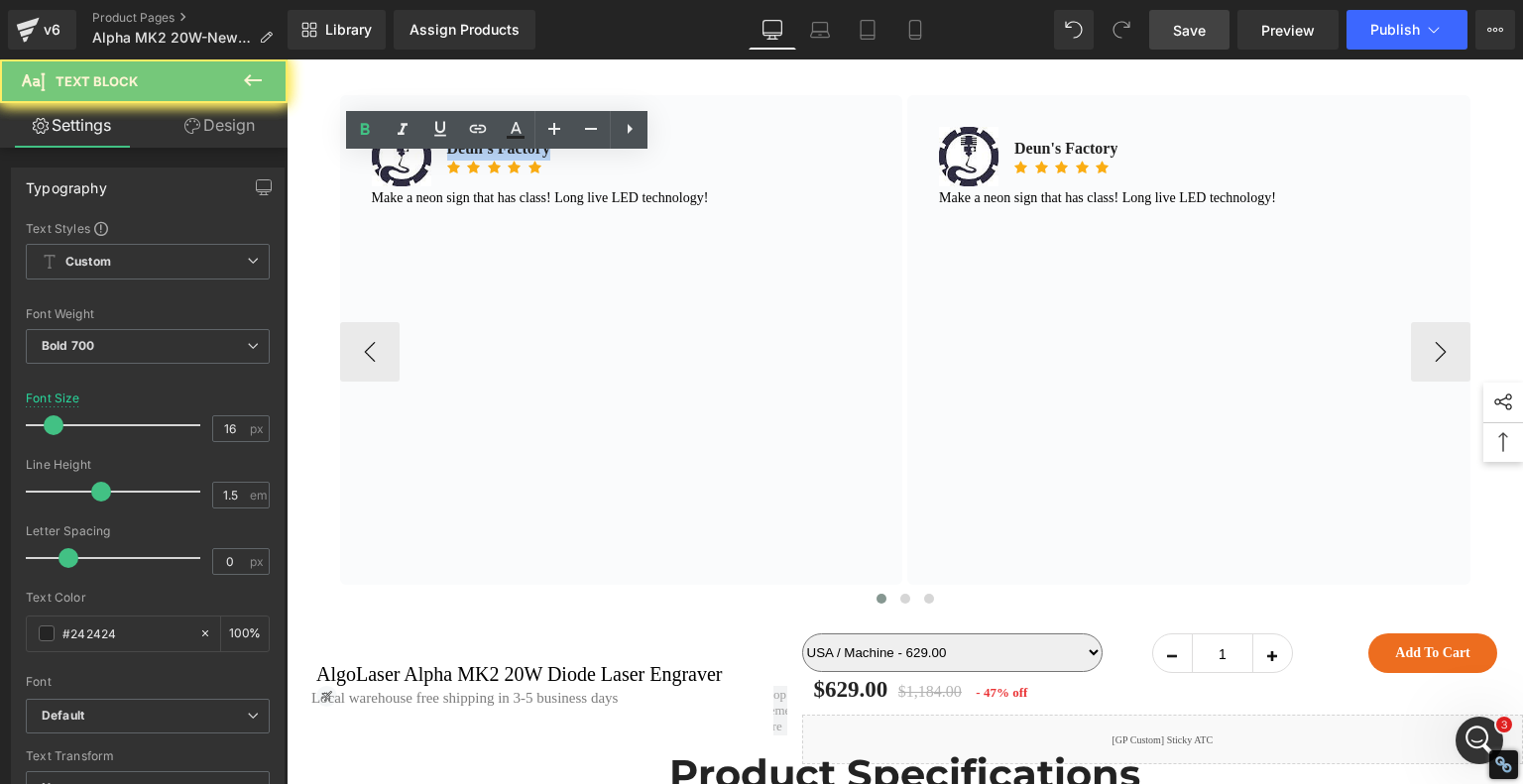 click on "Deun's Factory" at bounding box center (499, 149) 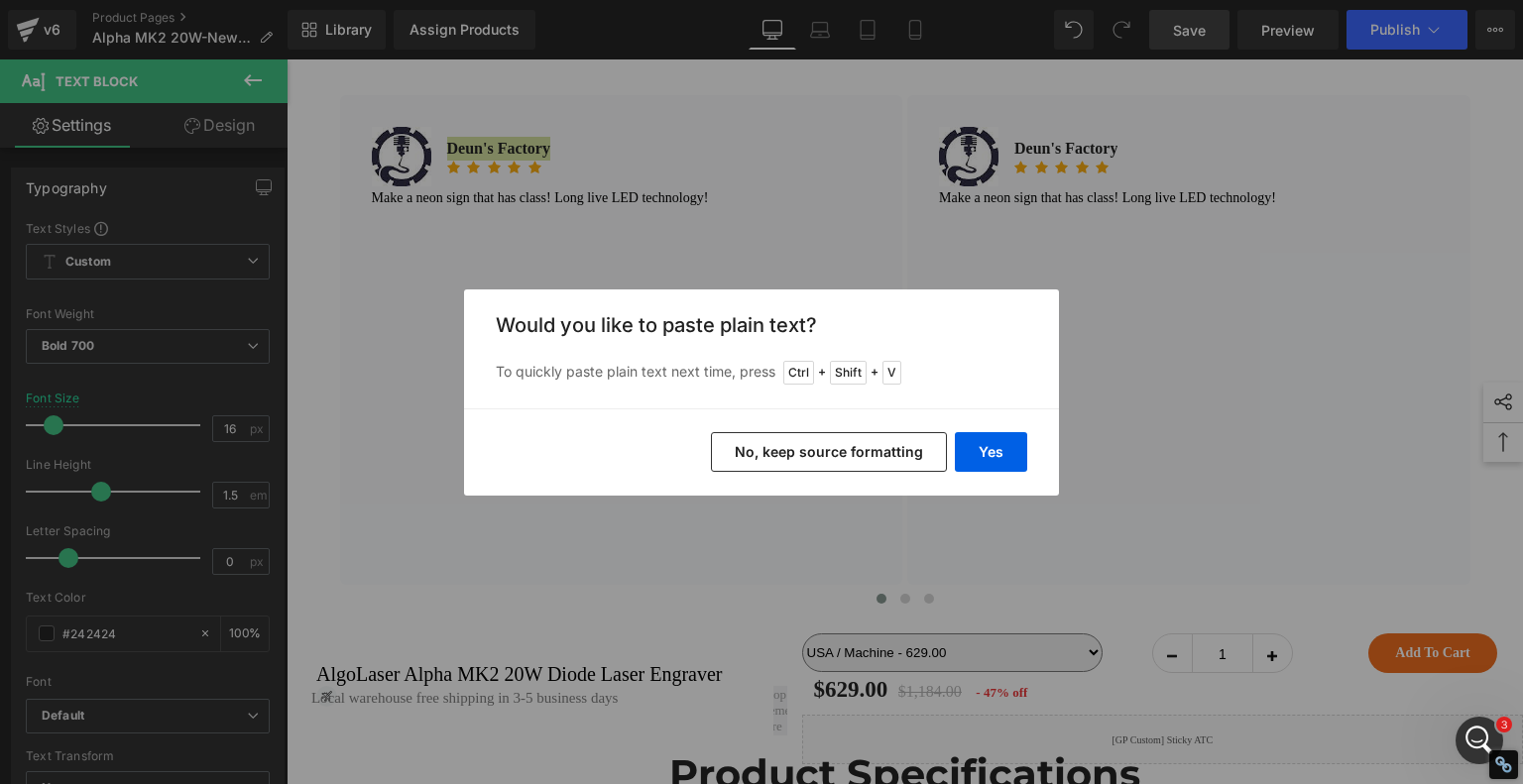 drag, startPoint x: 611, startPoint y: 400, endPoint x: 901, endPoint y: 463, distance: 296.7642 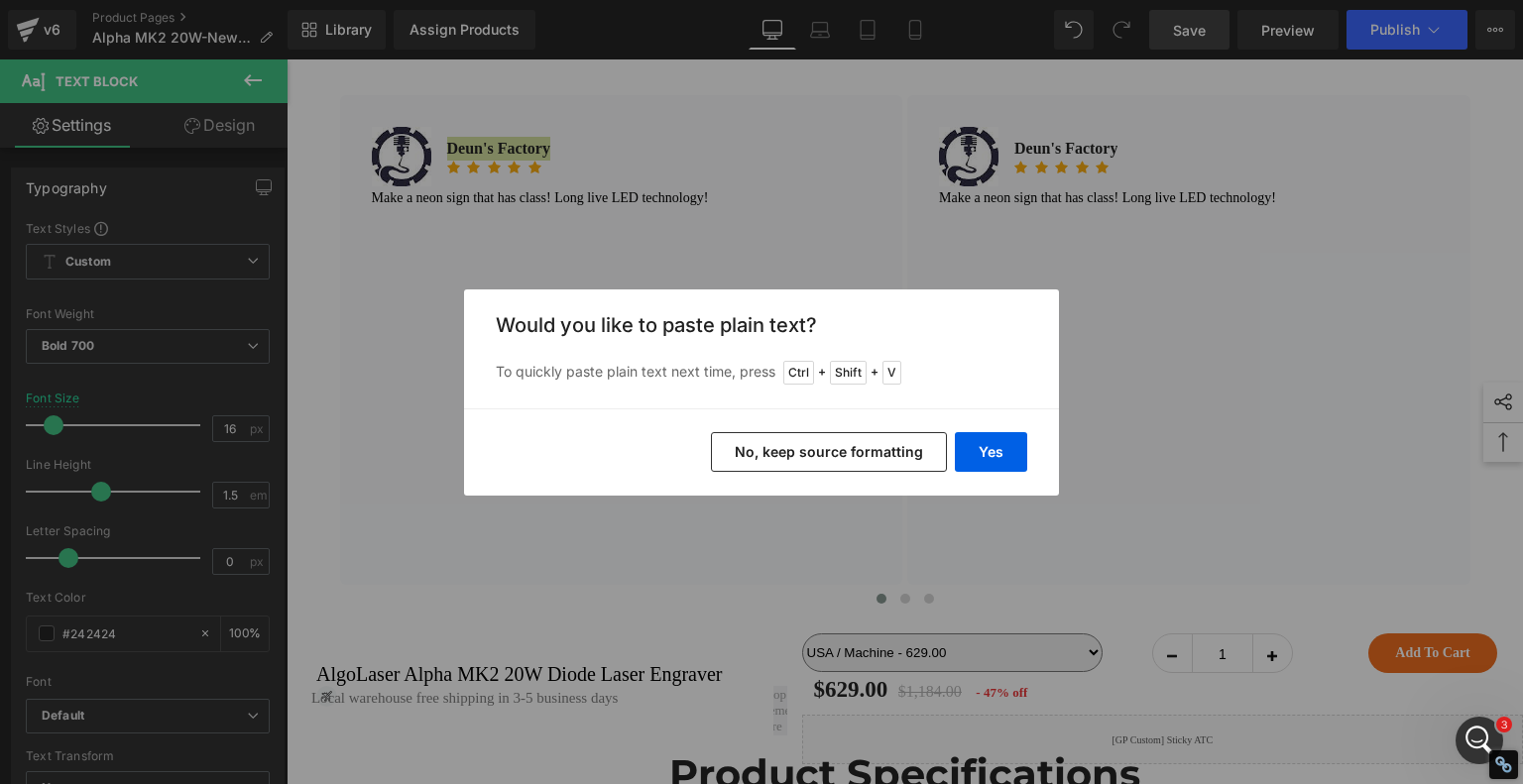 click on "No, keep source formatting" at bounding box center [829, 452] 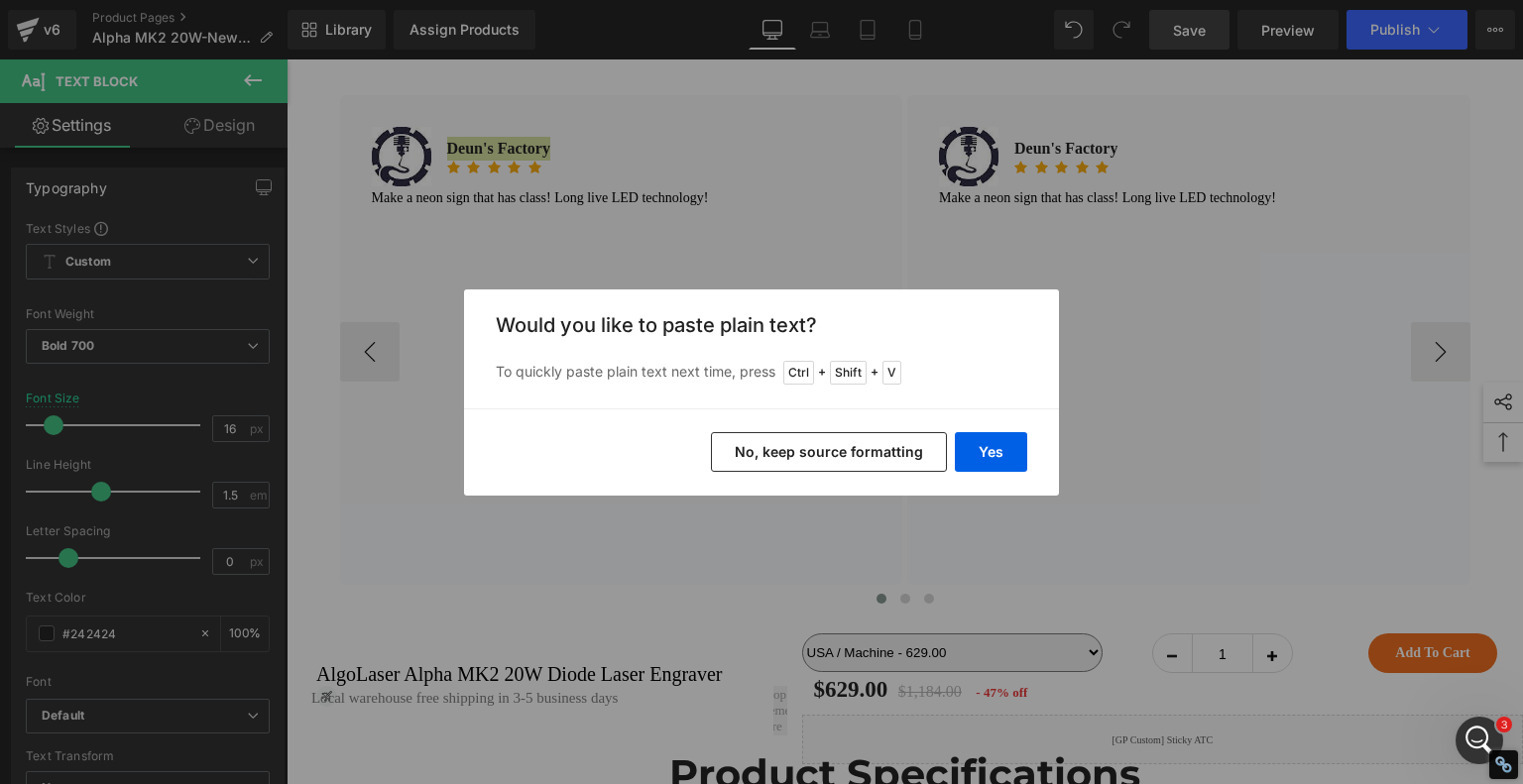 type 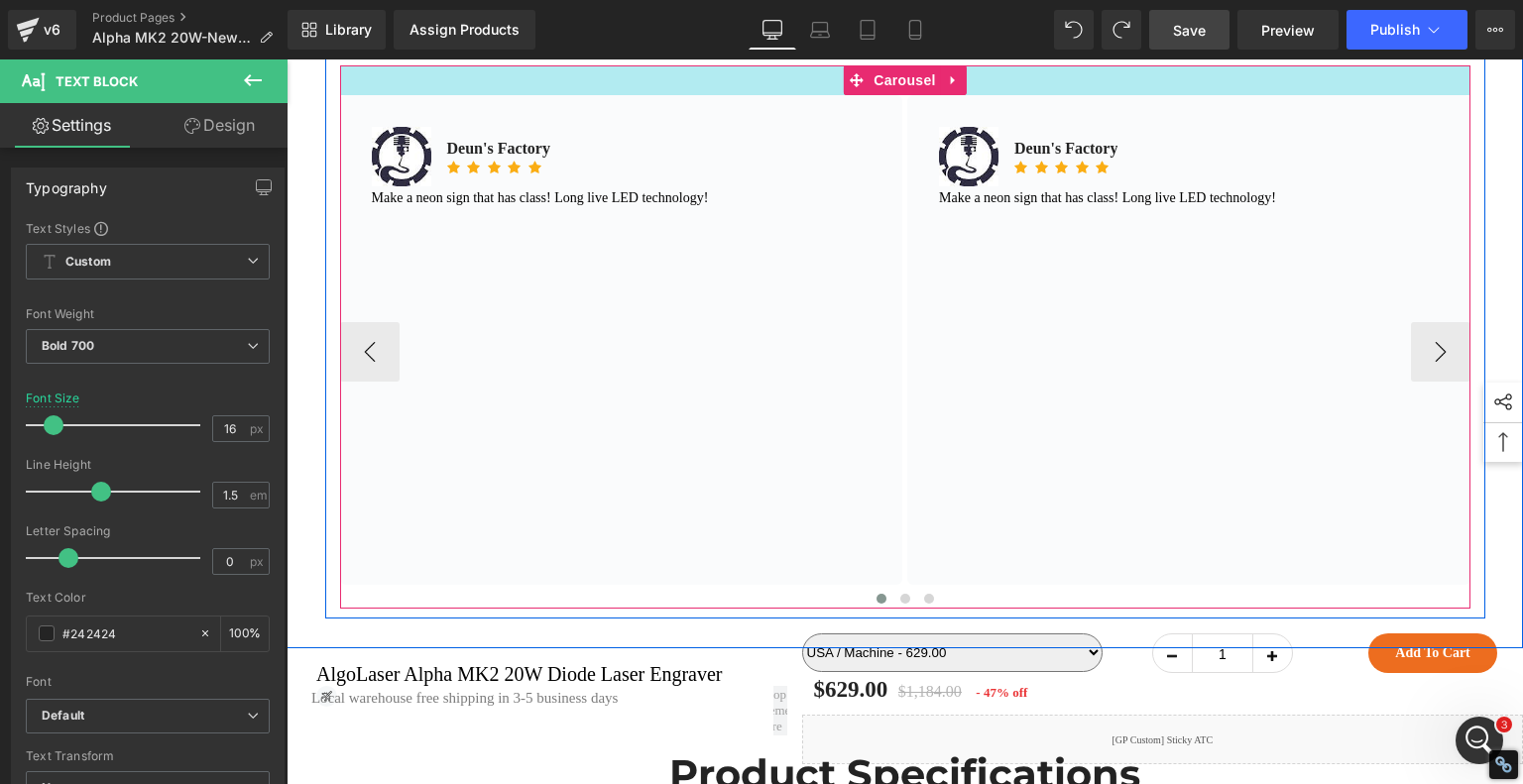 click at bounding box center [905, 80] 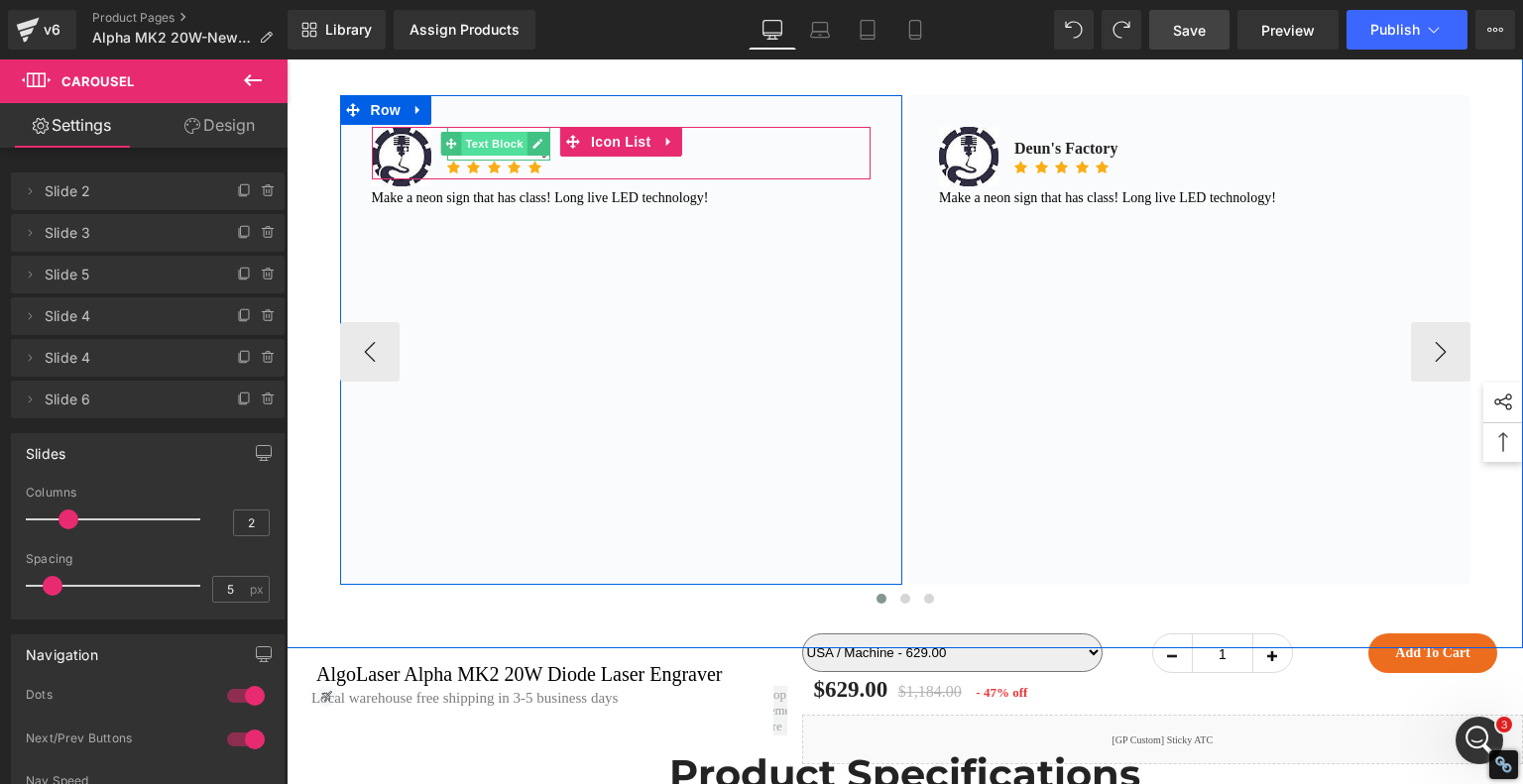 click at bounding box center (499, 158) 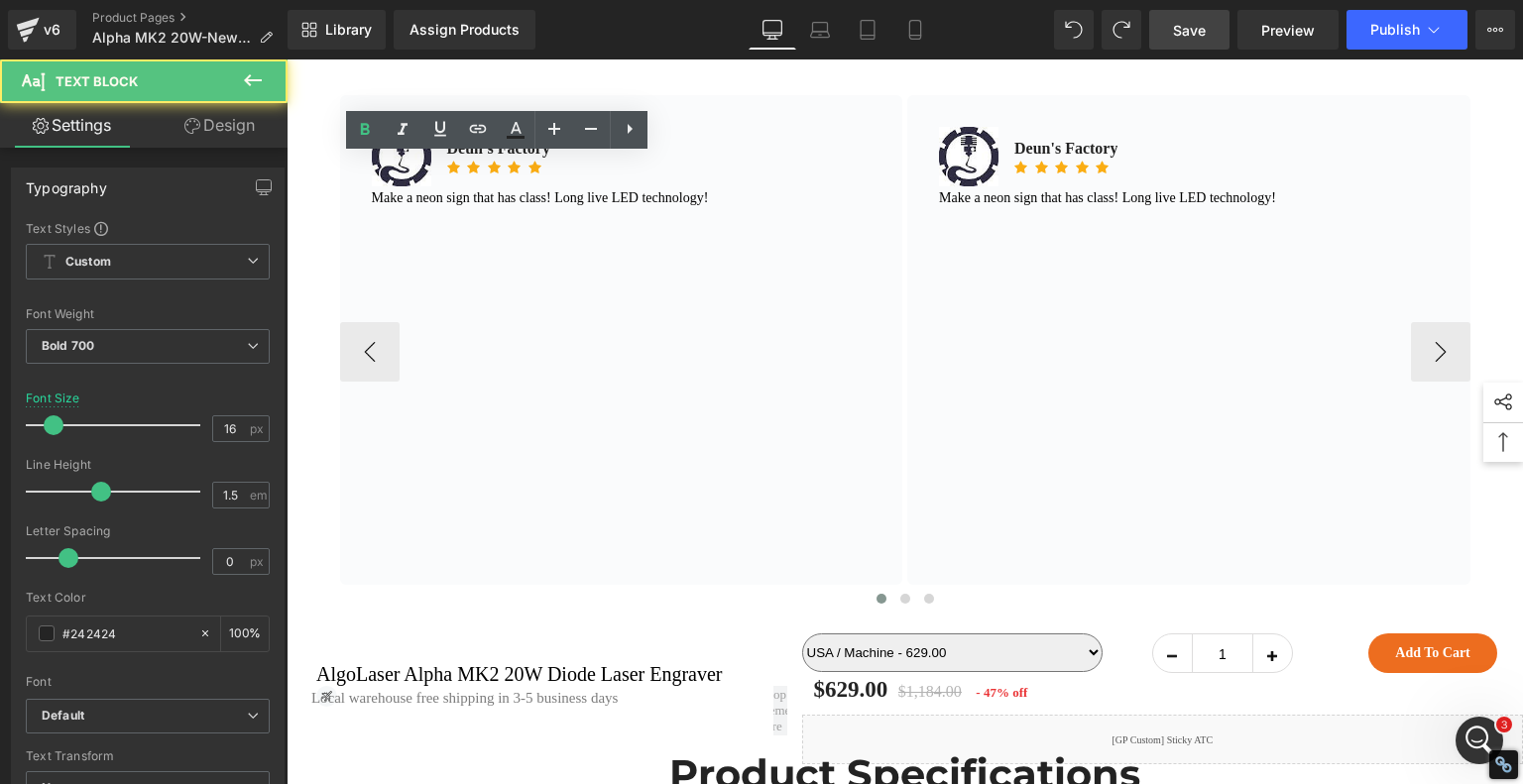 click on "Deun's Factory" at bounding box center [499, 149] 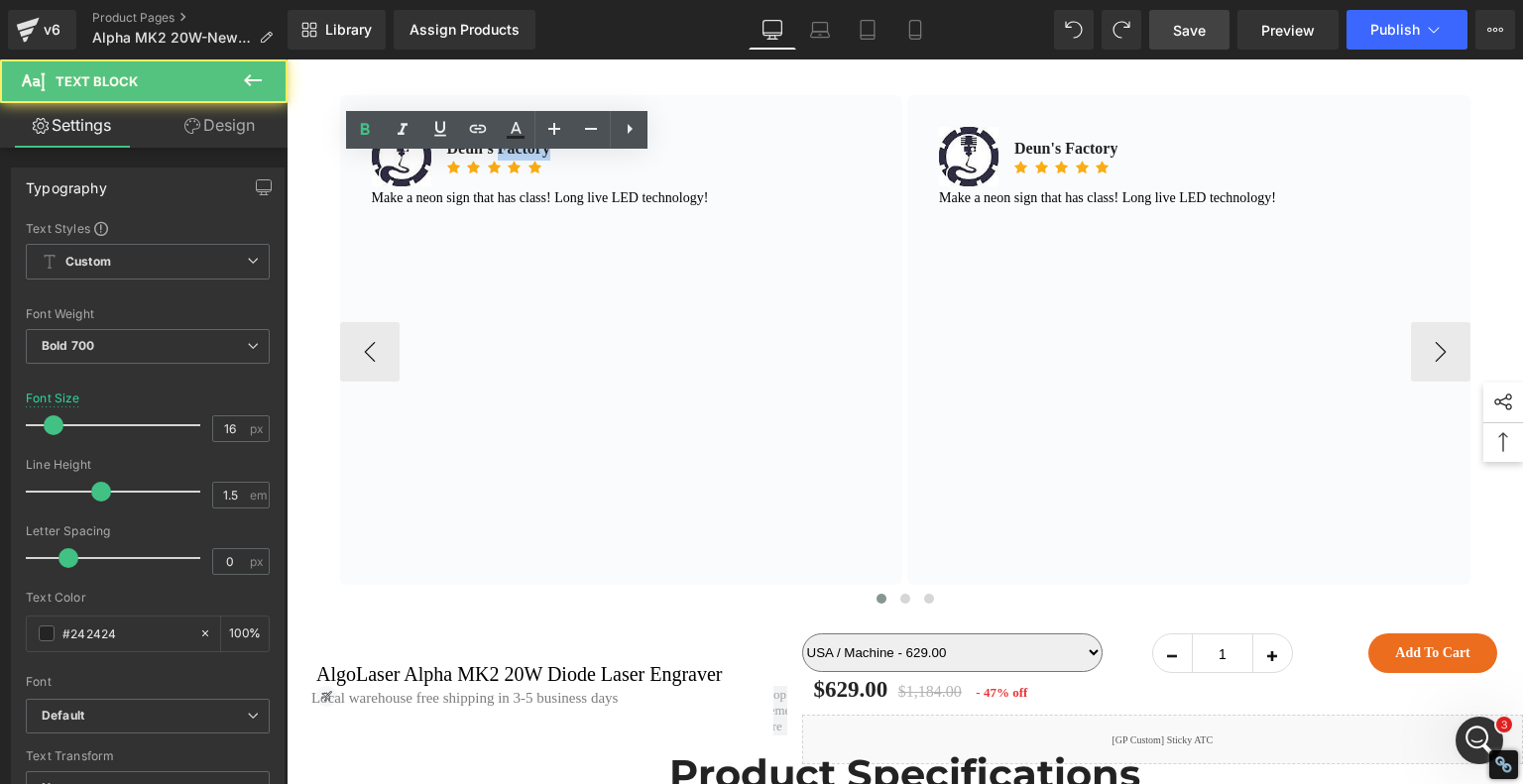 click on "Deun's Factory" at bounding box center [499, 149] 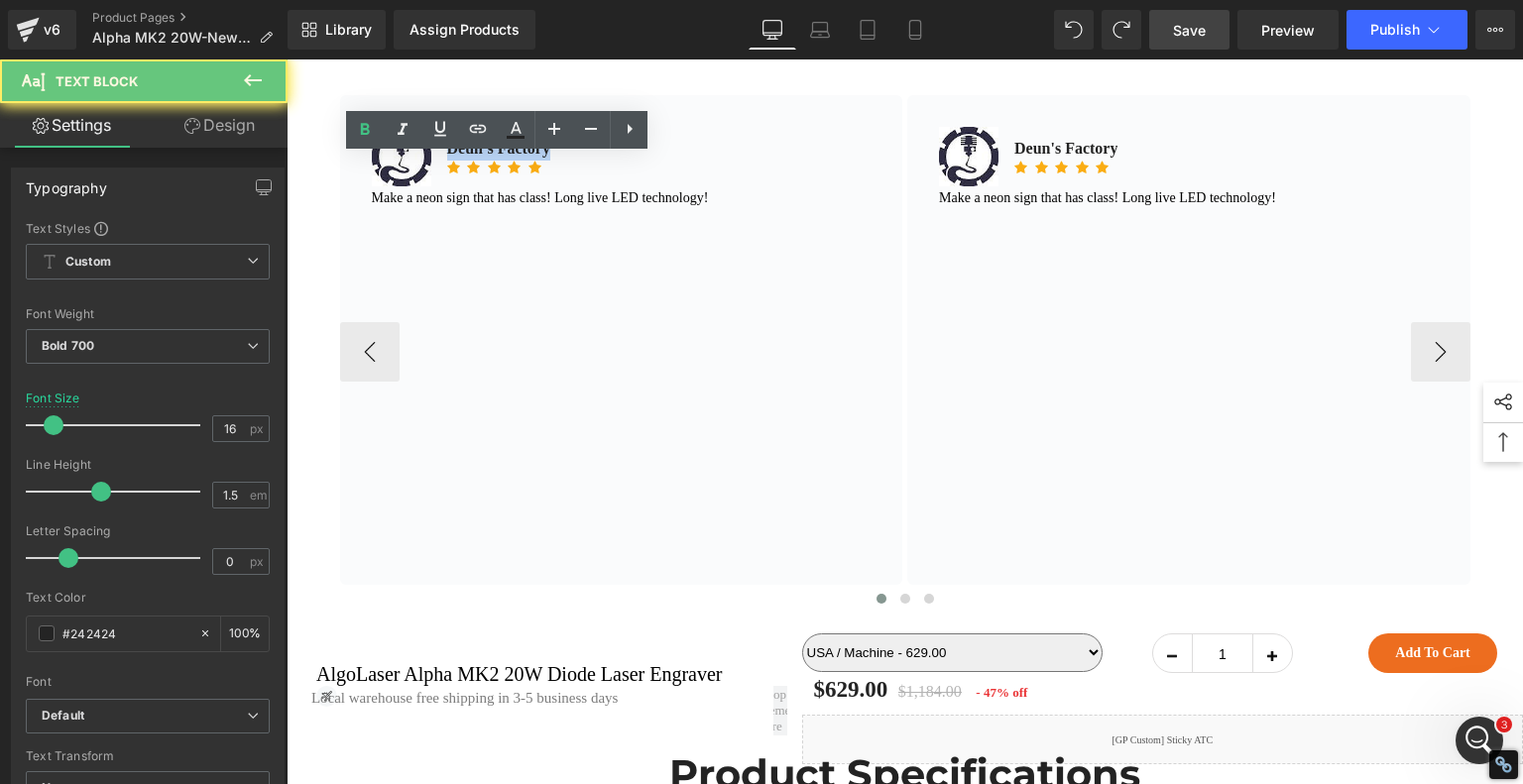 click on "Deun's Factory" at bounding box center [499, 149] 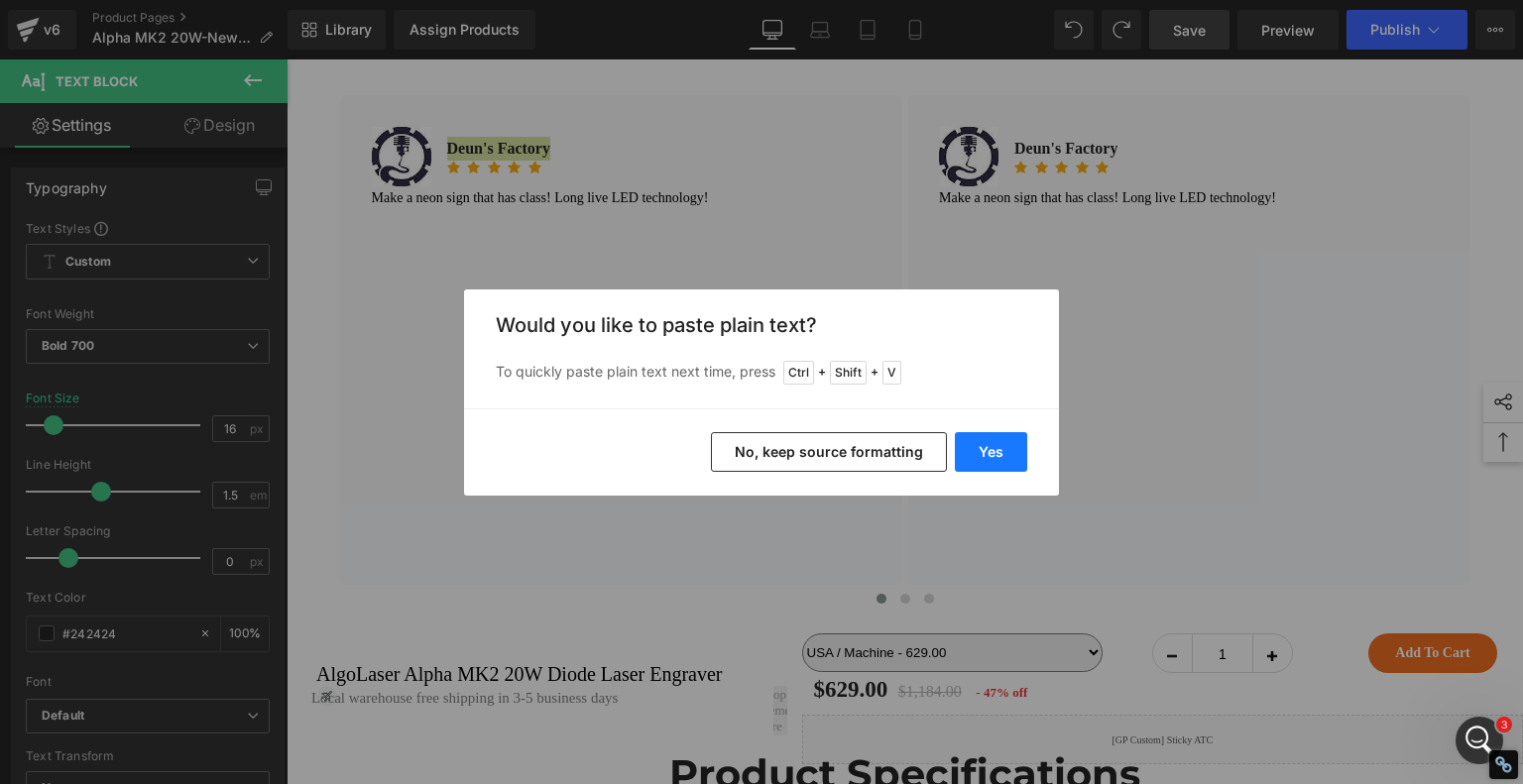 drag, startPoint x: 728, startPoint y: 384, endPoint x: 1014, endPoint y: 443, distance: 292.02226 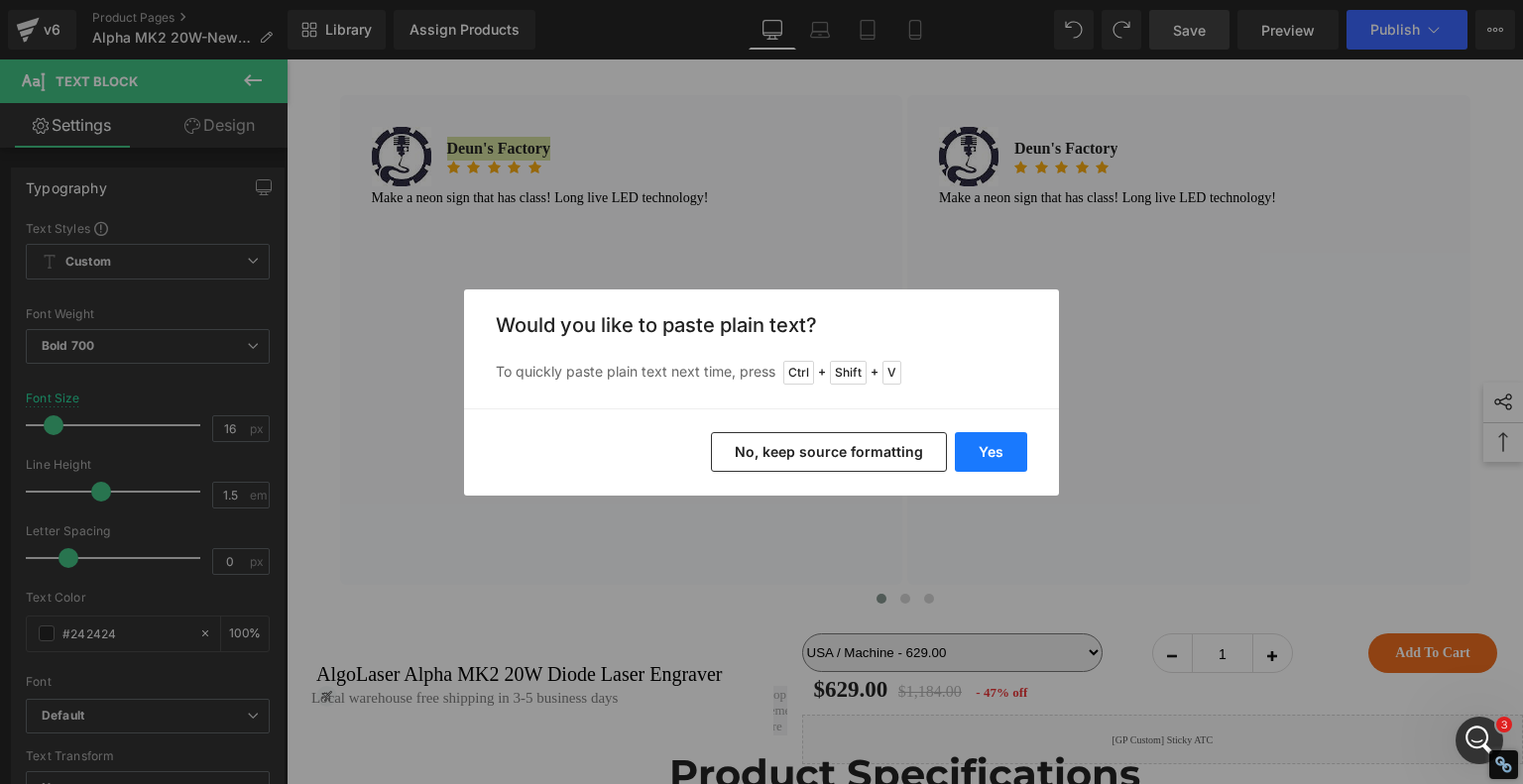 click on "Yes" at bounding box center [991, 452] 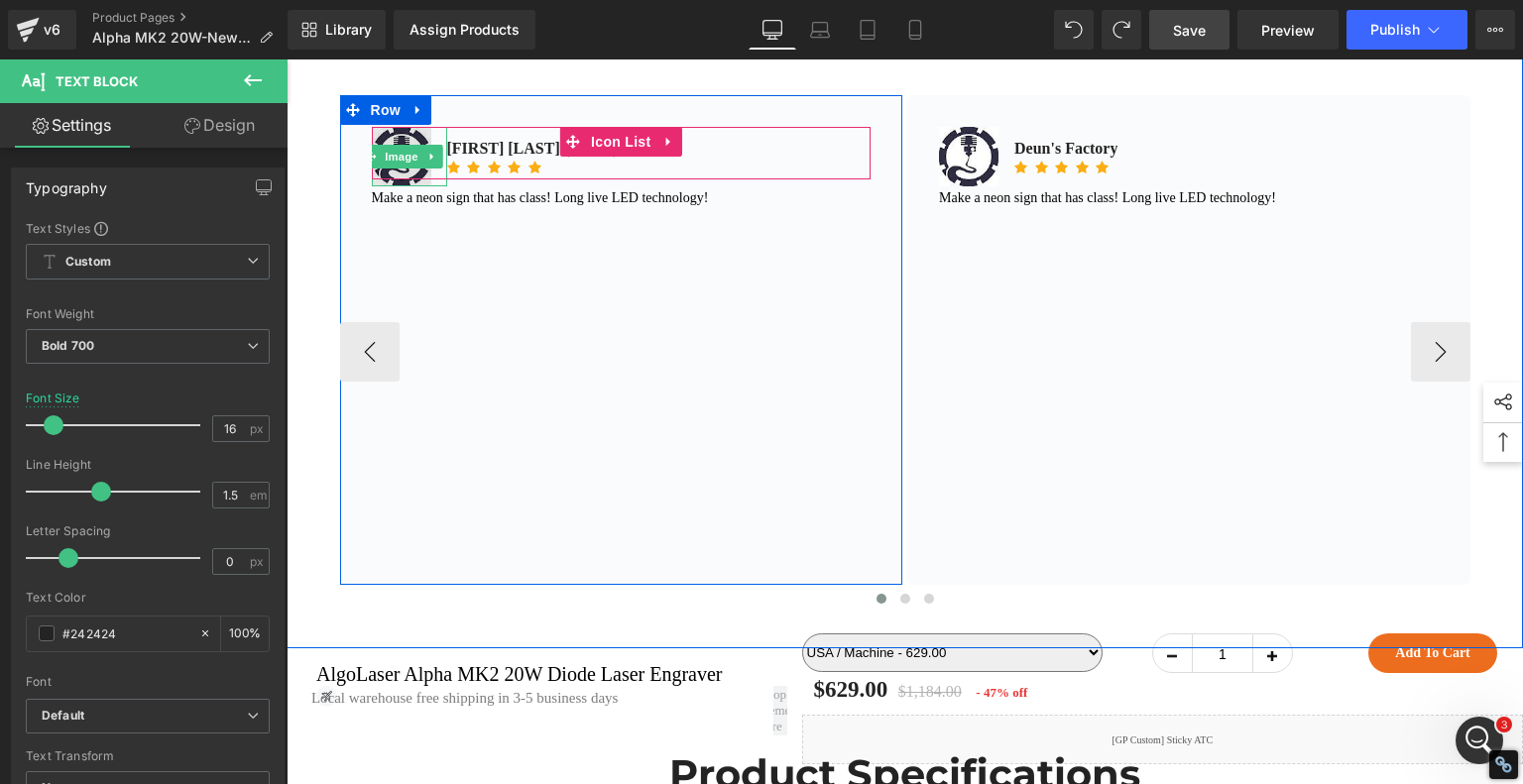 click at bounding box center (402, 157) 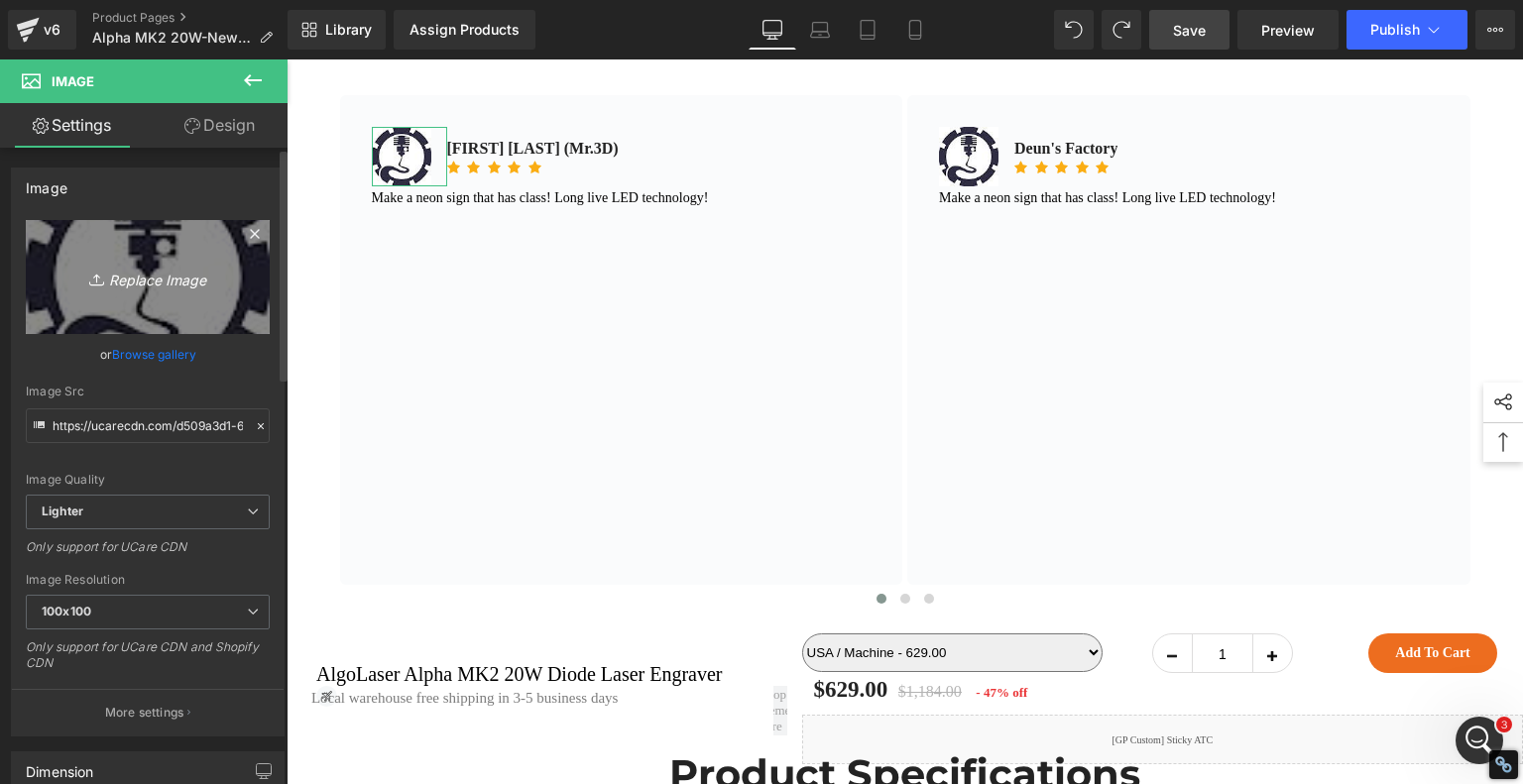 click on "Replace Image" at bounding box center [148, 277] 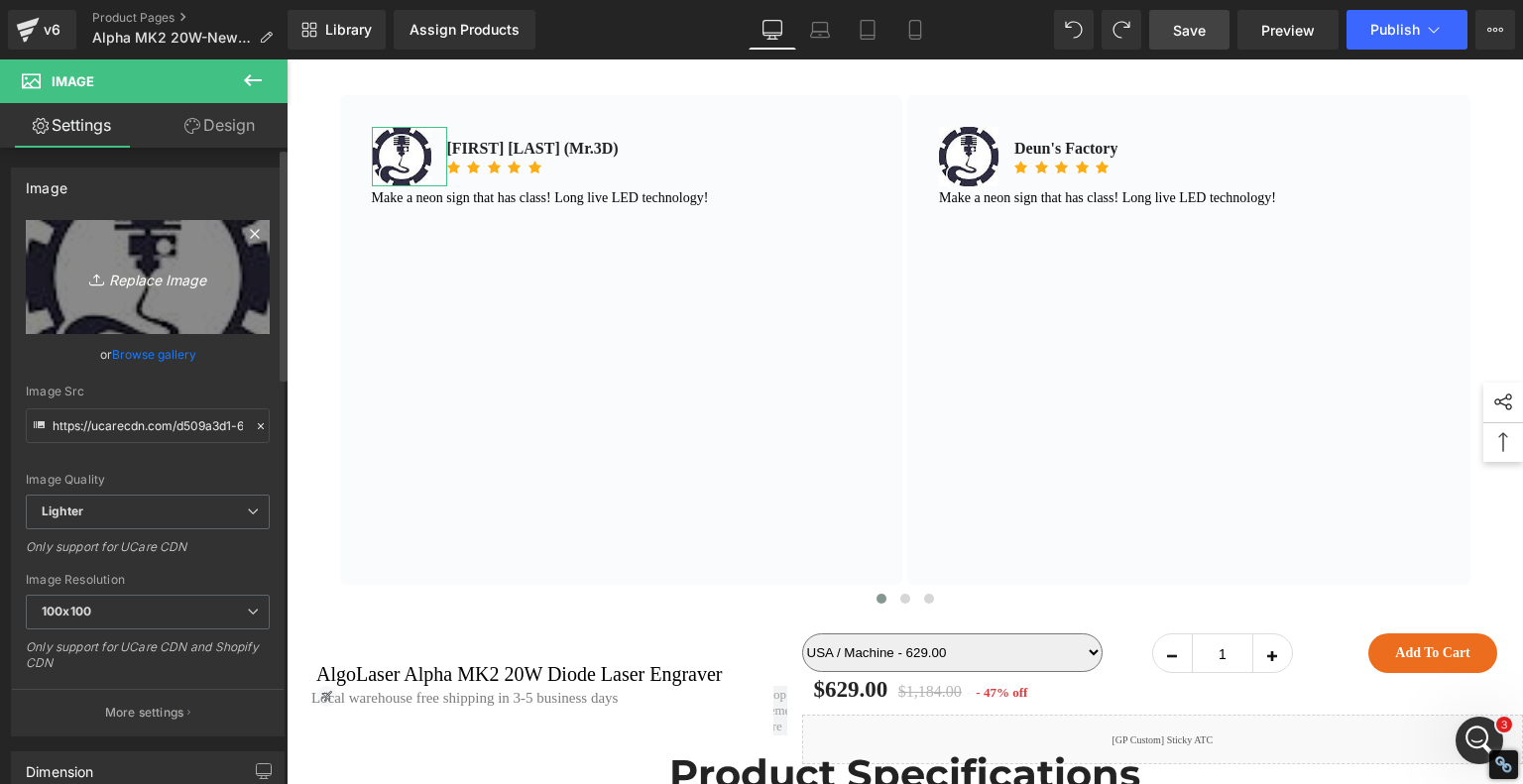 type on "C:\fakepath\Richard Mrázek (Mr.3D) 01.jpg" 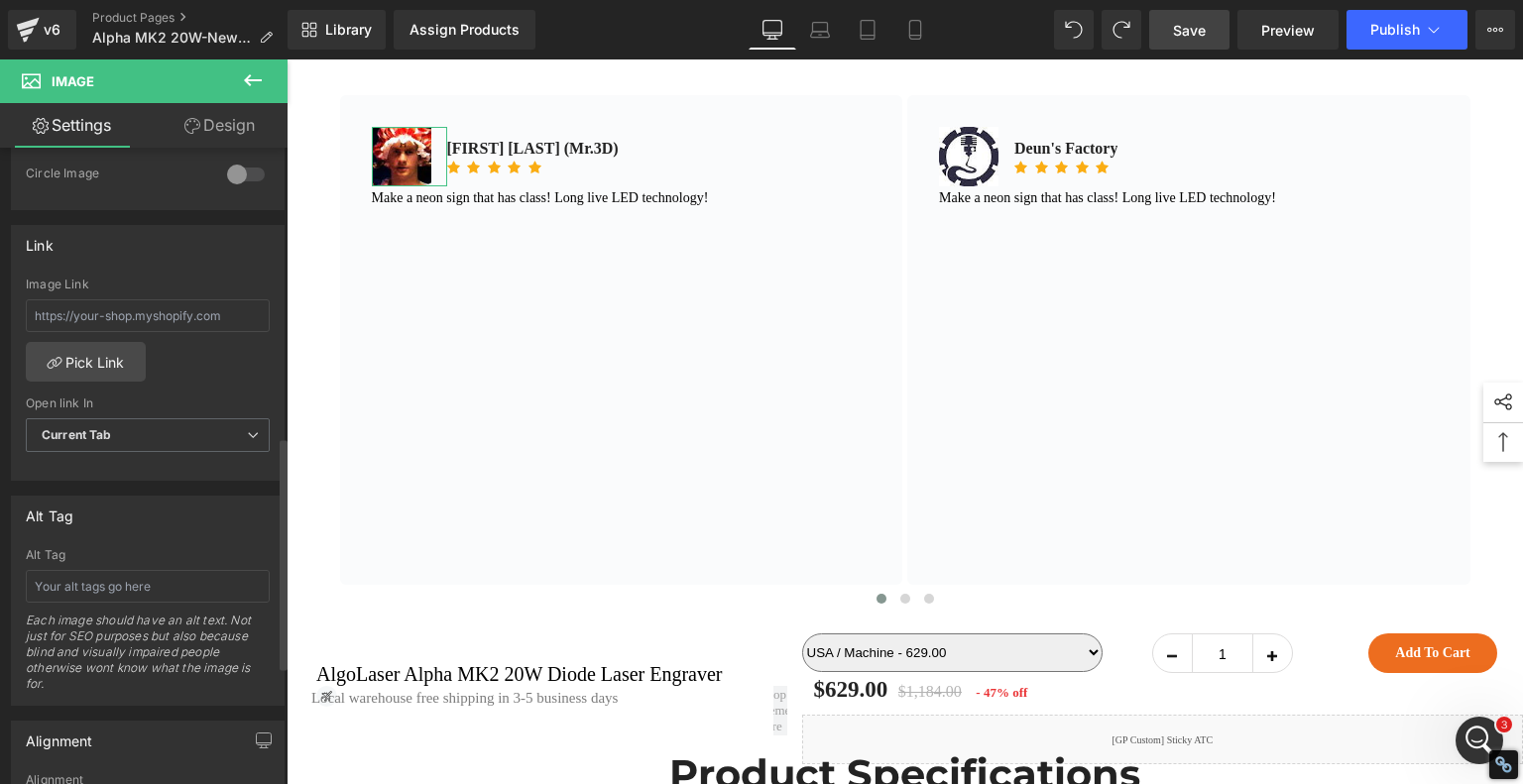 scroll, scrollTop: 991, scrollLeft: 0, axis: vertical 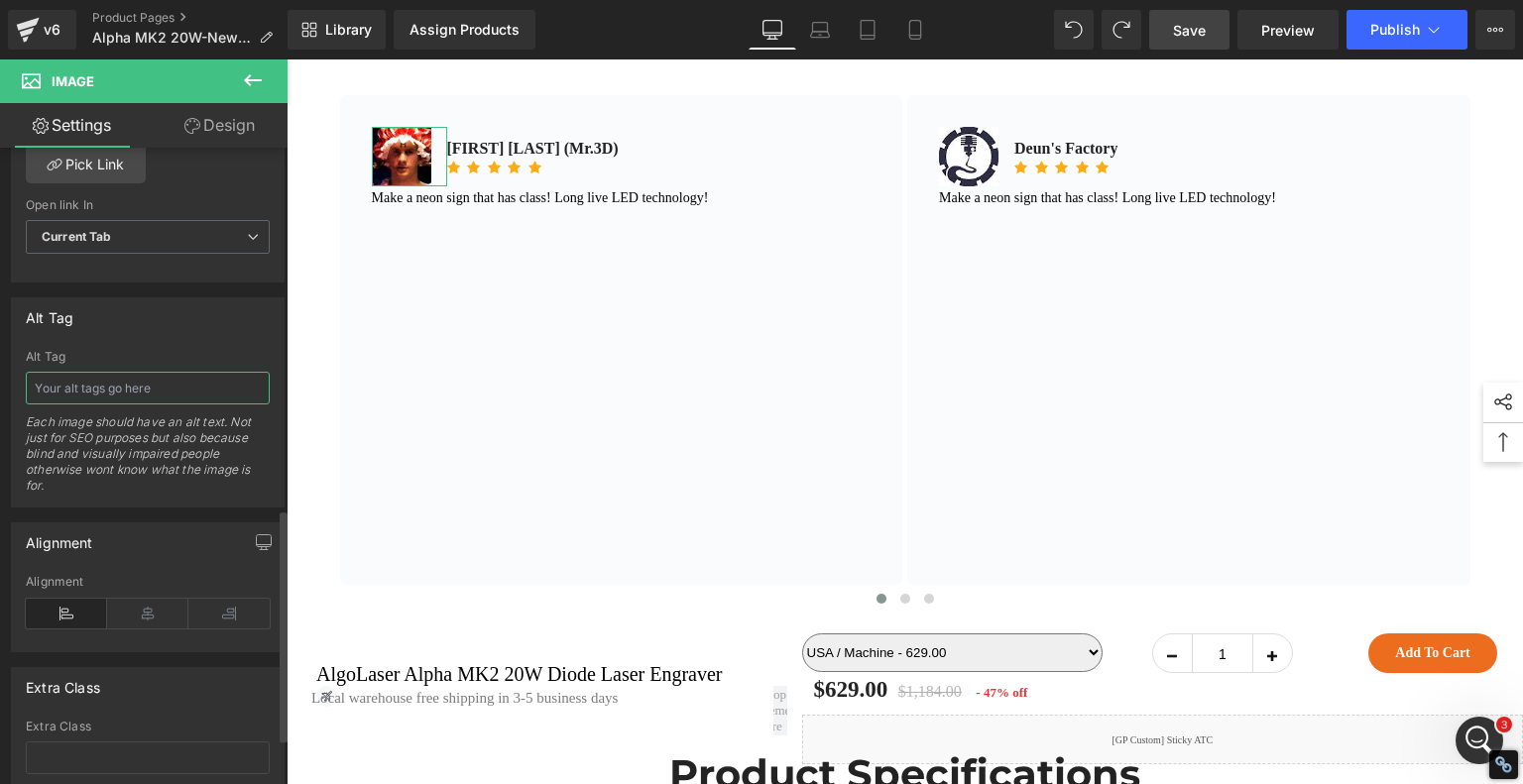 click at bounding box center [148, 388] 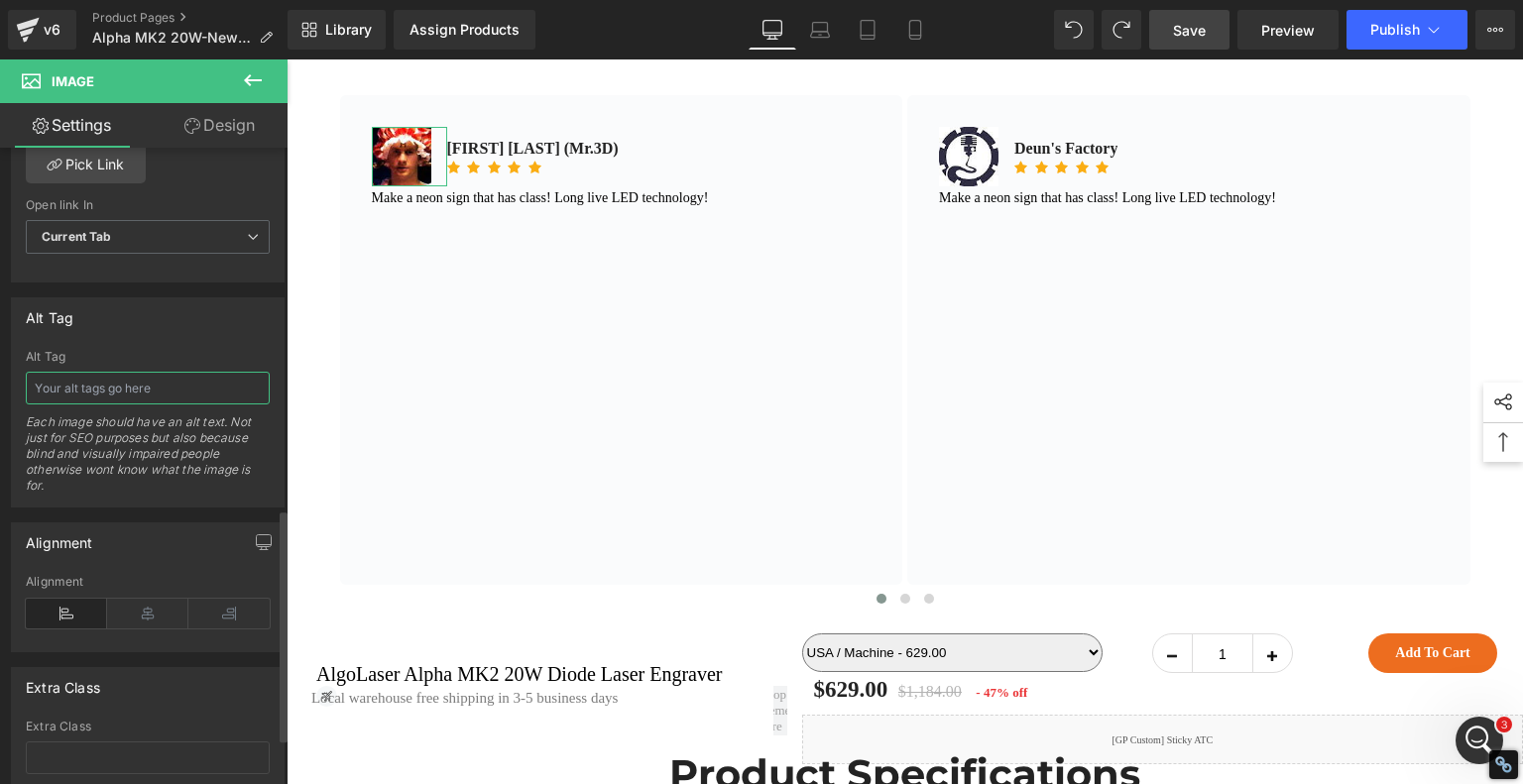paste on "AlgoLaser Alpha Mk2 20W - Test gravírování nerezu a kamenů" 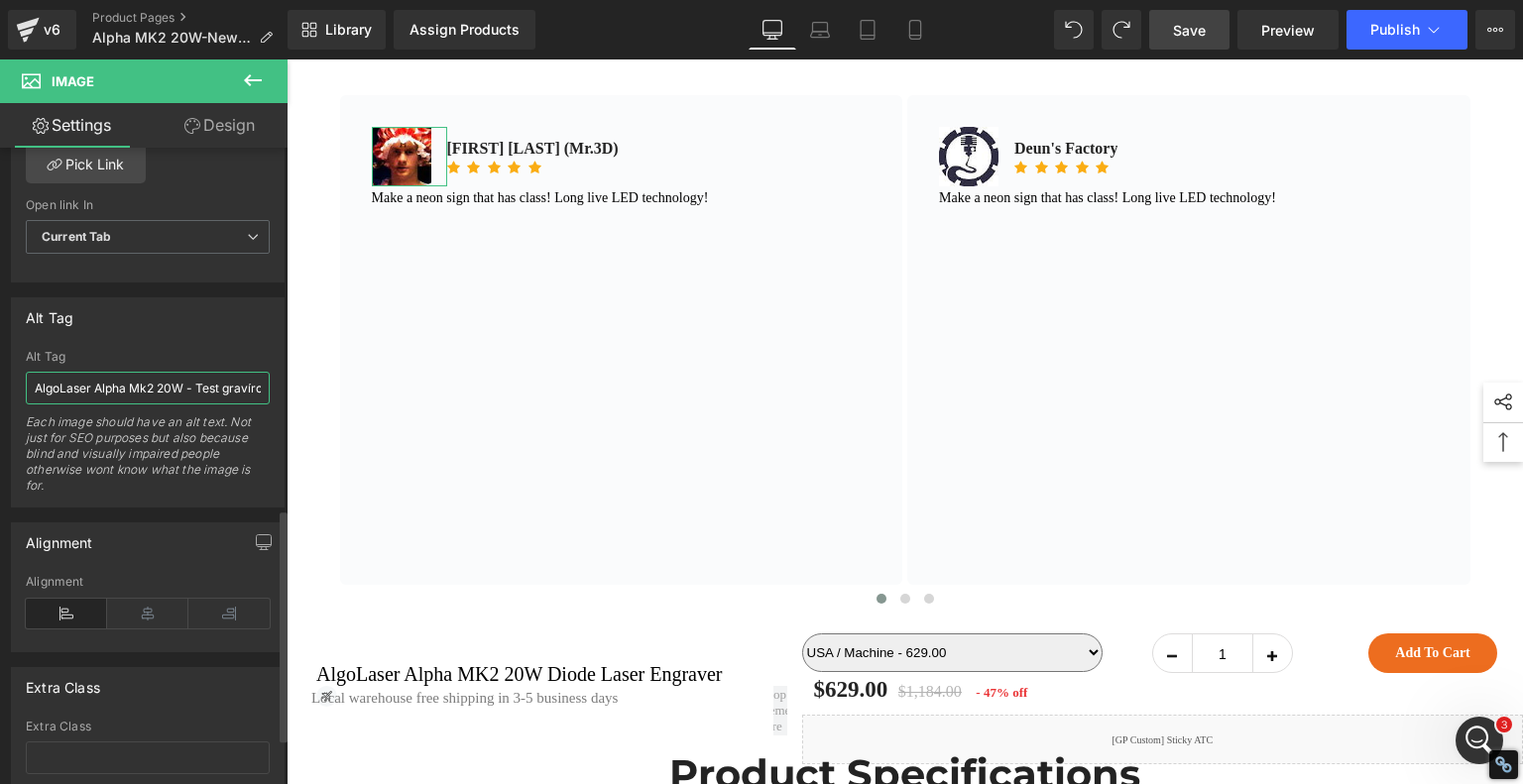 scroll, scrollTop: 0, scrollLeft: 132, axis: horizontal 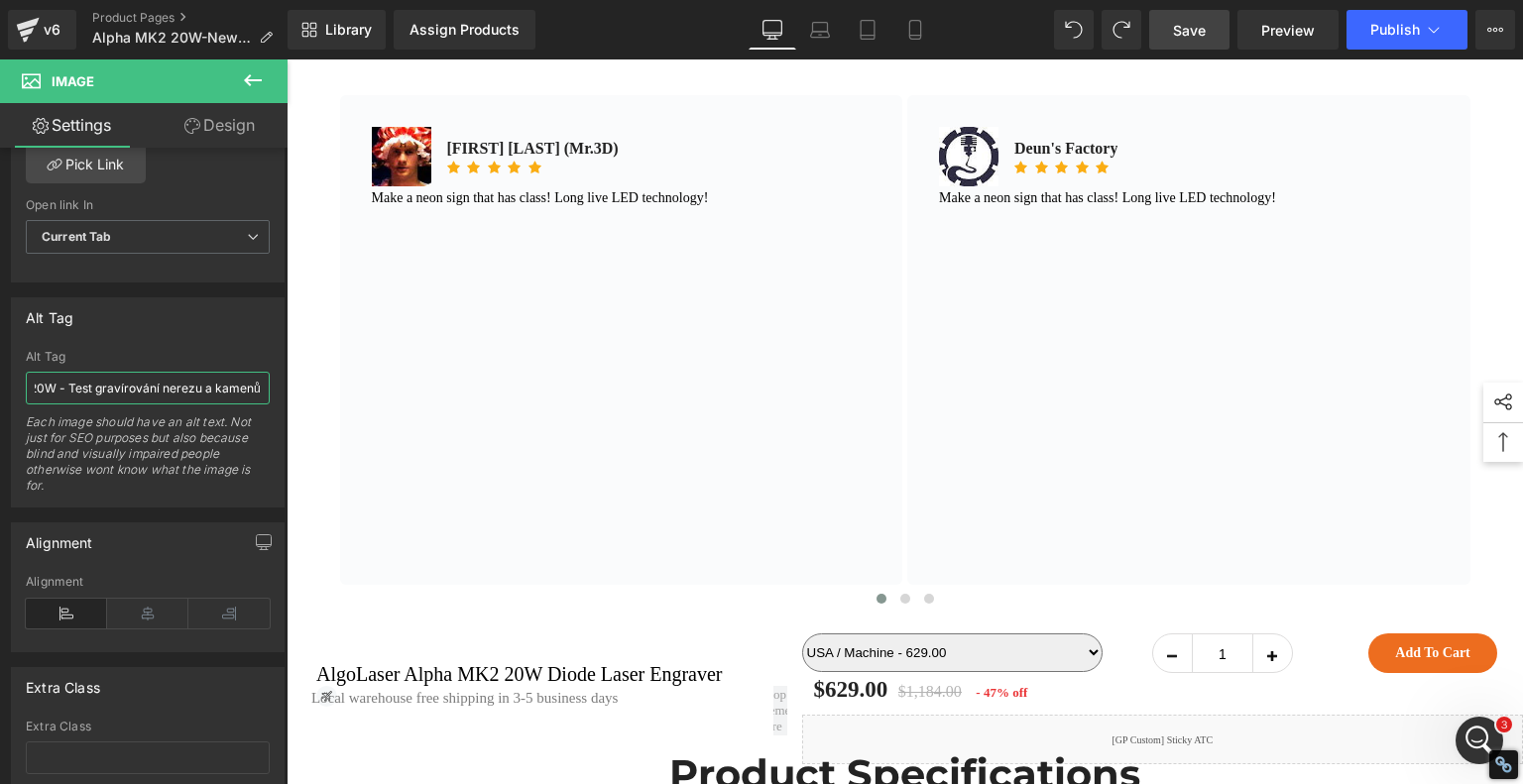 type on "AlgoLaser Alpha Mk2 20W - Test gravírování nerezu a kamenů" 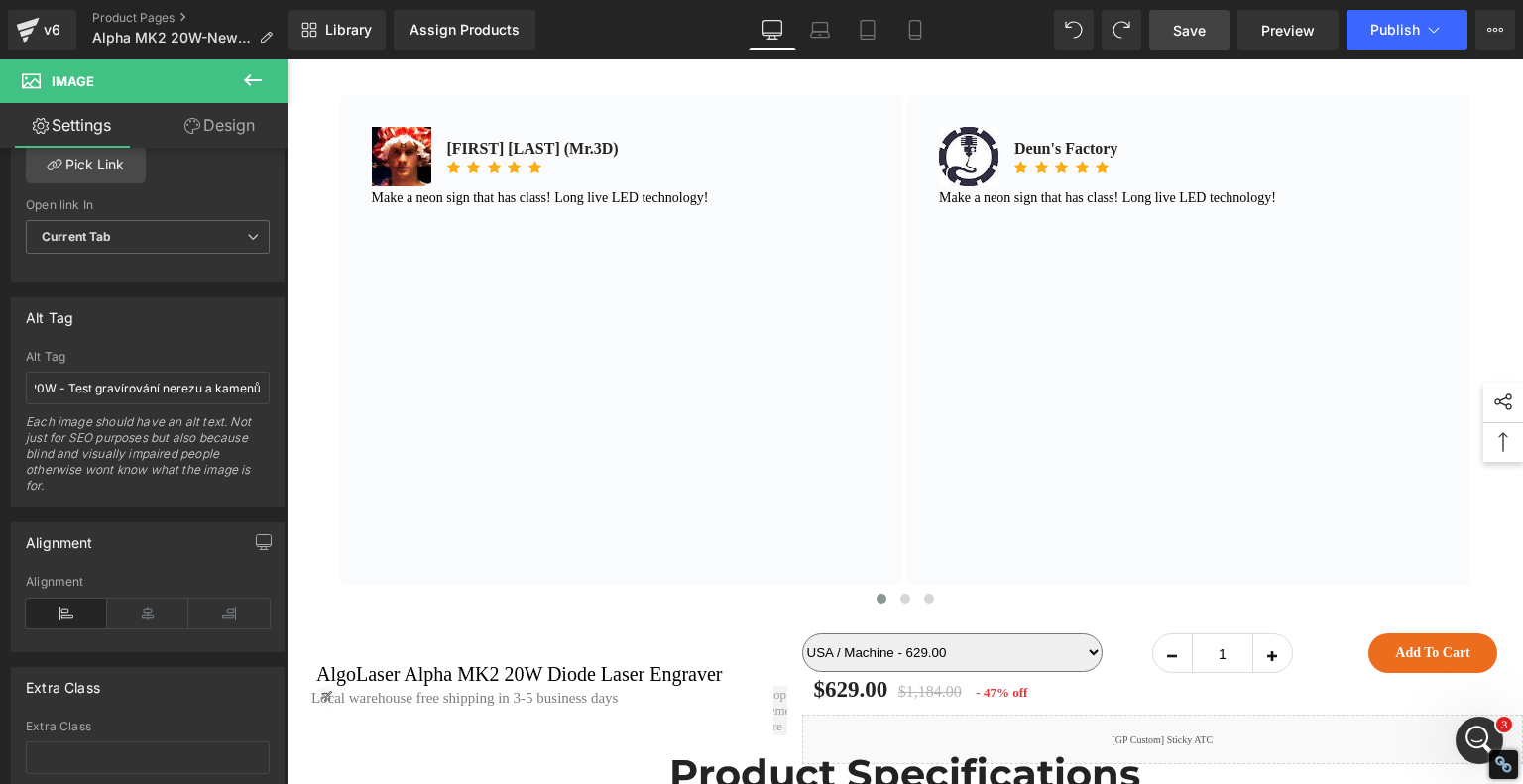 click on "Save" at bounding box center (1189, 30) 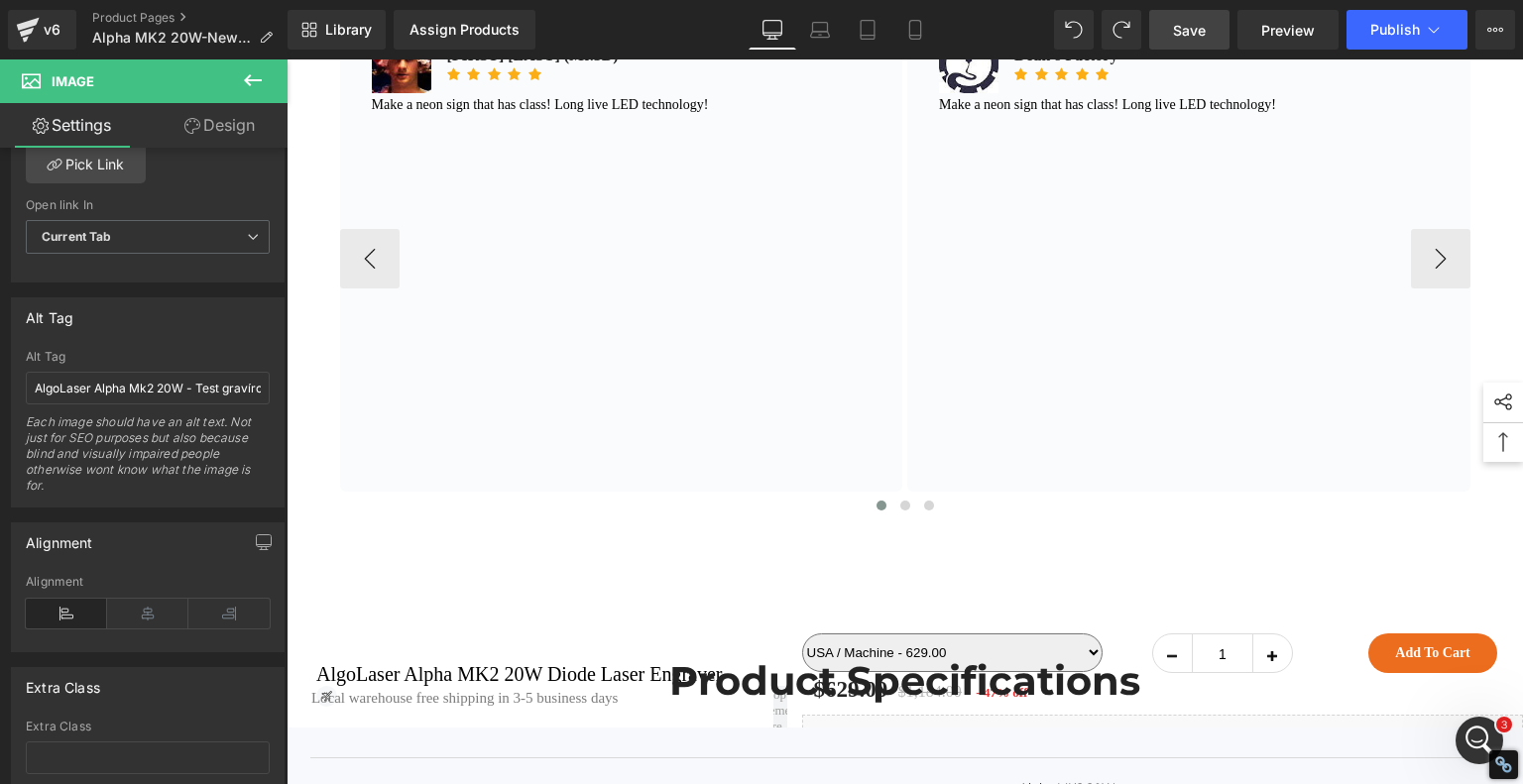 scroll, scrollTop: 13281, scrollLeft: 0, axis: vertical 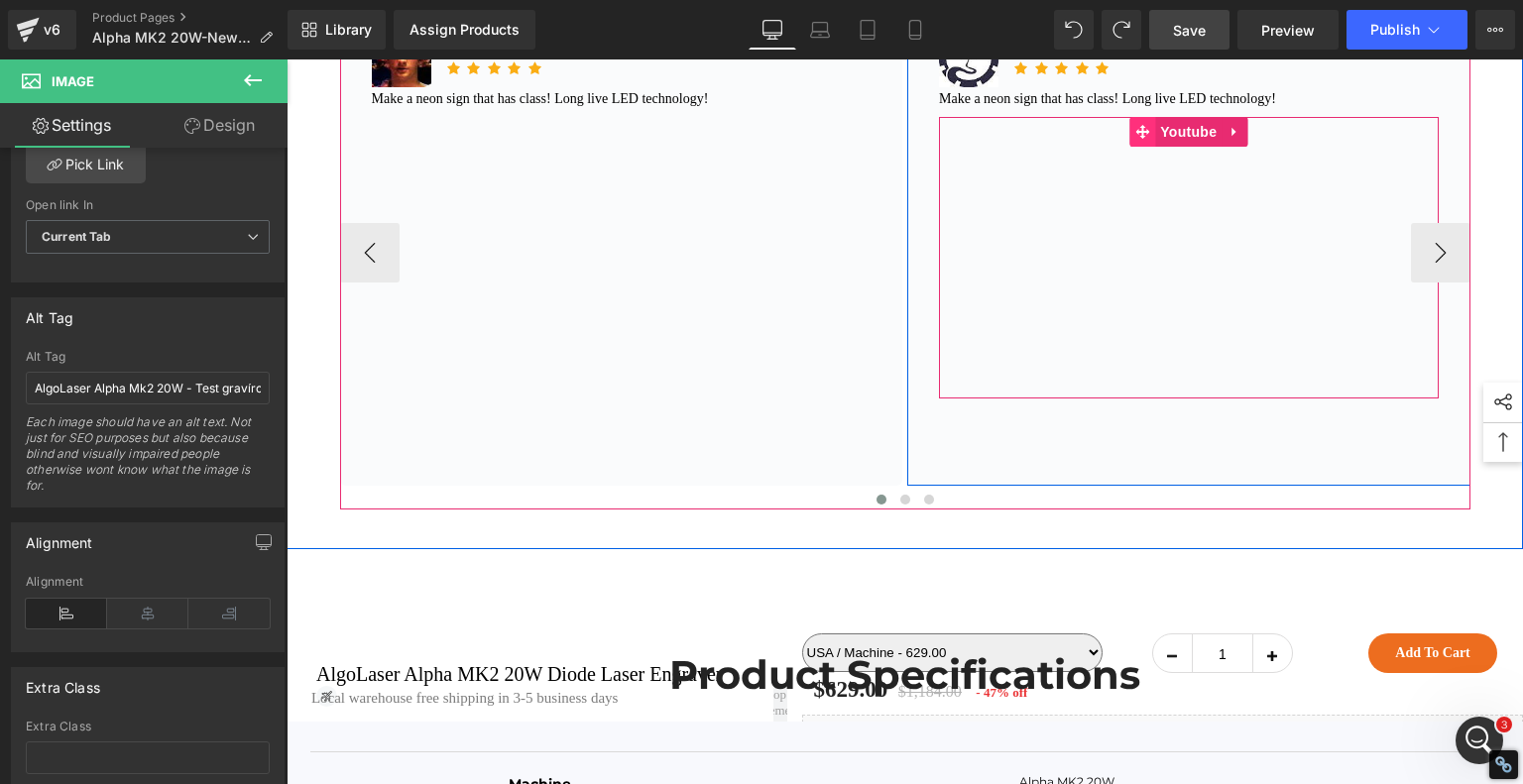 click 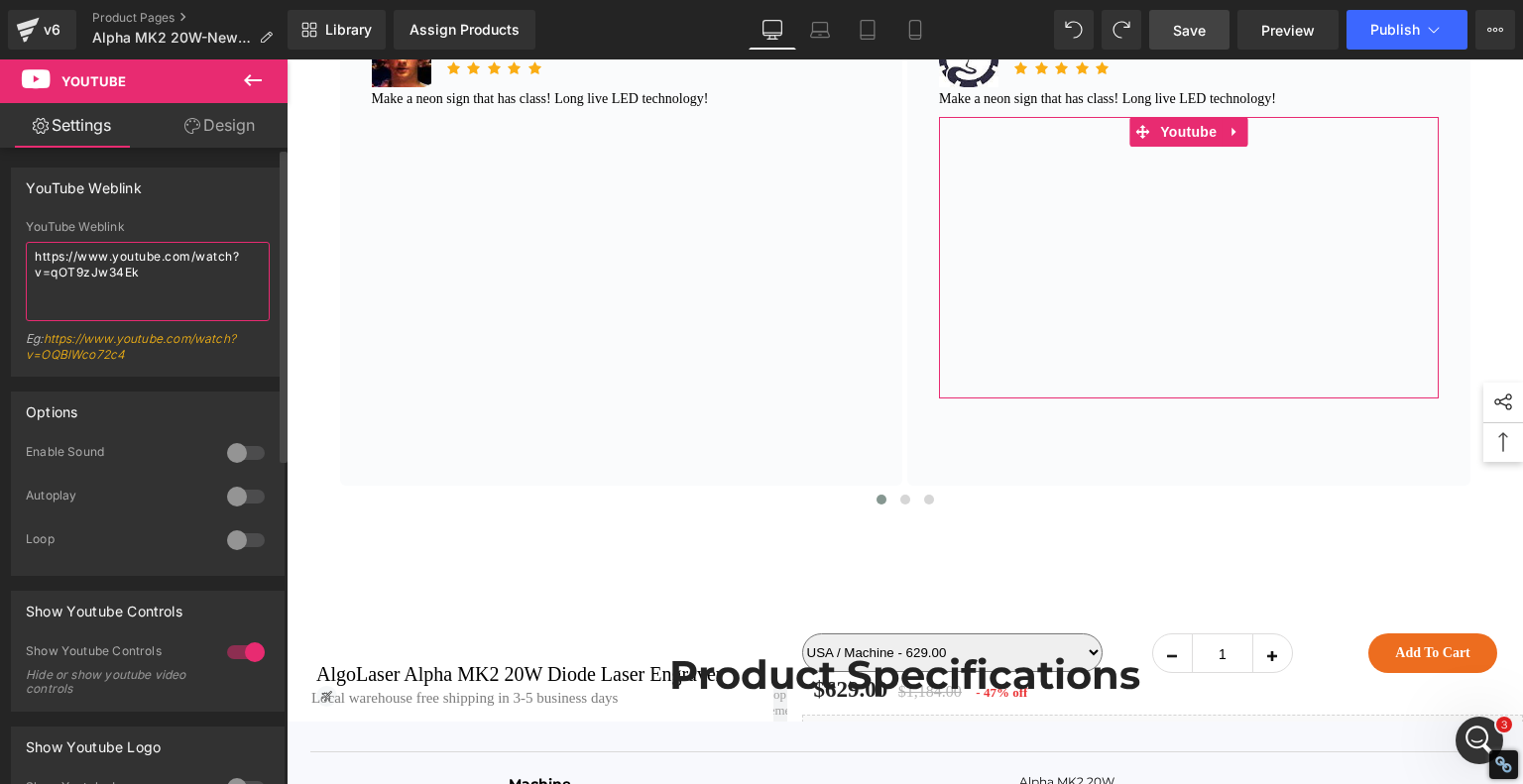 click on "https://www.youtube.com/watch?v=qOT9zJw34Ek" at bounding box center (148, 281) 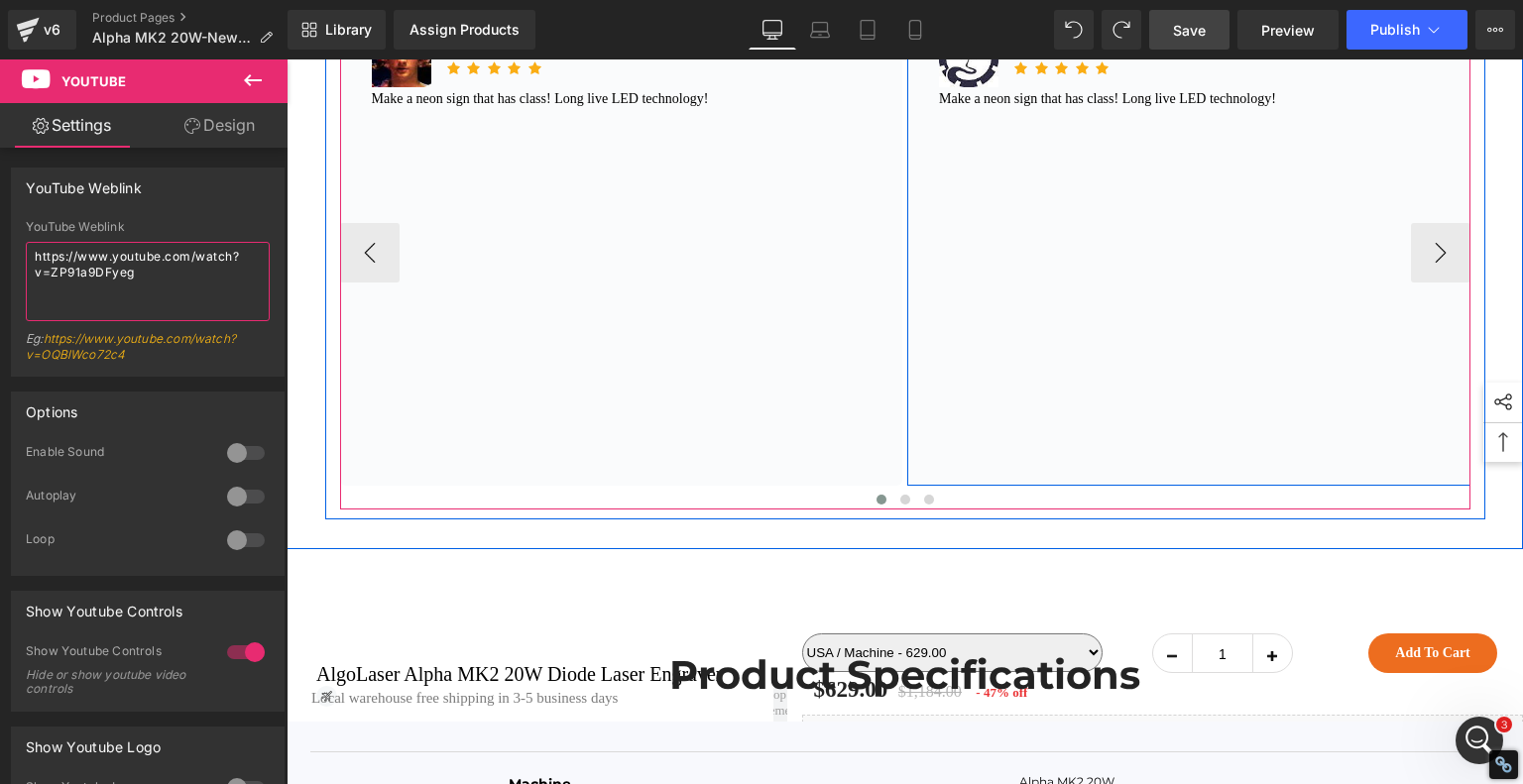 type on "https://www.youtube.com/watch?v=ZP91a9DFyeg" 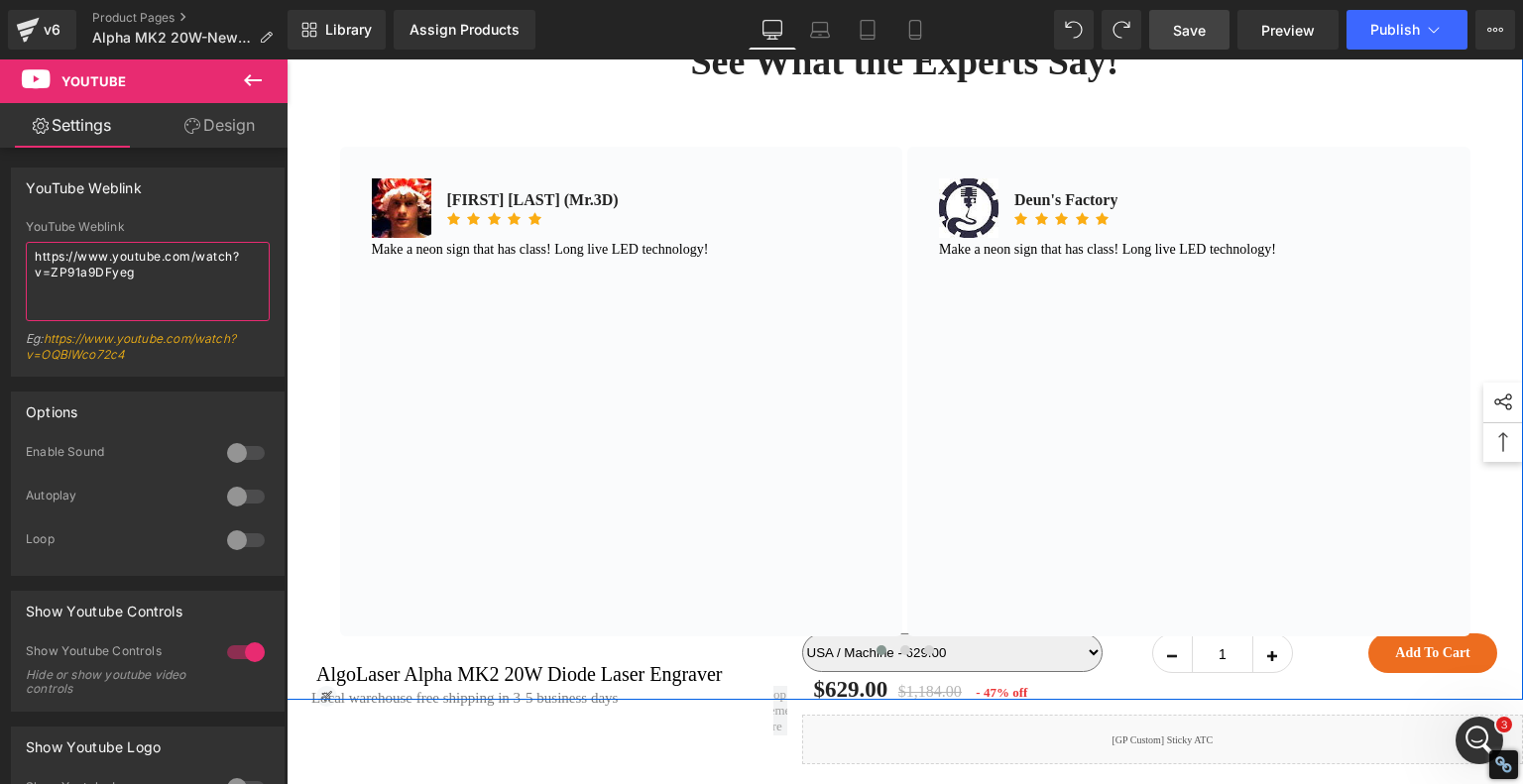 scroll, scrollTop: 13083, scrollLeft: 0, axis: vertical 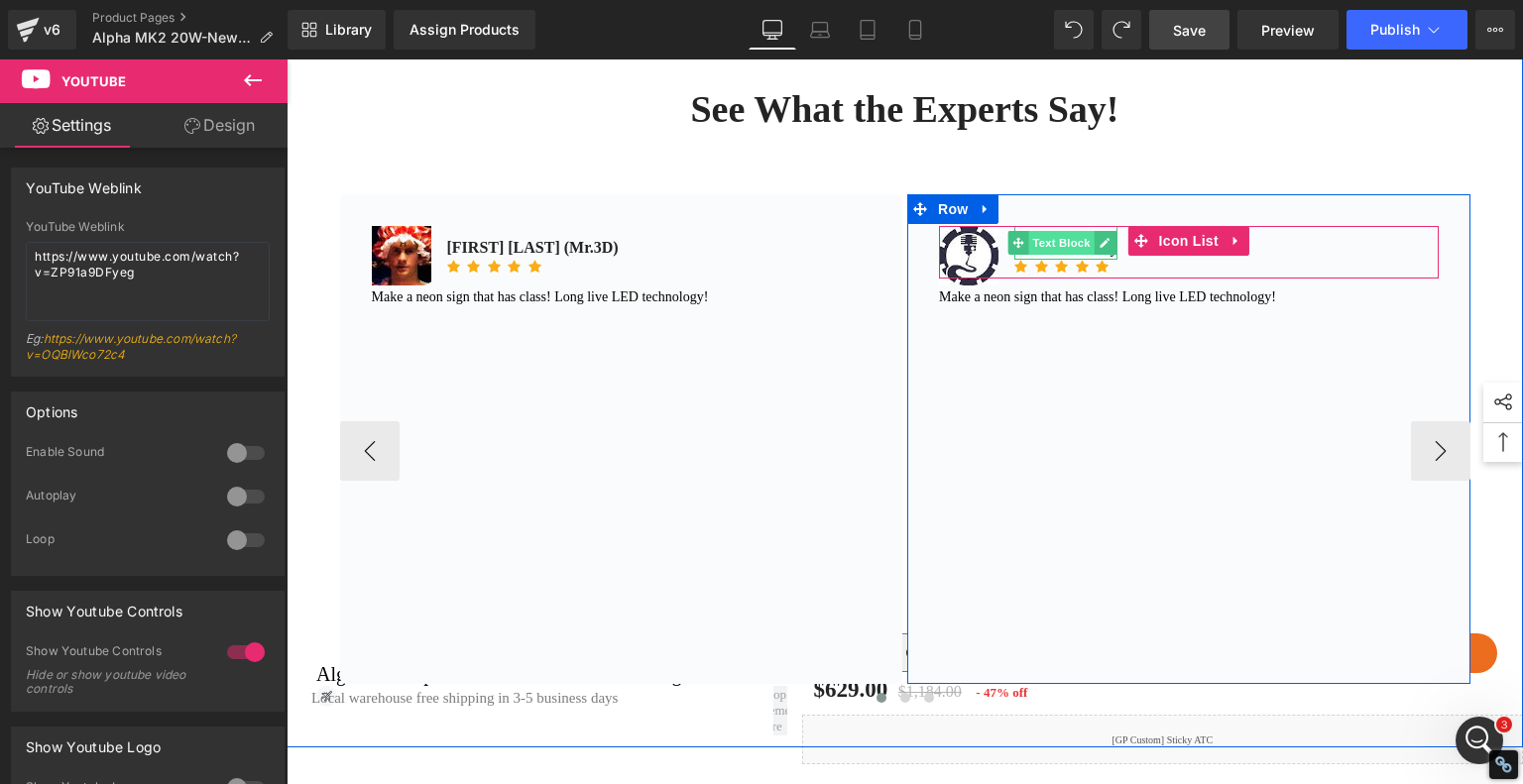 click on "Text Block" at bounding box center [1062, 243] 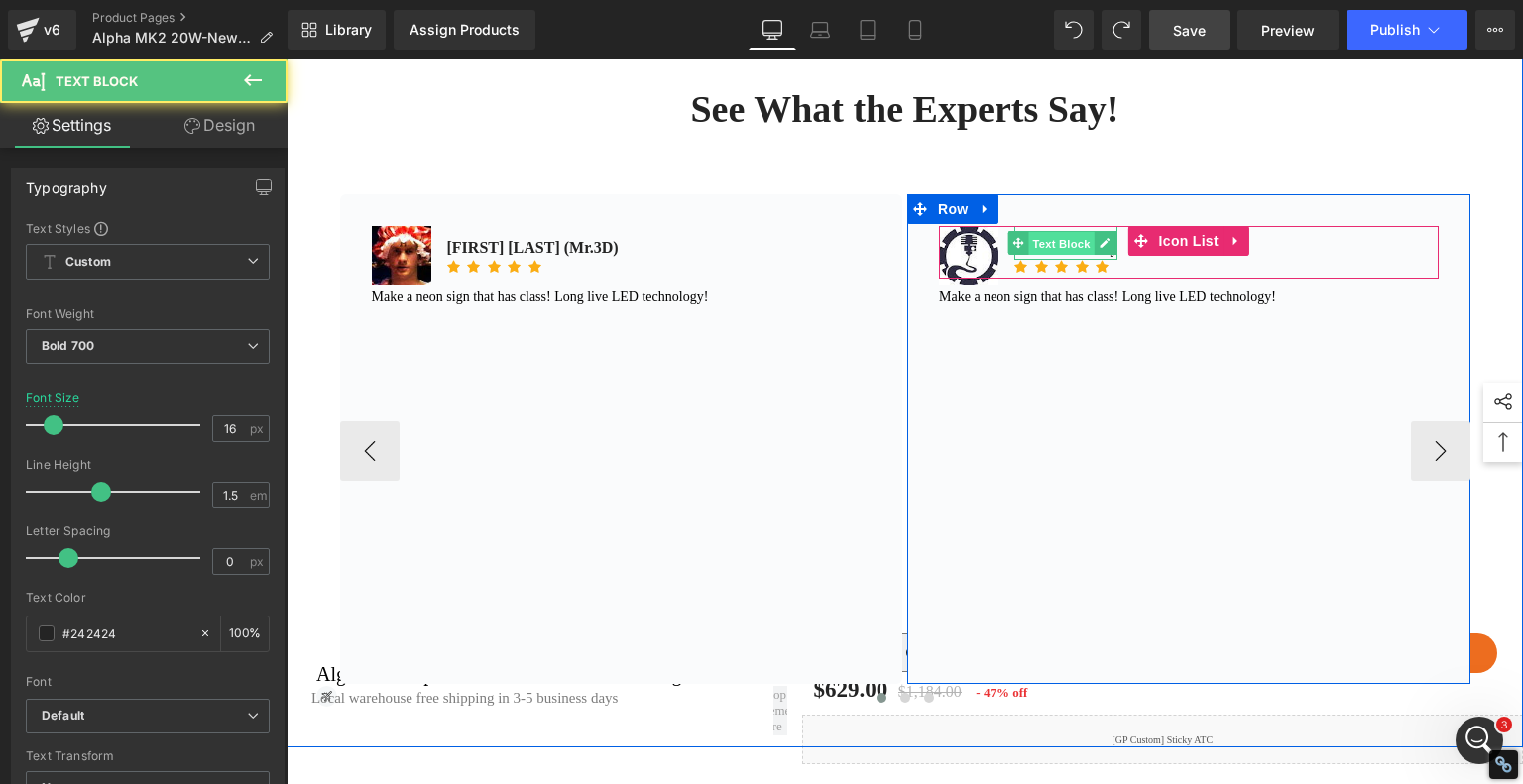 click on "Text Block" at bounding box center (1062, 244) 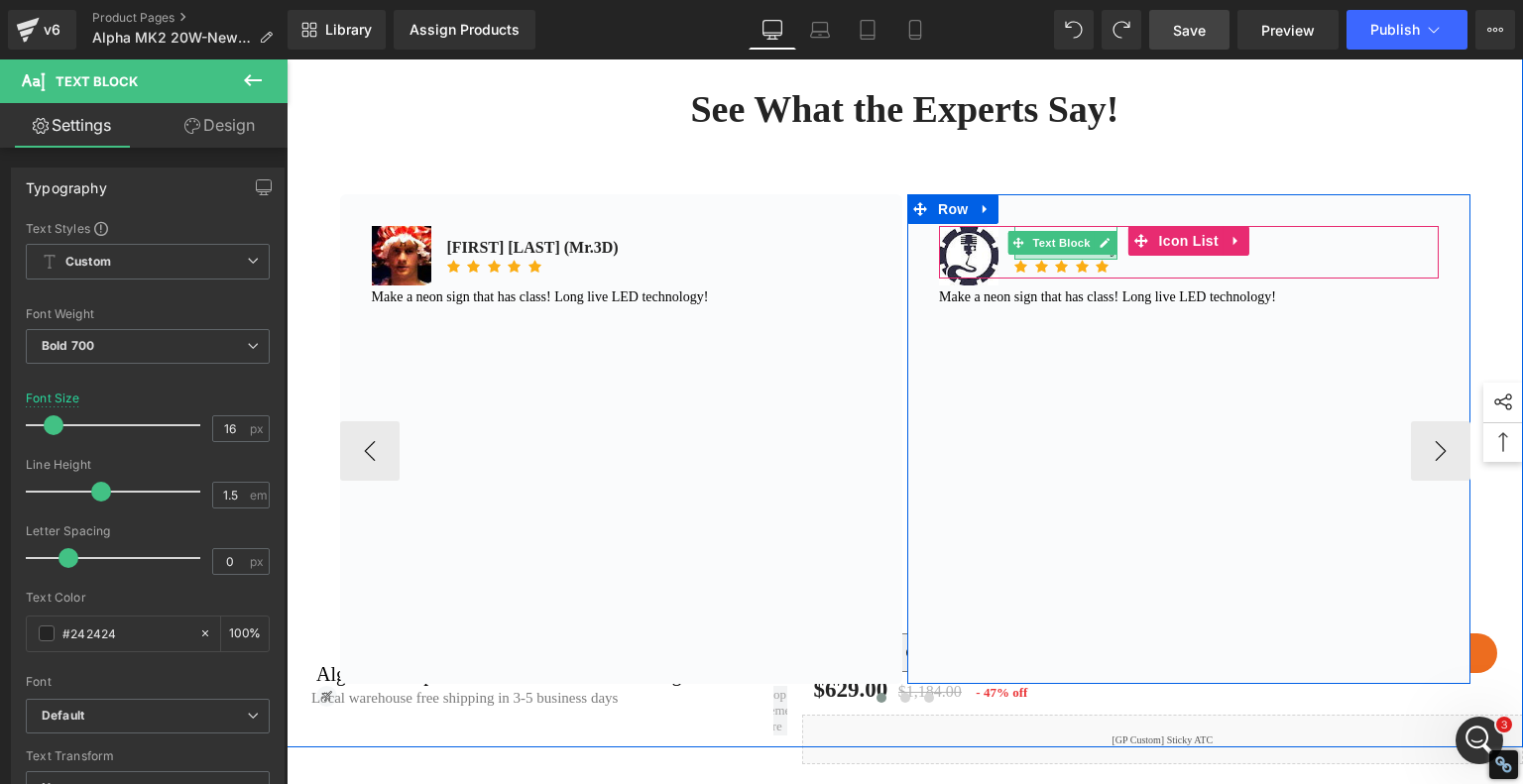click at bounding box center [1066, 257] 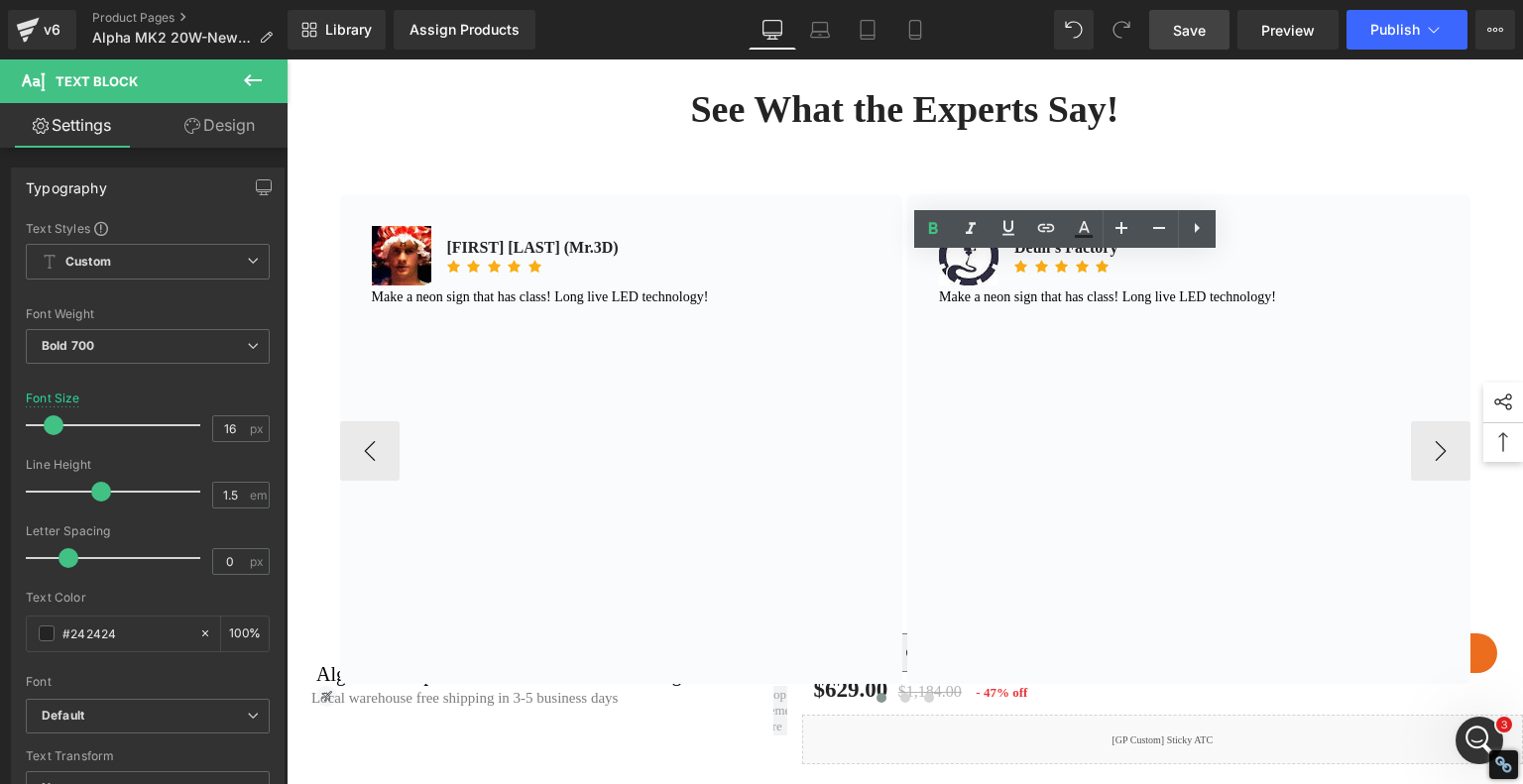 click on "Deun's Factory" at bounding box center [1066, 248] 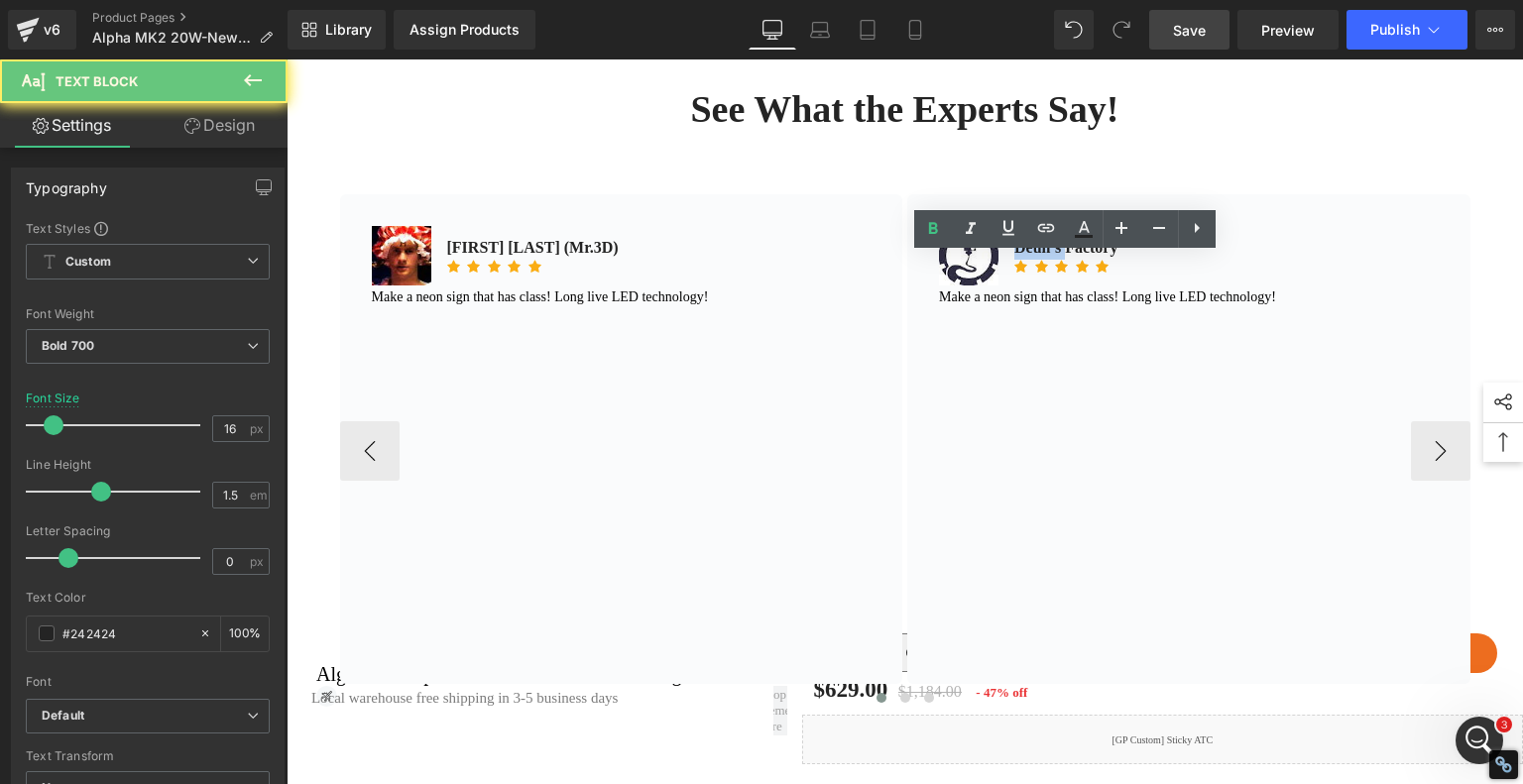 click on "Deun's Factory" at bounding box center [1066, 248] 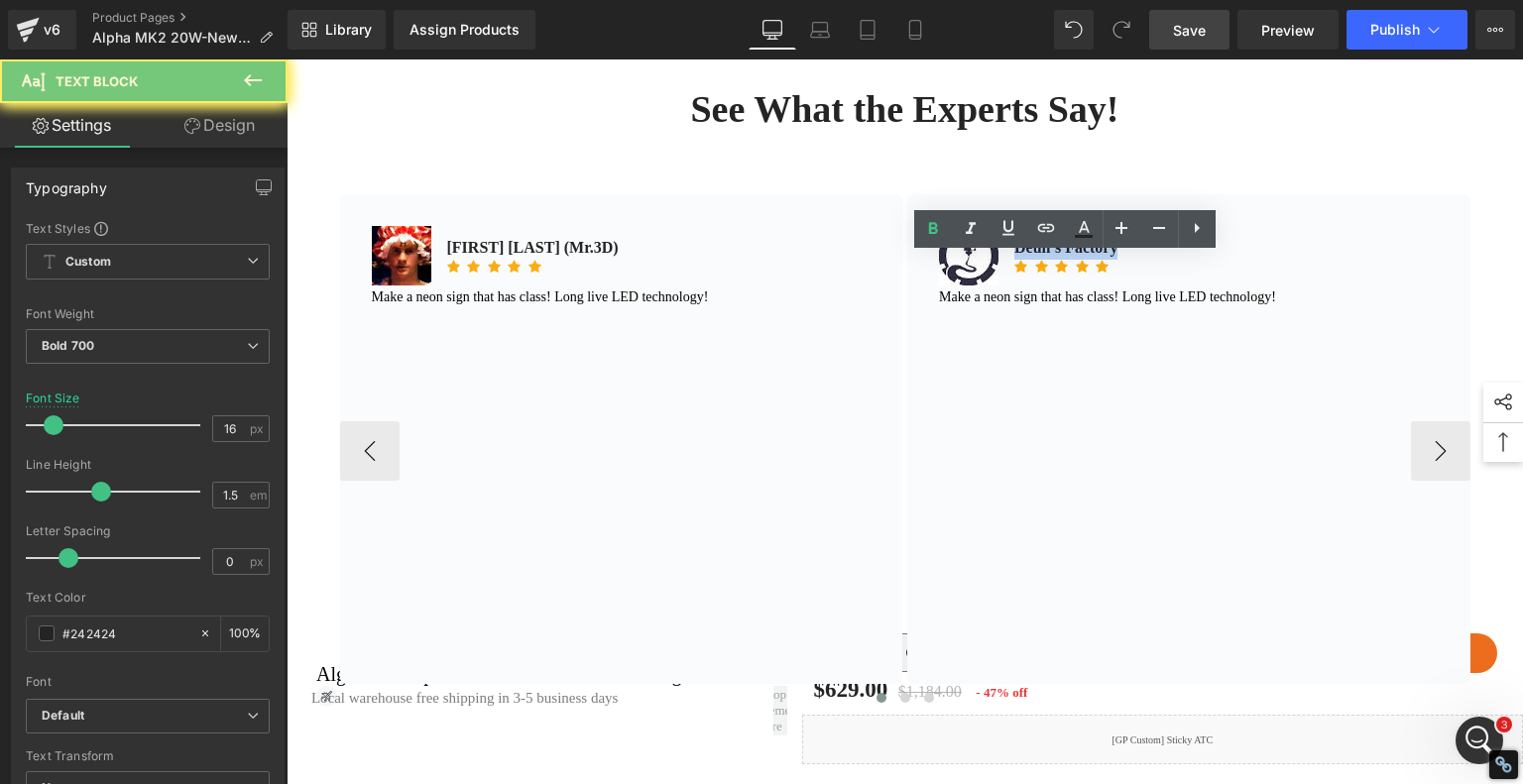 click on "Deun's Factory" at bounding box center [1066, 248] 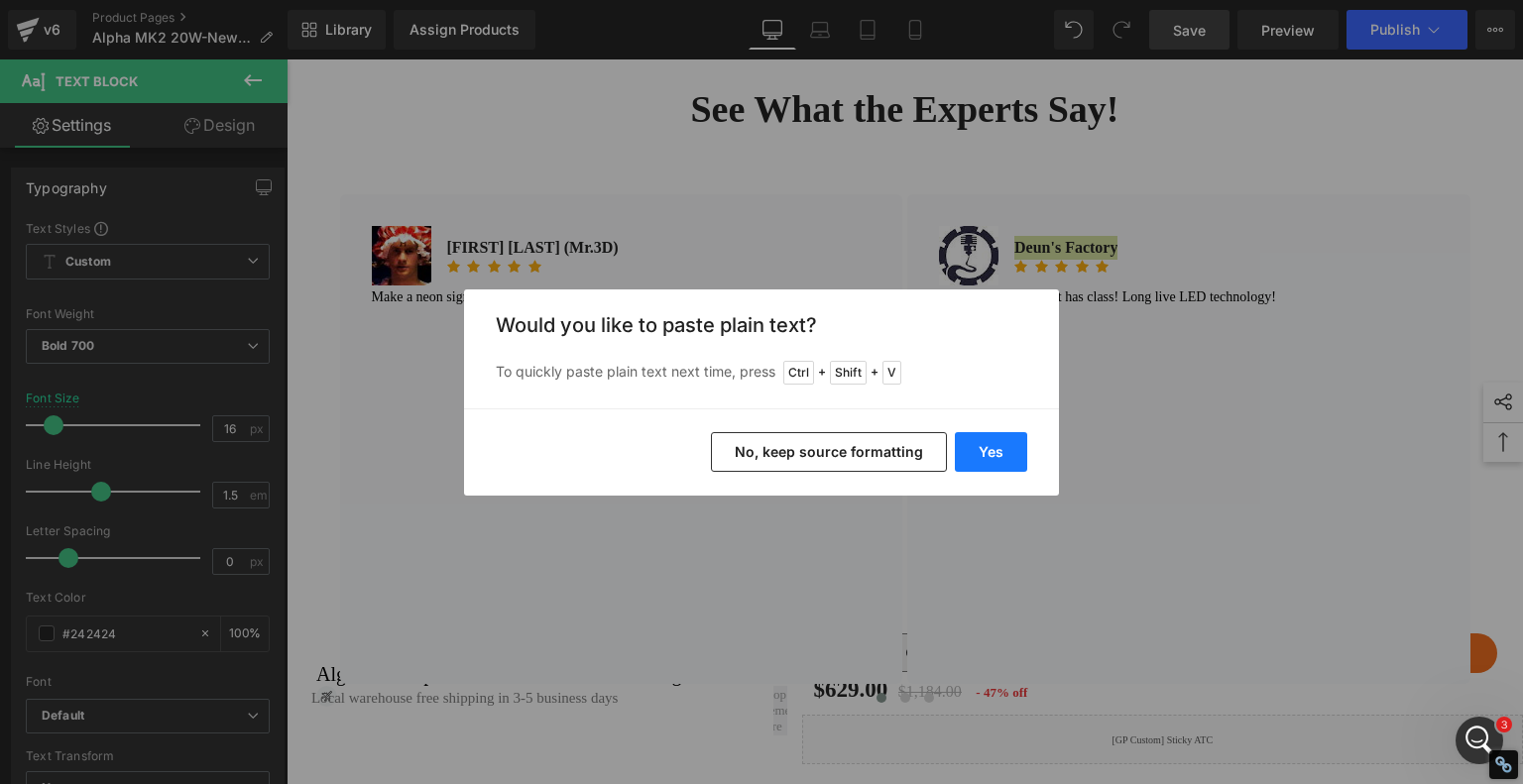 click on "Yes" at bounding box center [991, 452] 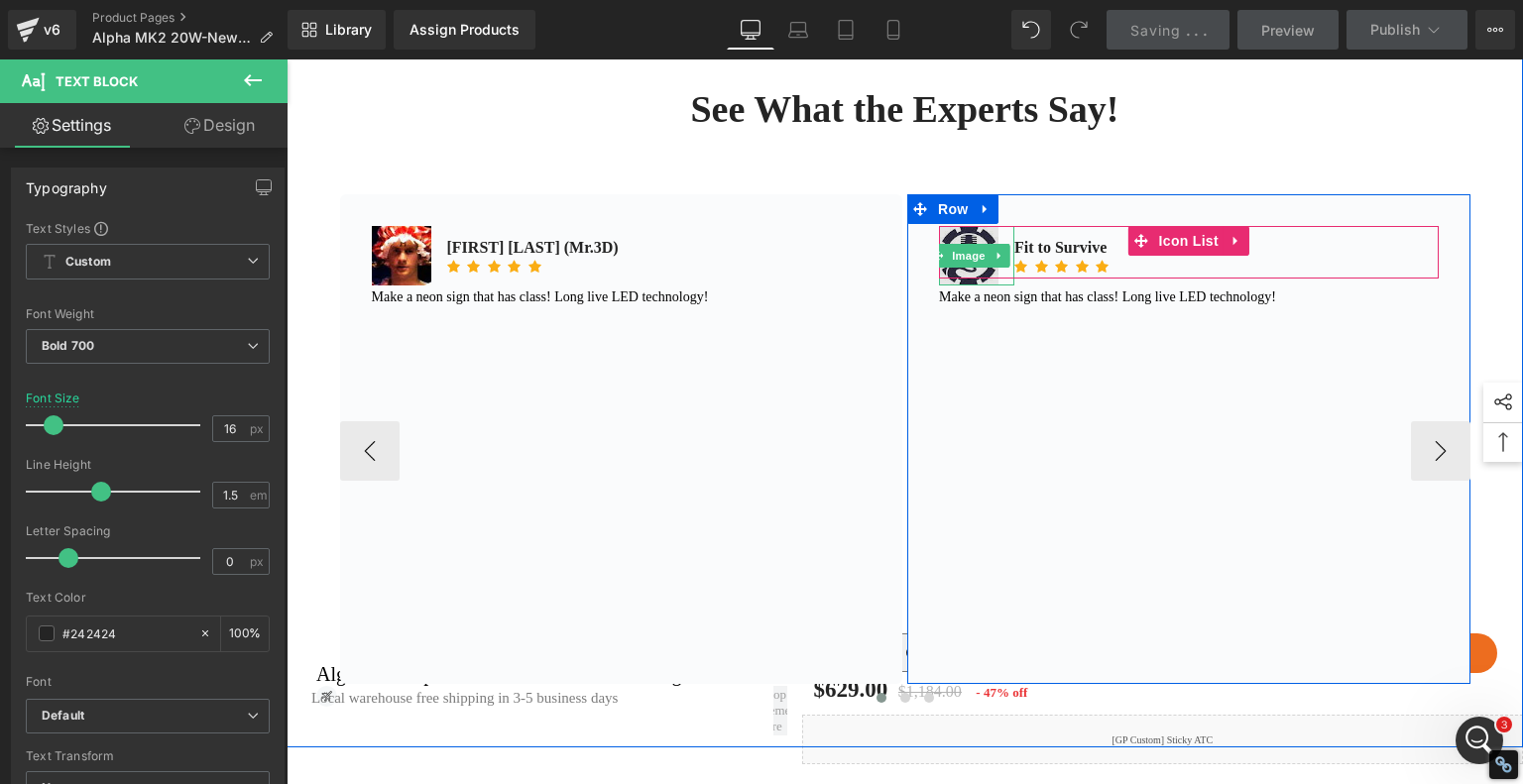 click on "Image" at bounding box center [969, 256] 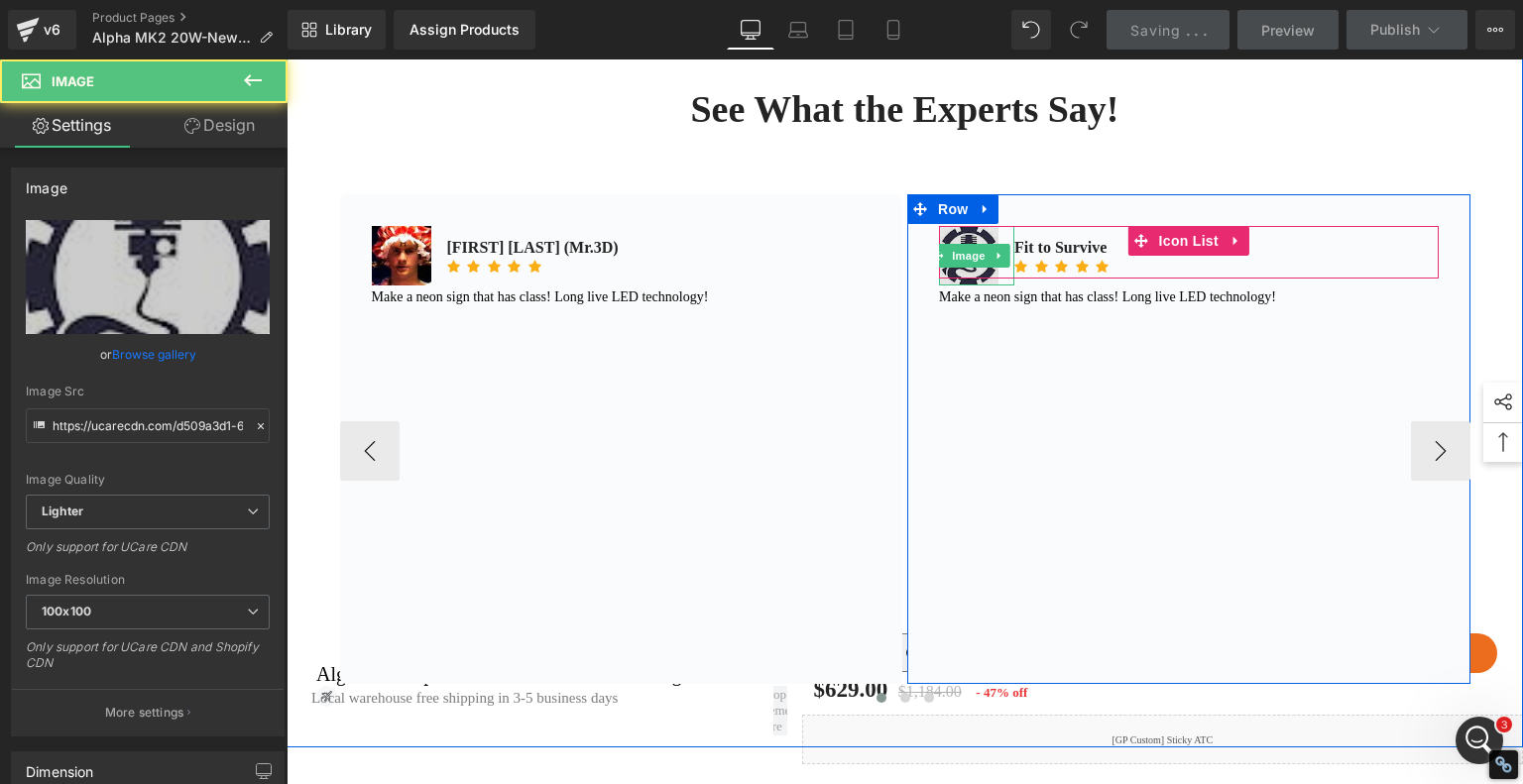 click at bounding box center (969, 256) 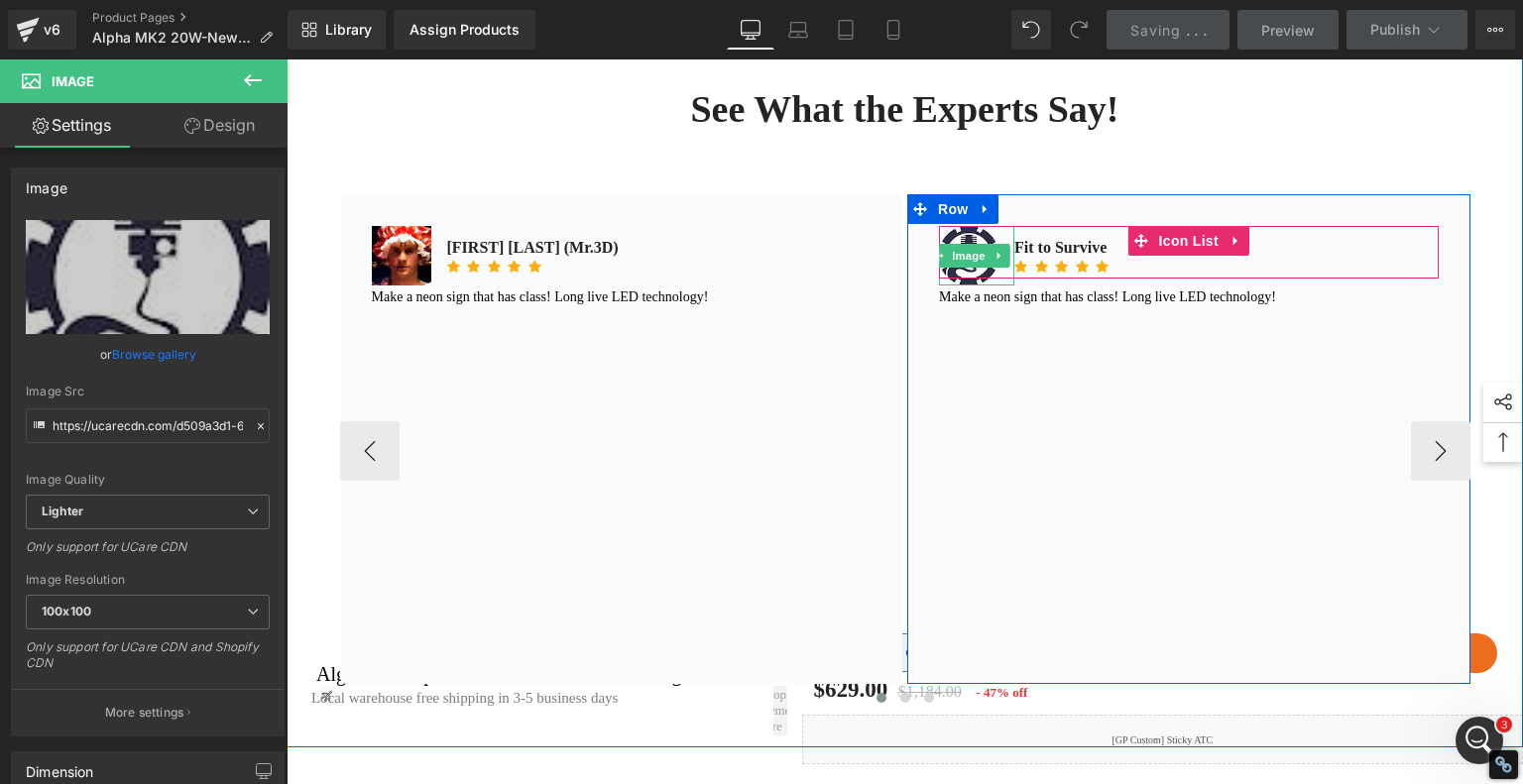 click on "See What the Experts Say!" at bounding box center [905, 110] 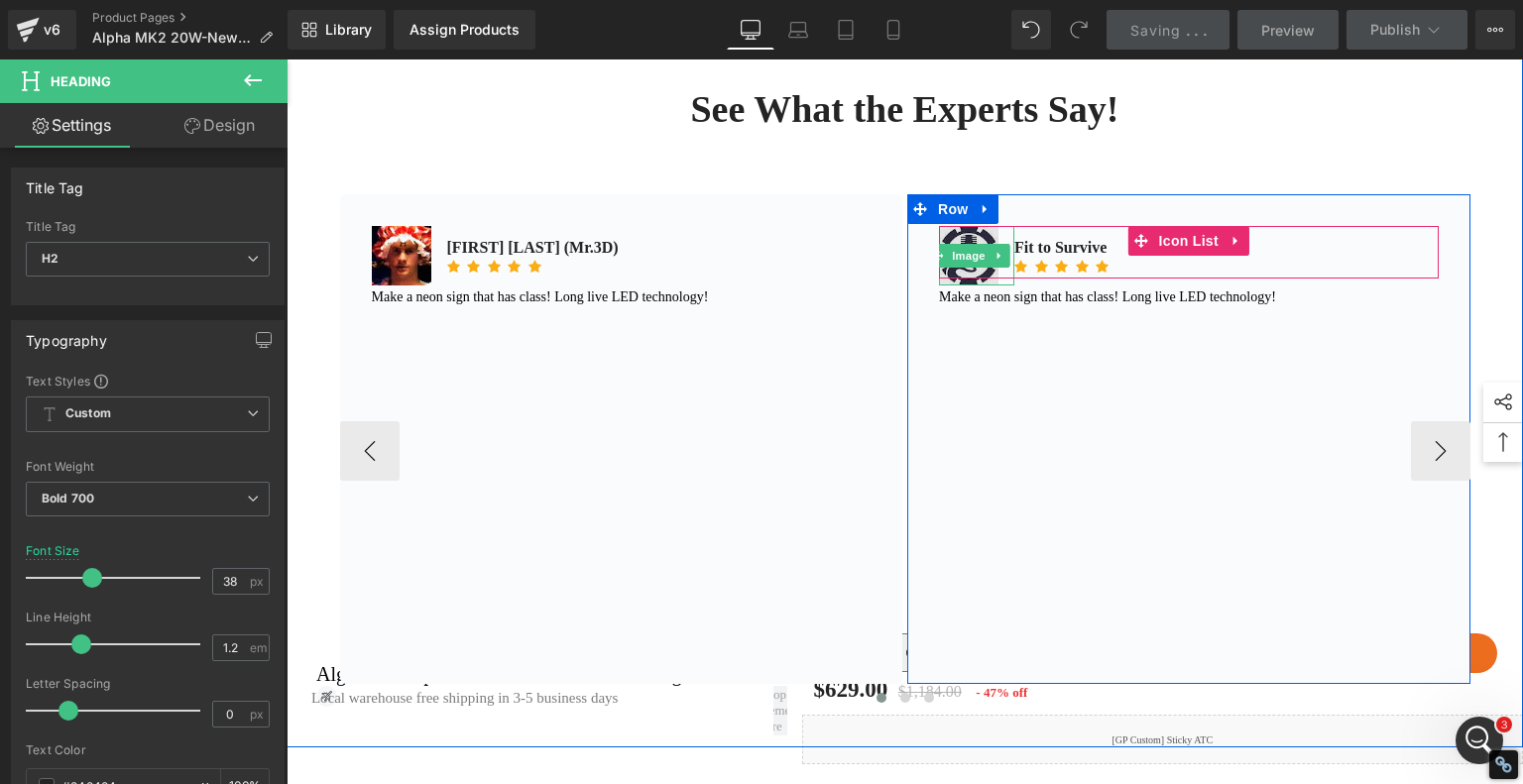 click at bounding box center [969, 256] 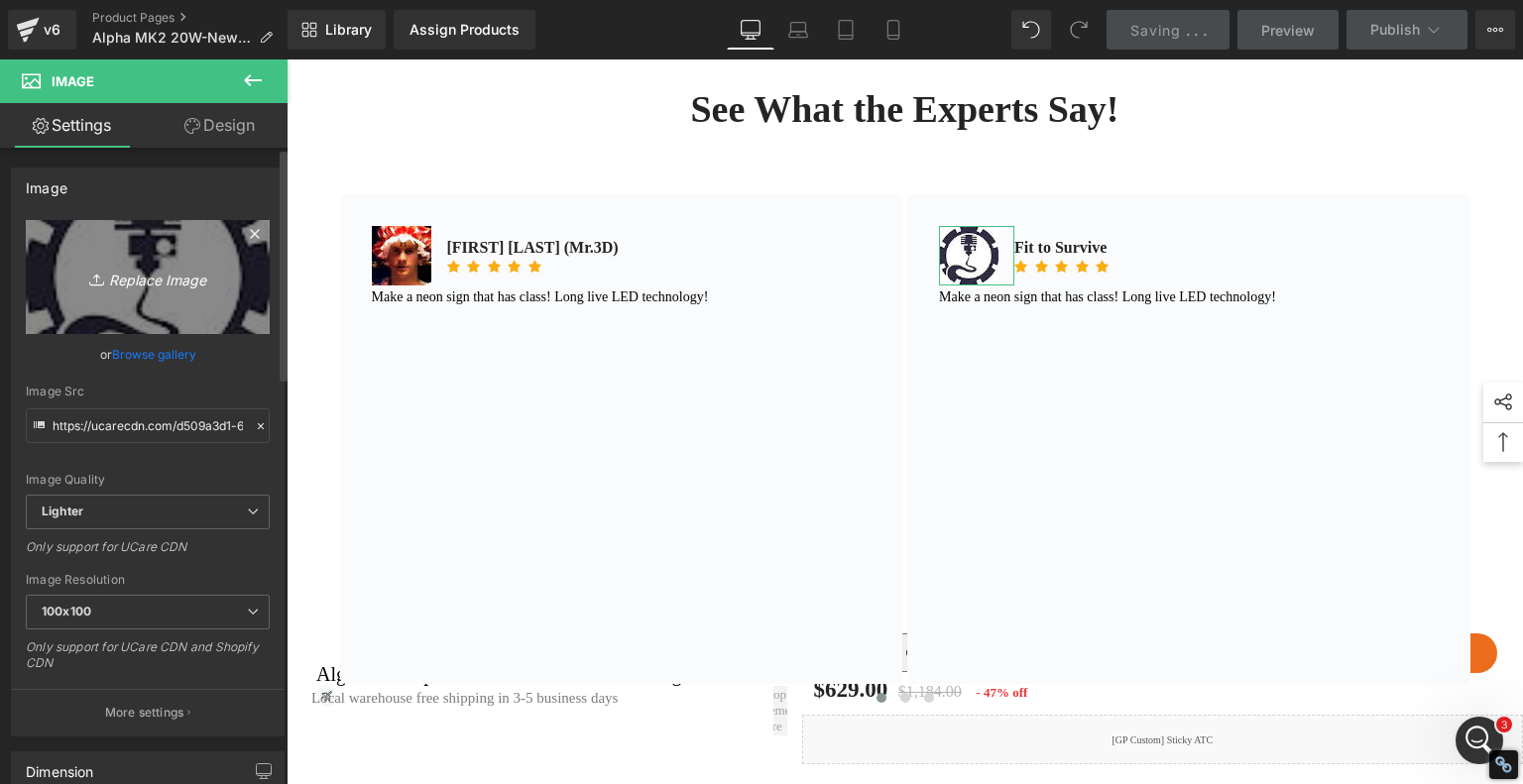 click on "Replace Image" at bounding box center [148, 277] 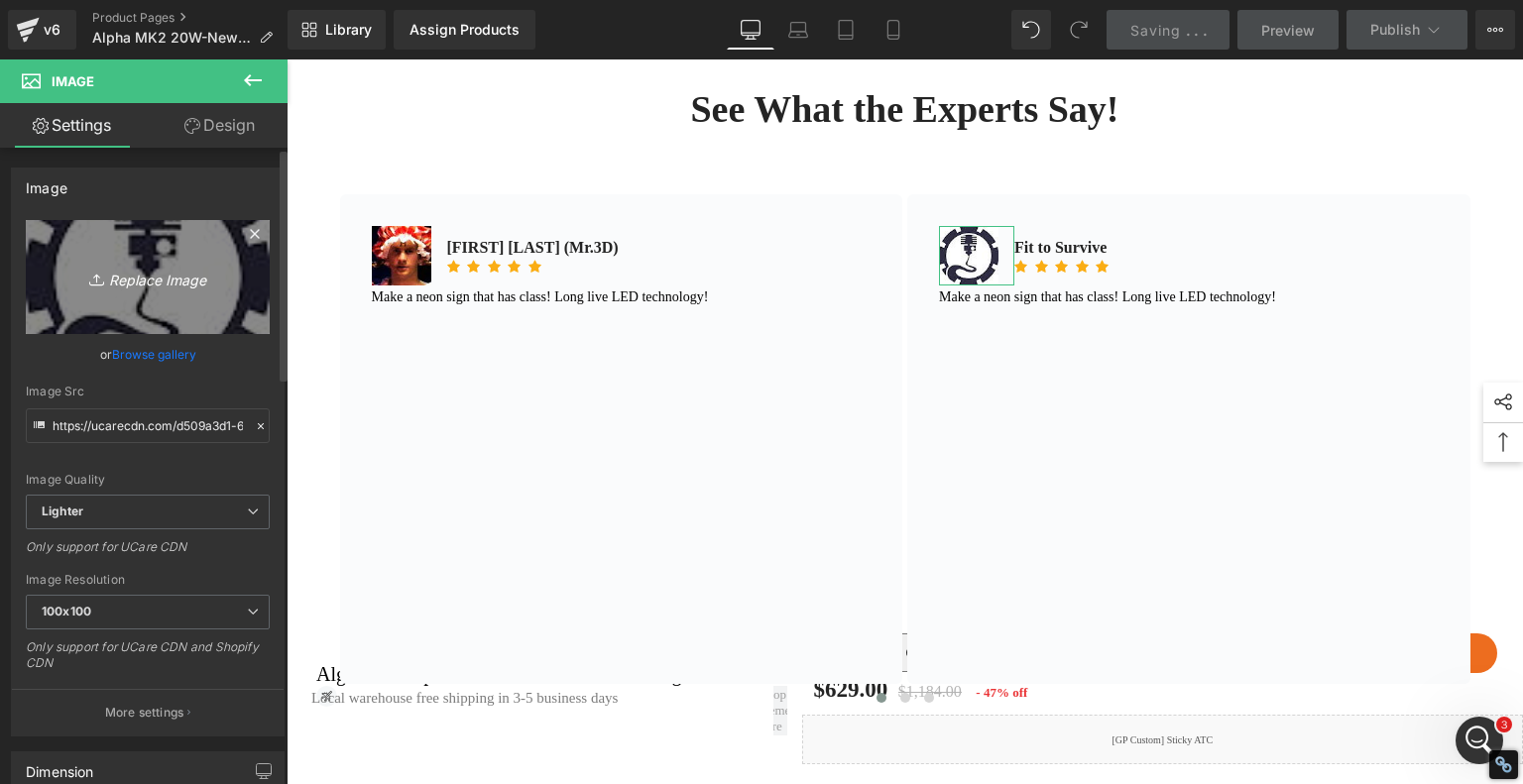 type on "C:\fakepath\Fit to Survive 02.jpg" 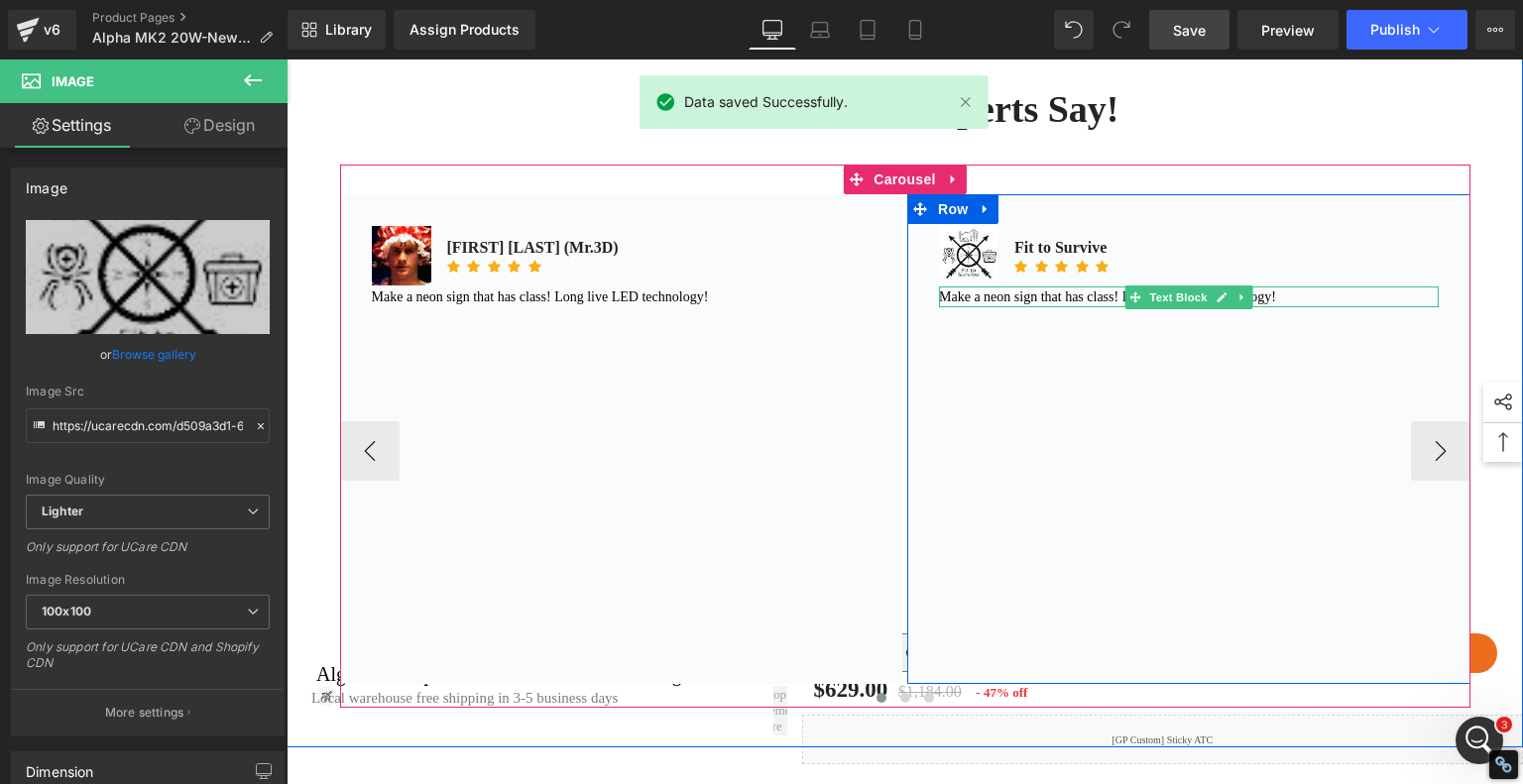 click on "Make a neon sign that has class! Long live LED technology!" at bounding box center (1108, 296) 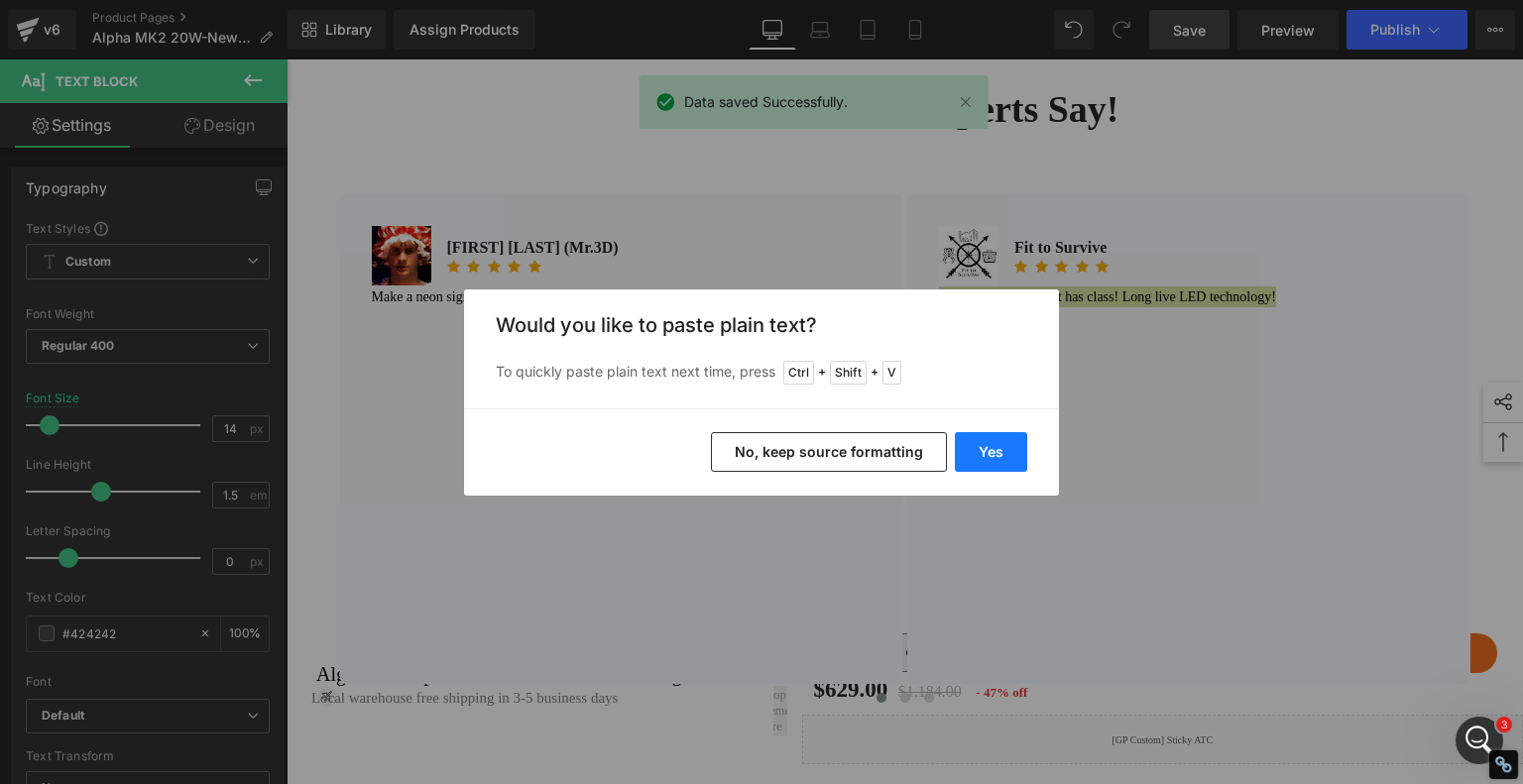click on "Yes" at bounding box center (991, 452) 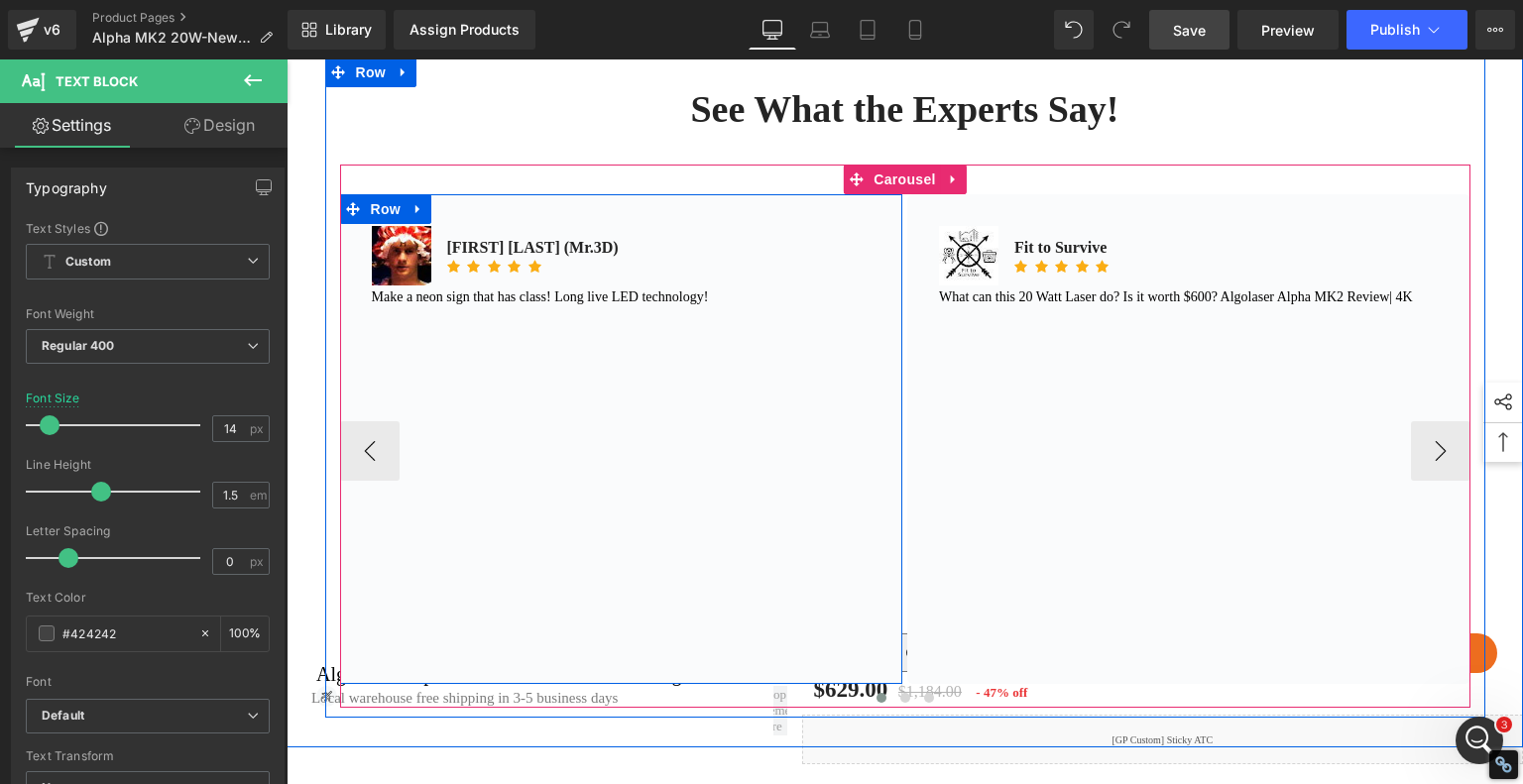 click on "Make a neon sign that has class! Long live LED technology!" at bounding box center [622, 296] 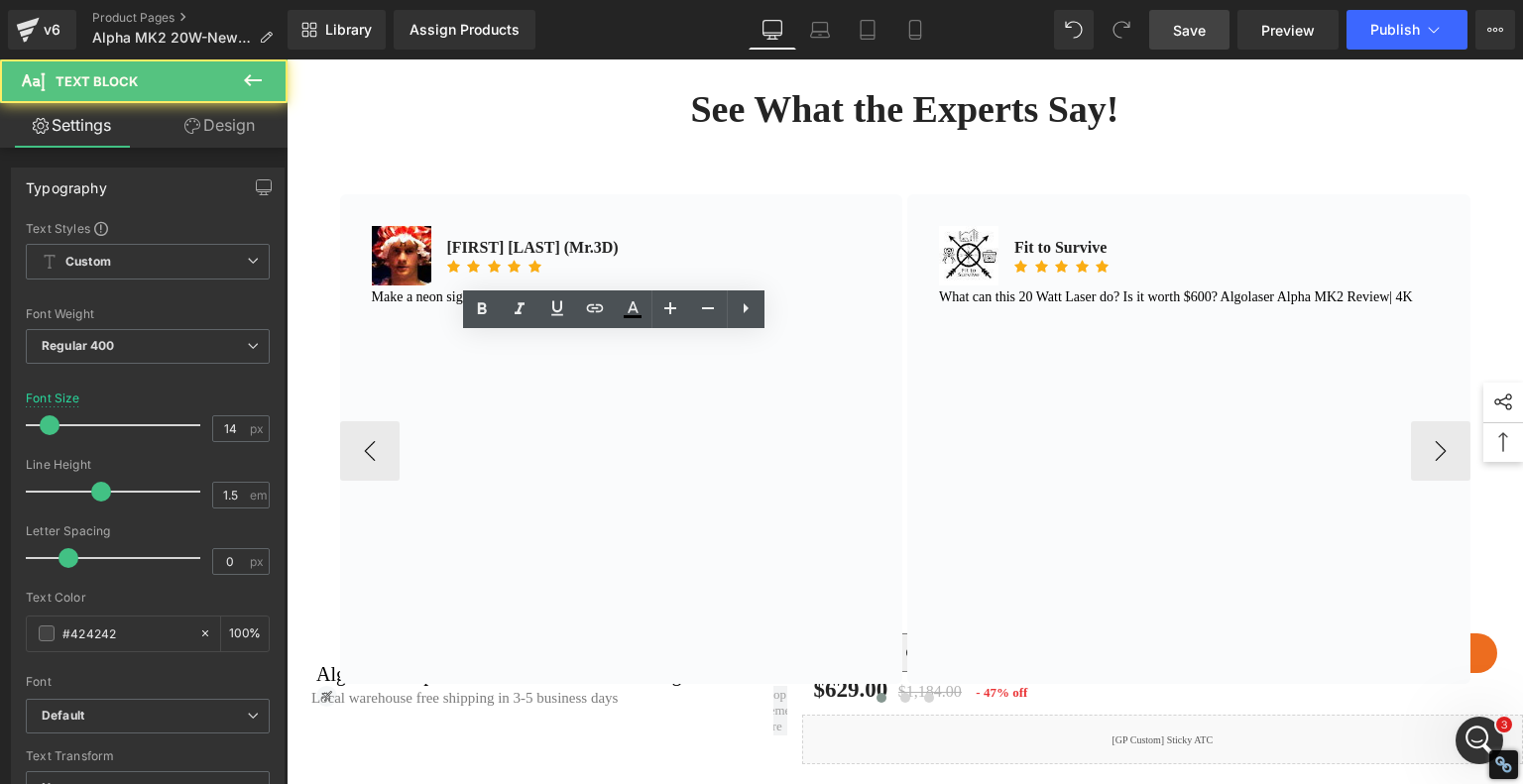 click on "Make a neon sign that has class! Long live LED technology!" at bounding box center (622, 296) 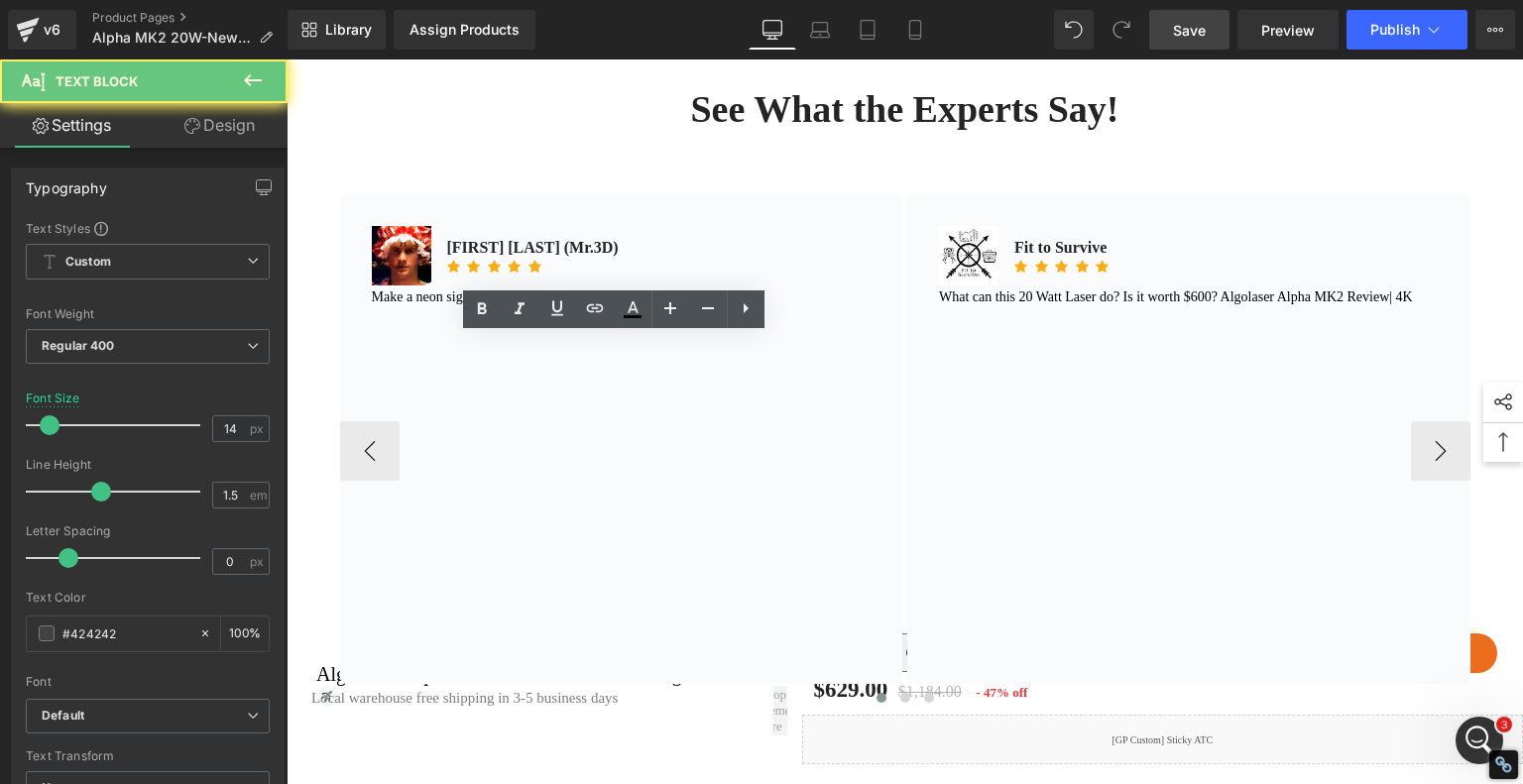 click on "Make a neon sign that has class! Long live LED technology!" at bounding box center [622, 296] 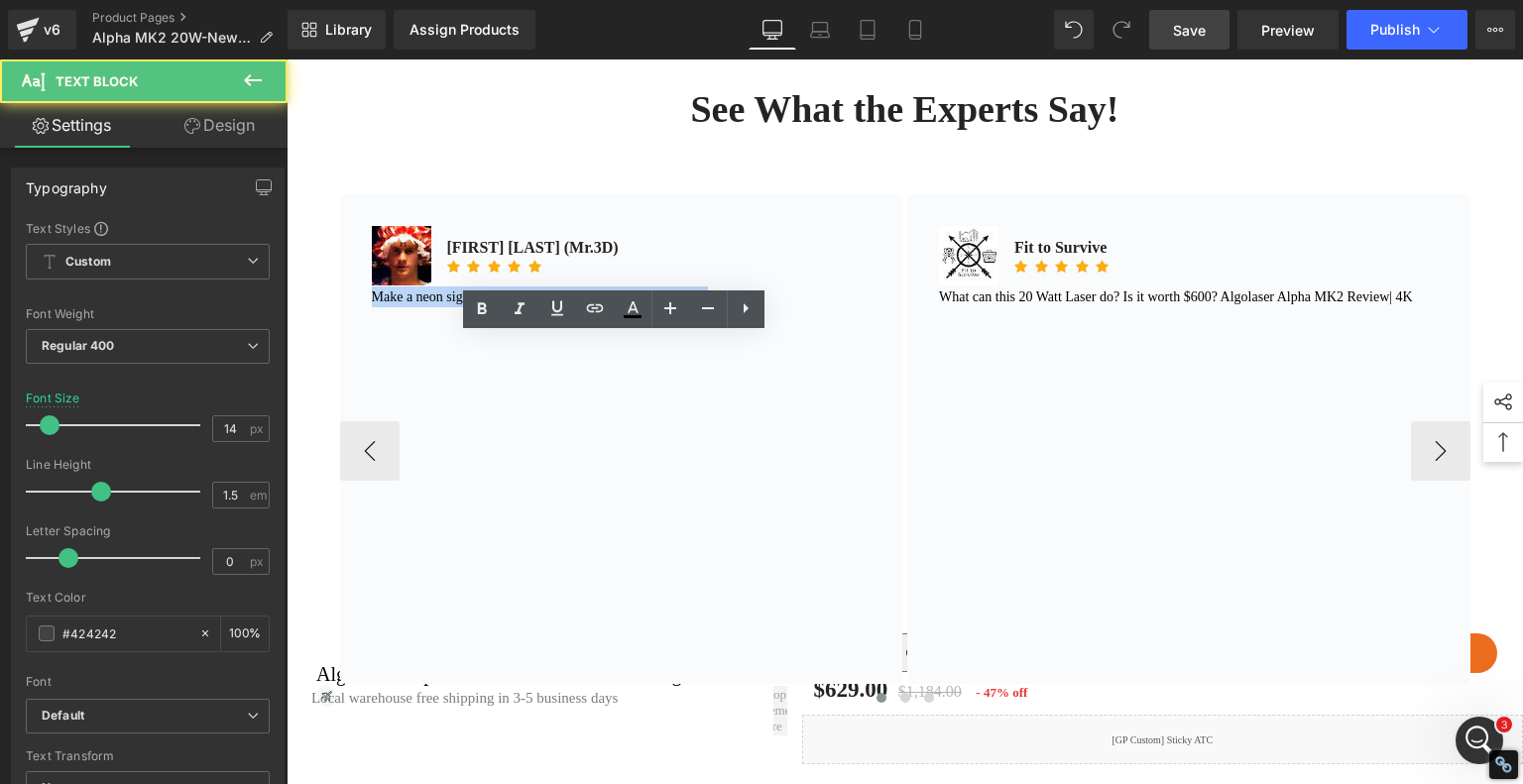 click on "Make a neon sign that has class! Long live LED technology!" at bounding box center [622, 296] 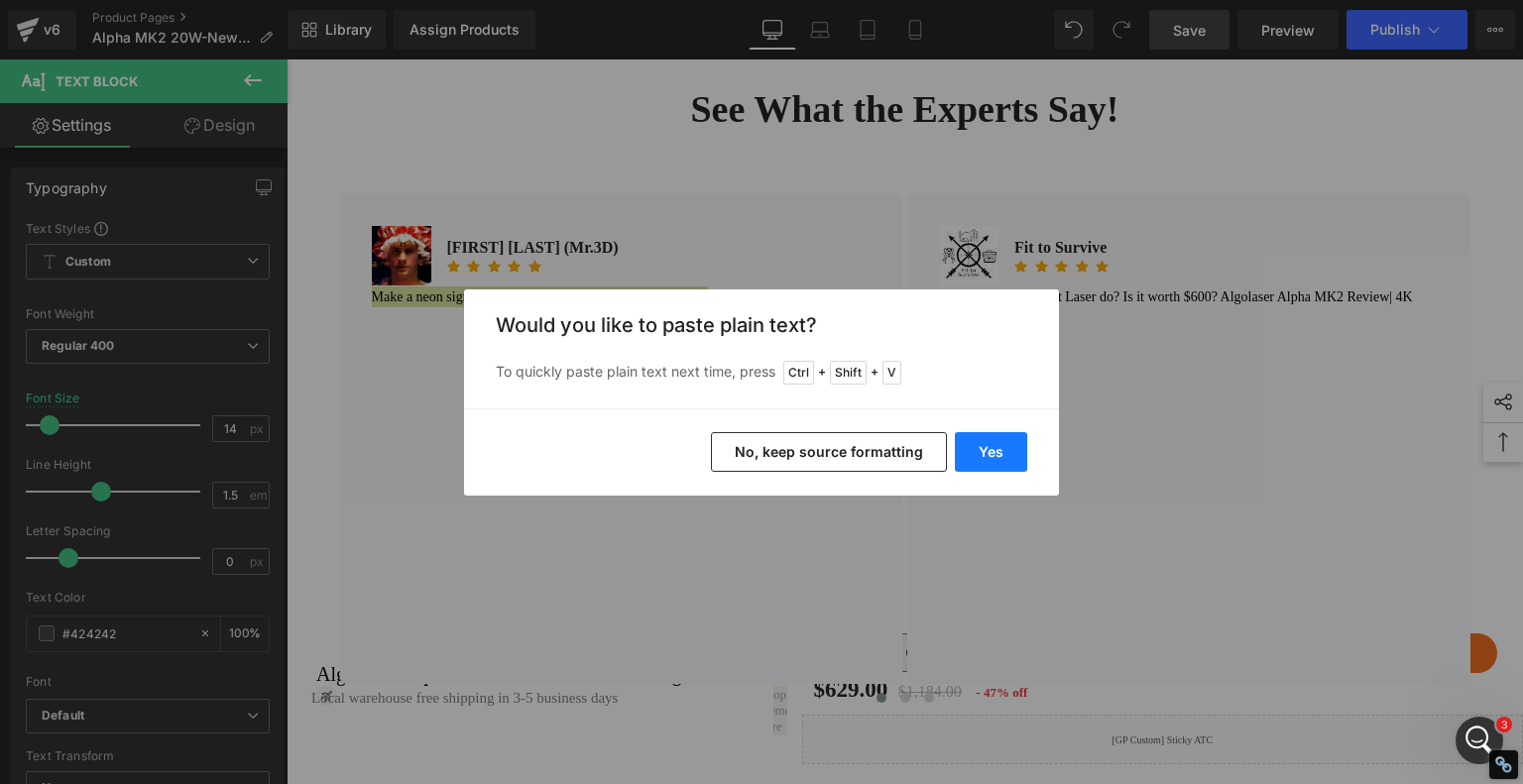 drag, startPoint x: 994, startPoint y: 491, endPoint x: 987, endPoint y: 451, distance: 40.60788 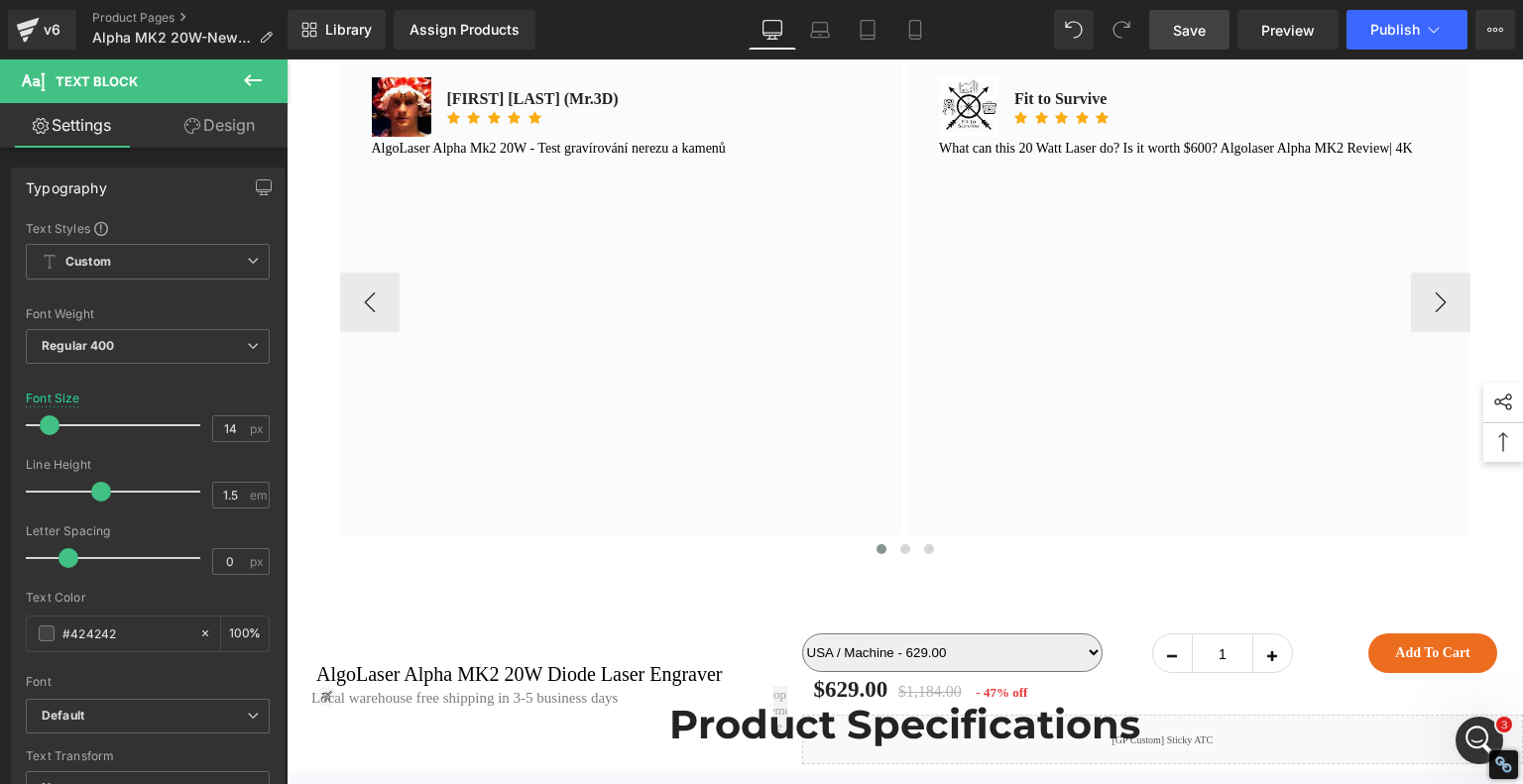 scroll, scrollTop: 13341, scrollLeft: 0, axis: vertical 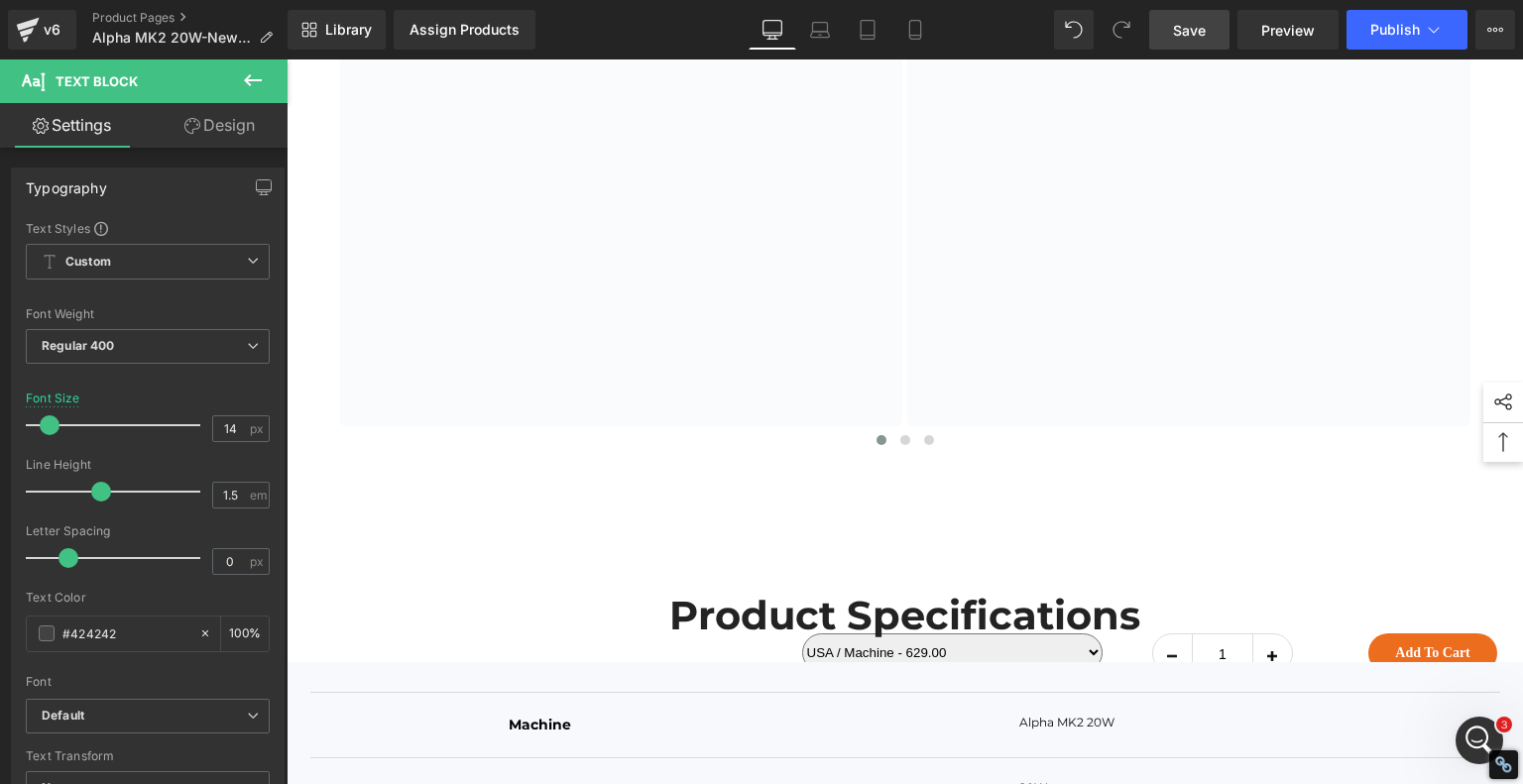 drag, startPoint x: 1195, startPoint y: 24, endPoint x: 689, endPoint y: 66, distance: 507.74009 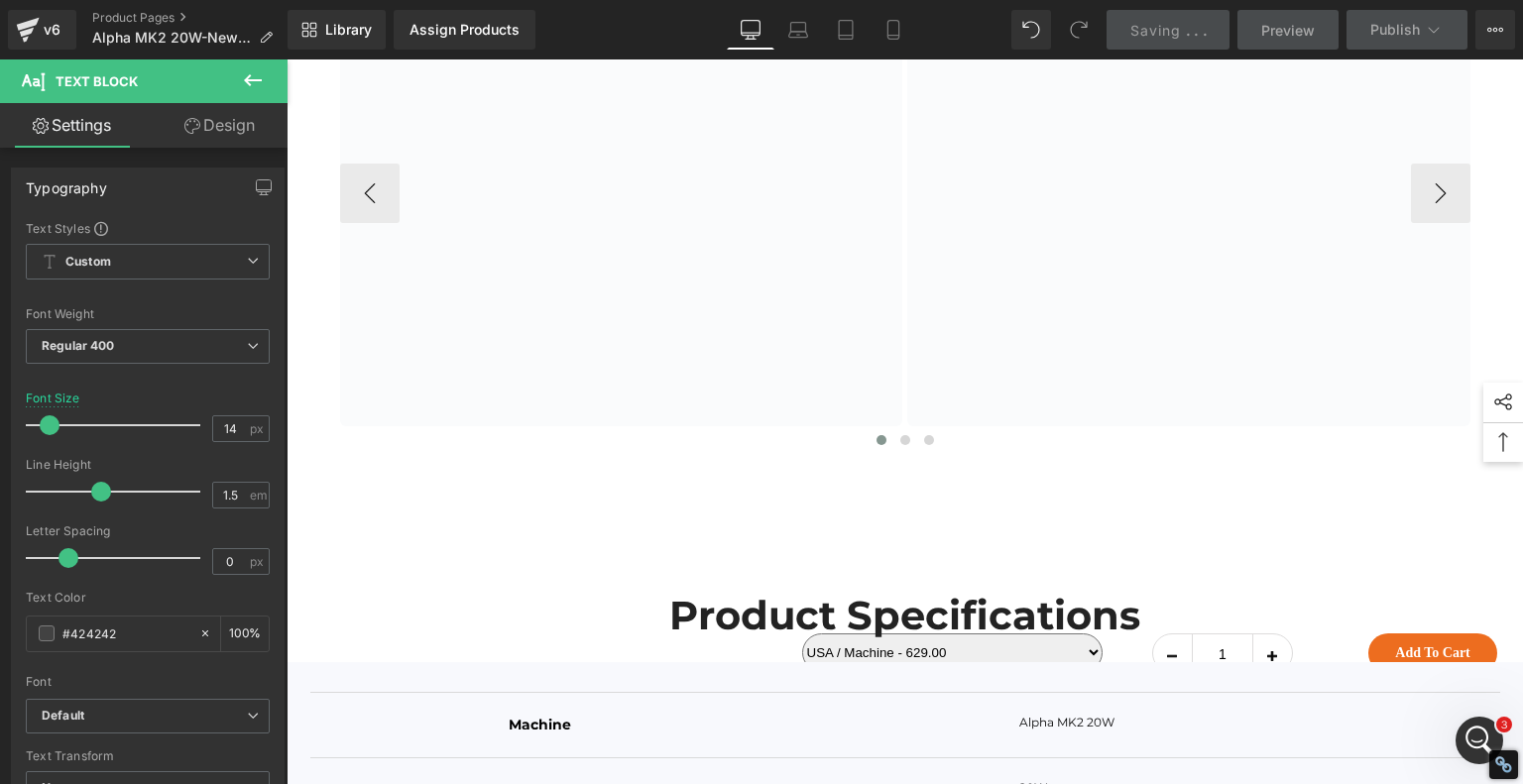 scroll, scrollTop: 13335, scrollLeft: 0, axis: vertical 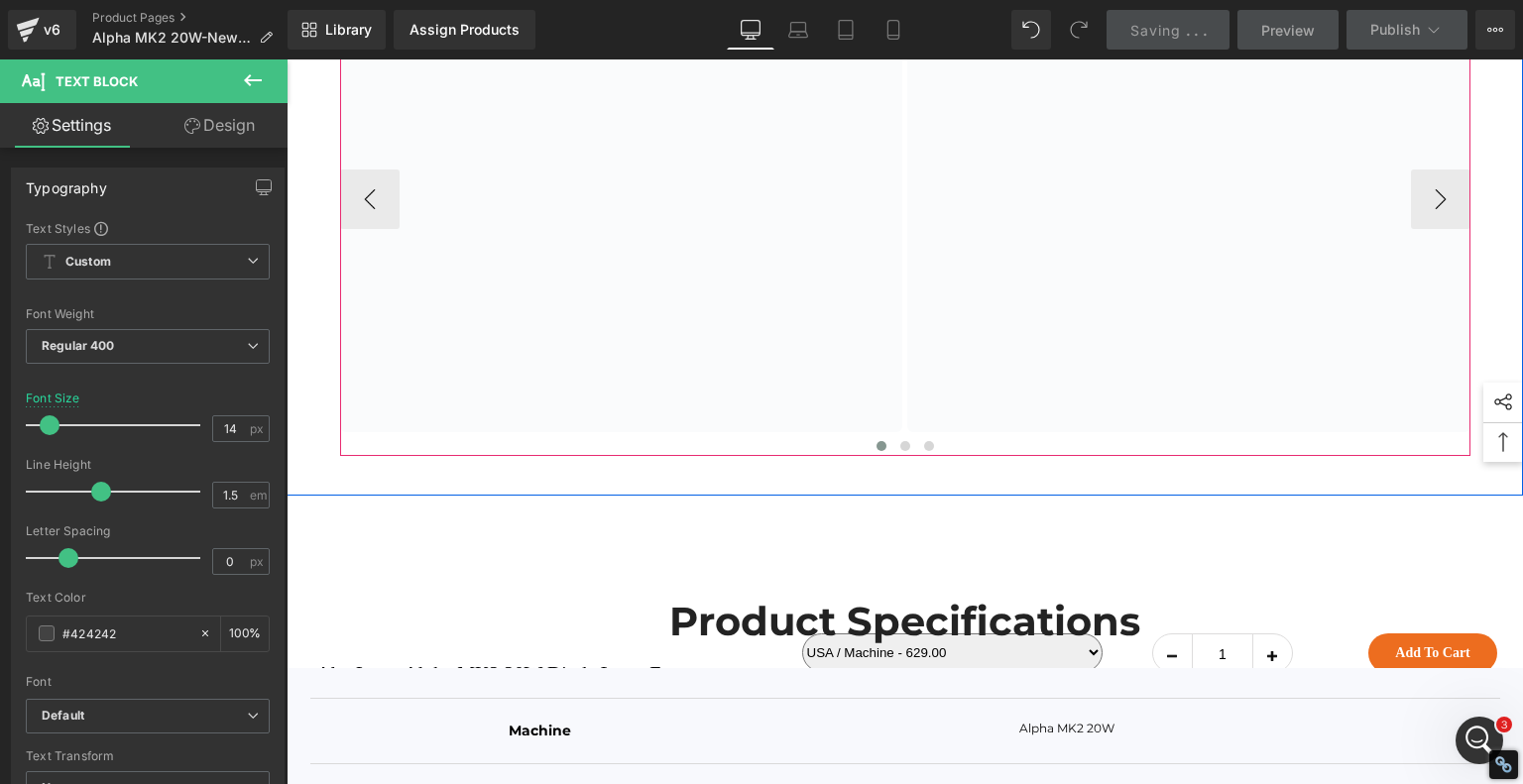 click at bounding box center [905, -72] 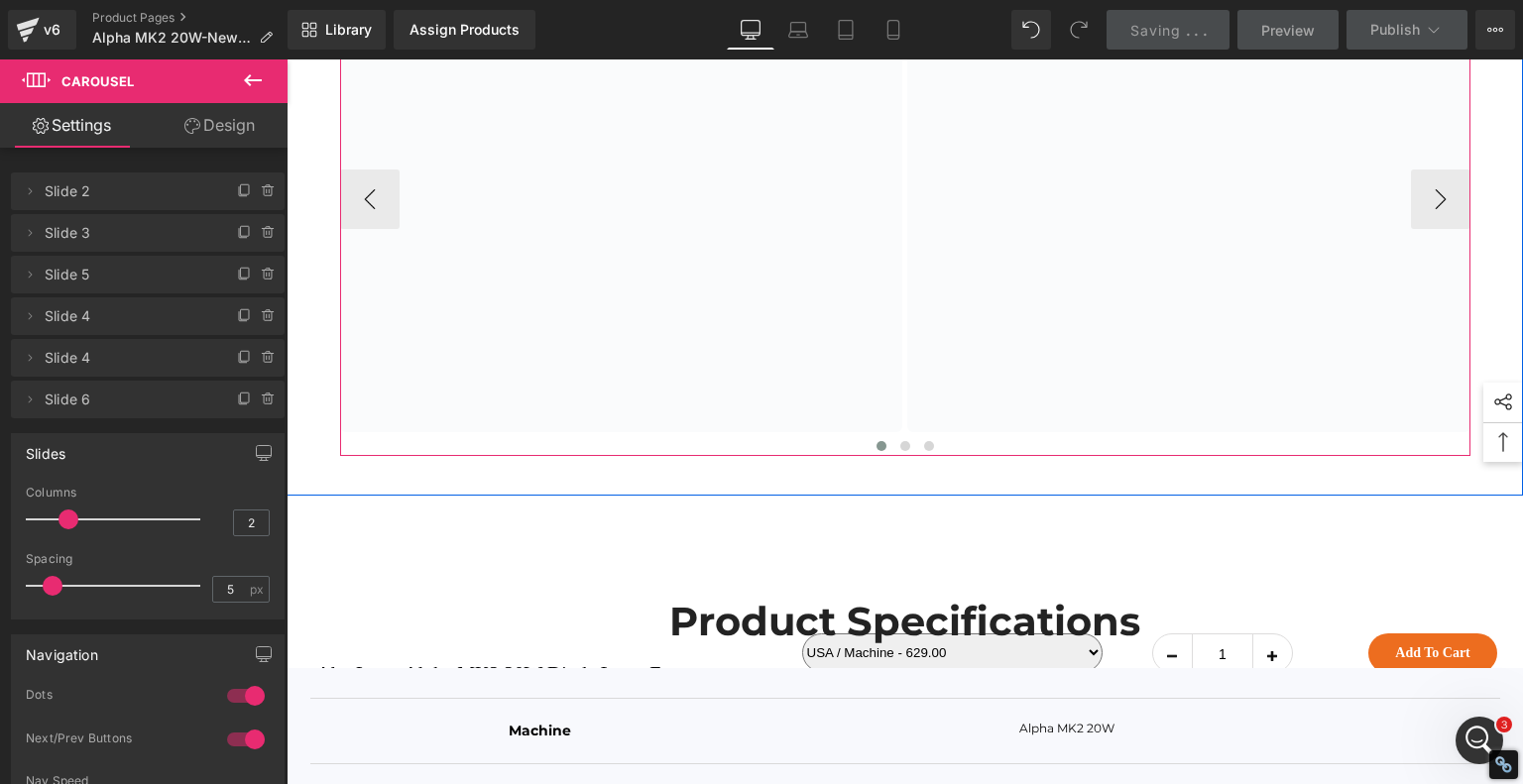 scroll, scrollTop: 13143, scrollLeft: 0, axis: vertical 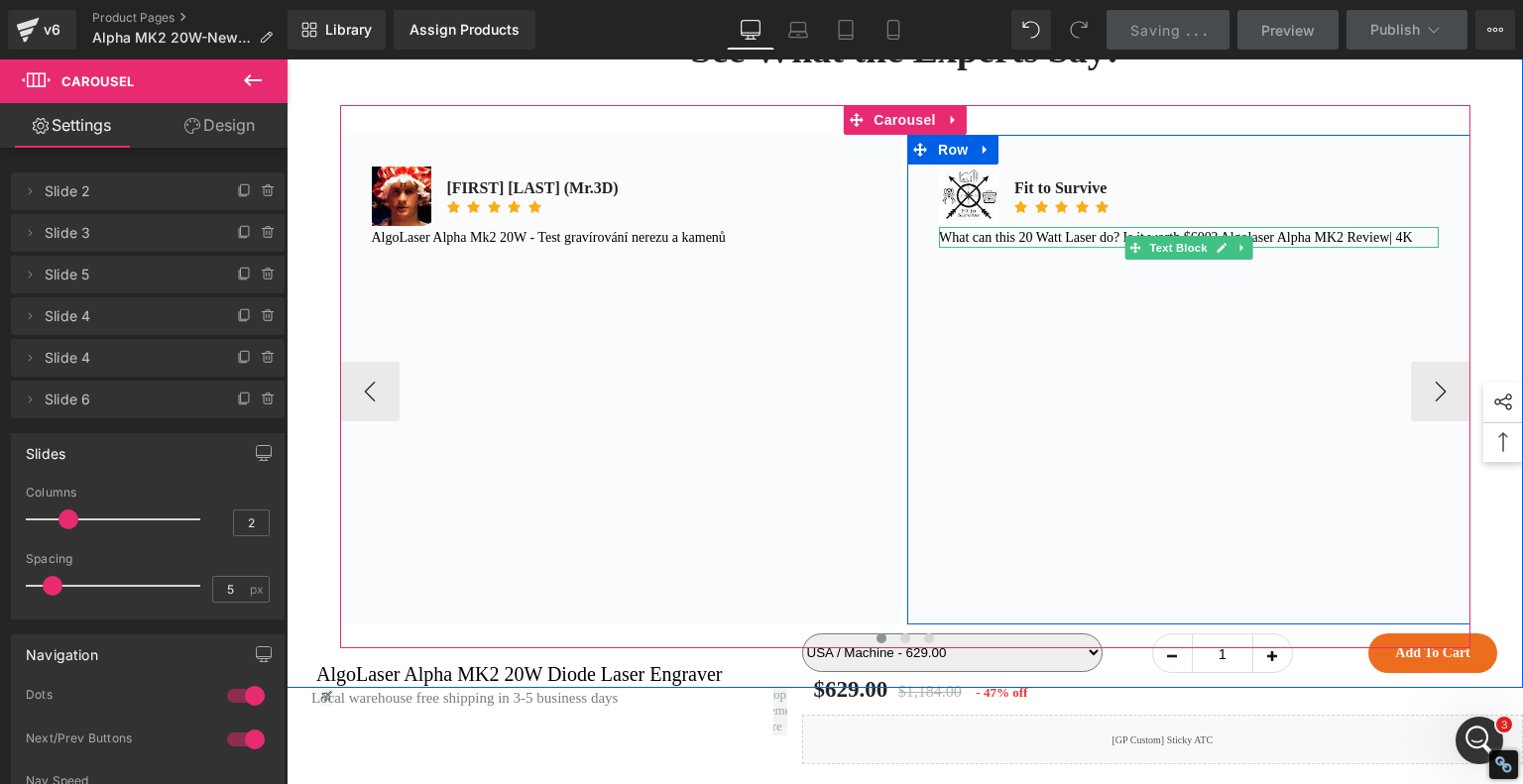 click on "What can this 20 Watt Laser do? Is it worth $600? Algolaser Alpha MK2 Review| 4K" at bounding box center (1189, 237) 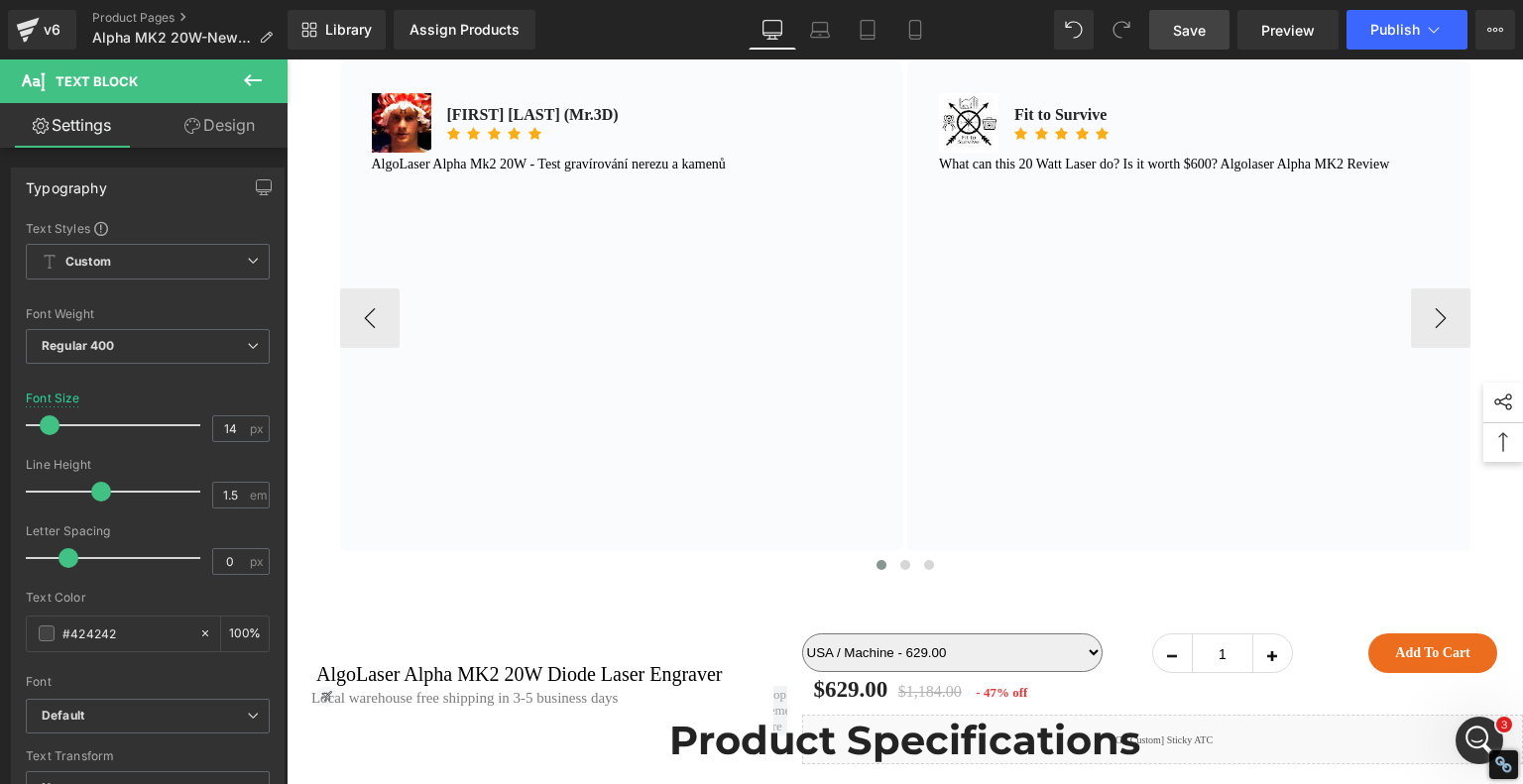 scroll, scrollTop: 13242, scrollLeft: 0, axis: vertical 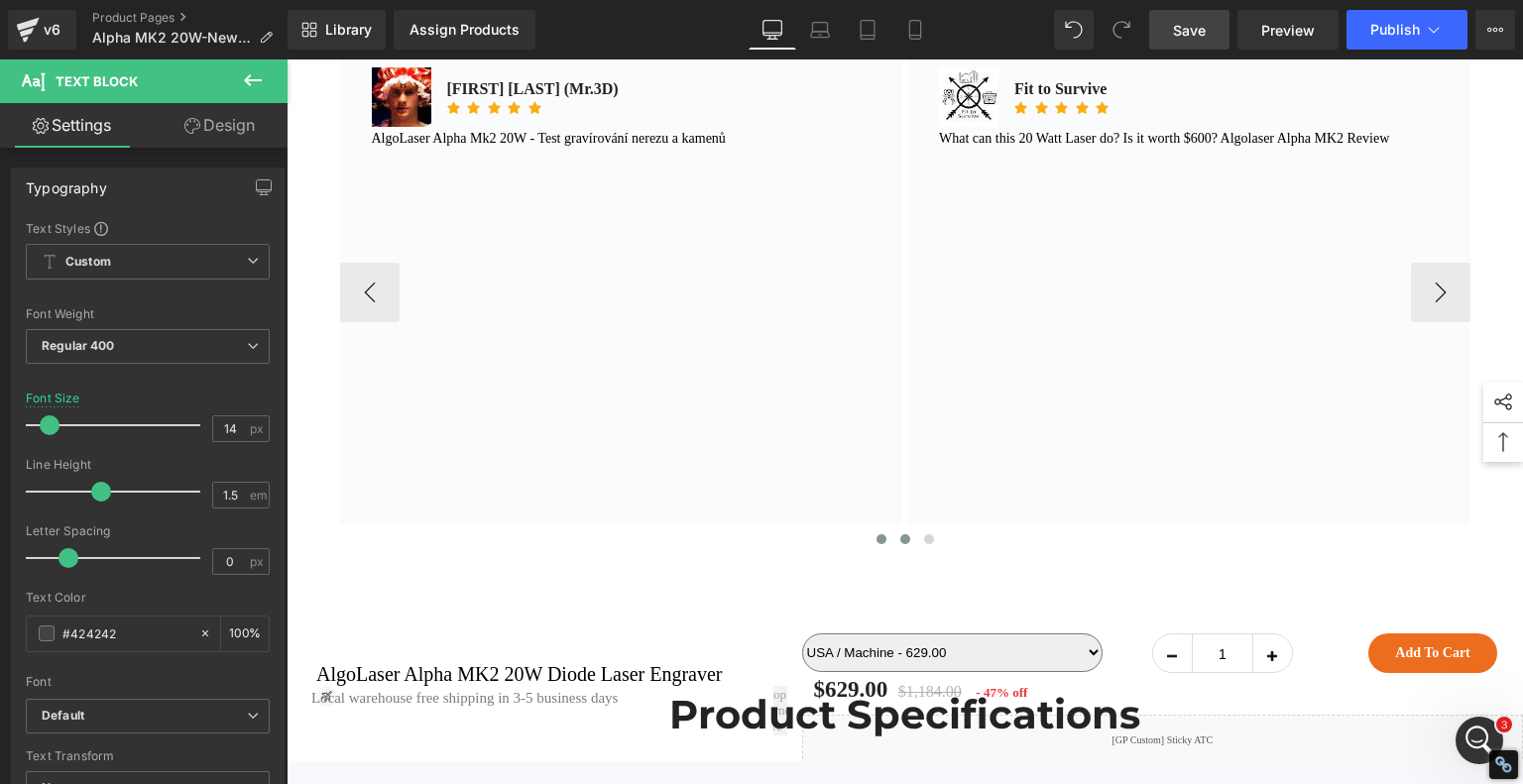 click at bounding box center (905, 539) 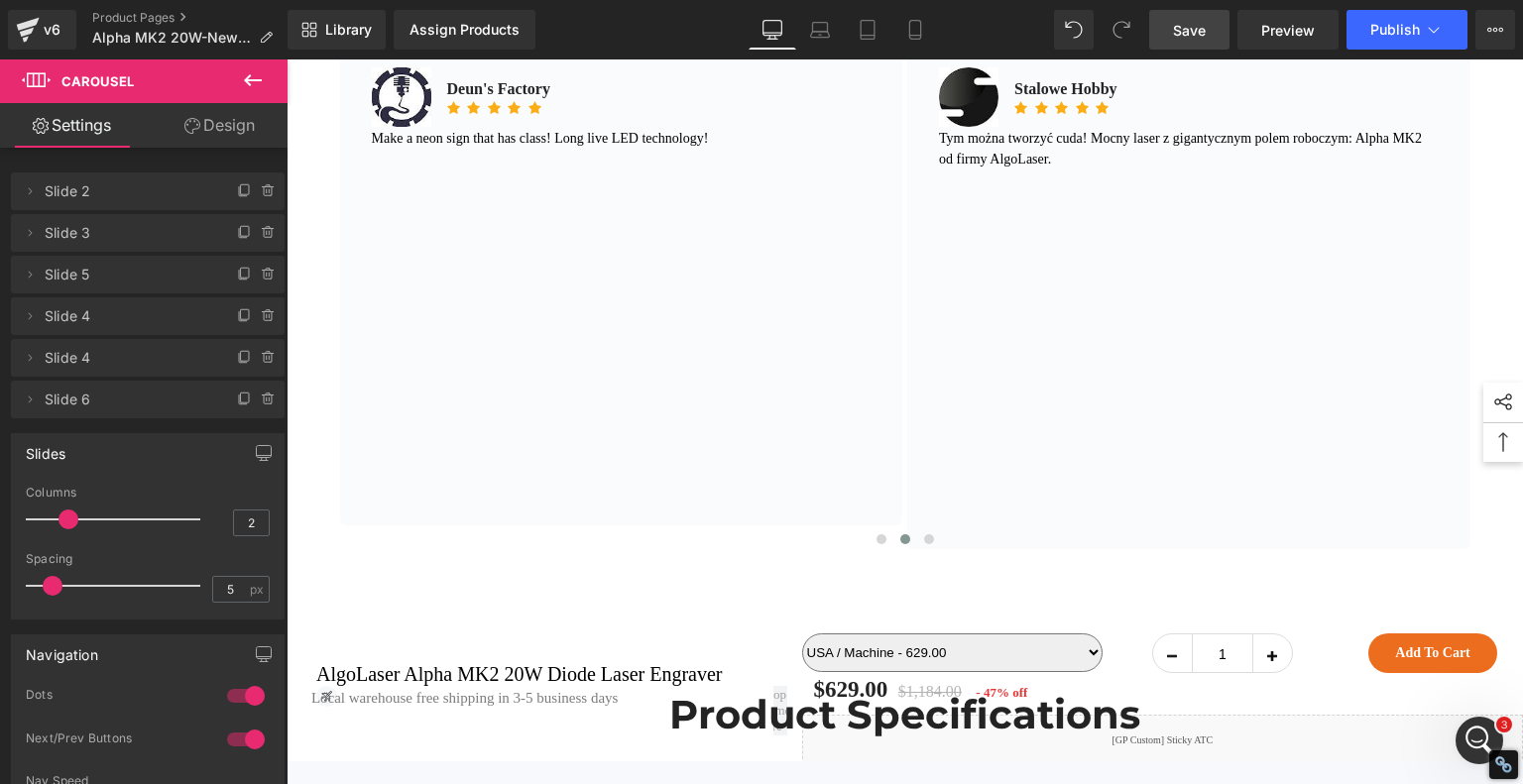 type 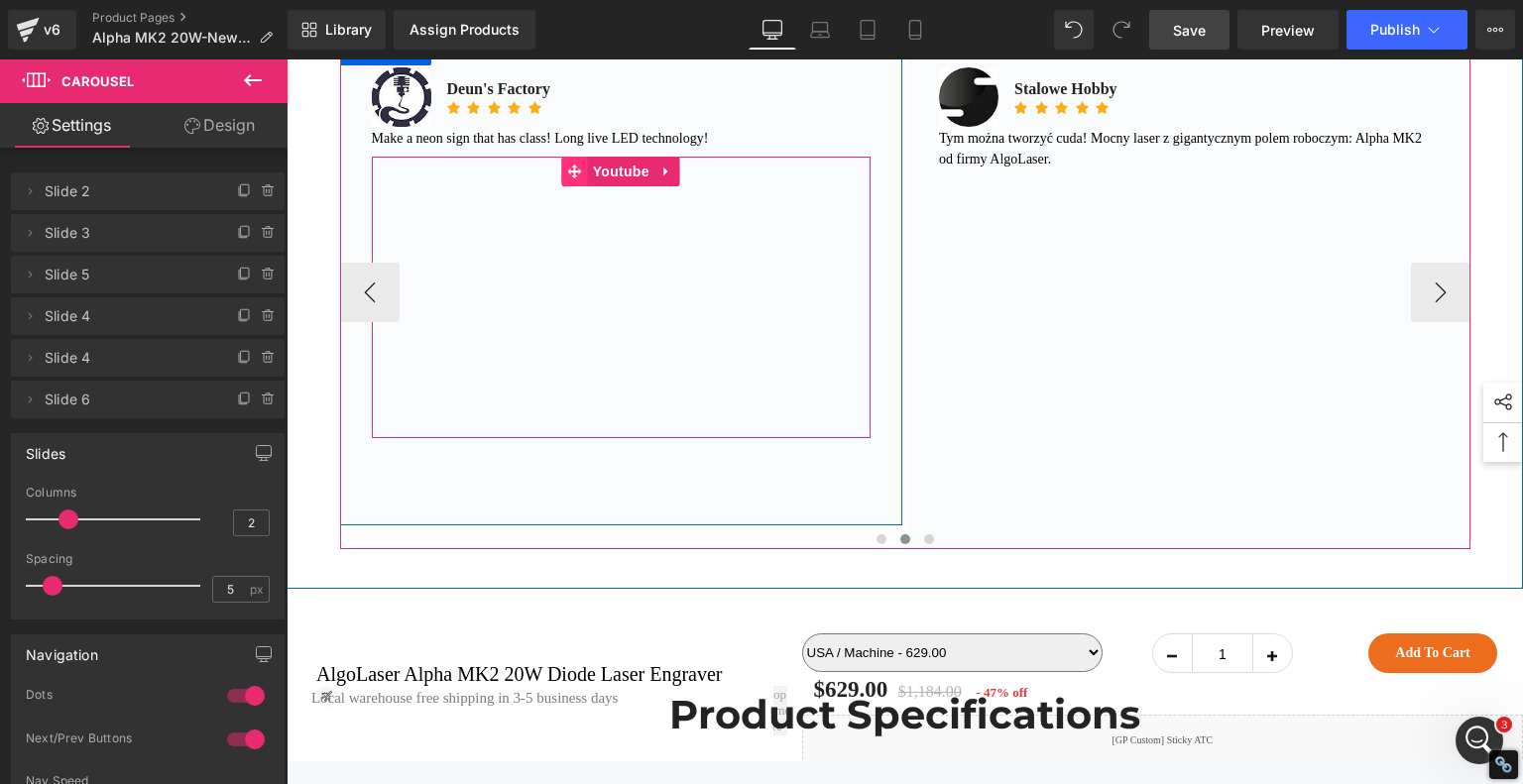 click 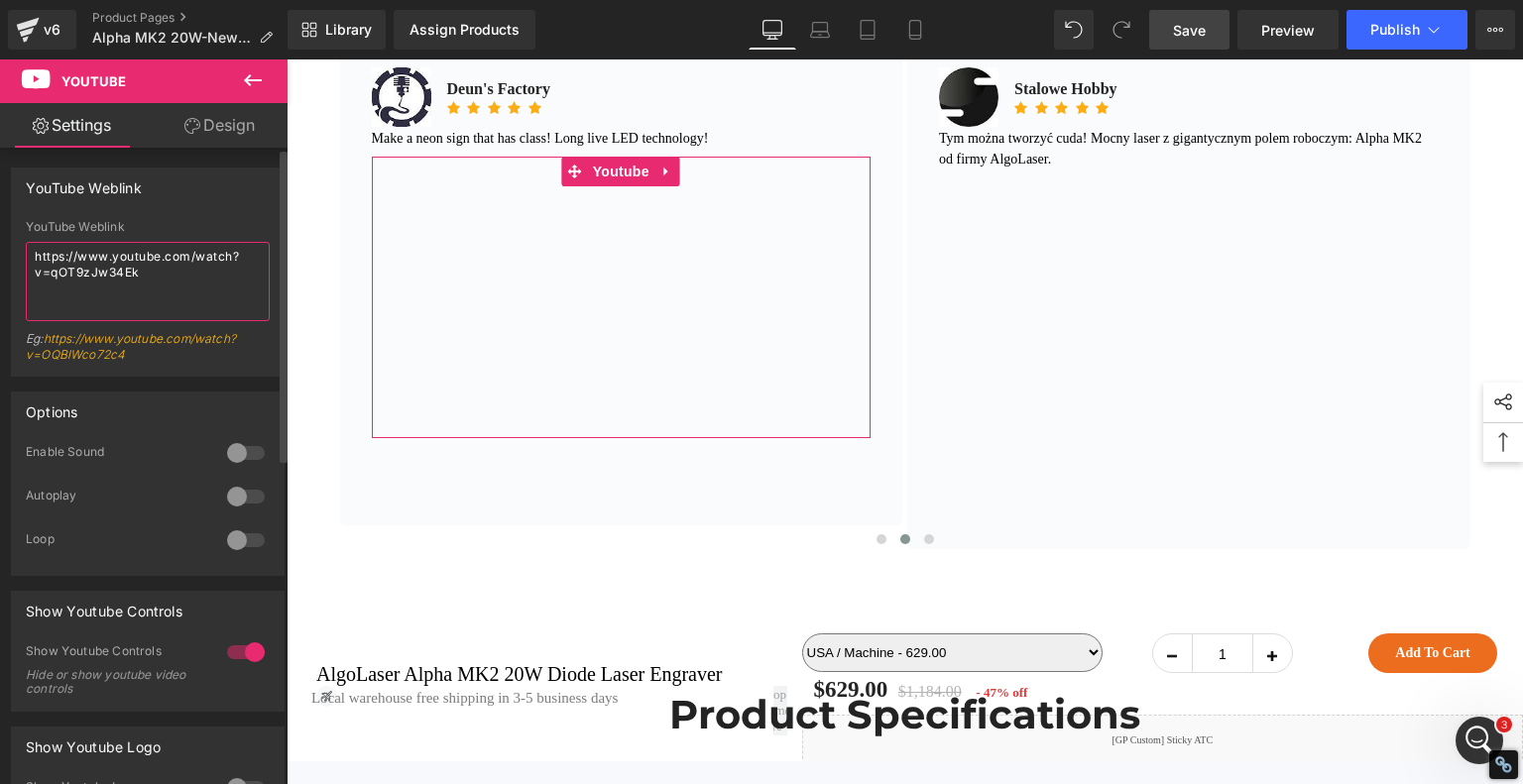 click on "https://www.youtube.com/watch?v=qOT9zJw34Ek" at bounding box center [148, 281] 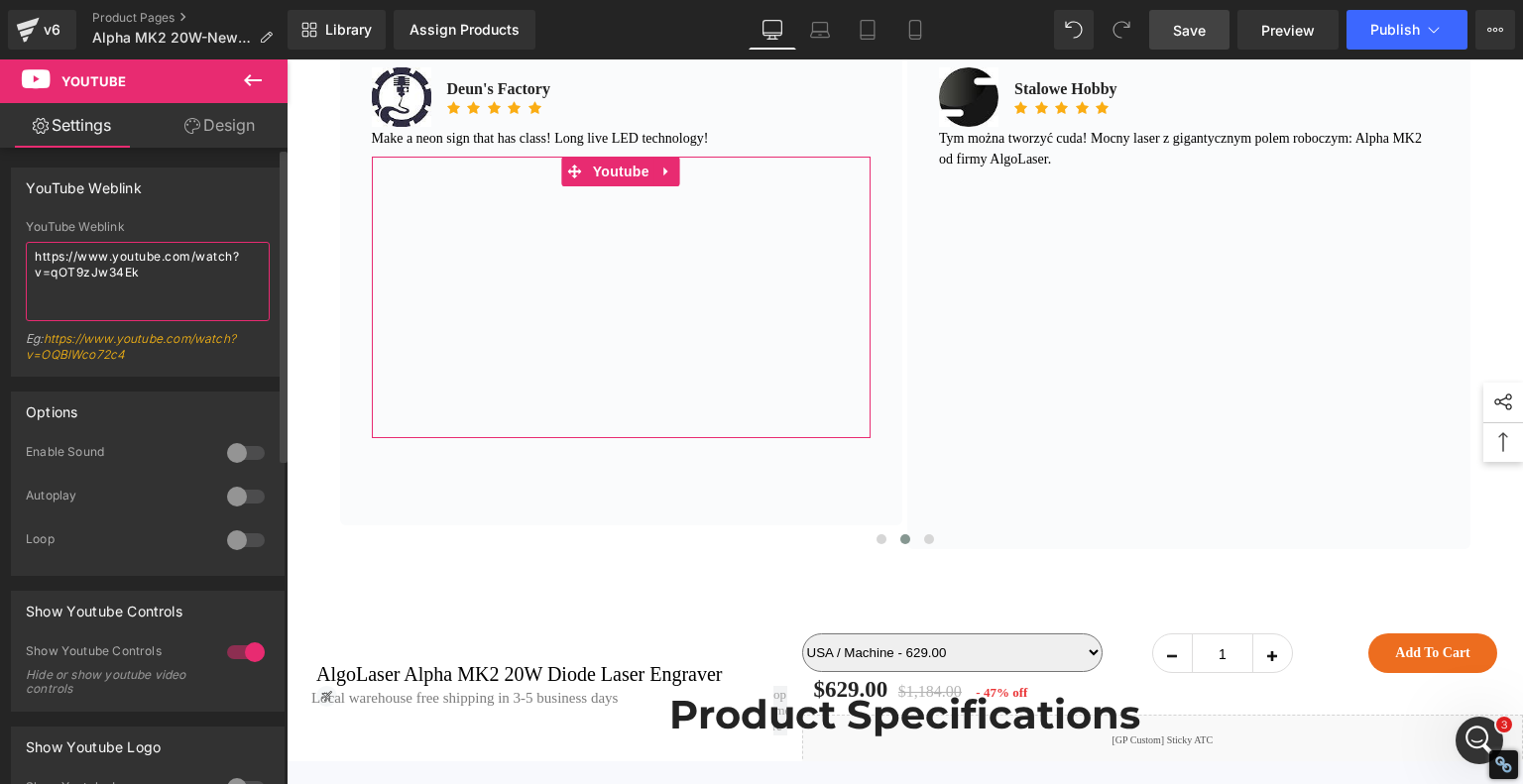 paste on "Pne5RenOX8Q&t=20s" 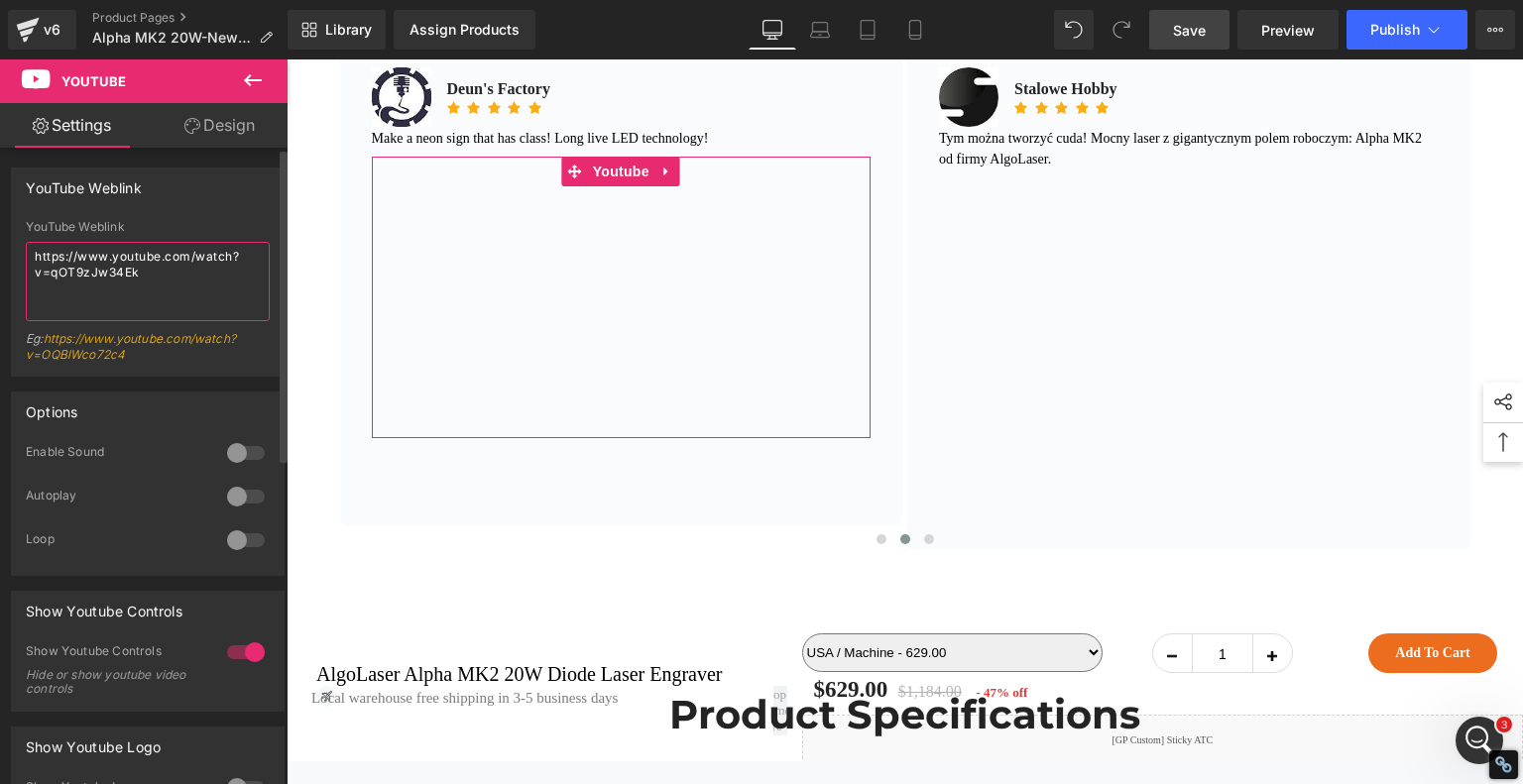 click on "https://www.youtube.com/watch?v=qOT9zJw34Ek" at bounding box center [148, 281] 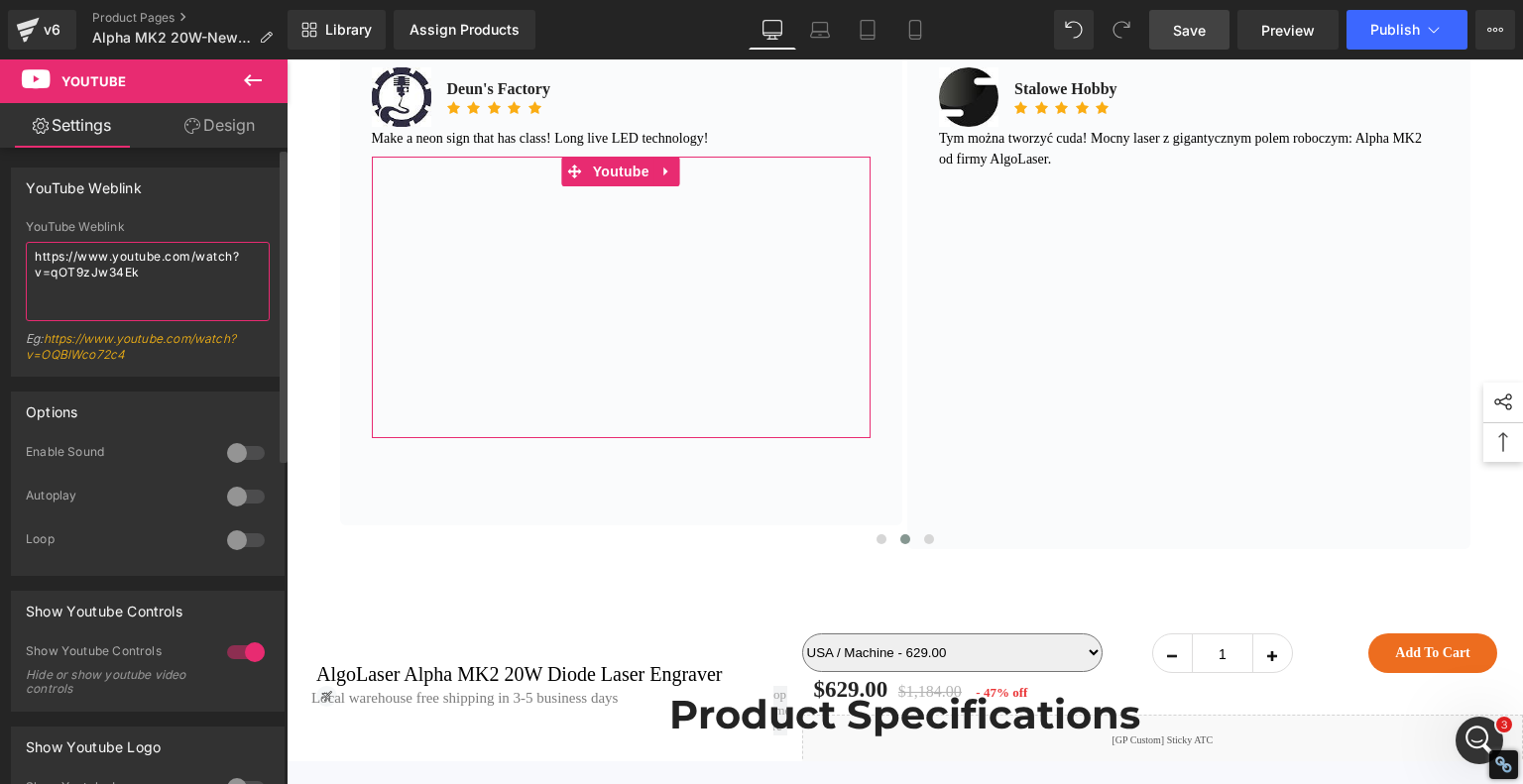 paste on "Pne5RenOX8Q&t=20s" 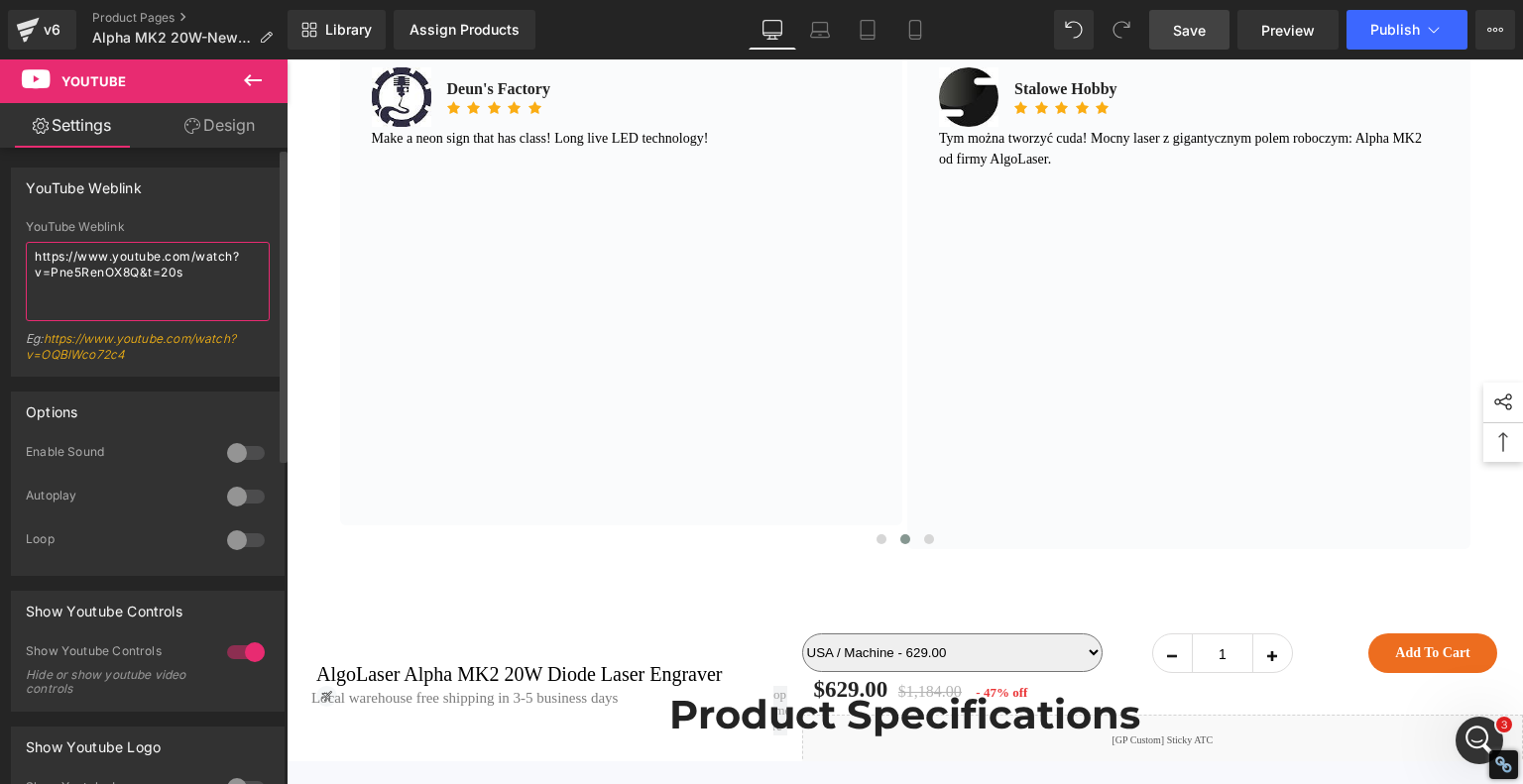 type on "https://www.youtube.com/watch?v=Pne5RenOX8Q&t=20s" 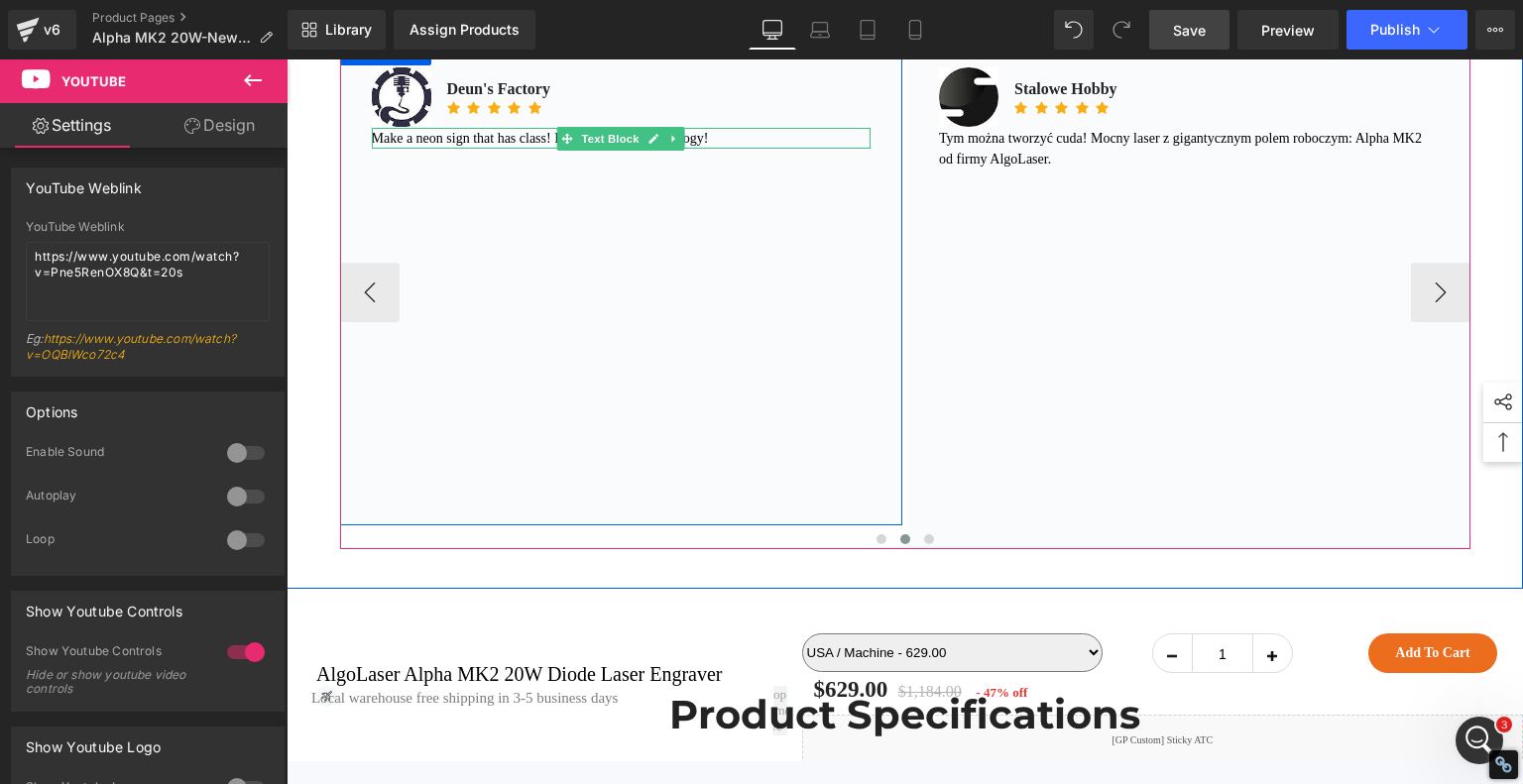 click on "Make a neon sign that has class! Long live LED technology!" at bounding box center [540, 138] 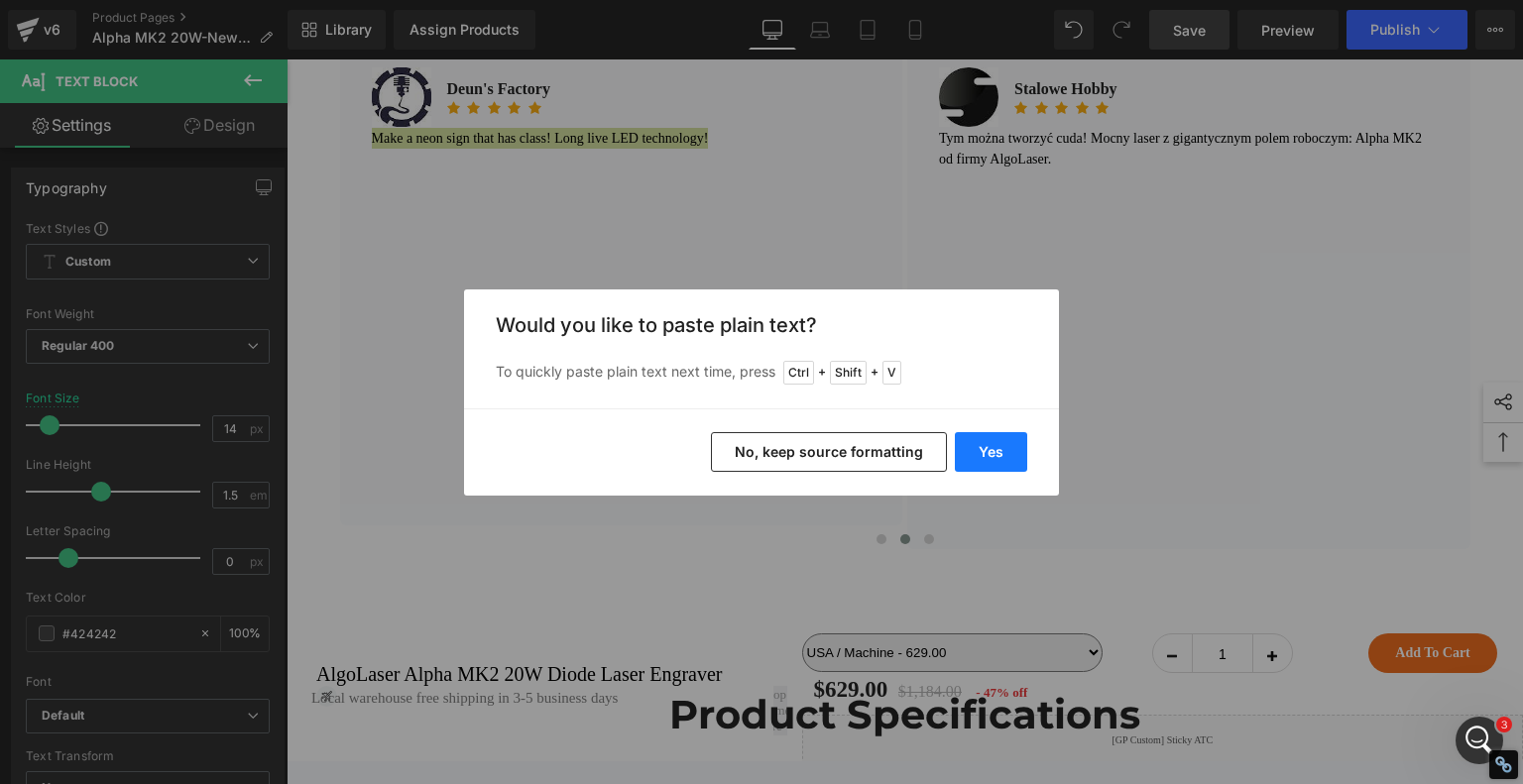 click on "Yes" at bounding box center (991, 452) 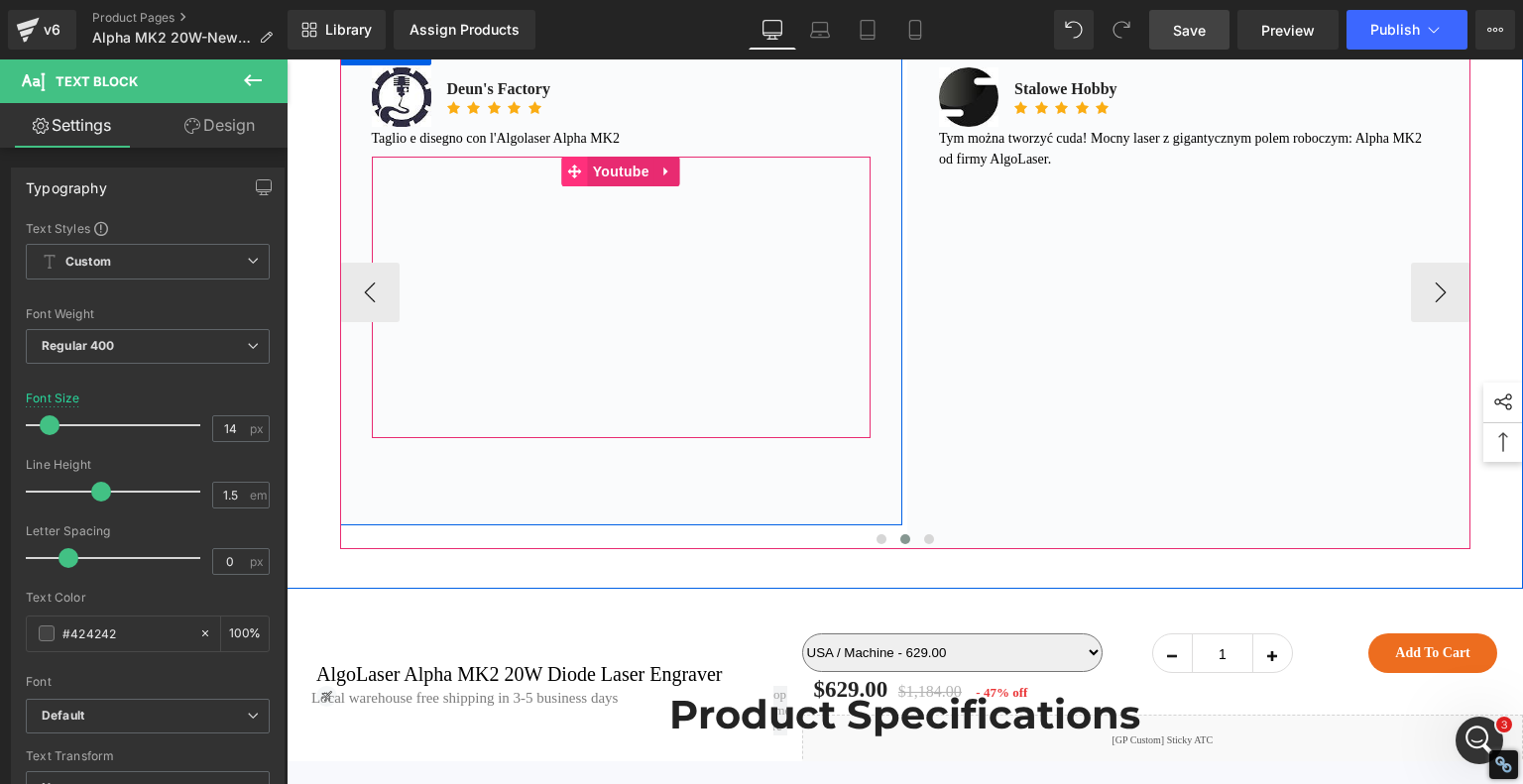 click 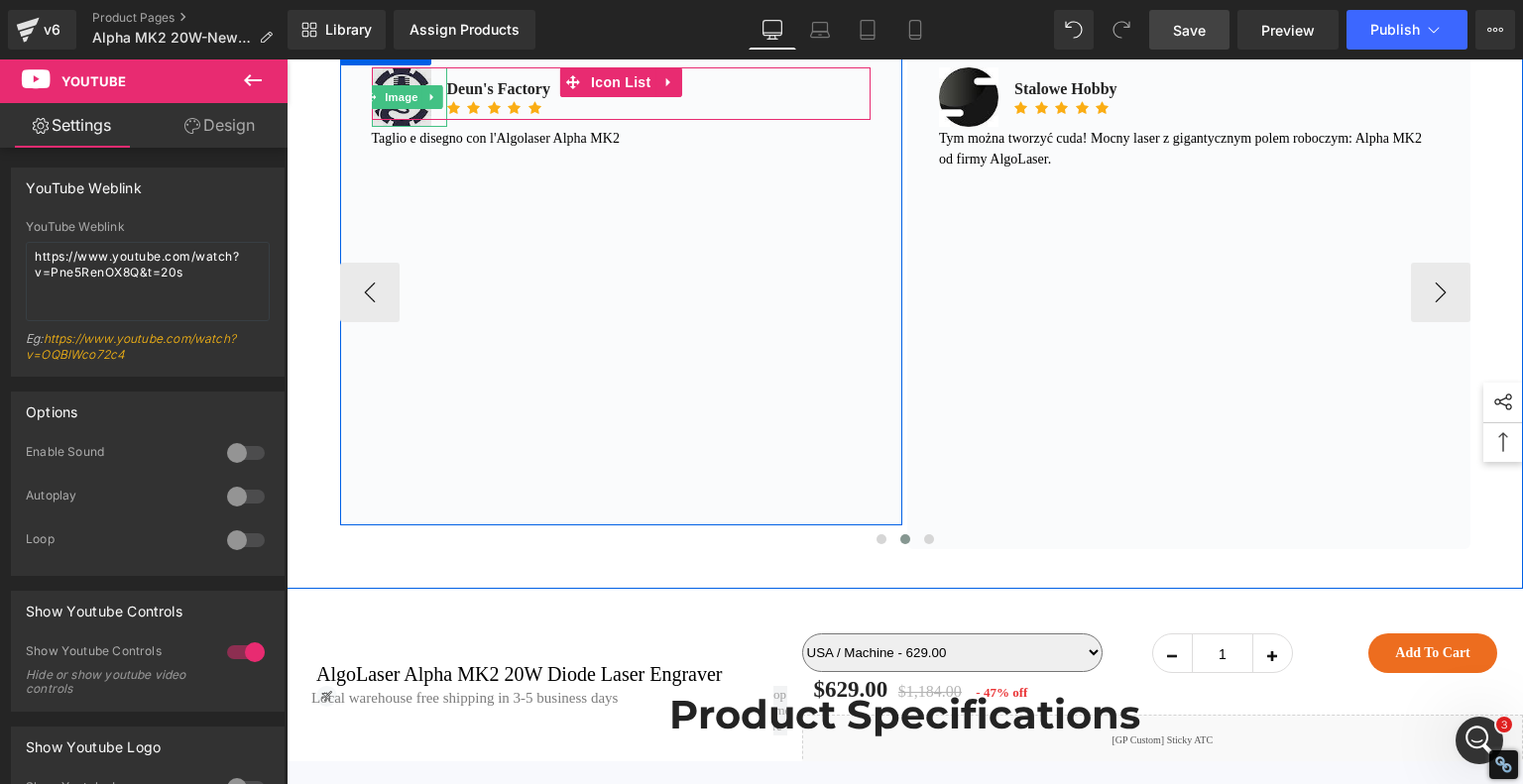 click at bounding box center (402, 97) 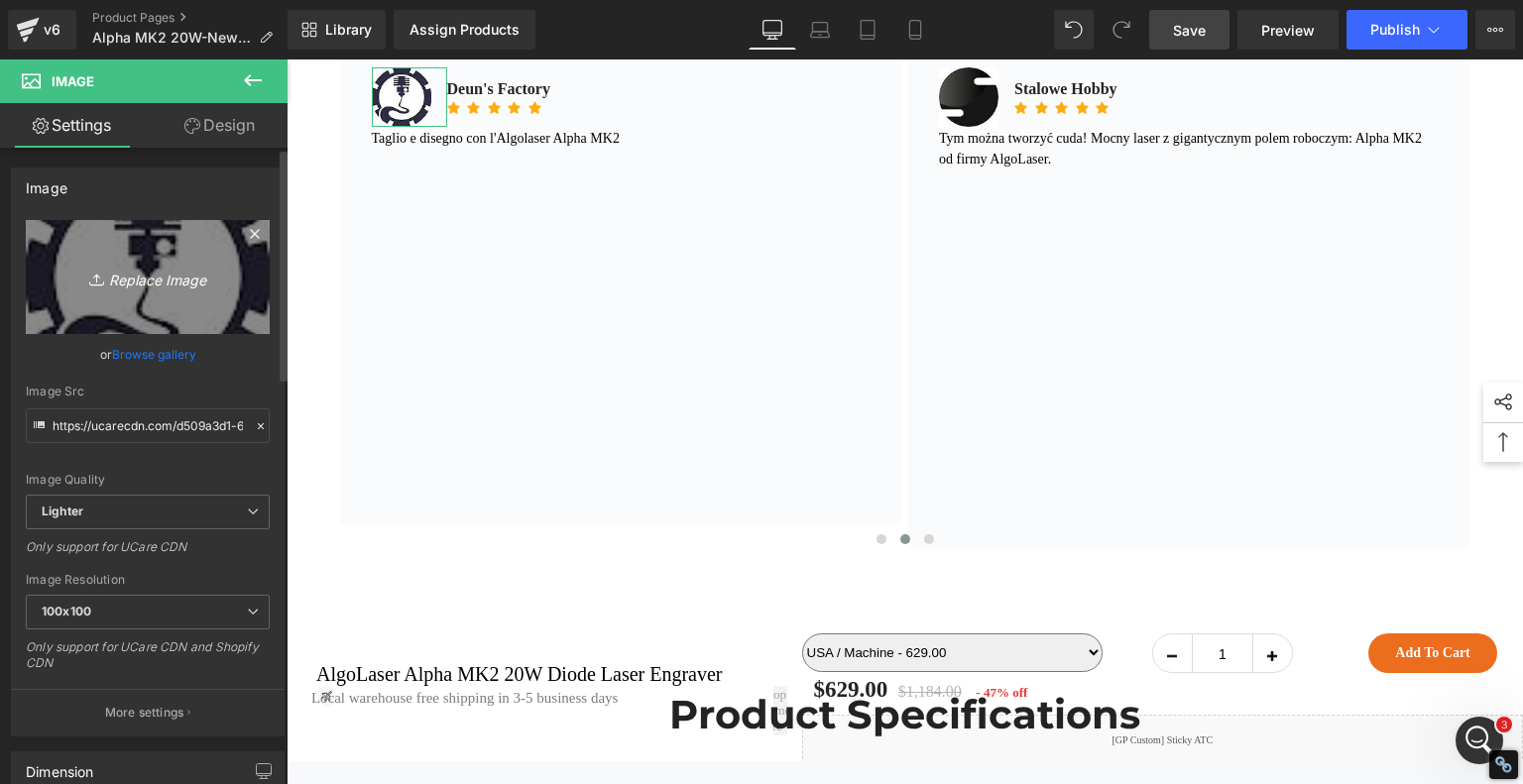 click on "Replace Image" at bounding box center [148, 277] 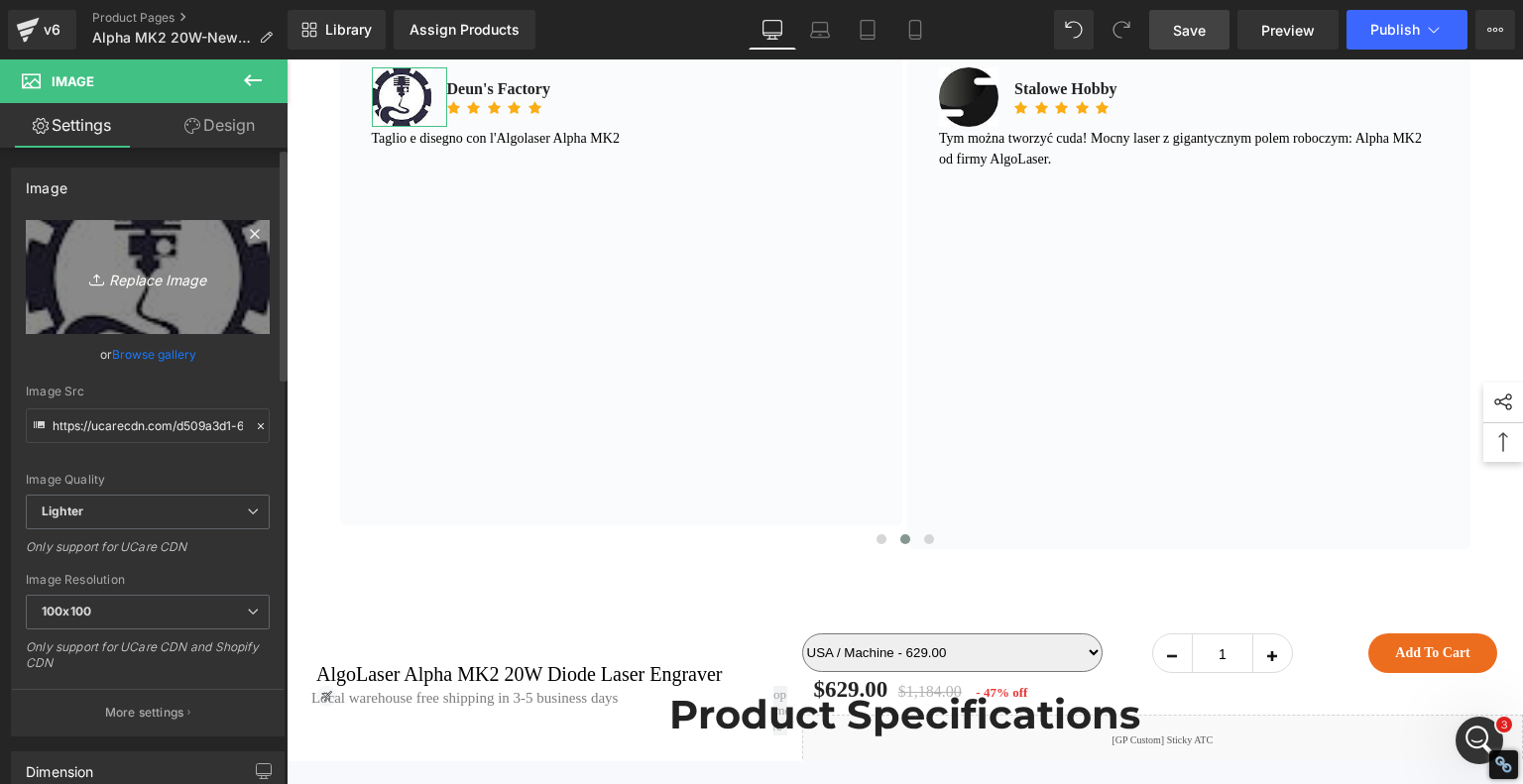 type on "C:\fakepath\Skills N Tools 03.jpg" 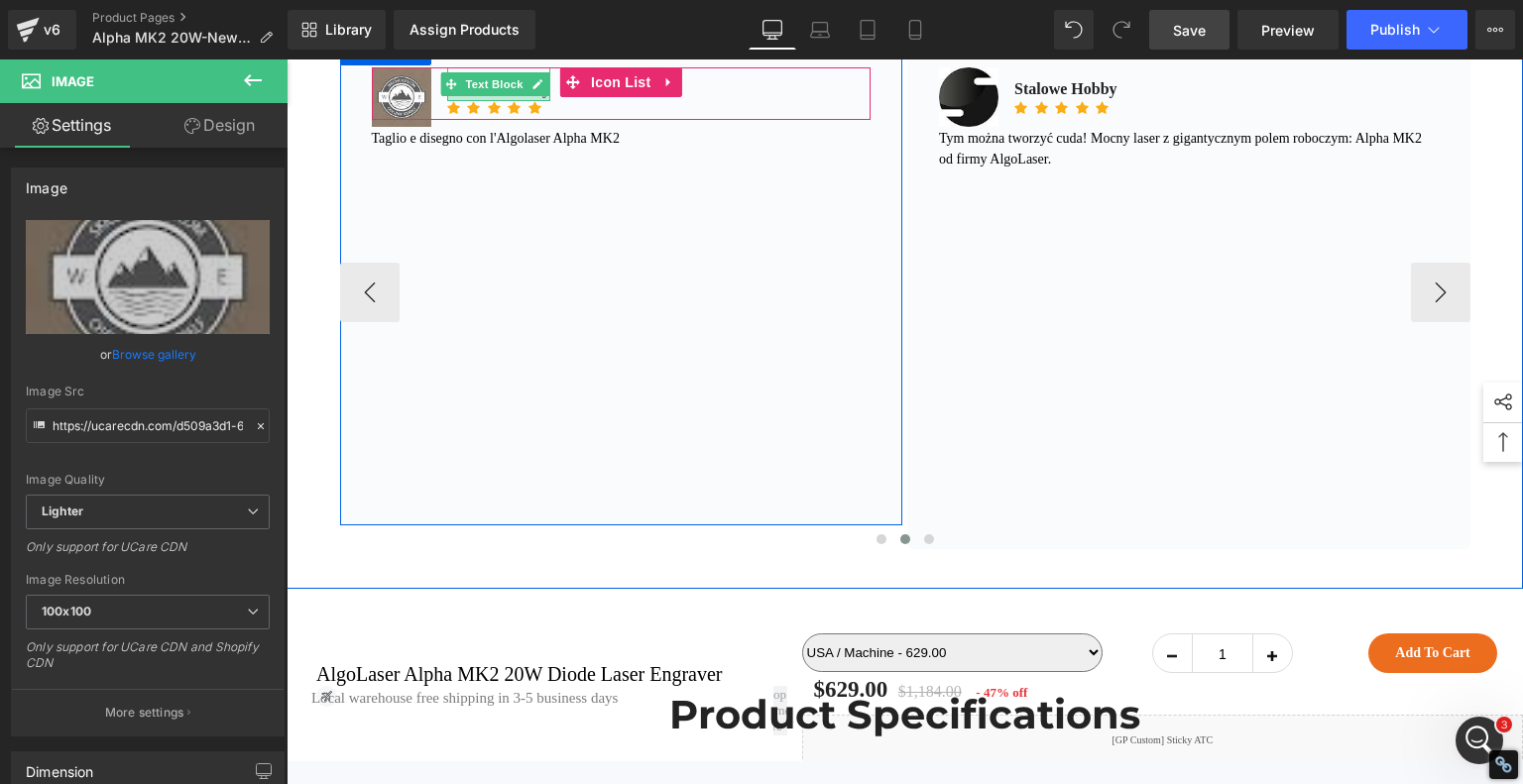 click at bounding box center [499, 98] 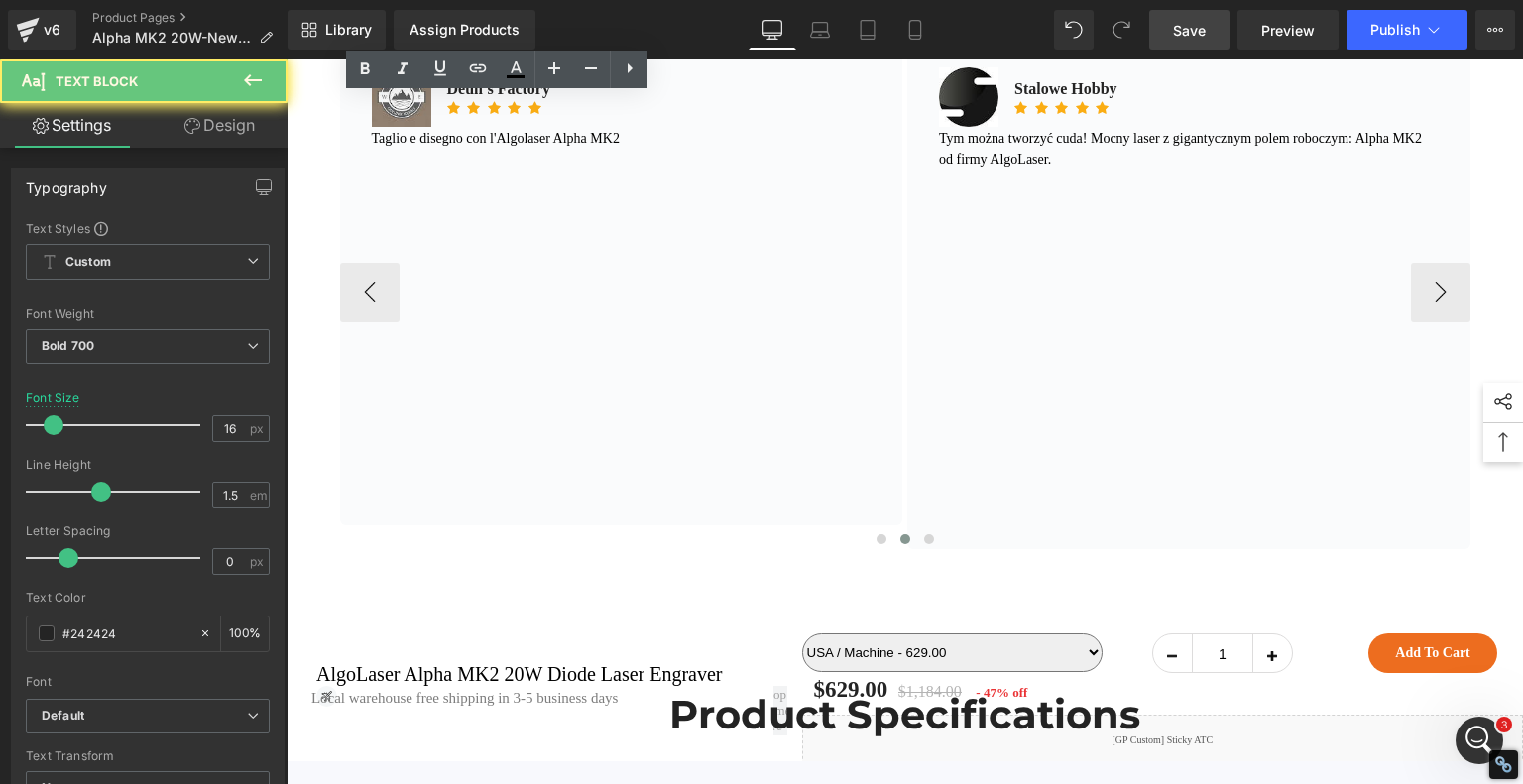 click on "Deun's Factory" at bounding box center [499, 89] 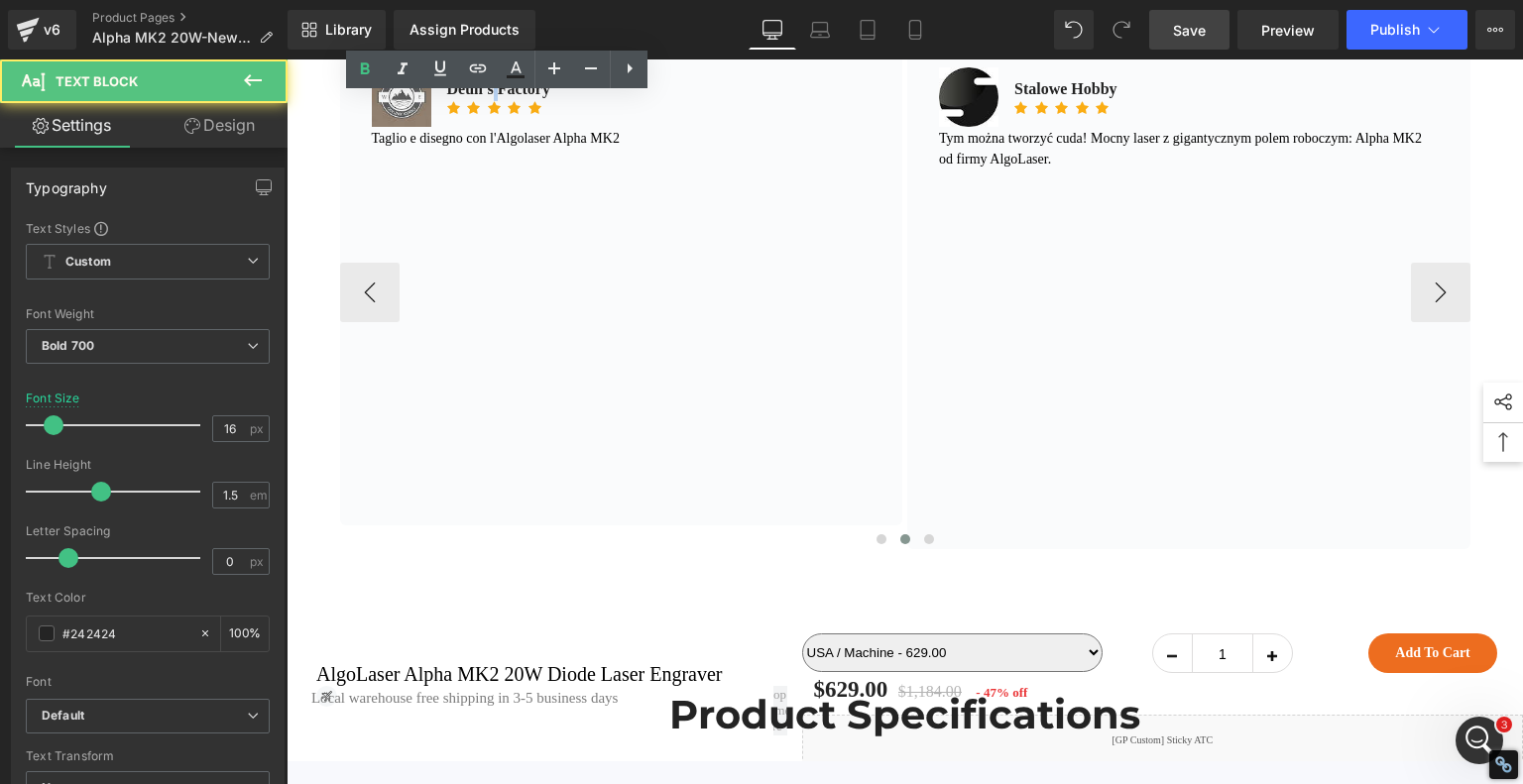 click on "Deun's Factory" at bounding box center [499, 89] 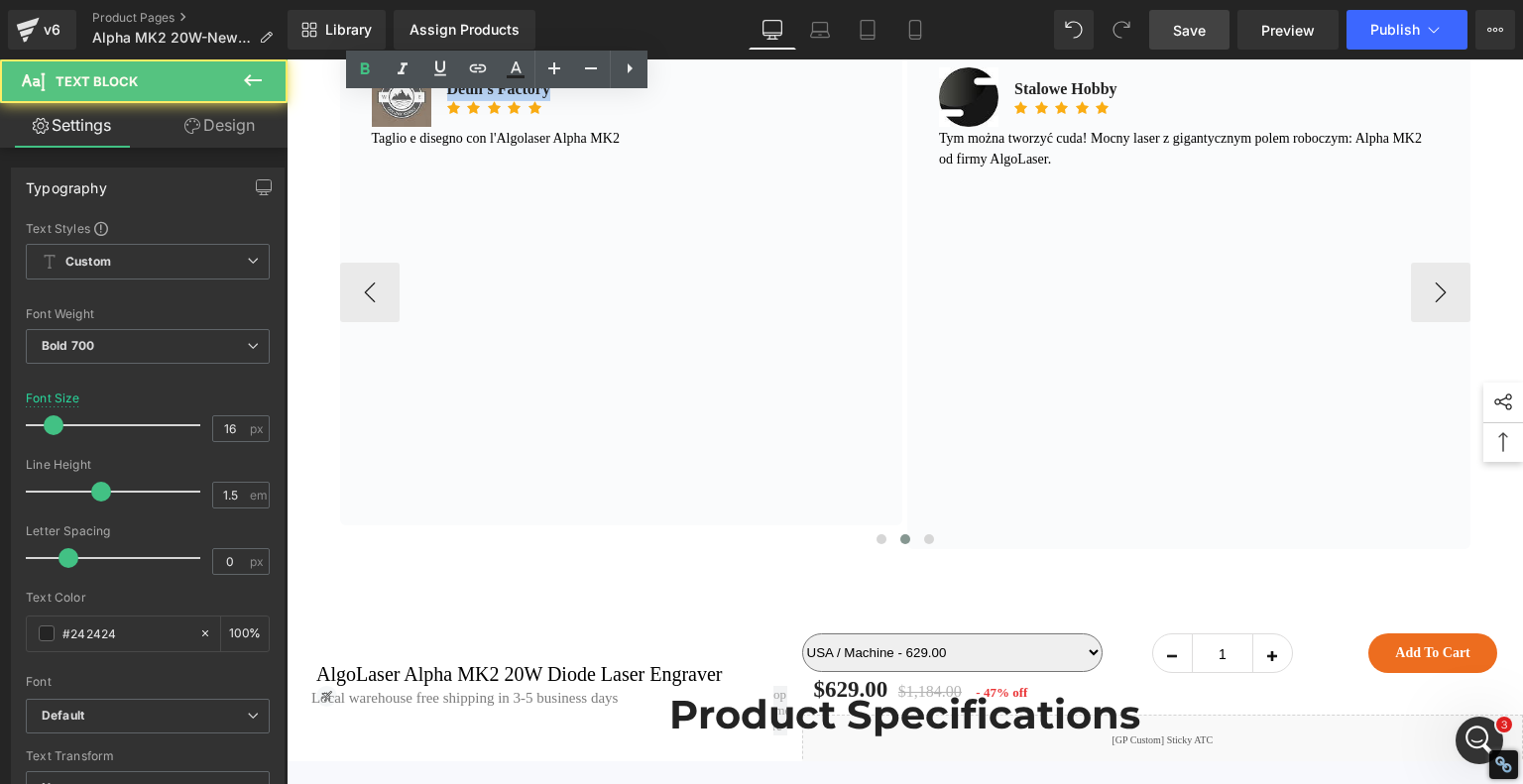 click on "Deun's Factory" at bounding box center [499, 89] 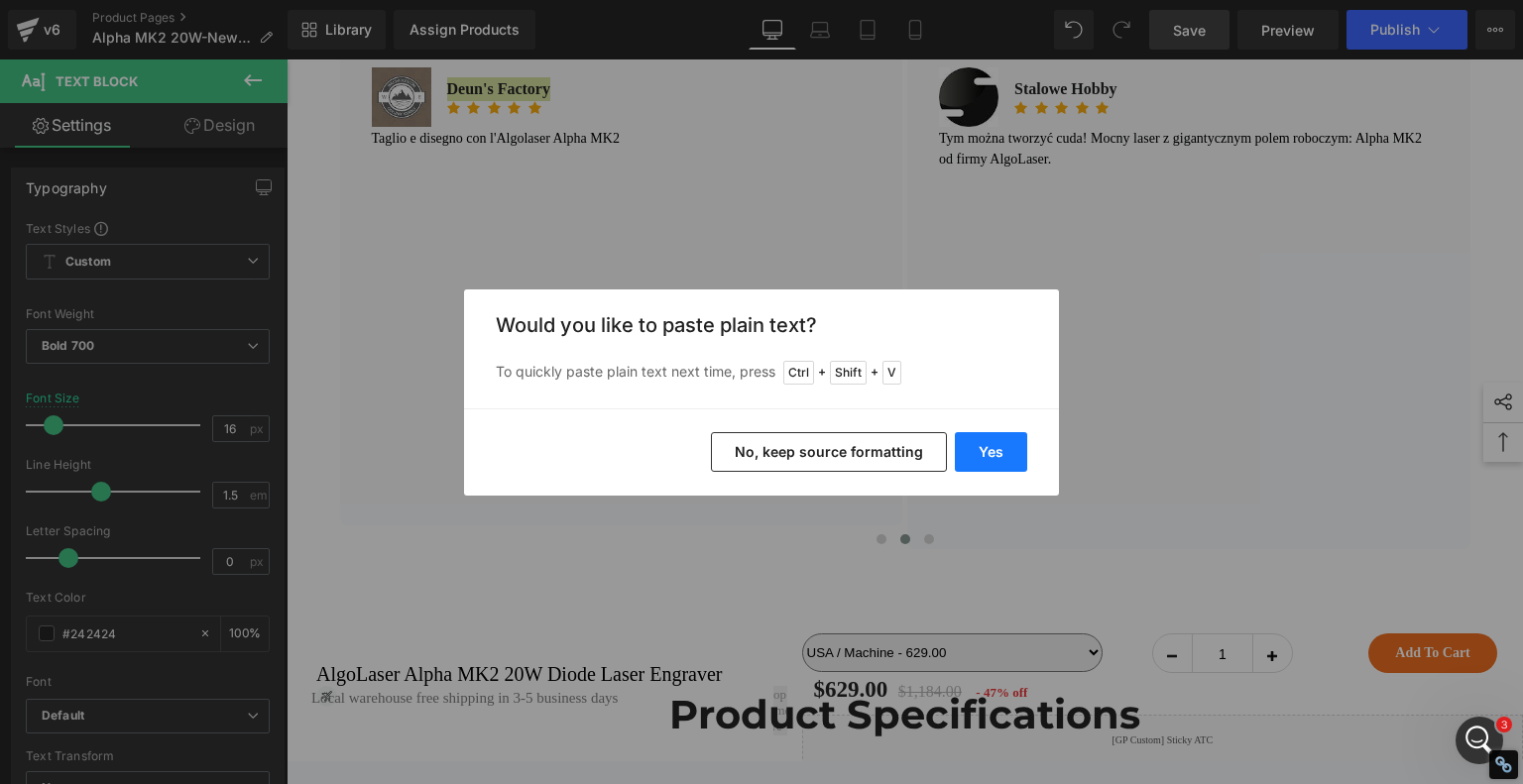 drag, startPoint x: 701, startPoint y: 385, endPoint x: 988, endPoint y: 445, distance: 293.20471 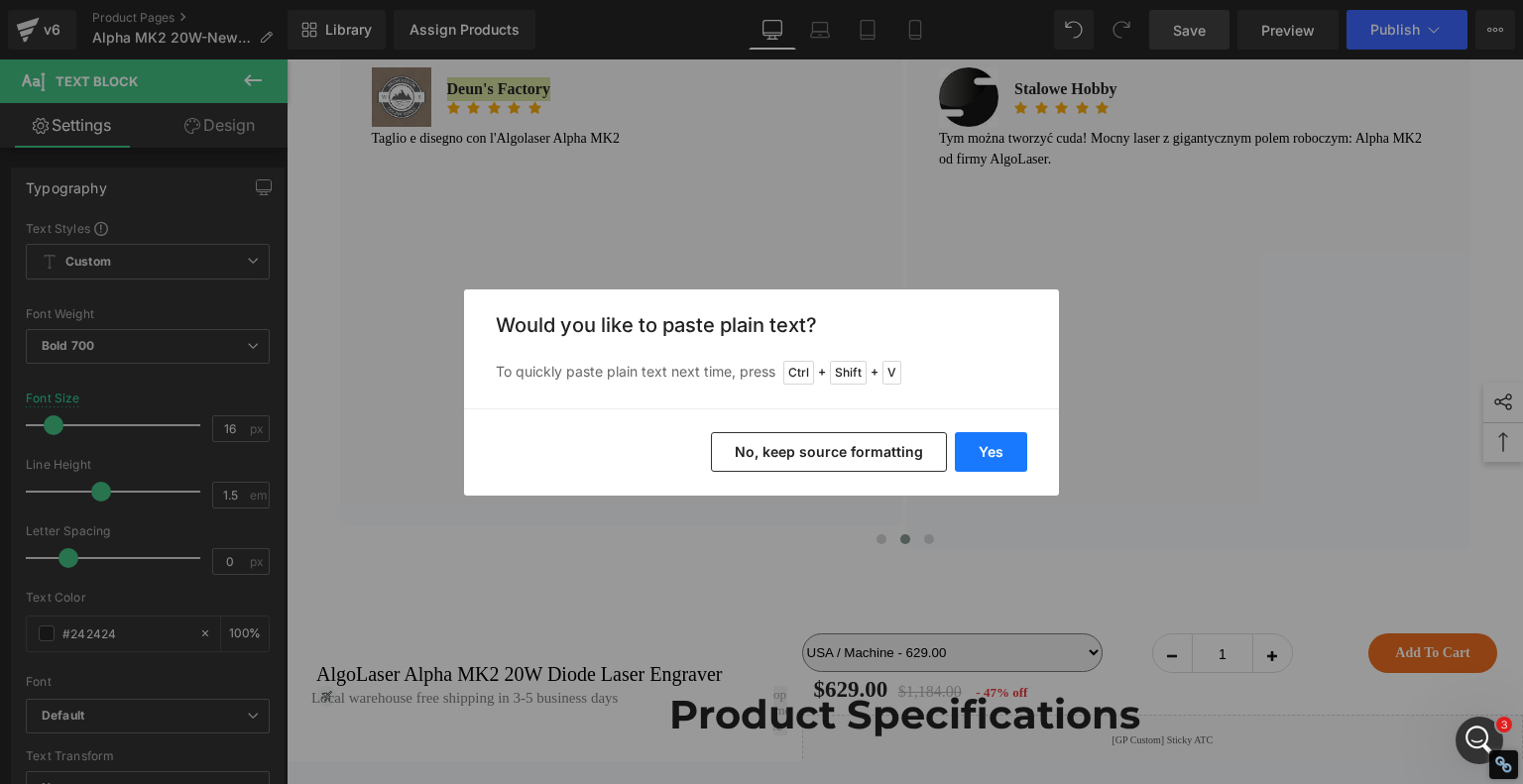 click on "Yes" at bounding box center [991, 452] 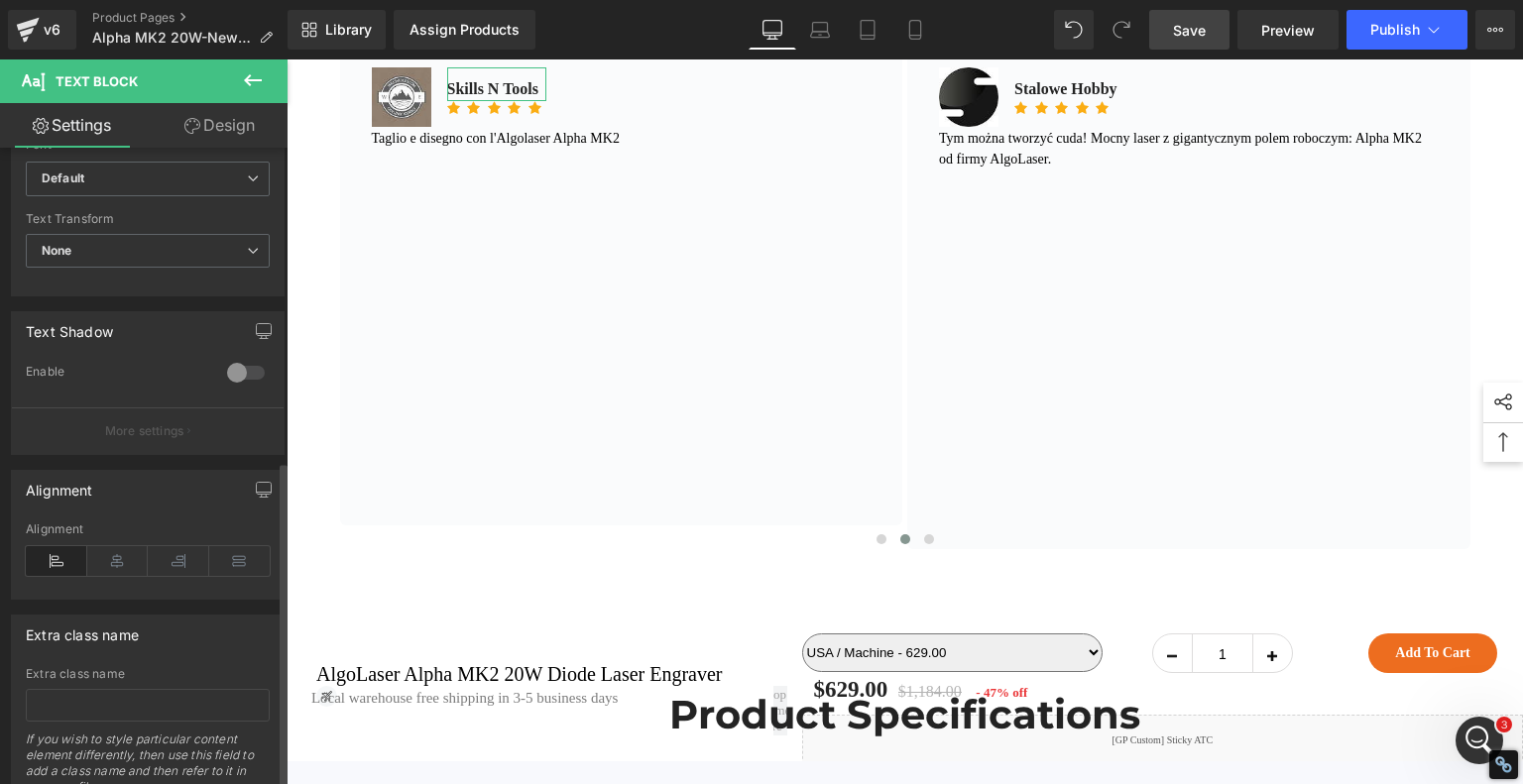scroll, scrollTop: 316, scrollLeft: 0, axis: vertical 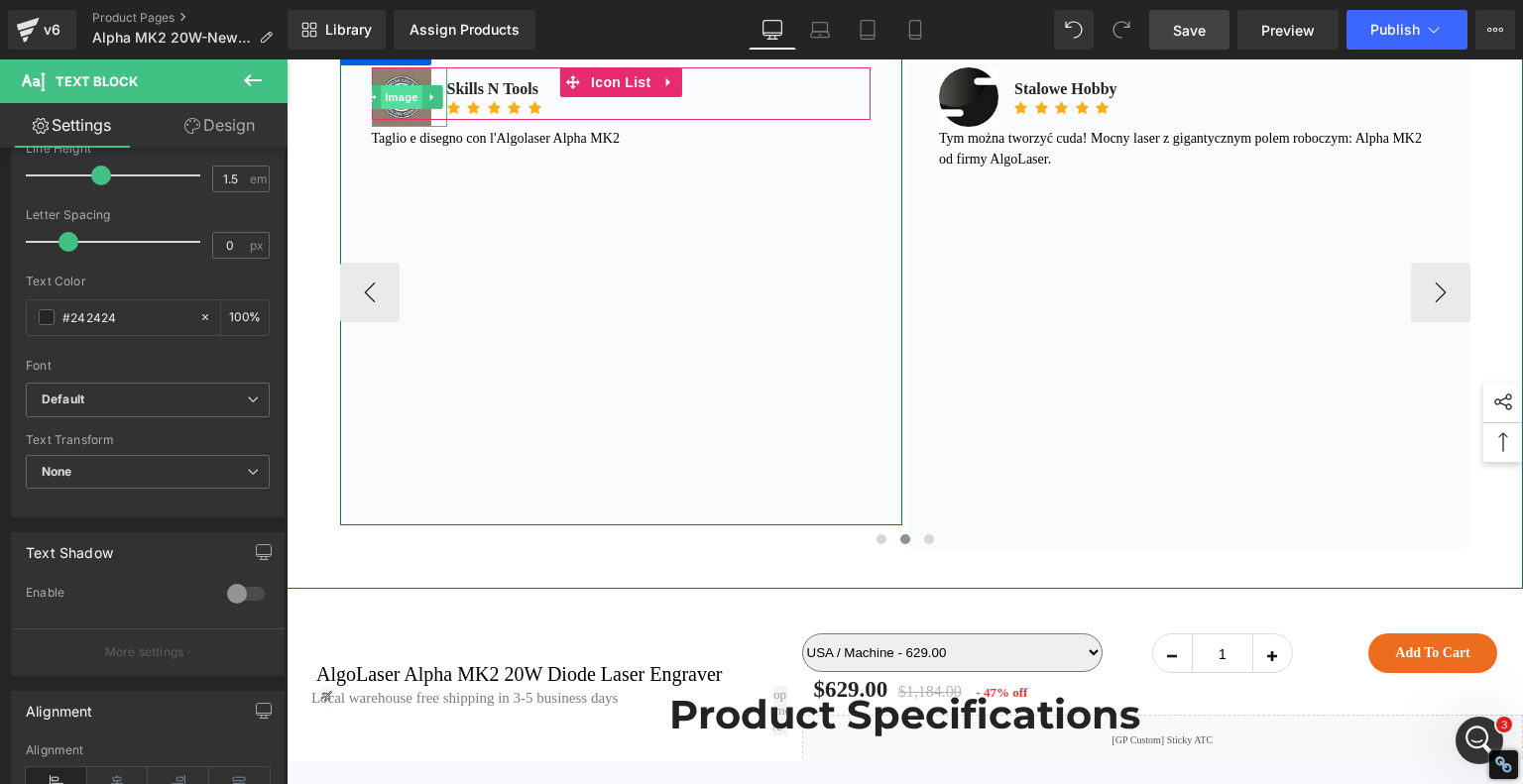click on "Image" at bounding box center [402, 97] 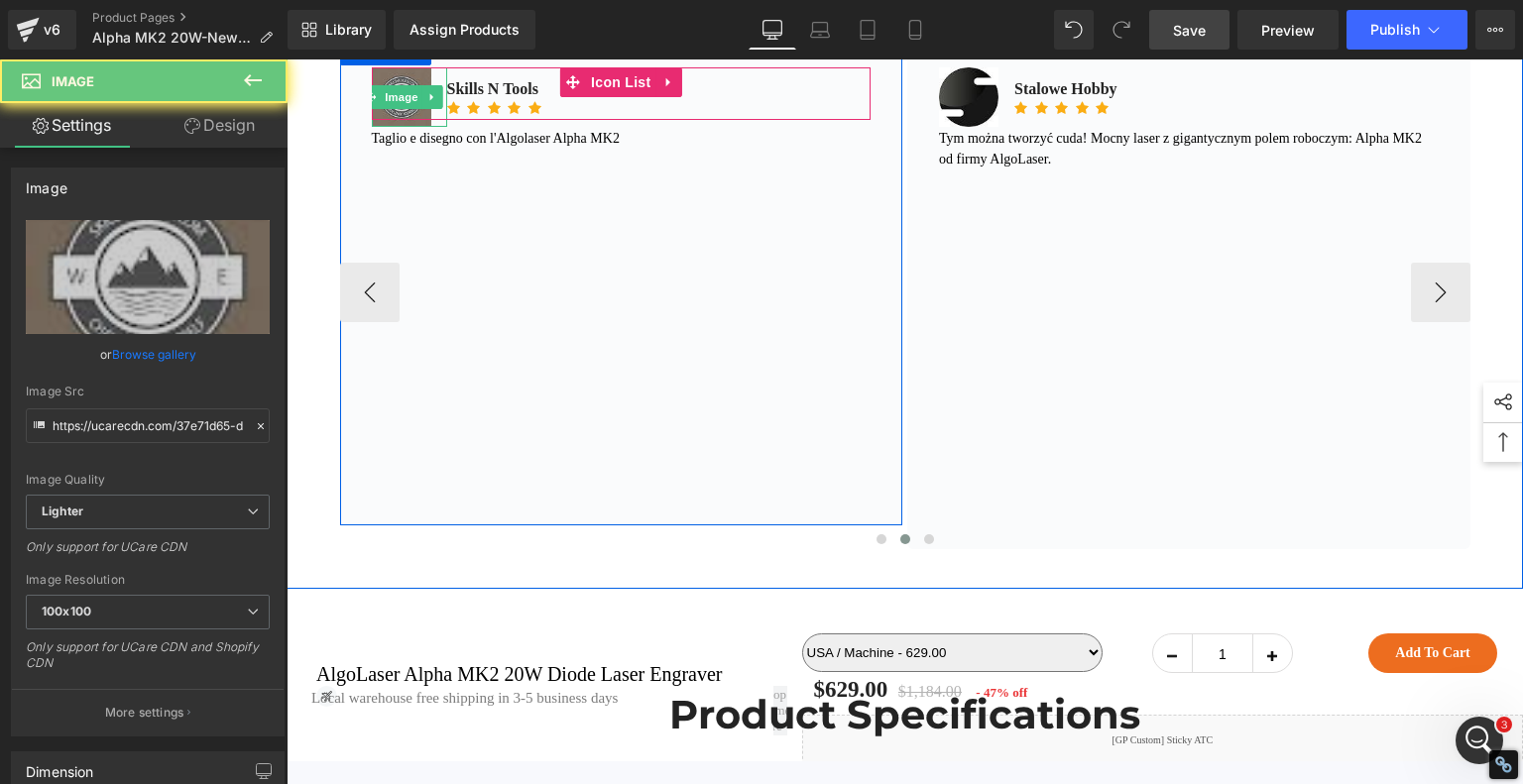 click at bounding box center [402, 97] 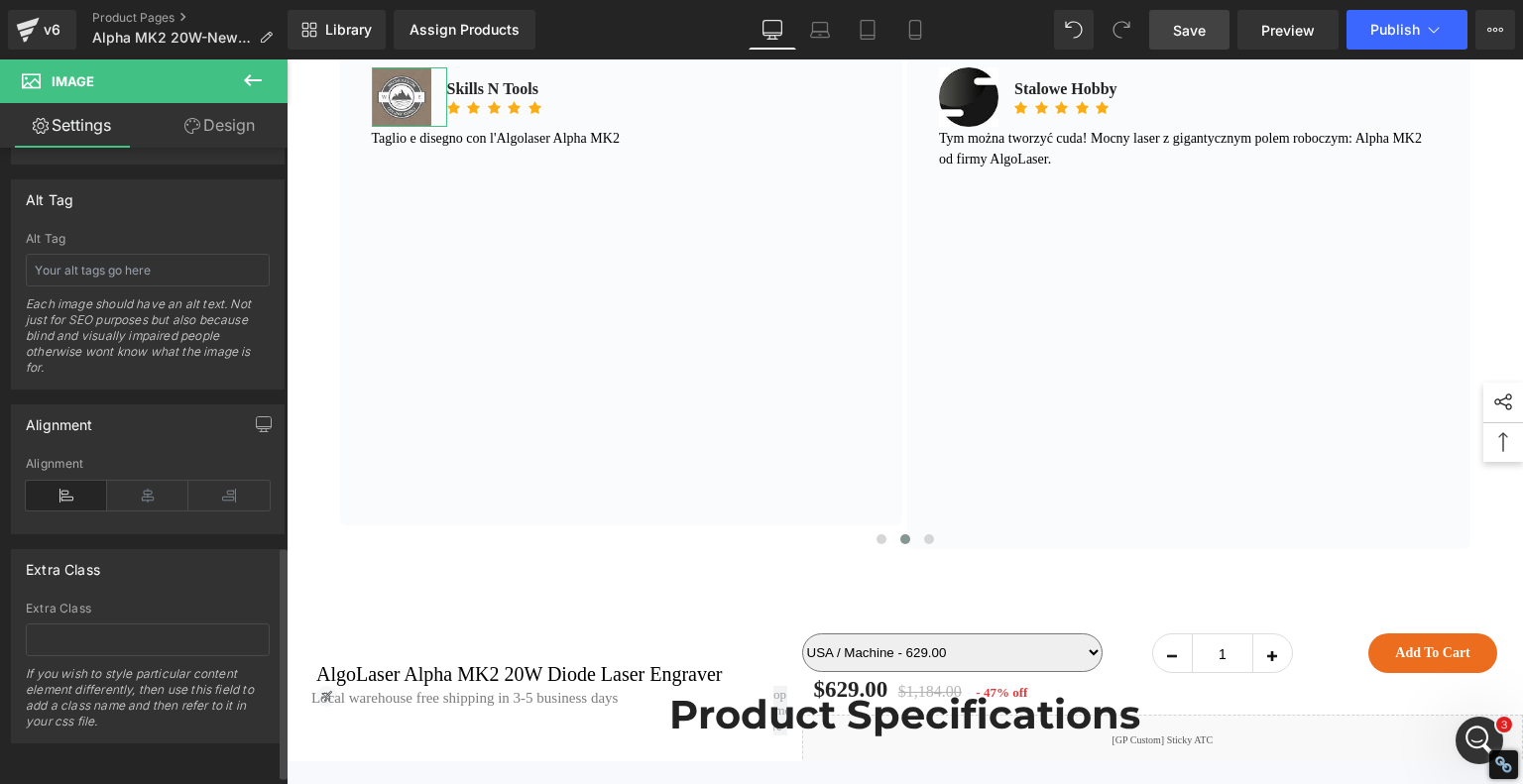 scroll, scrollTop: 1020, scrollLeft: 0, axis: vertical 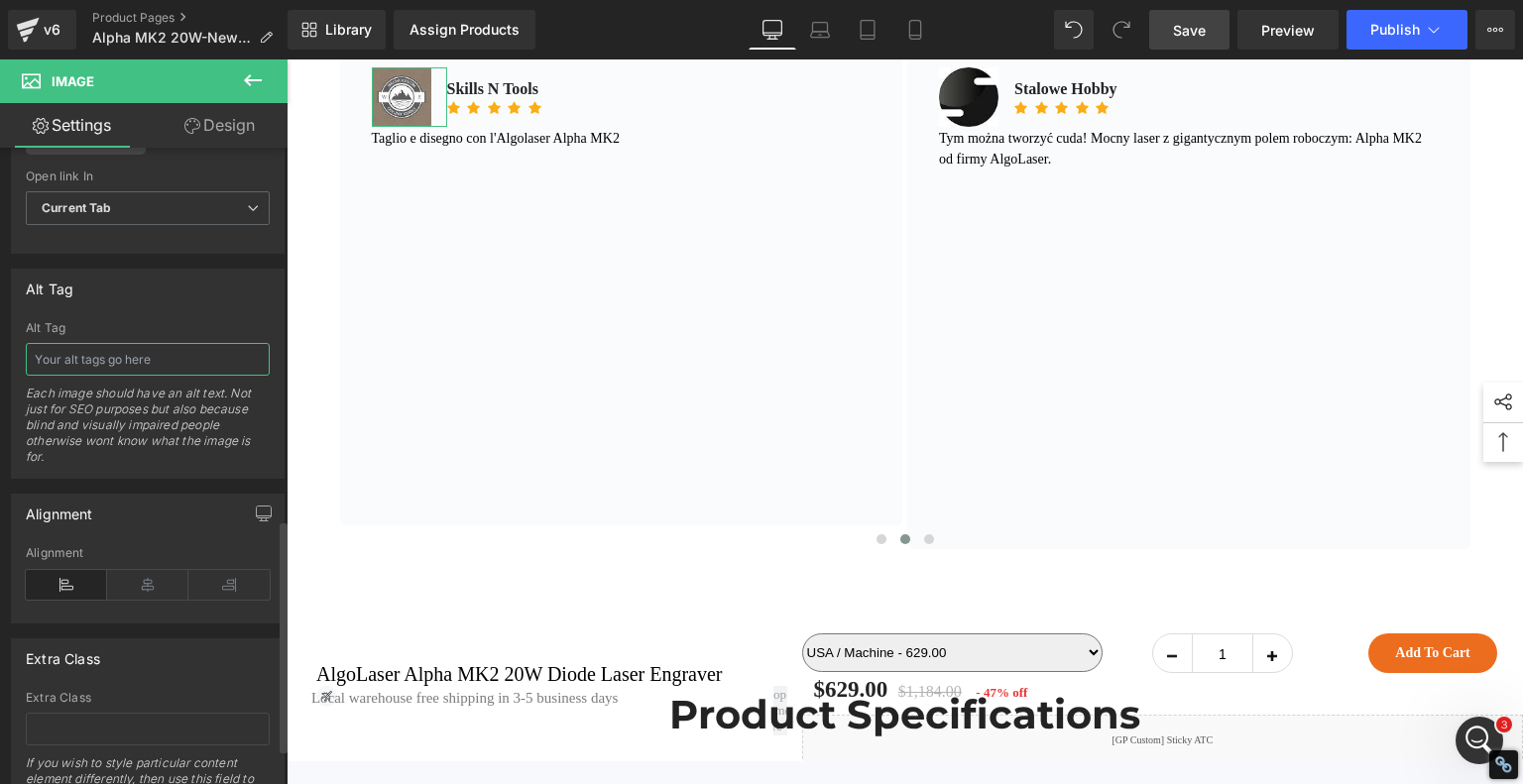 click at bounding box center (148, 359) 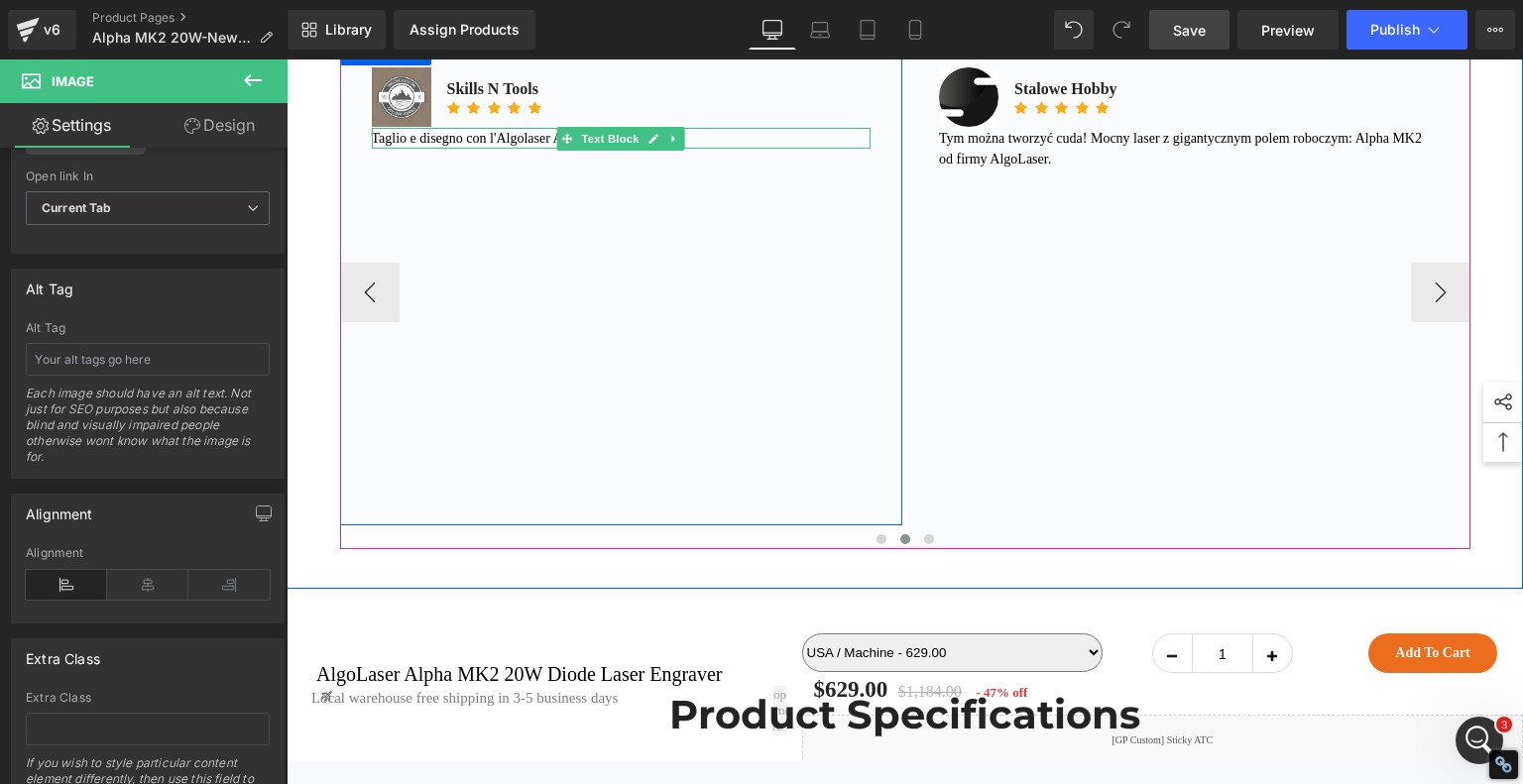 click on "Taglio e disegno con l'Algolaser Alpha MK2" at bounding box center (622, 138) 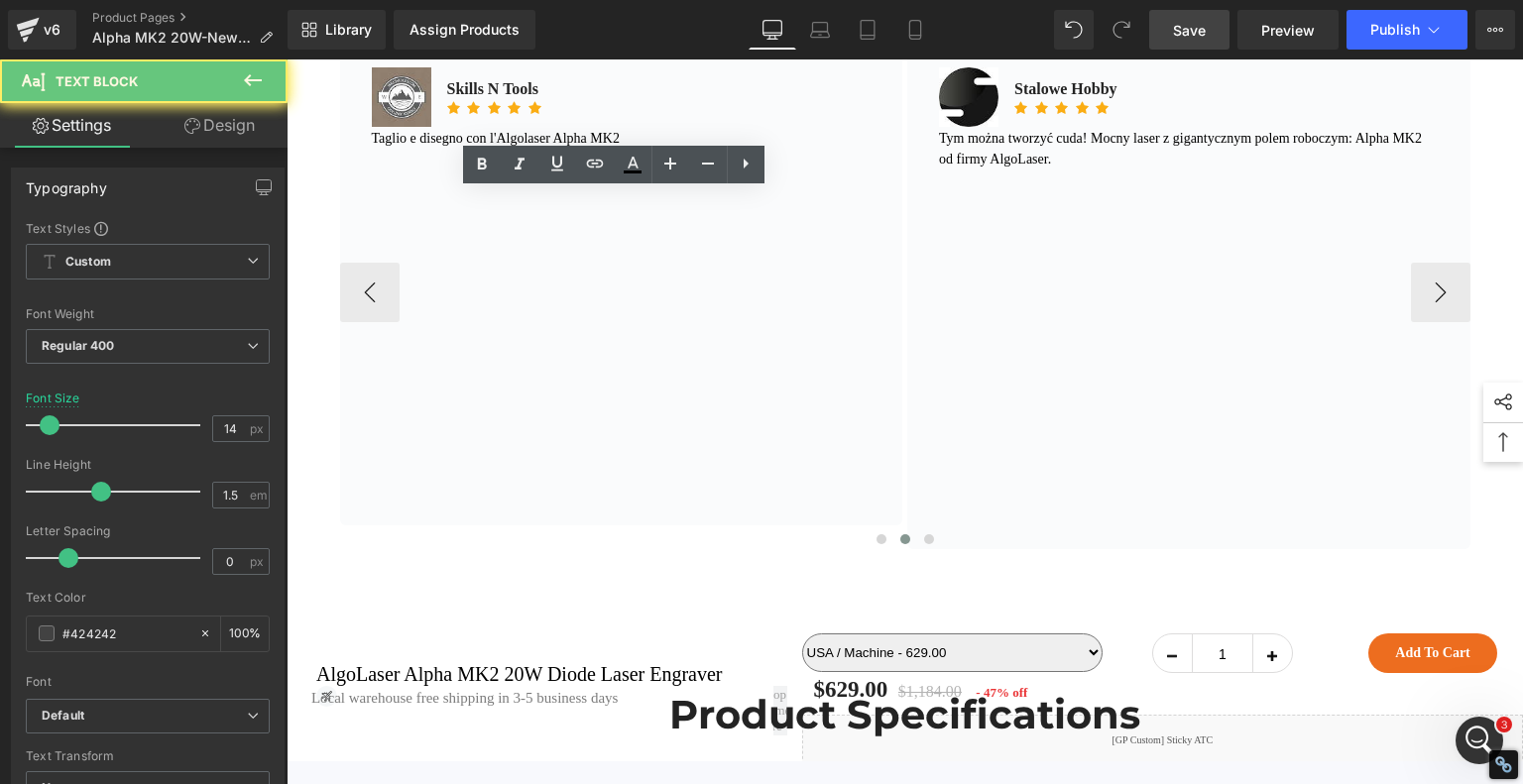 click on "Taglio e disegno con l'Algolaser Alpha MK2" at bounding box center (622, 138) 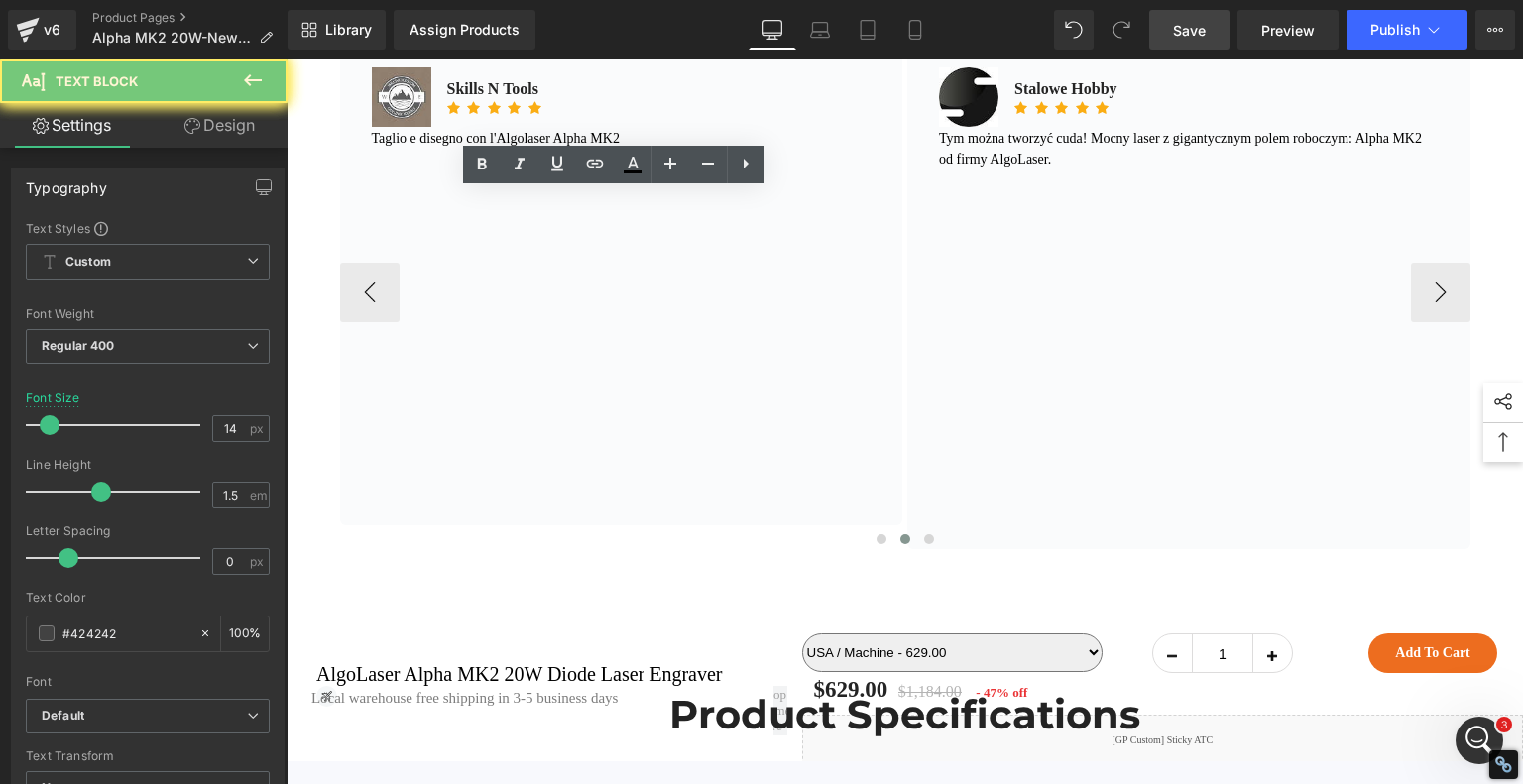 click on "Taglio e disegno con l'Algolaser Alpha MK2" at bounding box center [622, 138] 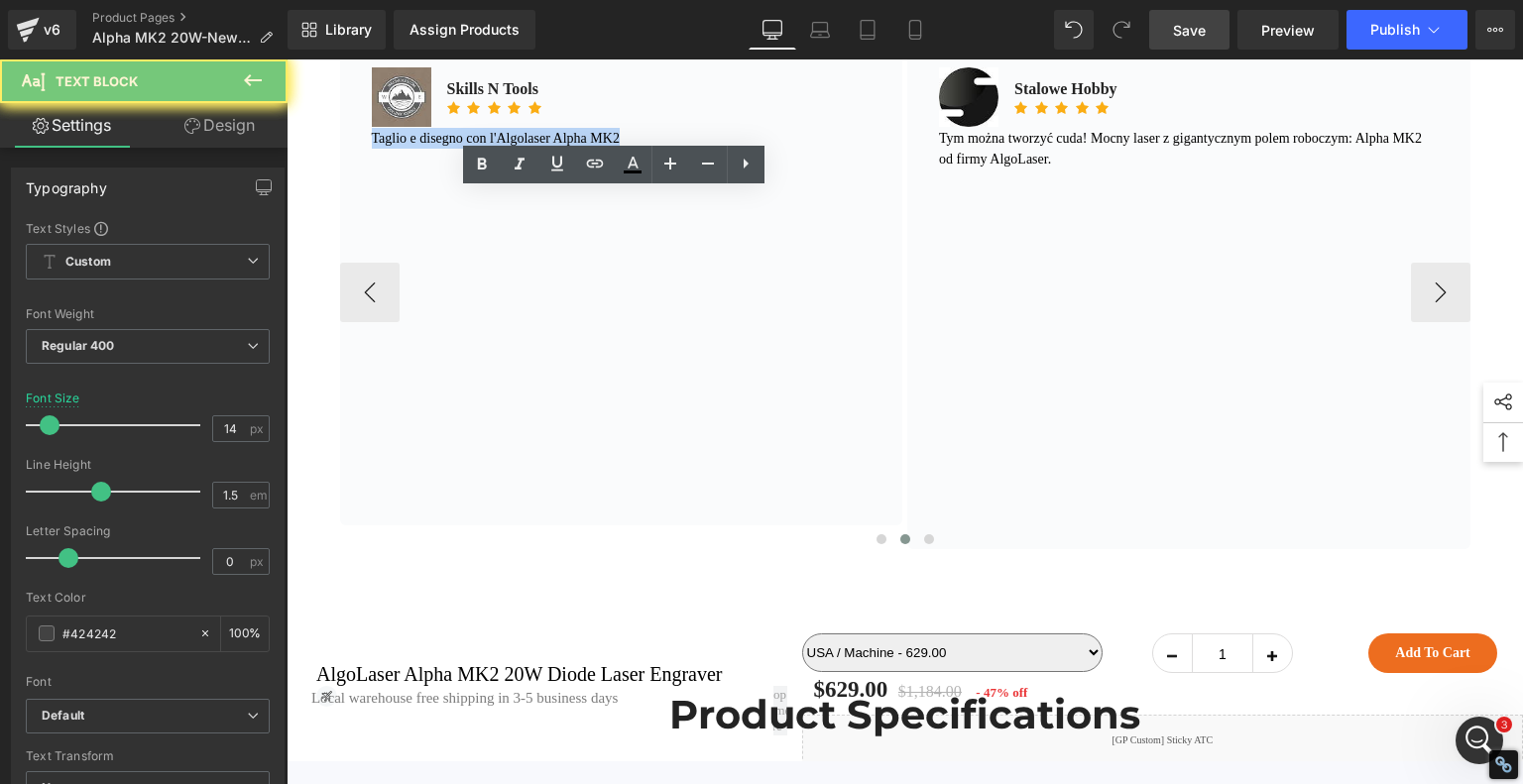 click on "Taglio e disegno con l'Algolaser Alpha MK2" at bounding box center [622, 138] 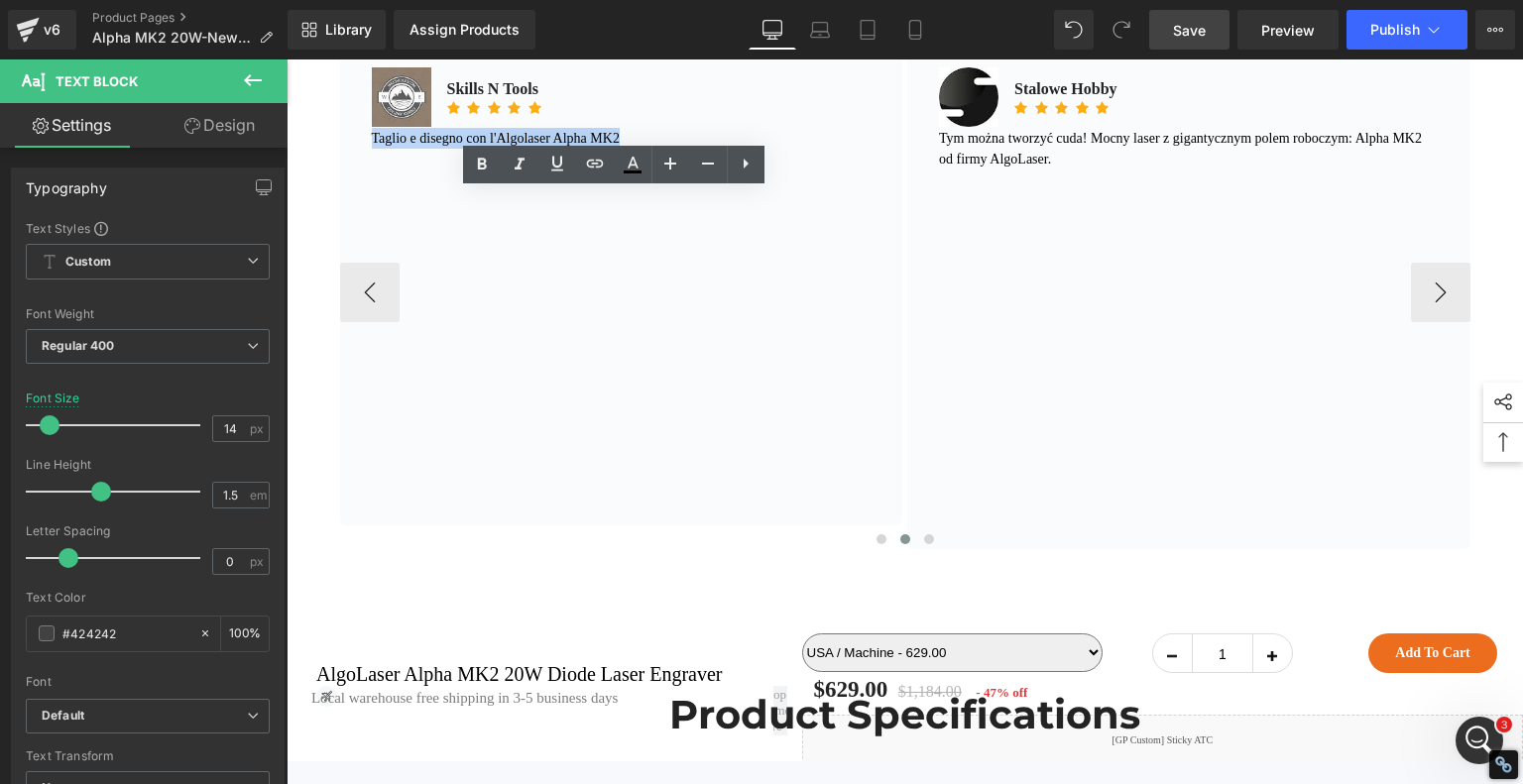 copy on "Taglio e disegno con l'Algolaser Alpha MK2" 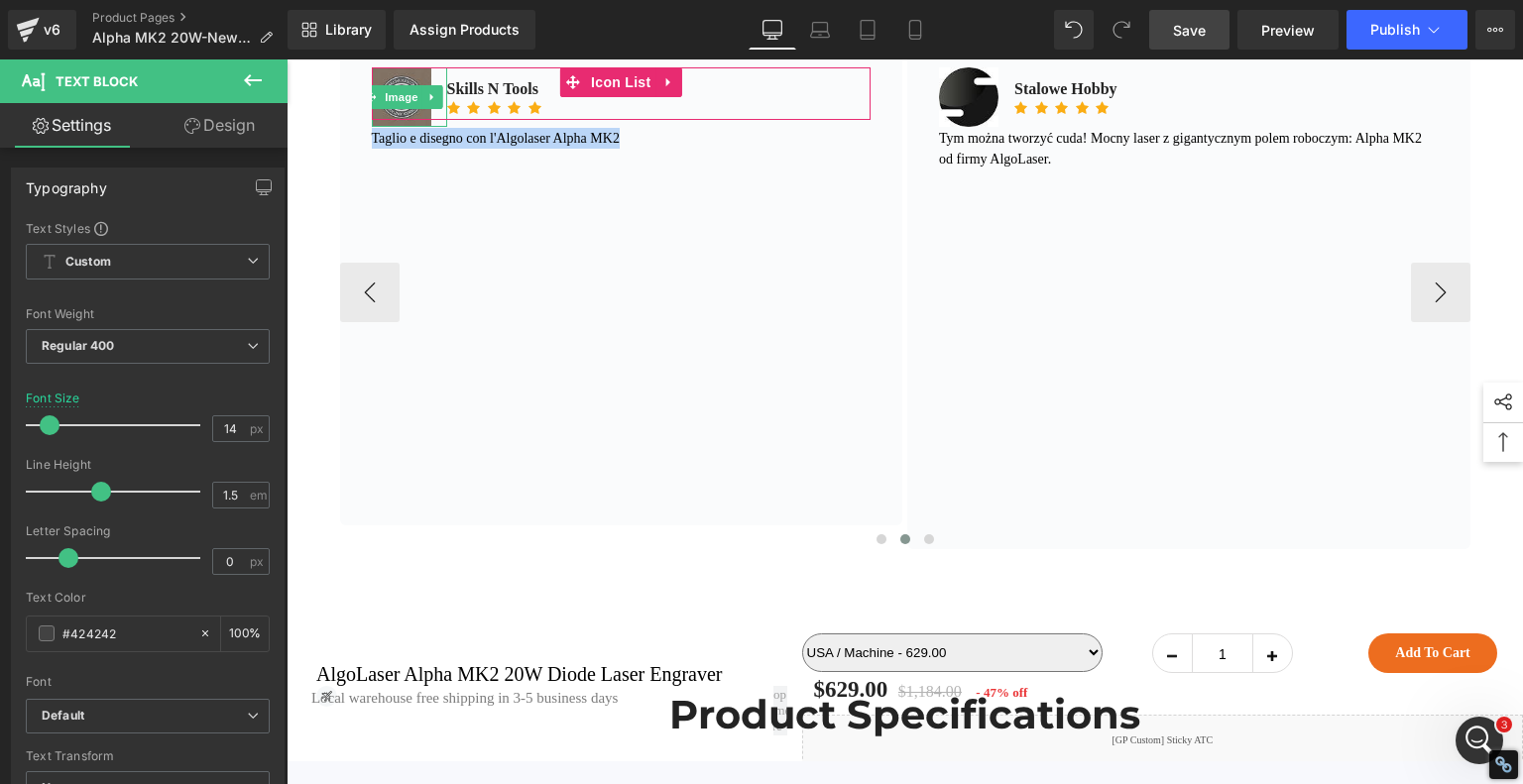 click at bounding box center [402, 97] 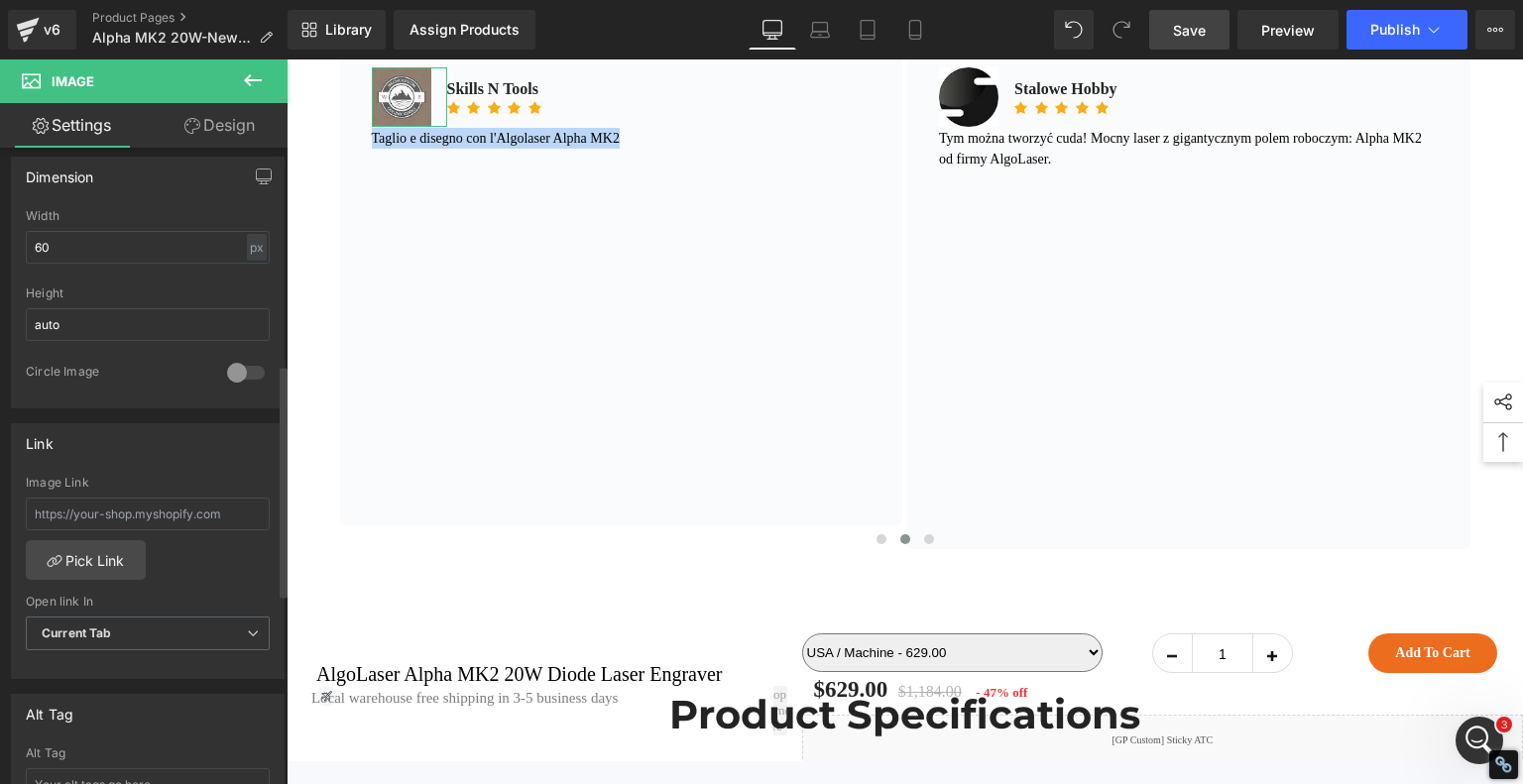 scroll, scrollTop: 1090, scrollLeft: 0, axis: vertical 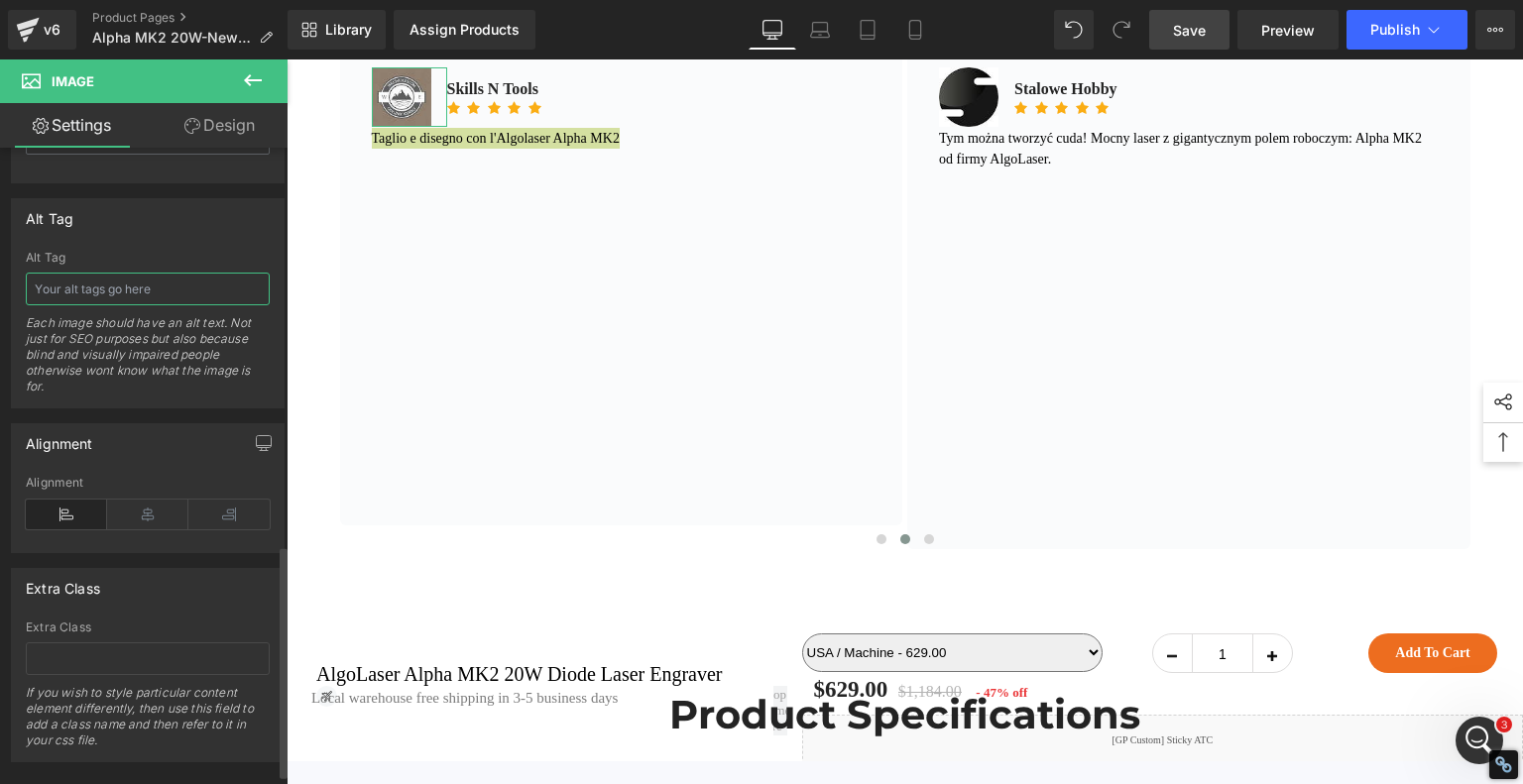 click at bounding box center (148, 288) 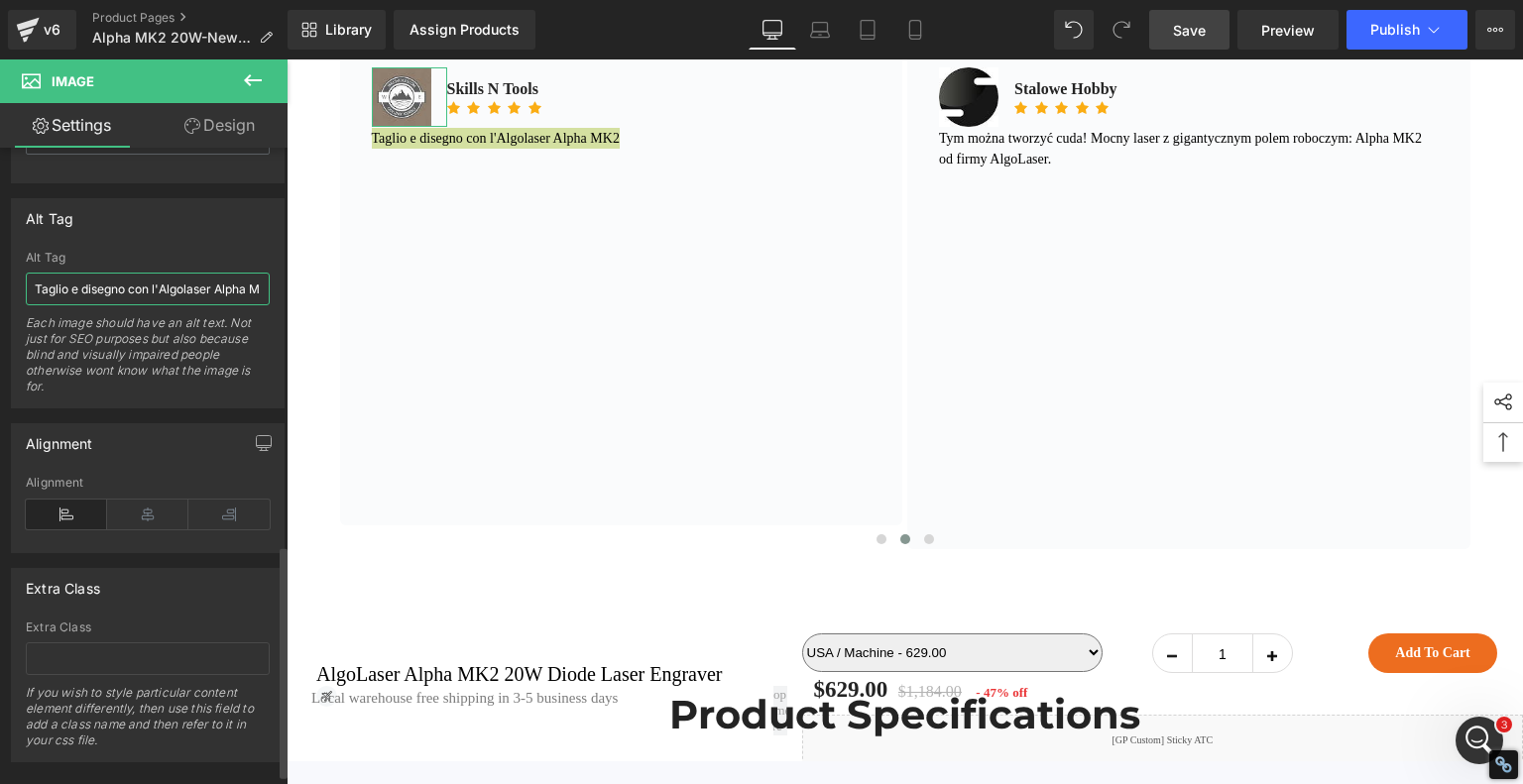 scroll, scrollTop: 0, scrollLeft: 24, axis: horizontal 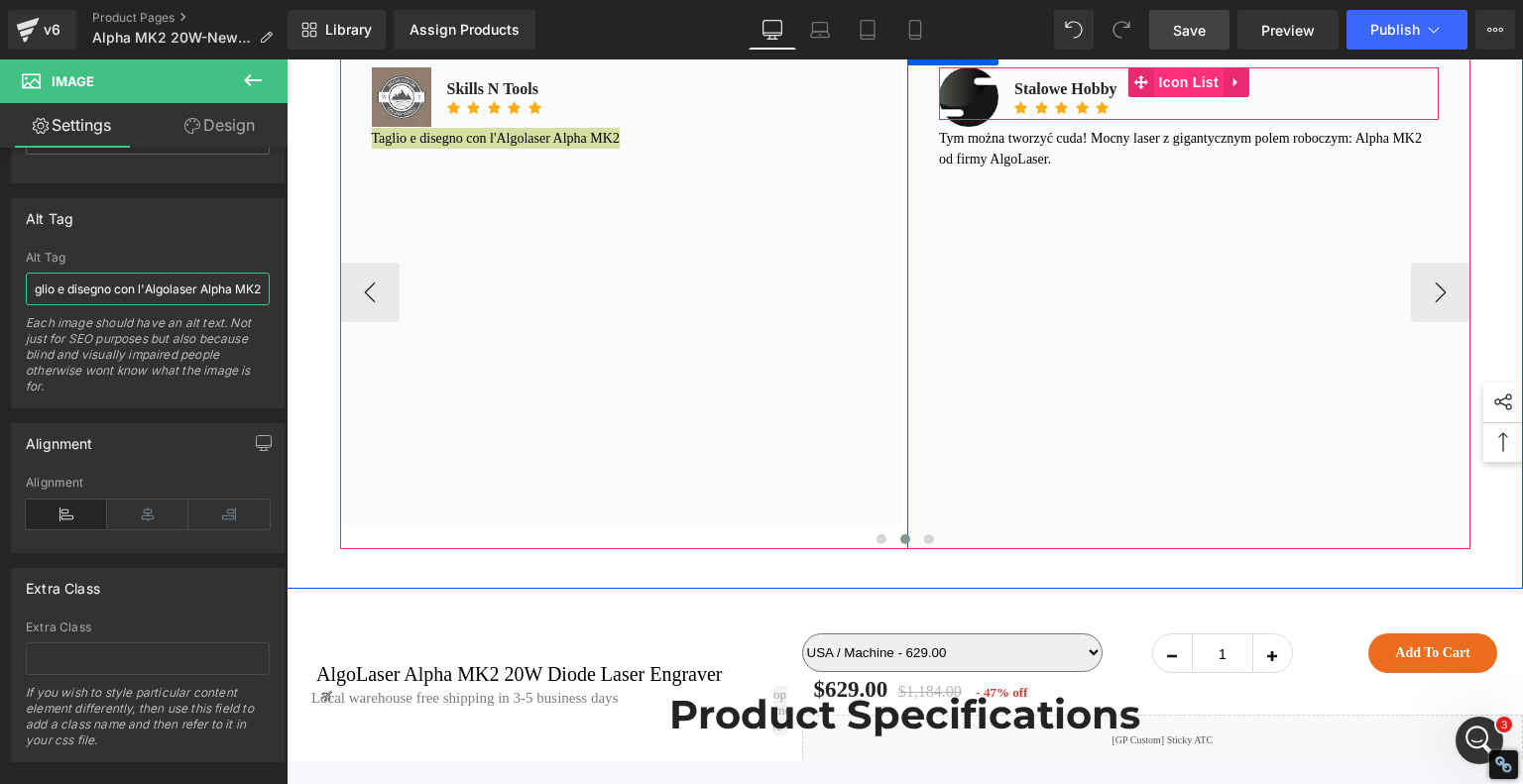 type on "Taglio e disegno con l'Algolaser Alpha MK2" 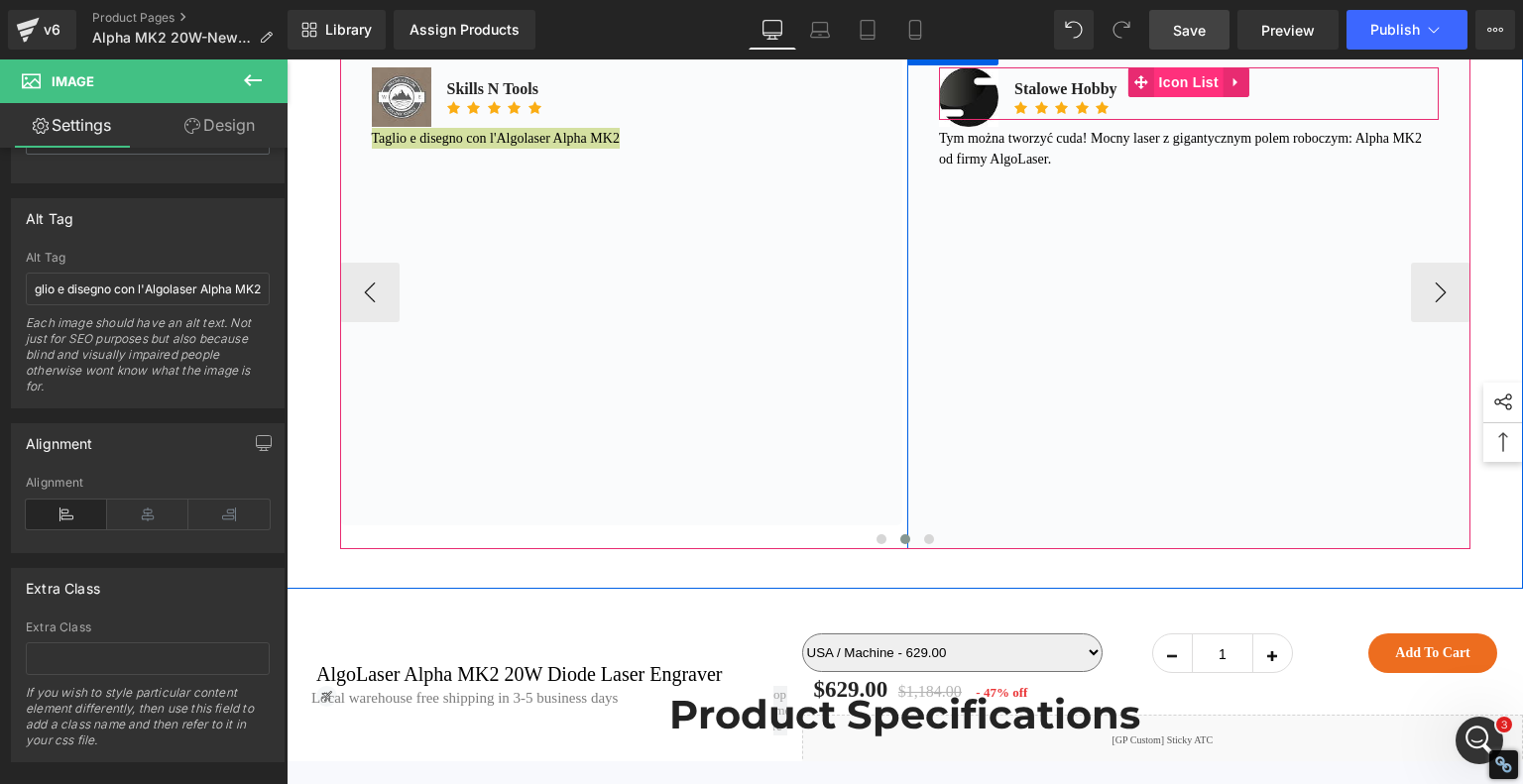 scroll, scrollTop: 0, scrollLeft: 0, axis: both 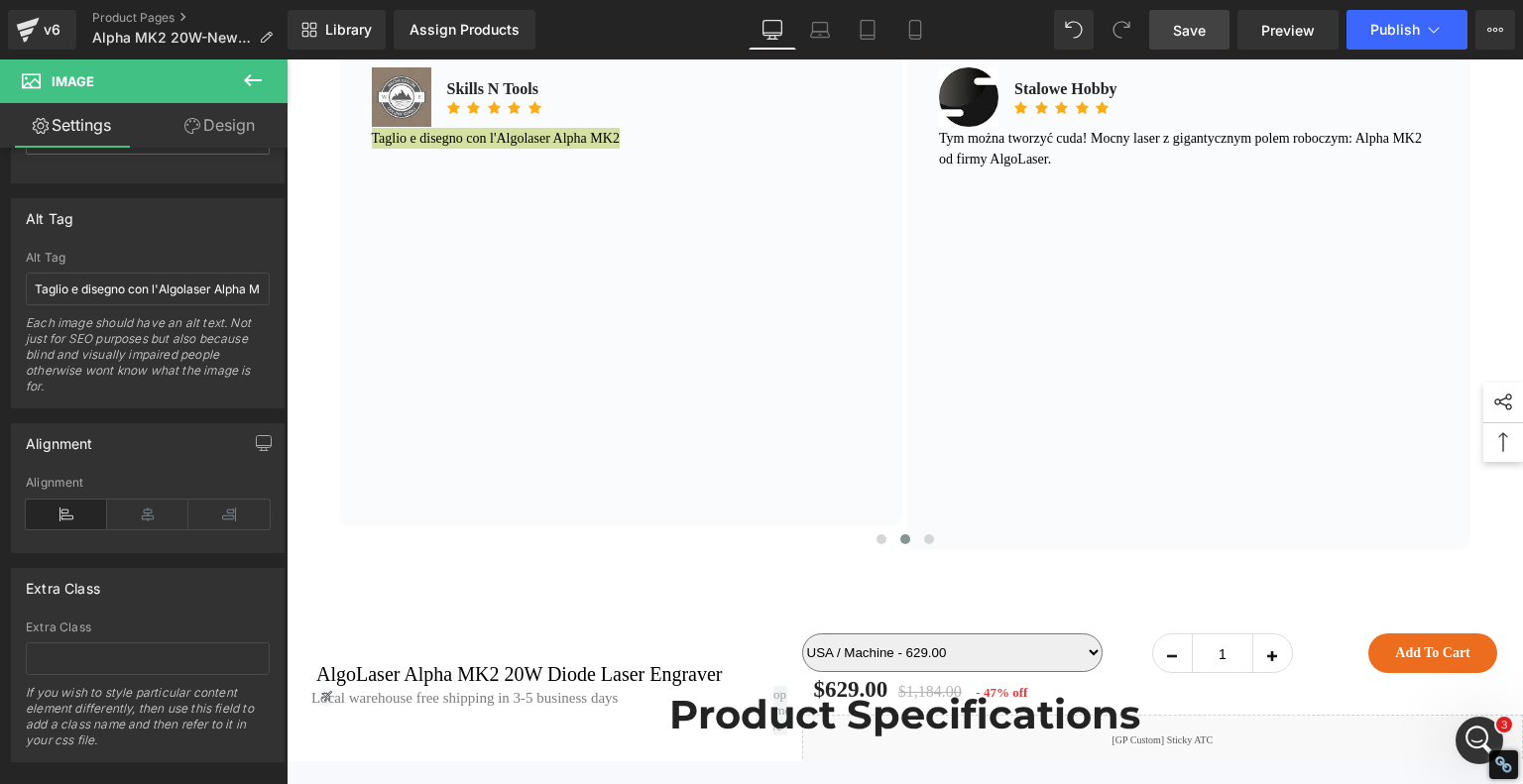 click on "Save" at bounding box center (1189, 30) 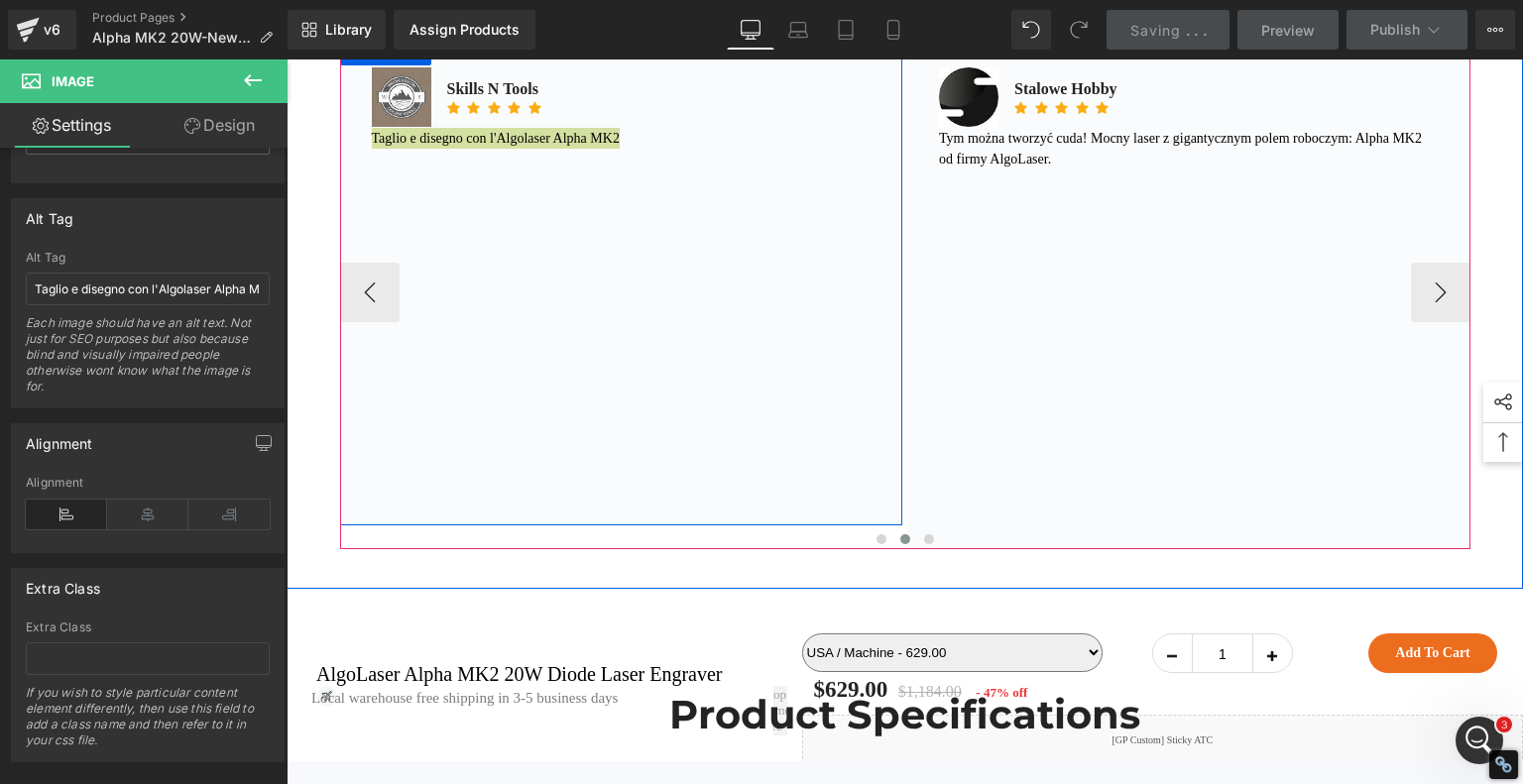 scroll, scrollTop: 13044, scrollLeft: 0, axis: vertical 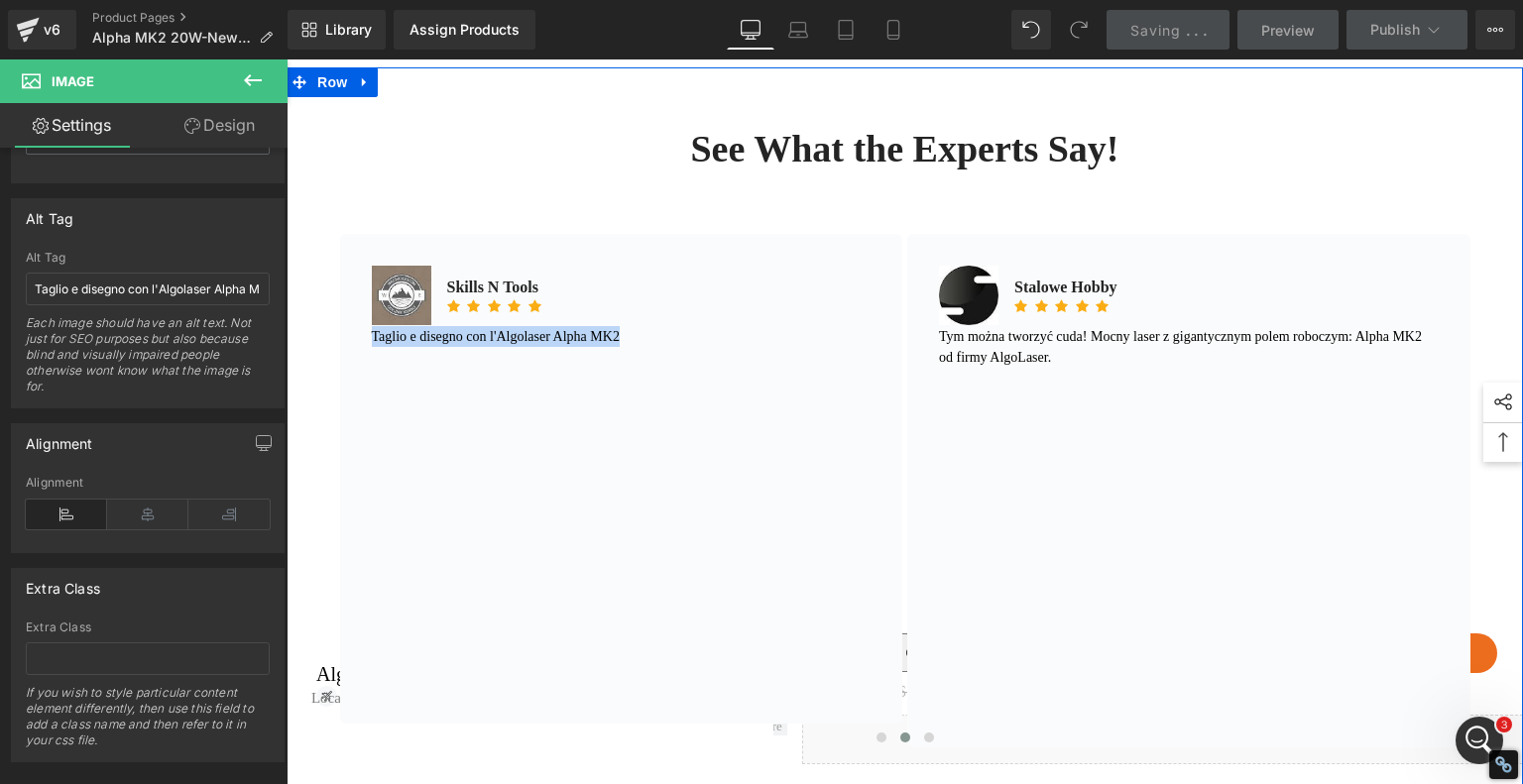 click on "See What the Experts Say! Heading
Image
[PERSON] ([INITIALS])
Text Block
Icon
Icon
Icon
Icon
Icon
Icon List Hoz" at bounding box center [905, 427] 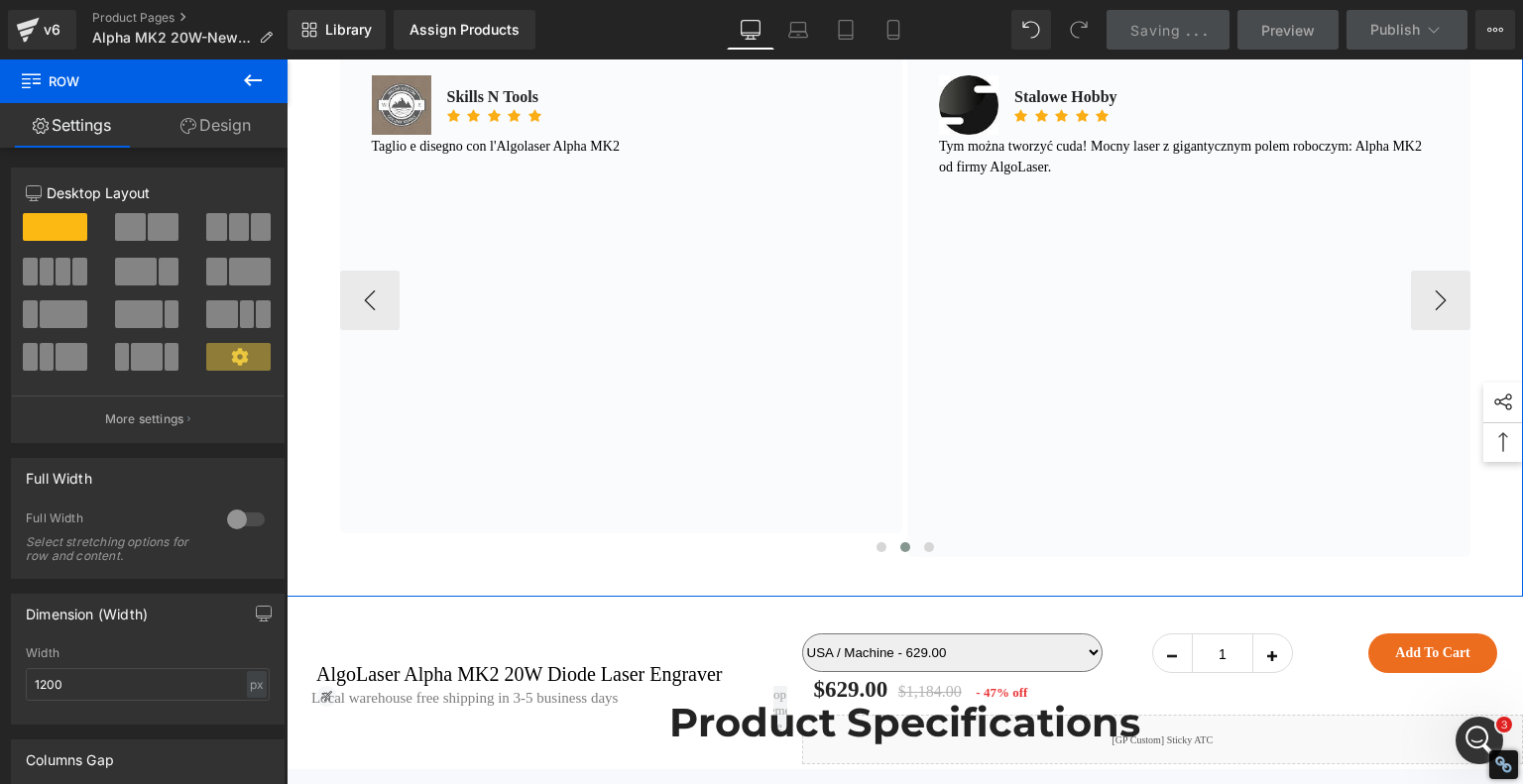 scroll, scrollTop: 13242, scrollLeft: 0, axis: vertical 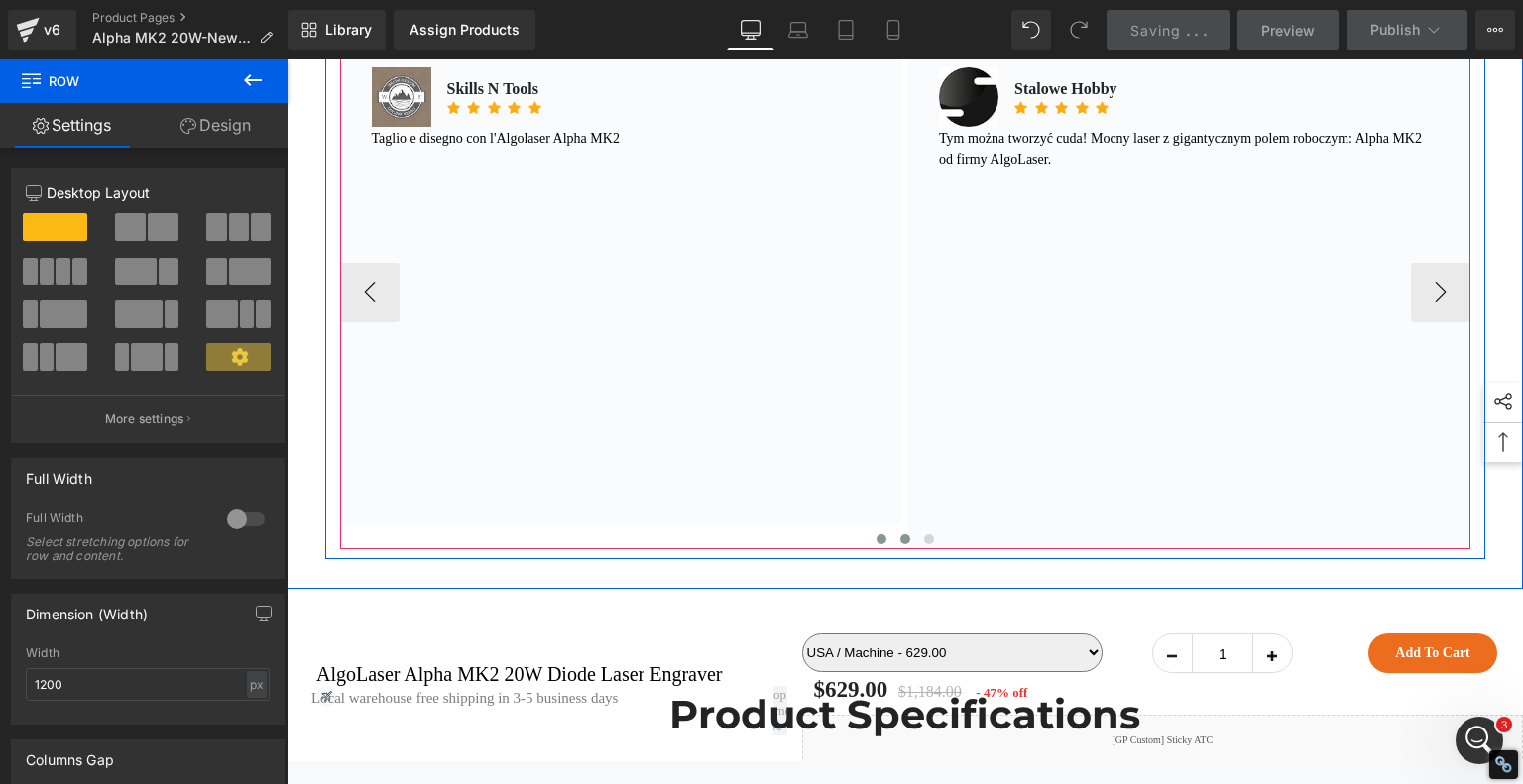 click at bounding box center [881, 539] 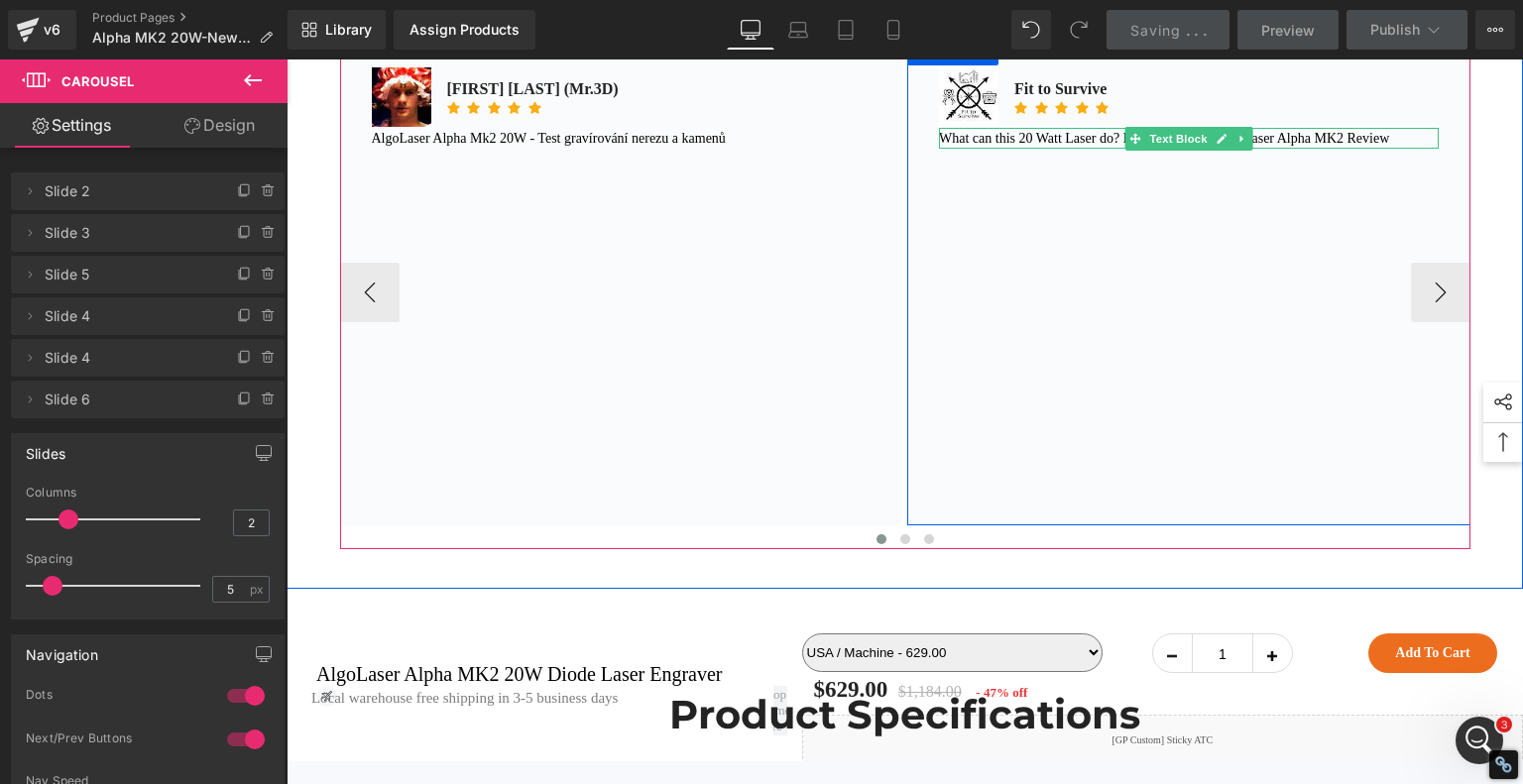 click on "What can this 20 Watt Laser do? Is it worth $600? Algolaser Alpha MK2 Review" at bounding box center (1164, 138) 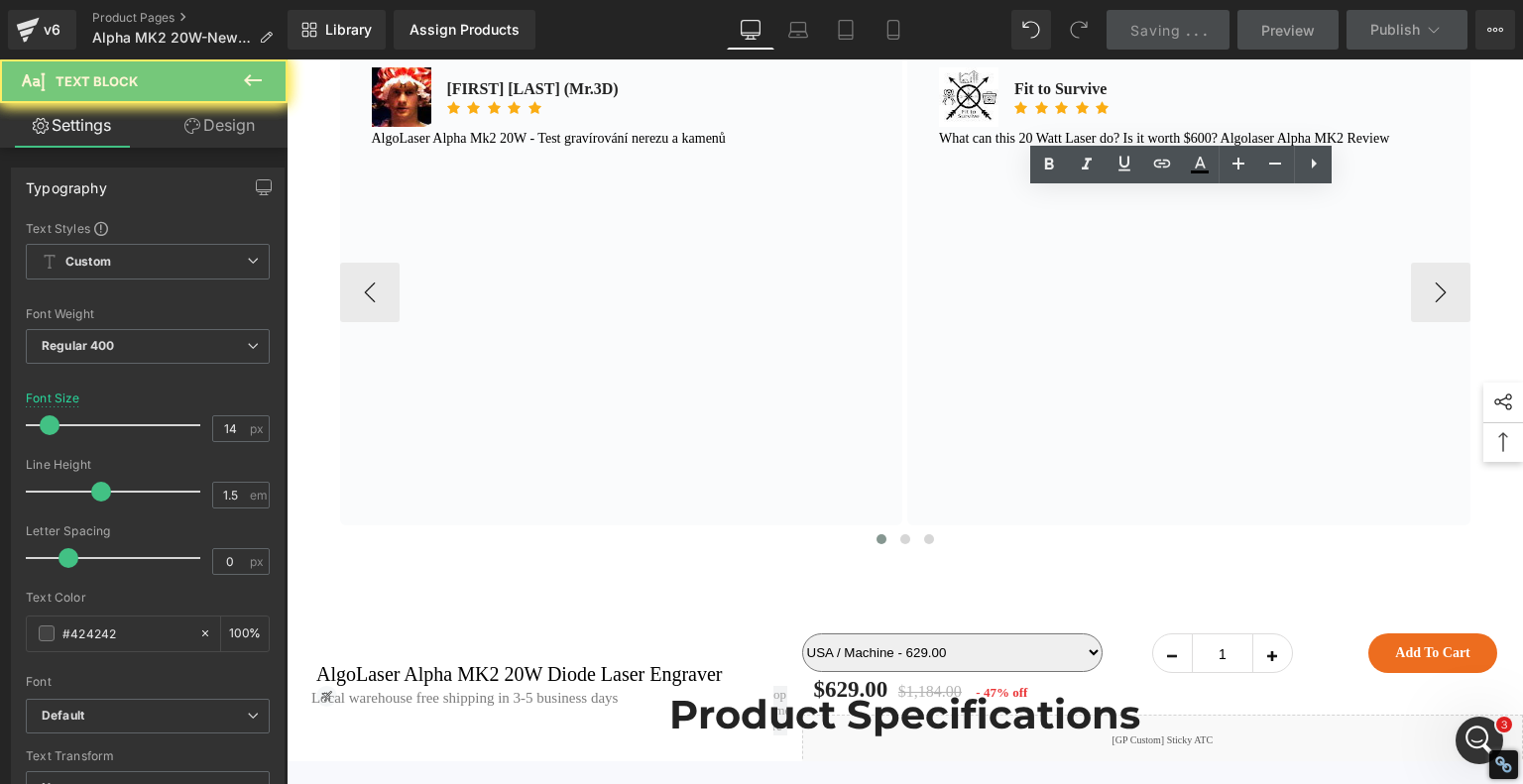click on "What can this 20 Watt Laser do? Is it worth $600? Algolaser Alpha MK2 Review" at bounding box center (1164, 138) 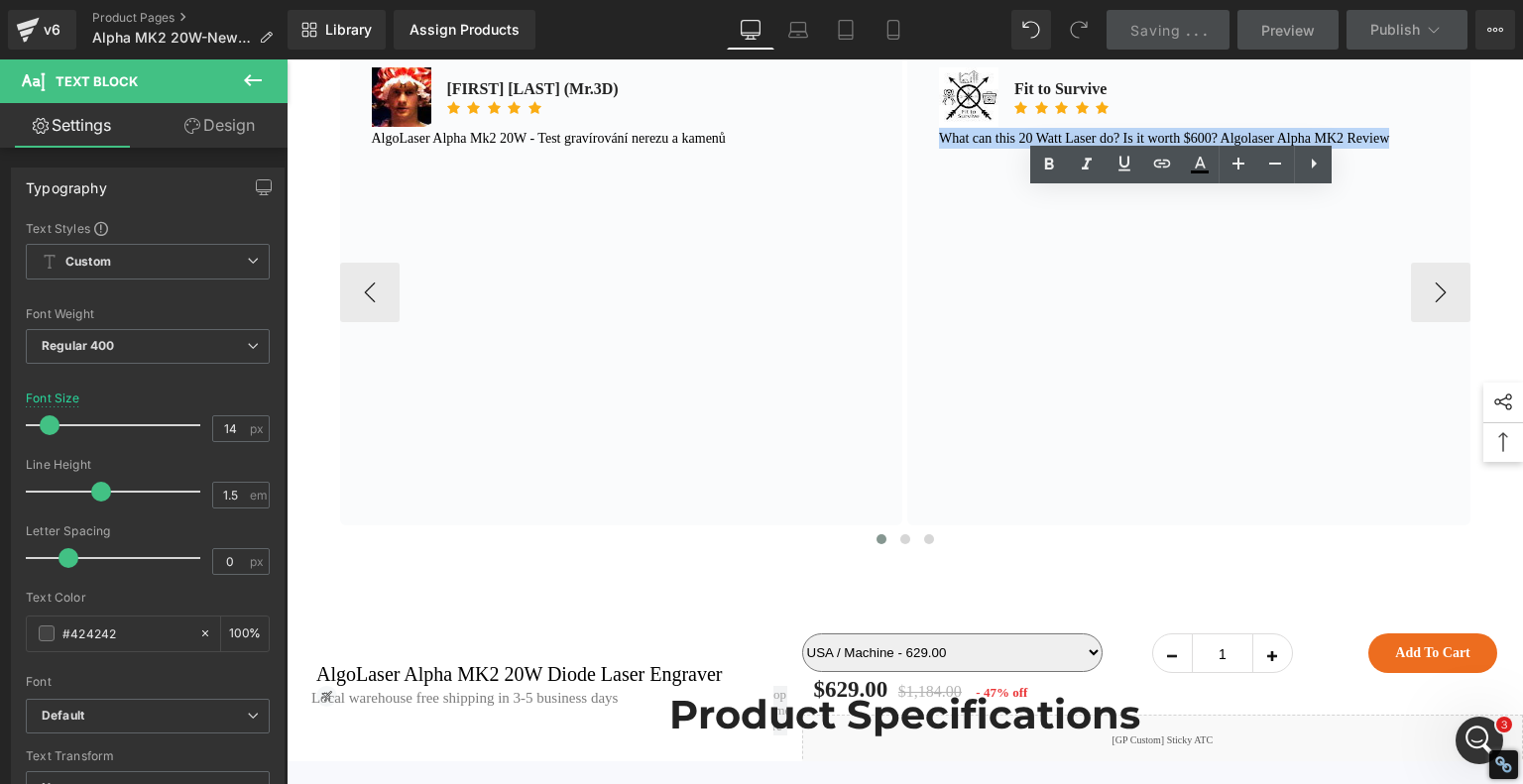 copy on "What can this 20 Watt Laser do? Is it worth $600? Algolaser Alpha MK2 Review" 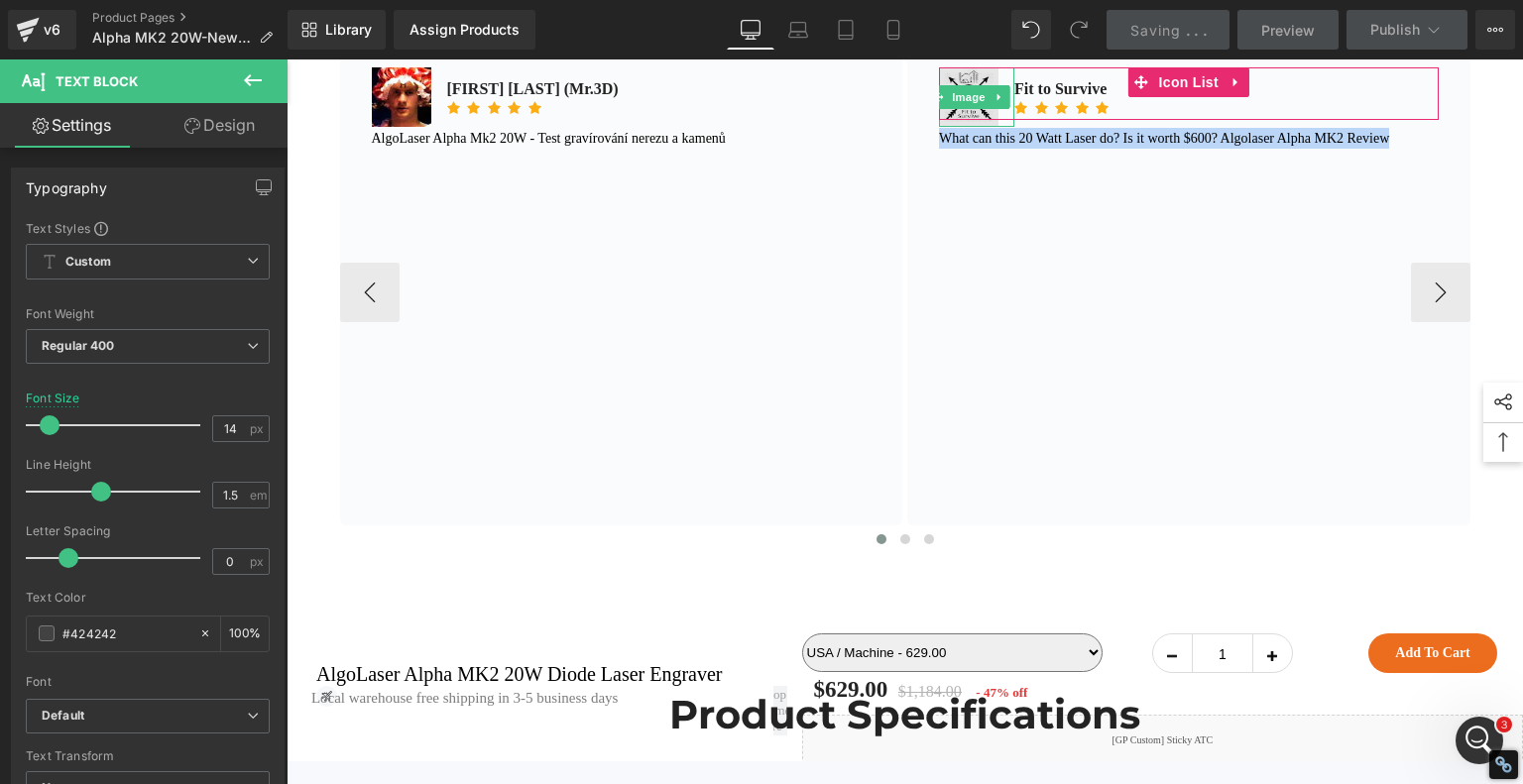 click at bounding box center [969, 97] 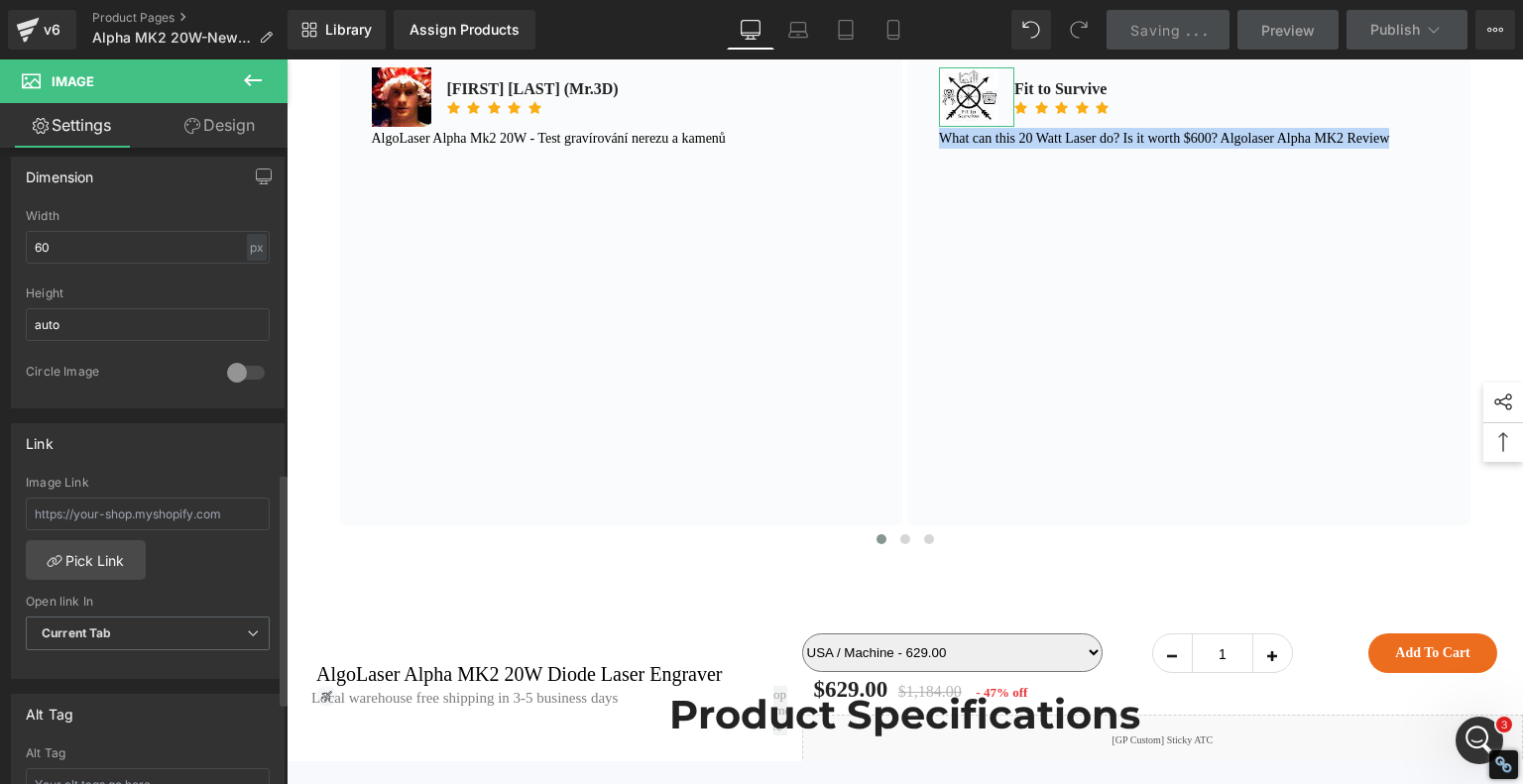 scroll, scrollTop: 892, scrollLeft: 0, axis: vertical 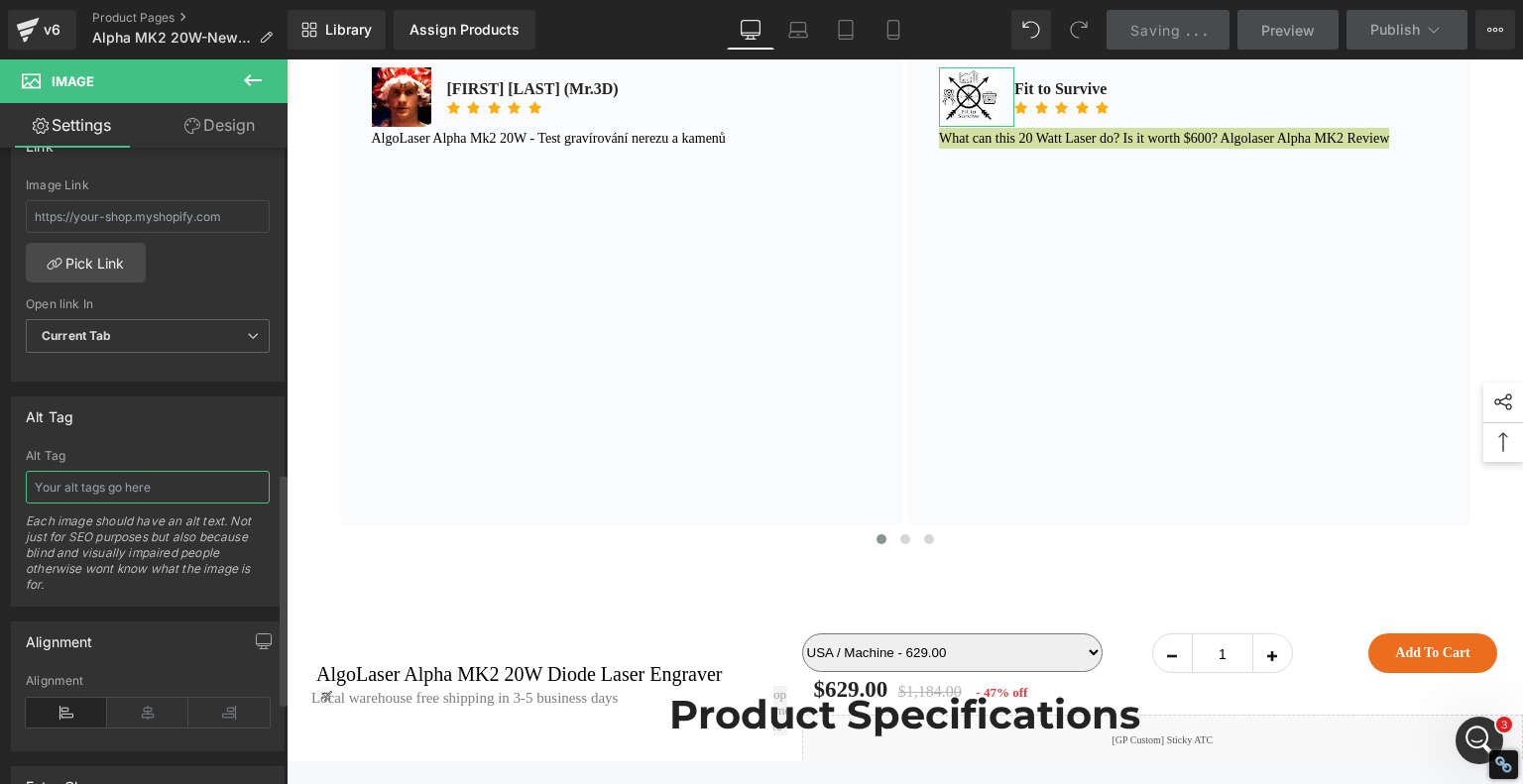 click at bounding box center [148, 487] 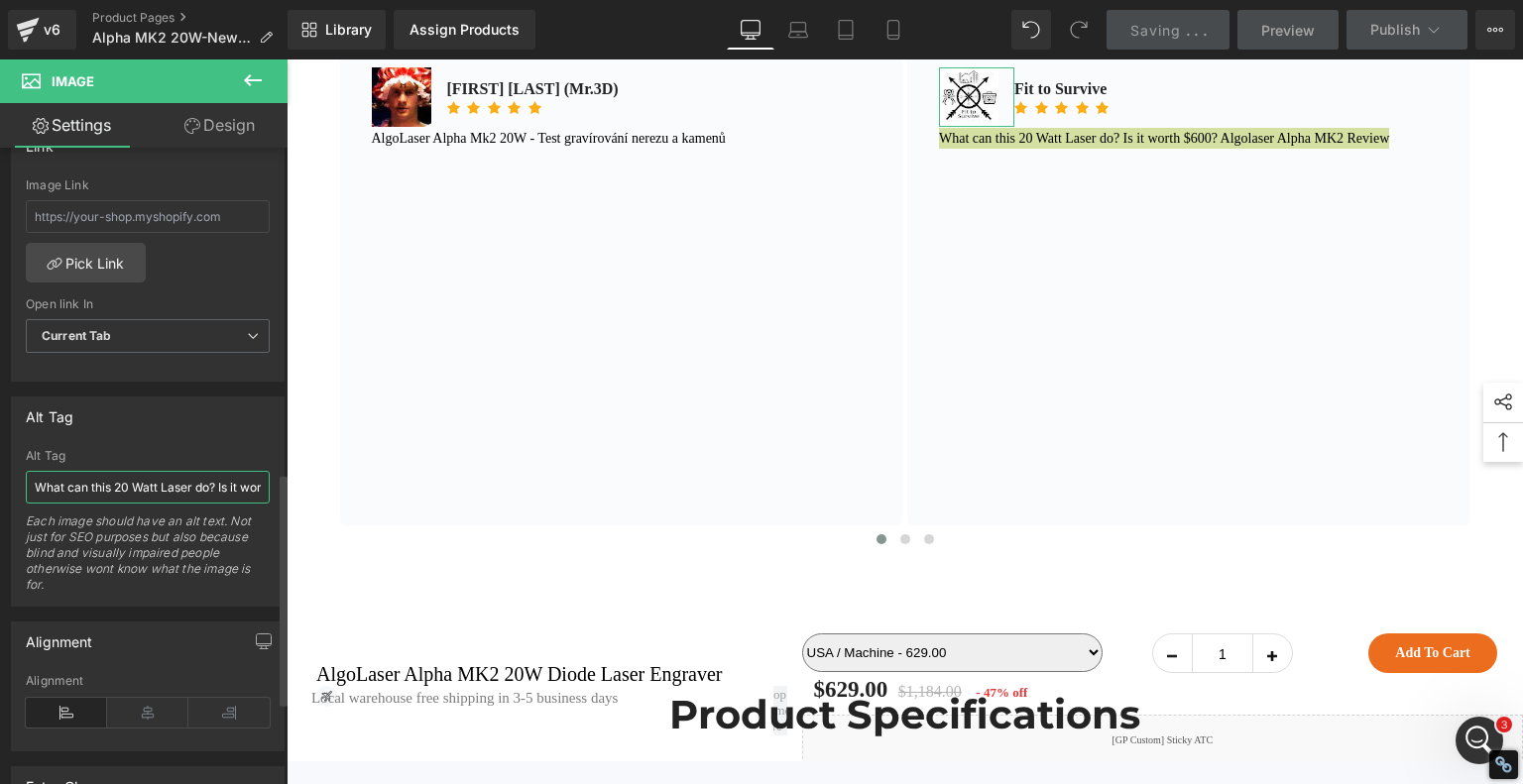 scroll, scrollTop: 0, scrollLeft: 226, axis: horizontal 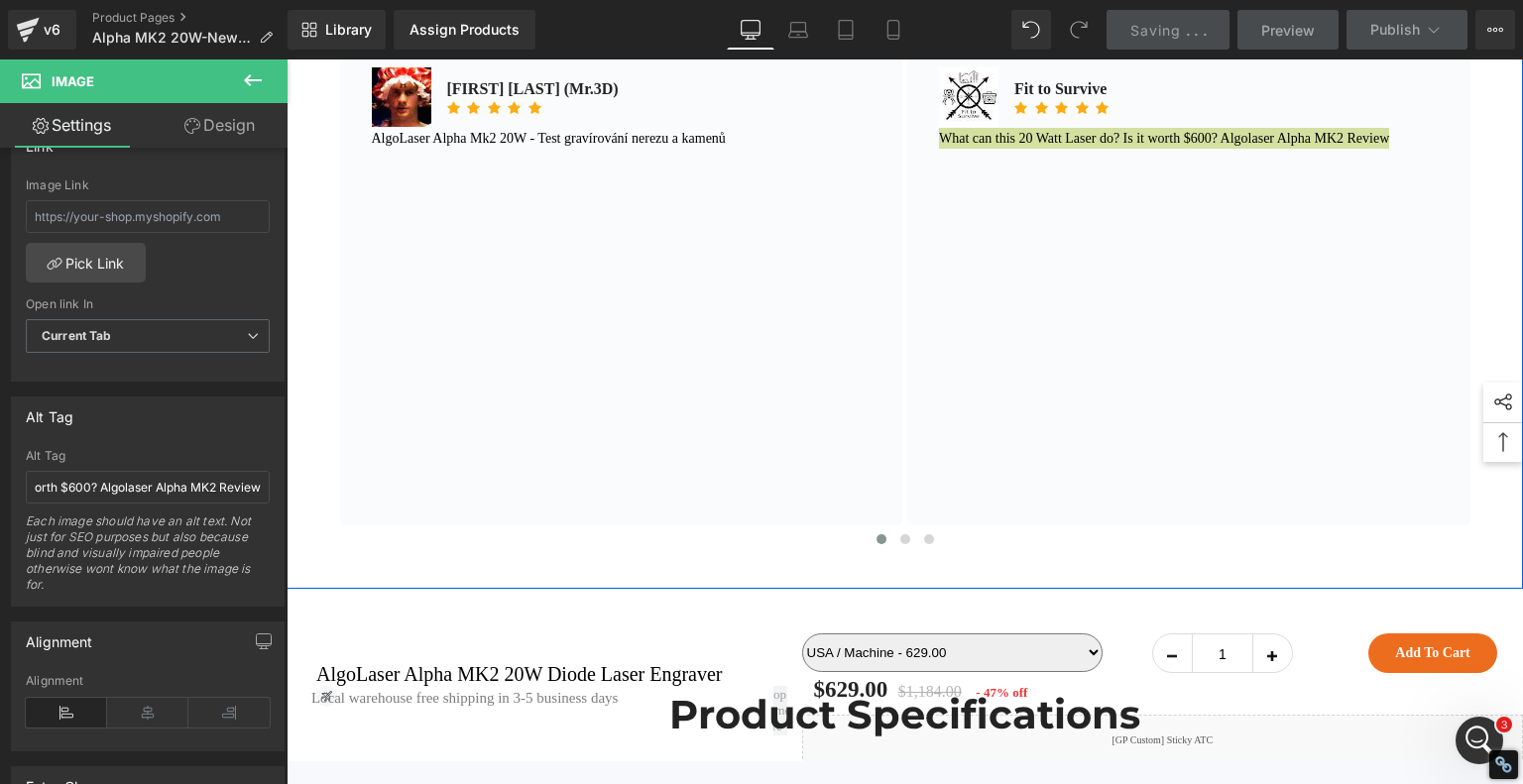 click at bounding box center (904, 574) 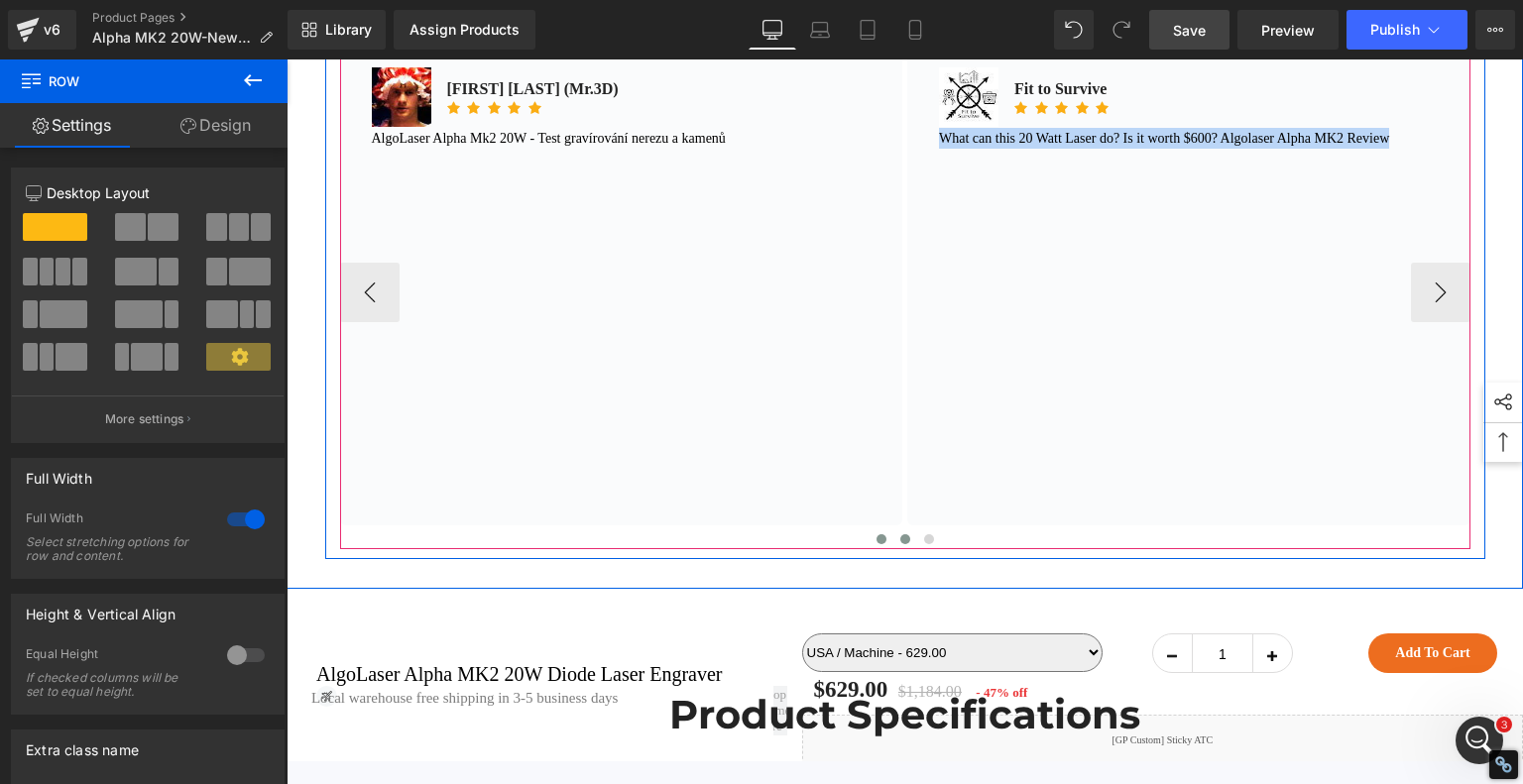 click at bounding box center [905, 539] 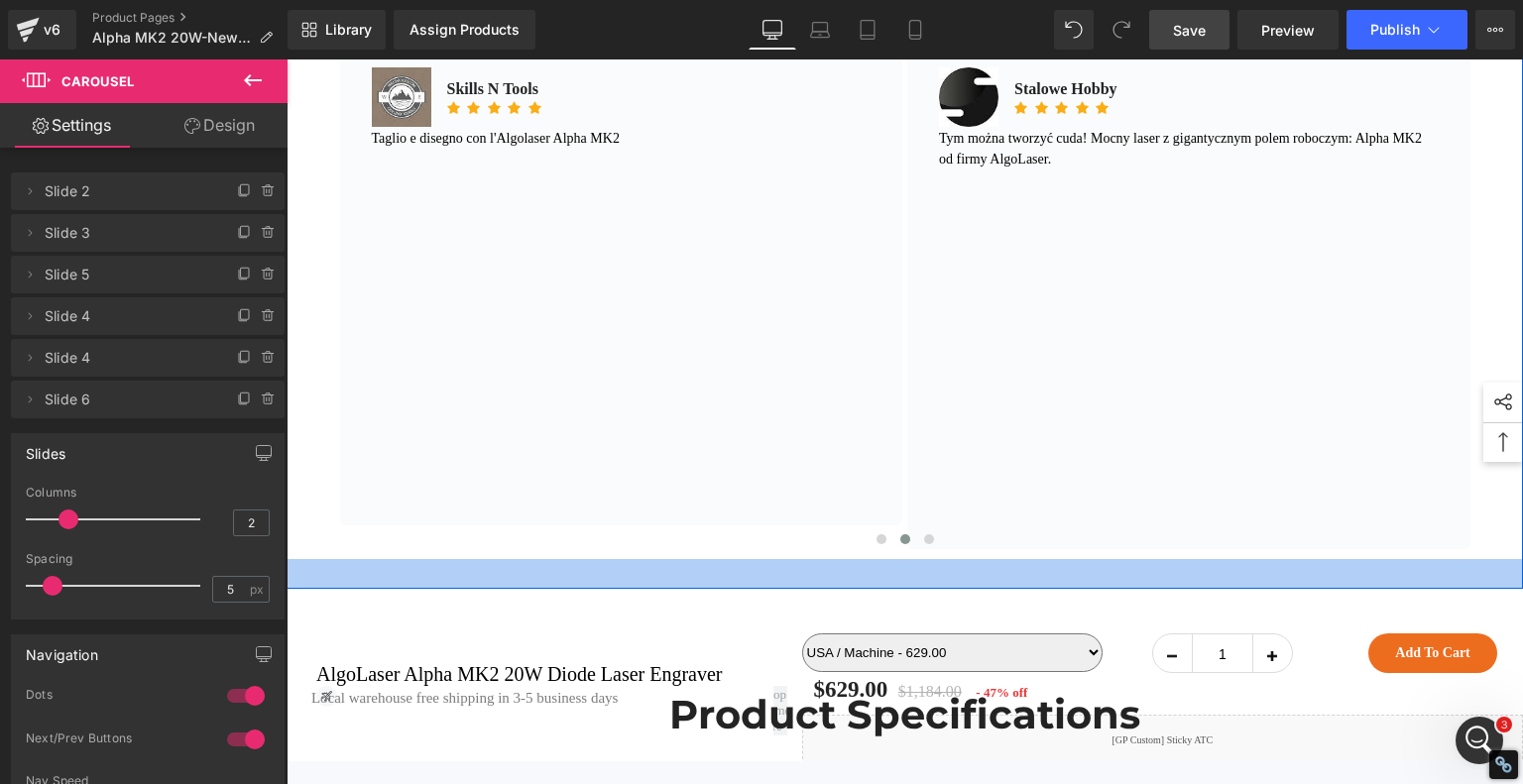 scroll, scrollTop: 13143, scrollLeft: 0, axis: vertical 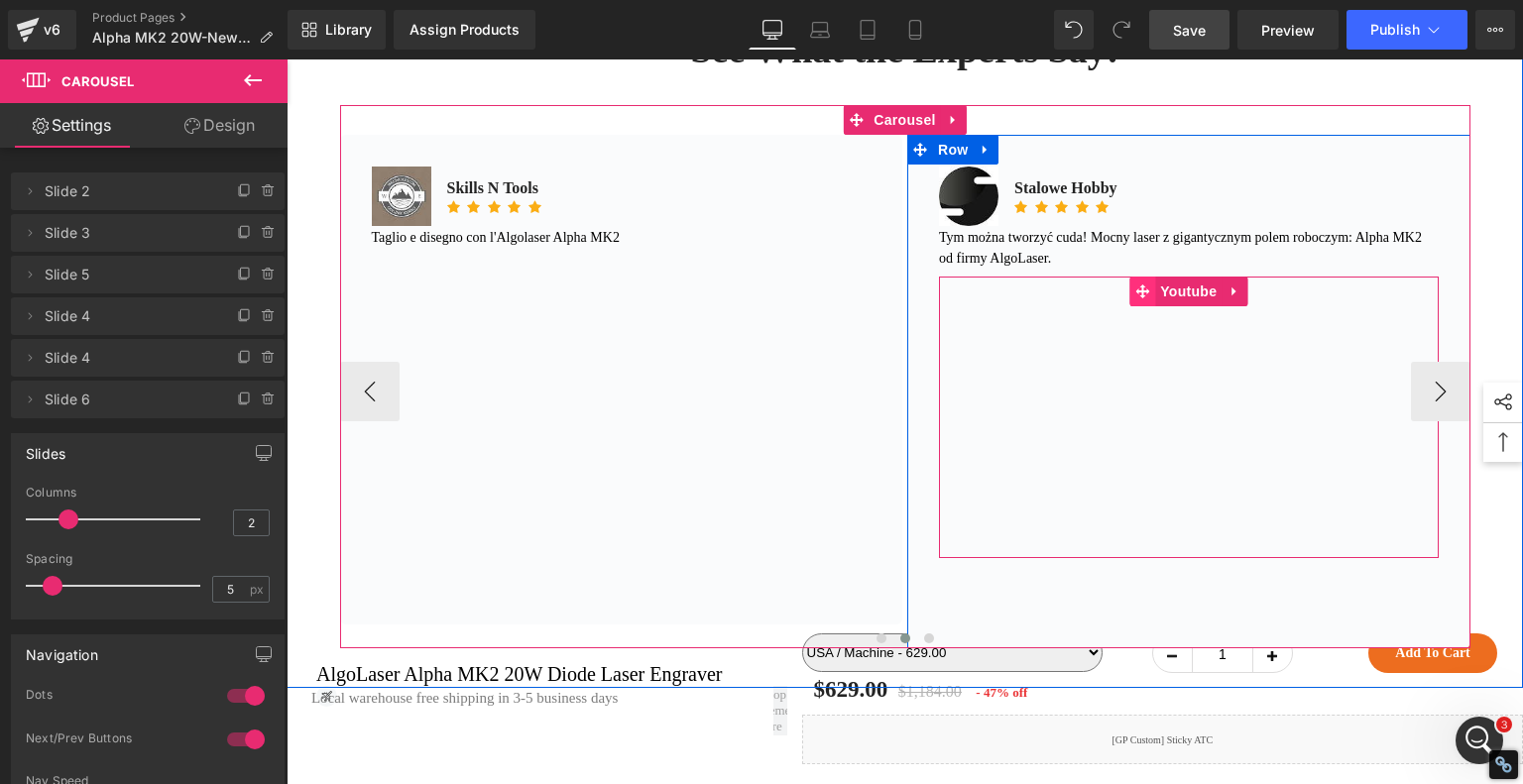 click 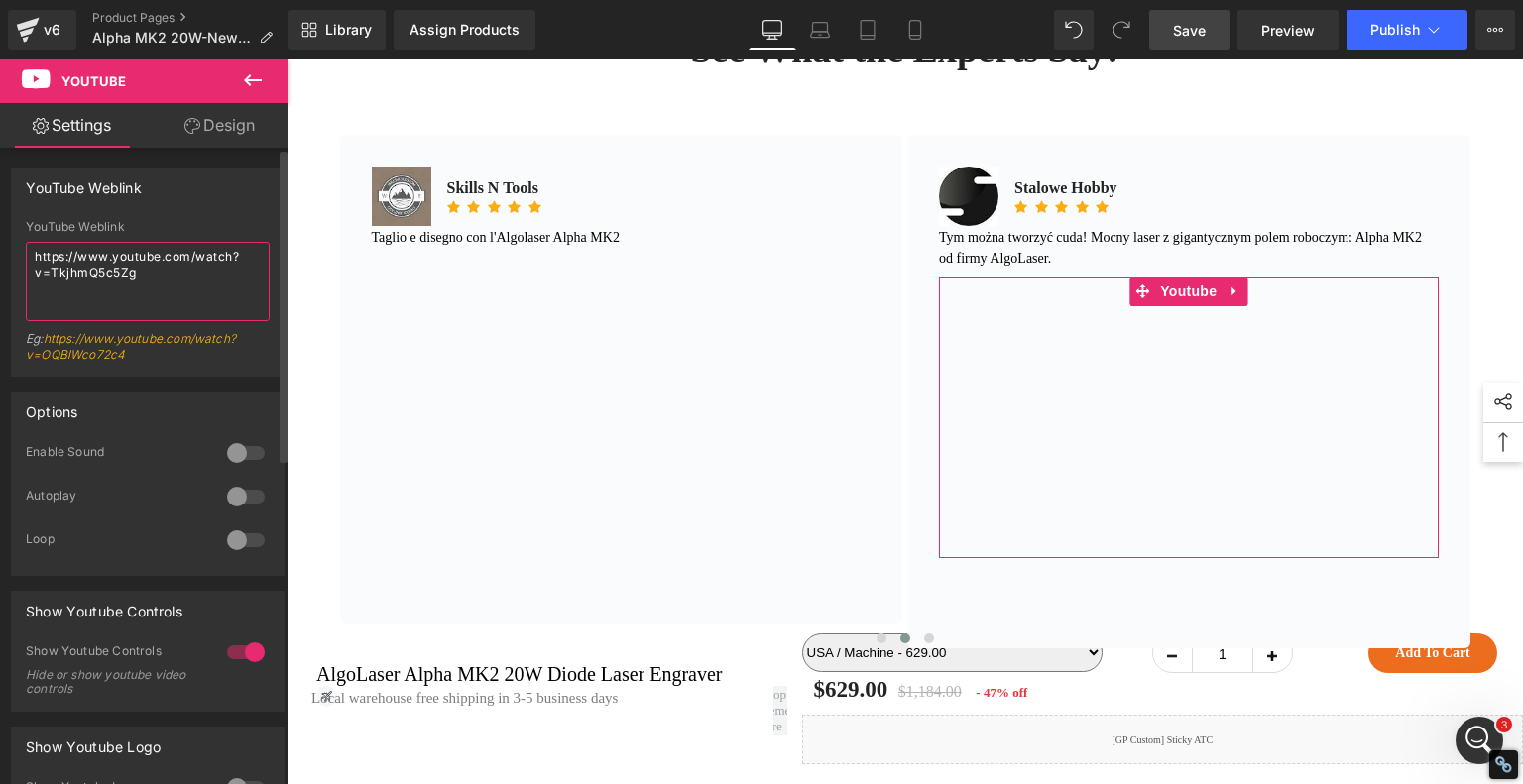 click on "https://www.youtube.com/watch?v=TkjhmQ5c5Zg" at bounding box center (148, 281) 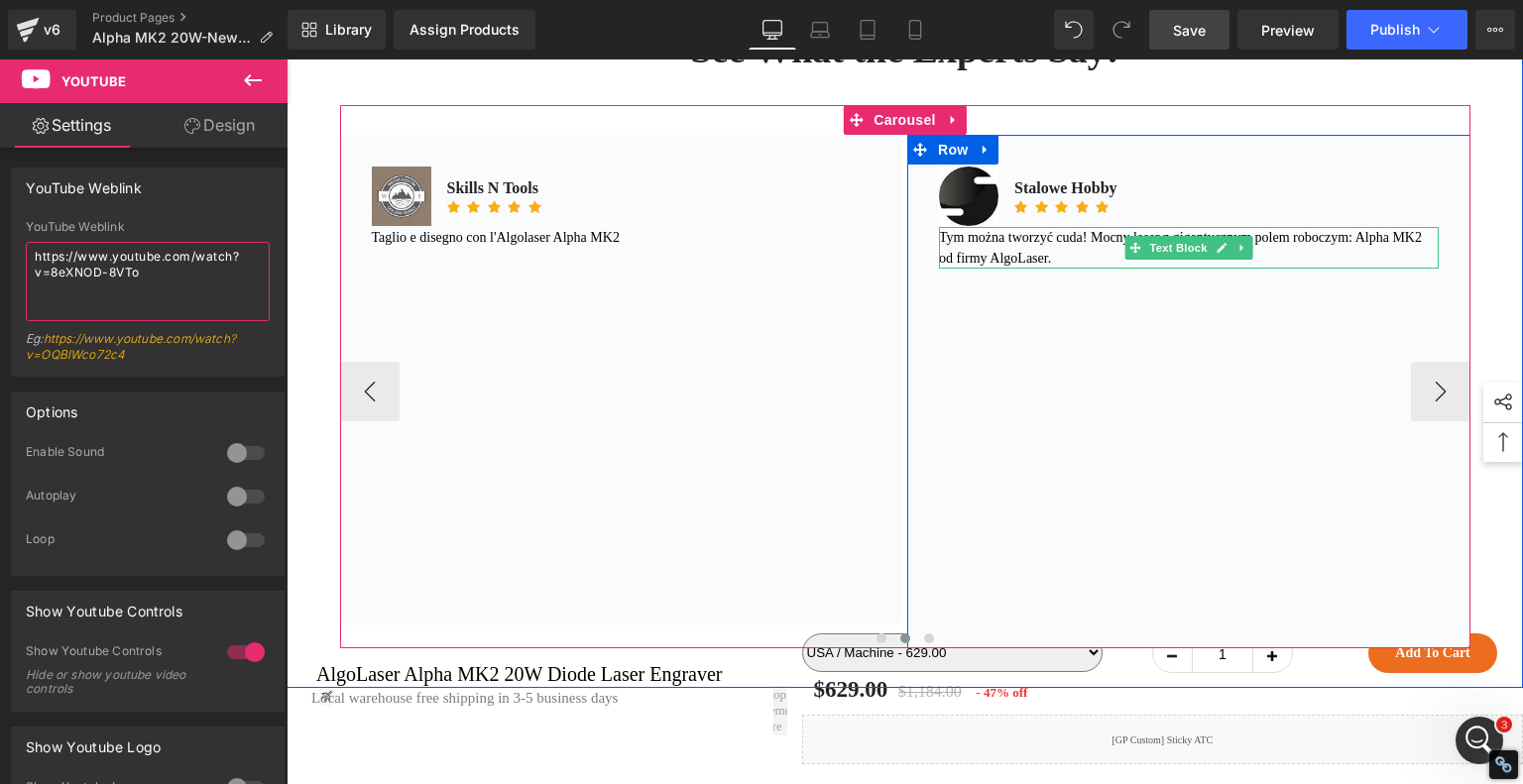 type on "https://www.youtube.com/watch?v=8eXNOD-8VTo" 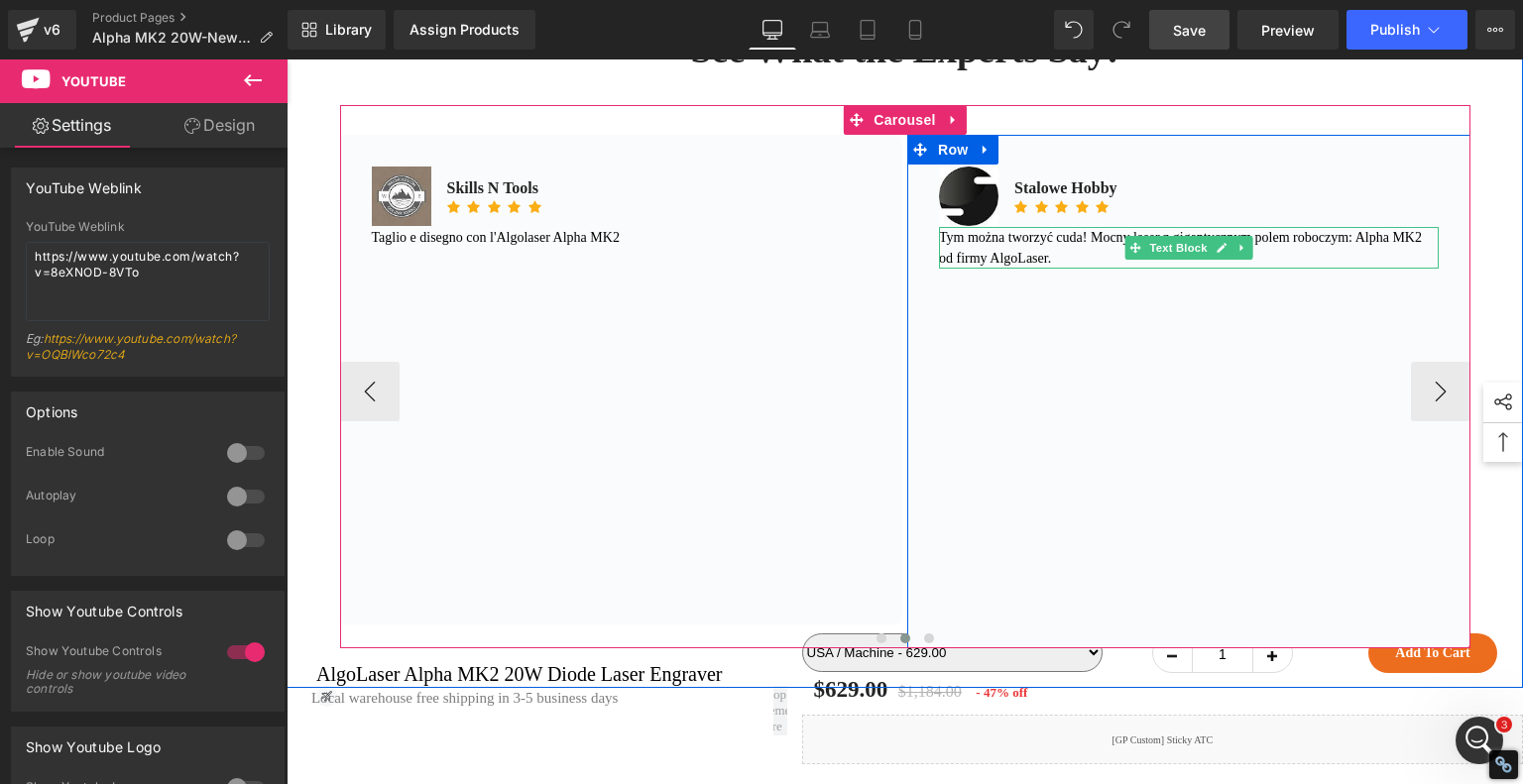click on "Tym można tworzyć cuda! Mocny laser z gigantycznym polem roboczym: Alpha MK2 od firmy AlgoLaser." at bounding box center (1180, 248) 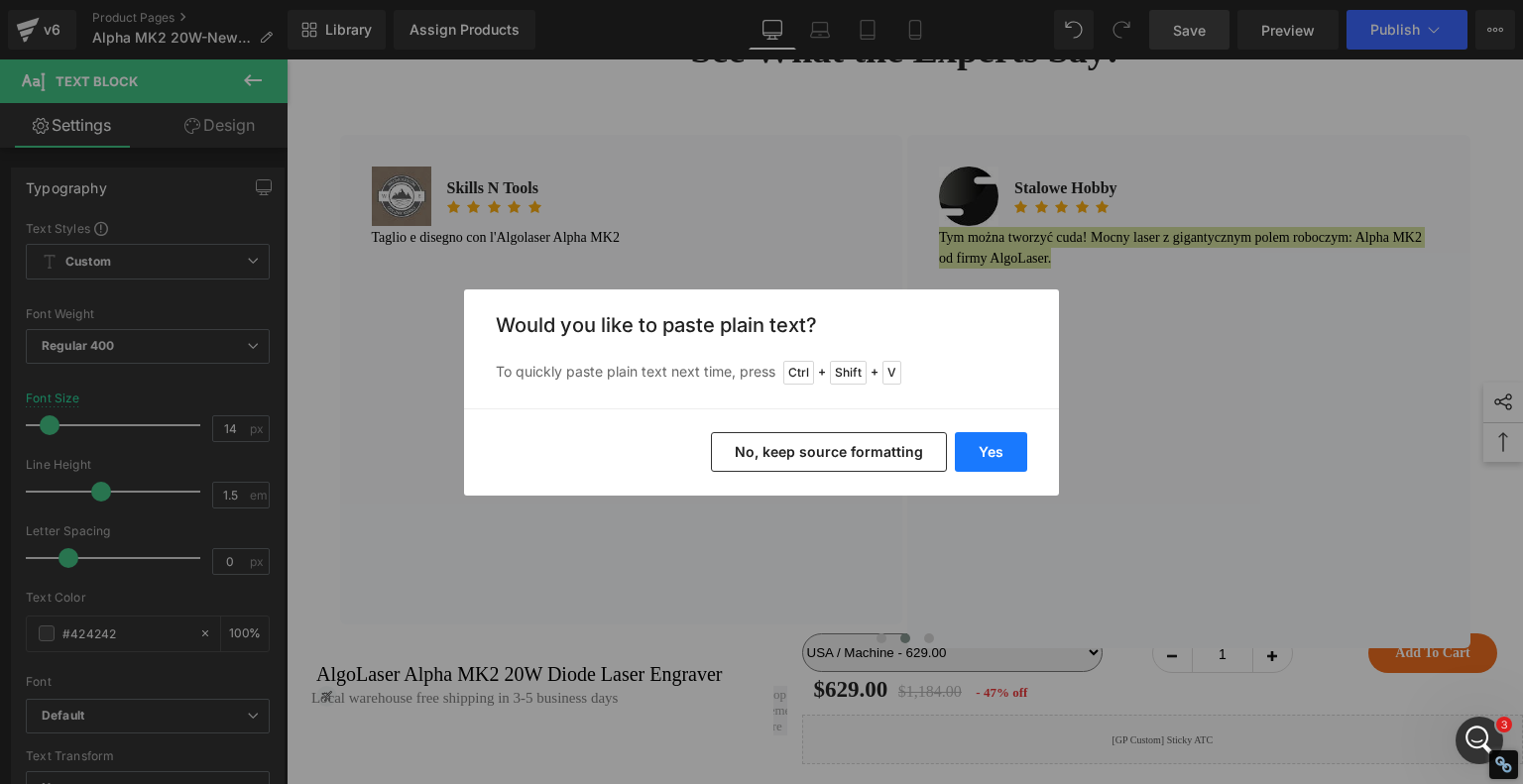 click on "Yes" at bounding box center (991, 452) 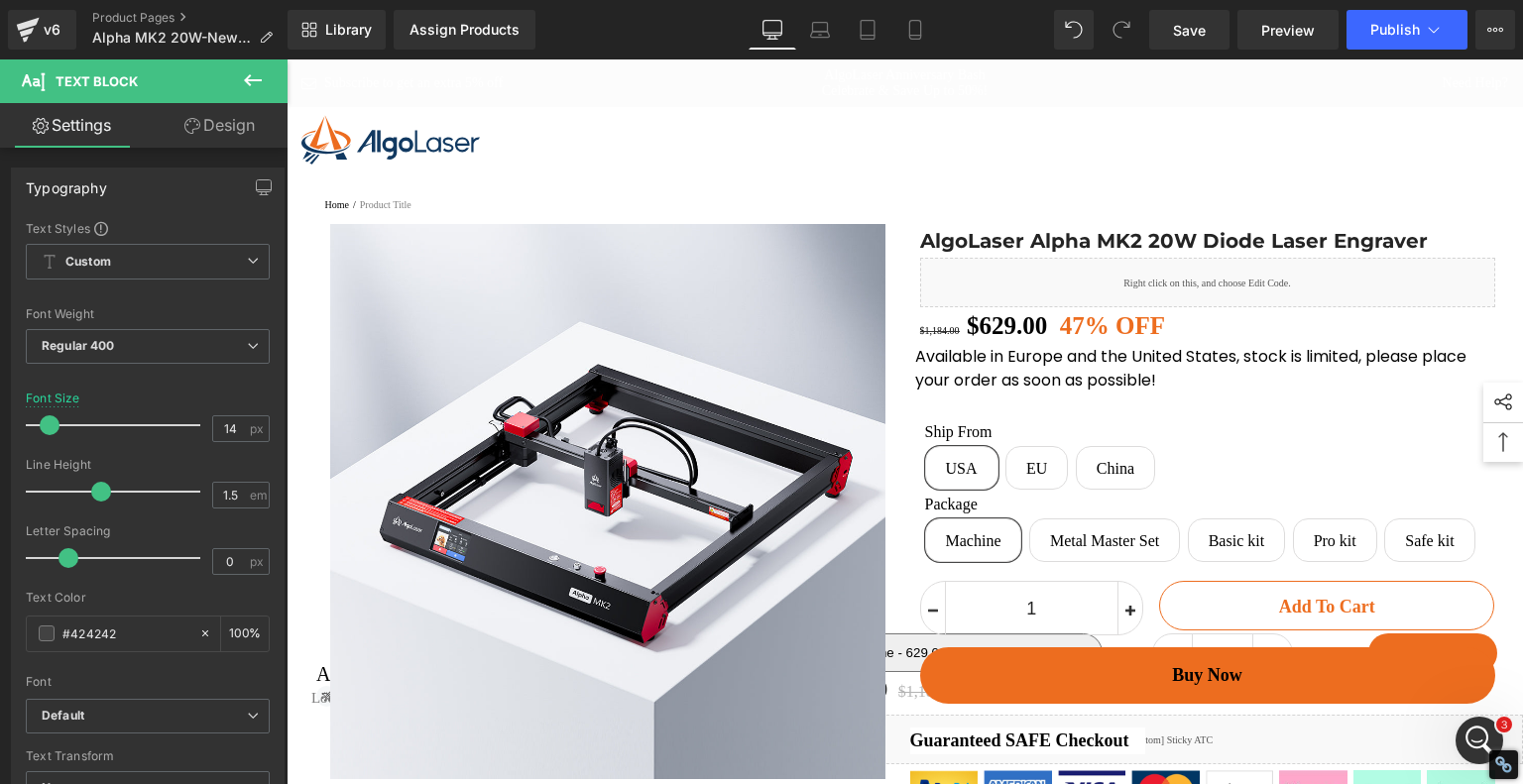 scroll, scrollTop: 13143, scrollLeft: 0, axis: vertical 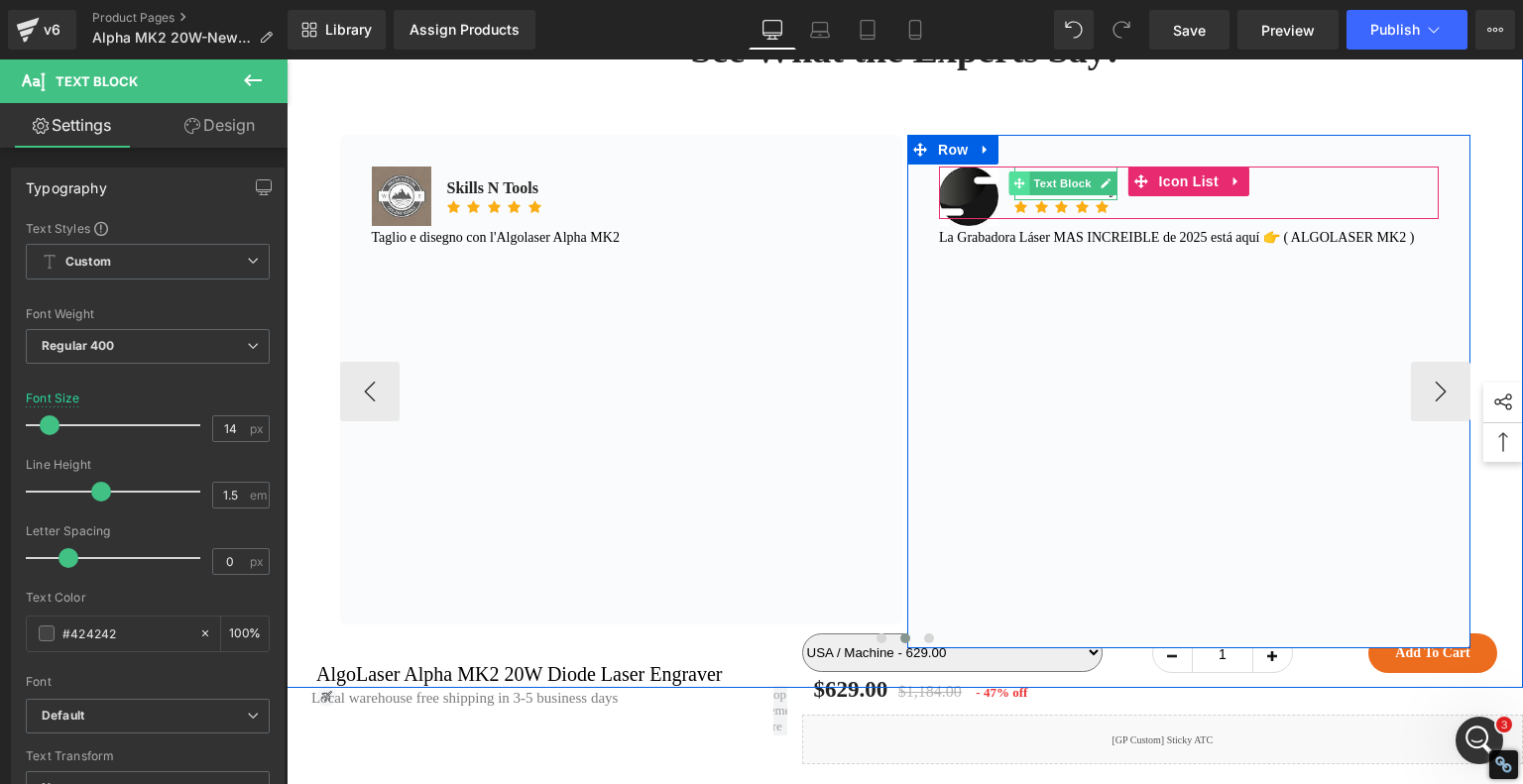 click at bounding box center [1019, 183] 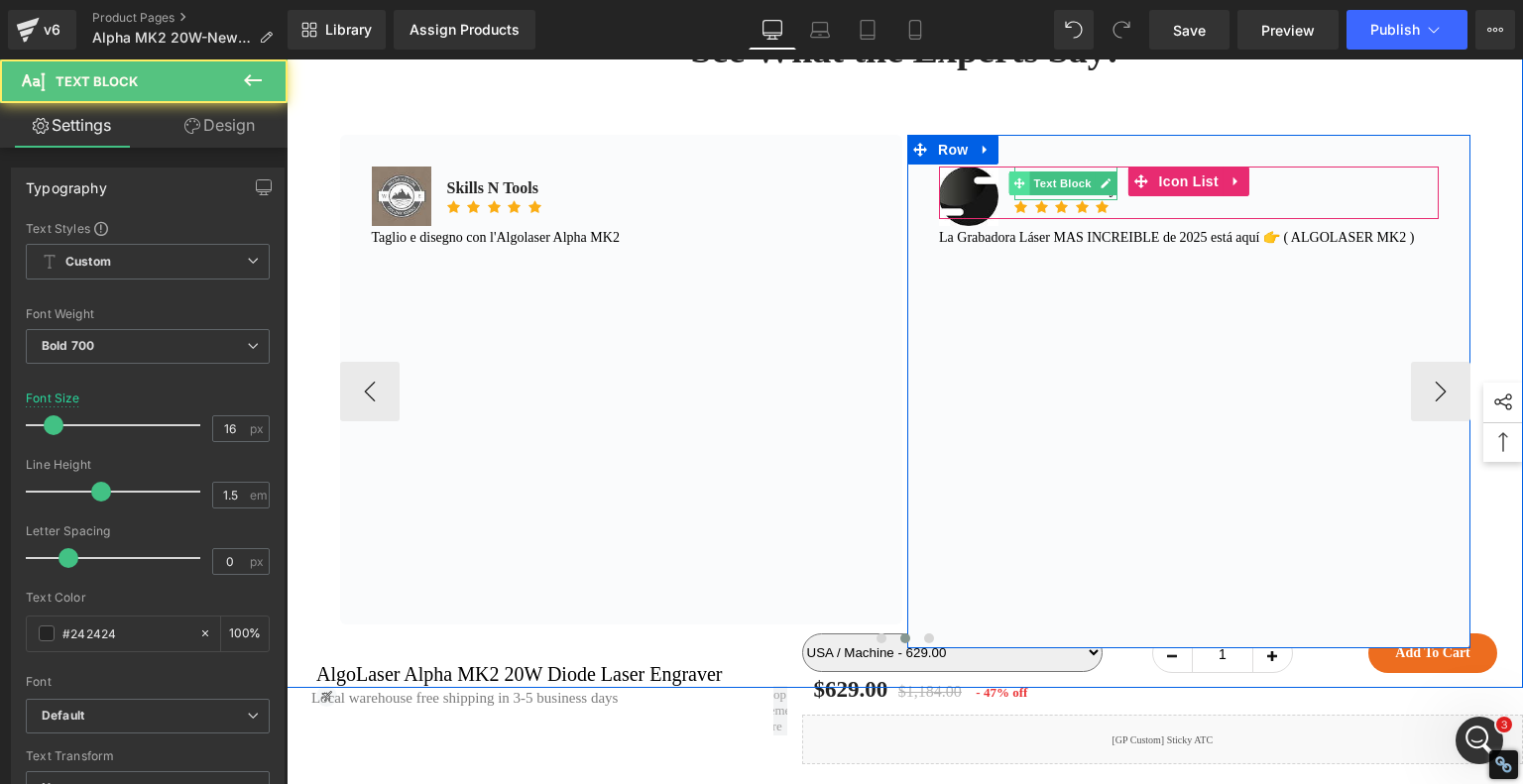 click at bounding box center [1019, 183] 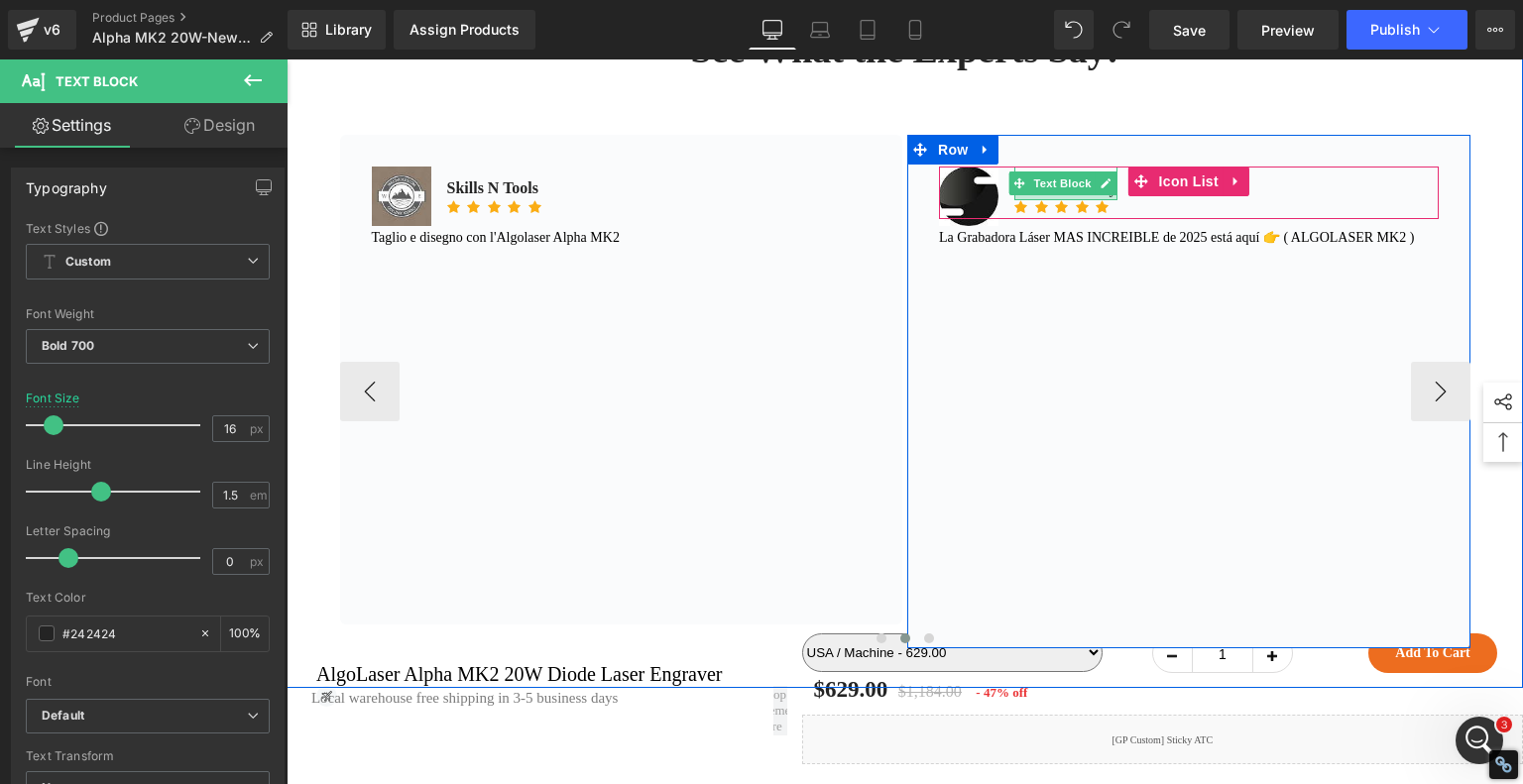 click at bounding box center (1066, 197) 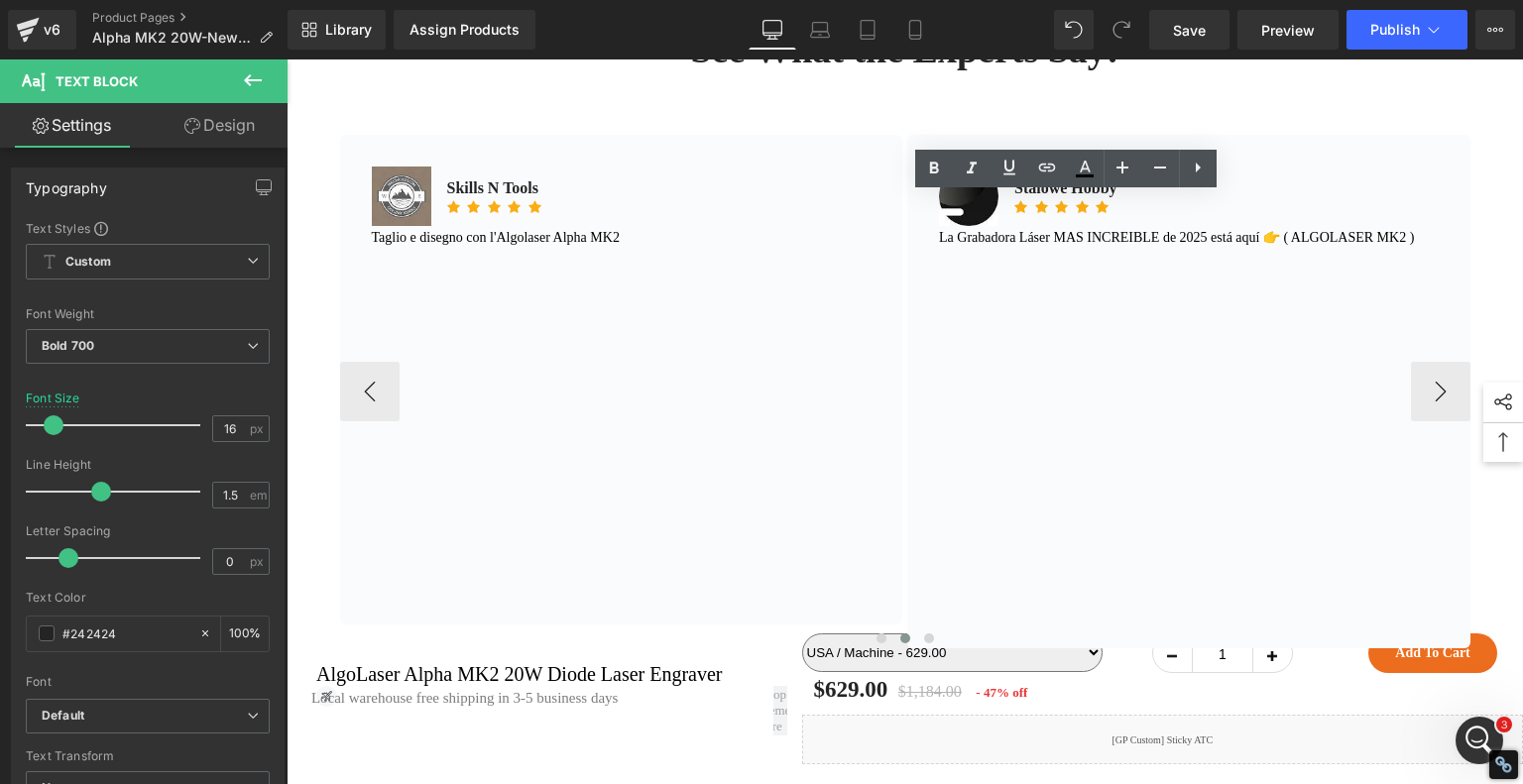 click on "Stalowe Hobby" at bounding box center [1066, 188] 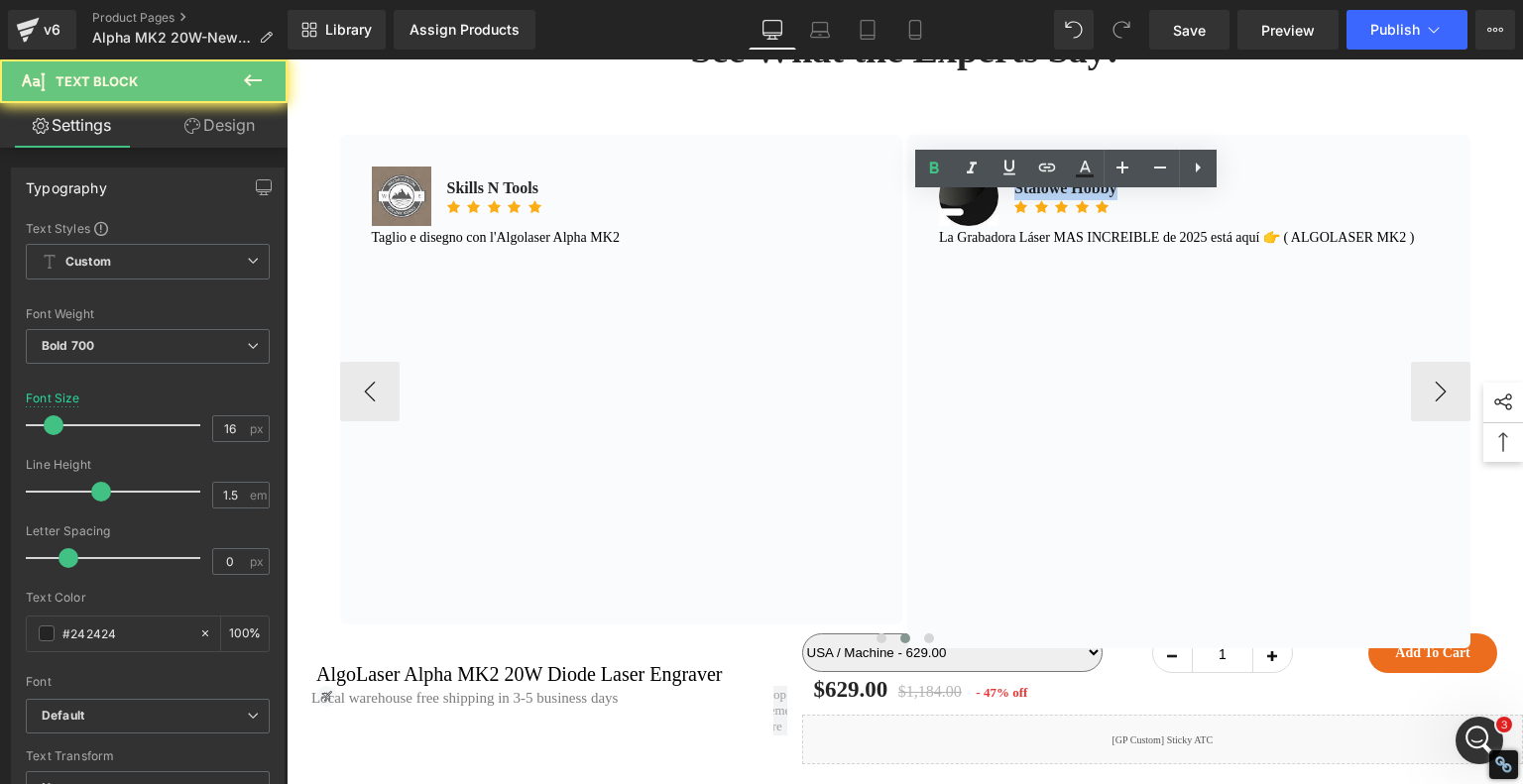 click on "Stalowe Hobby" at bounding box center (1066, 188) 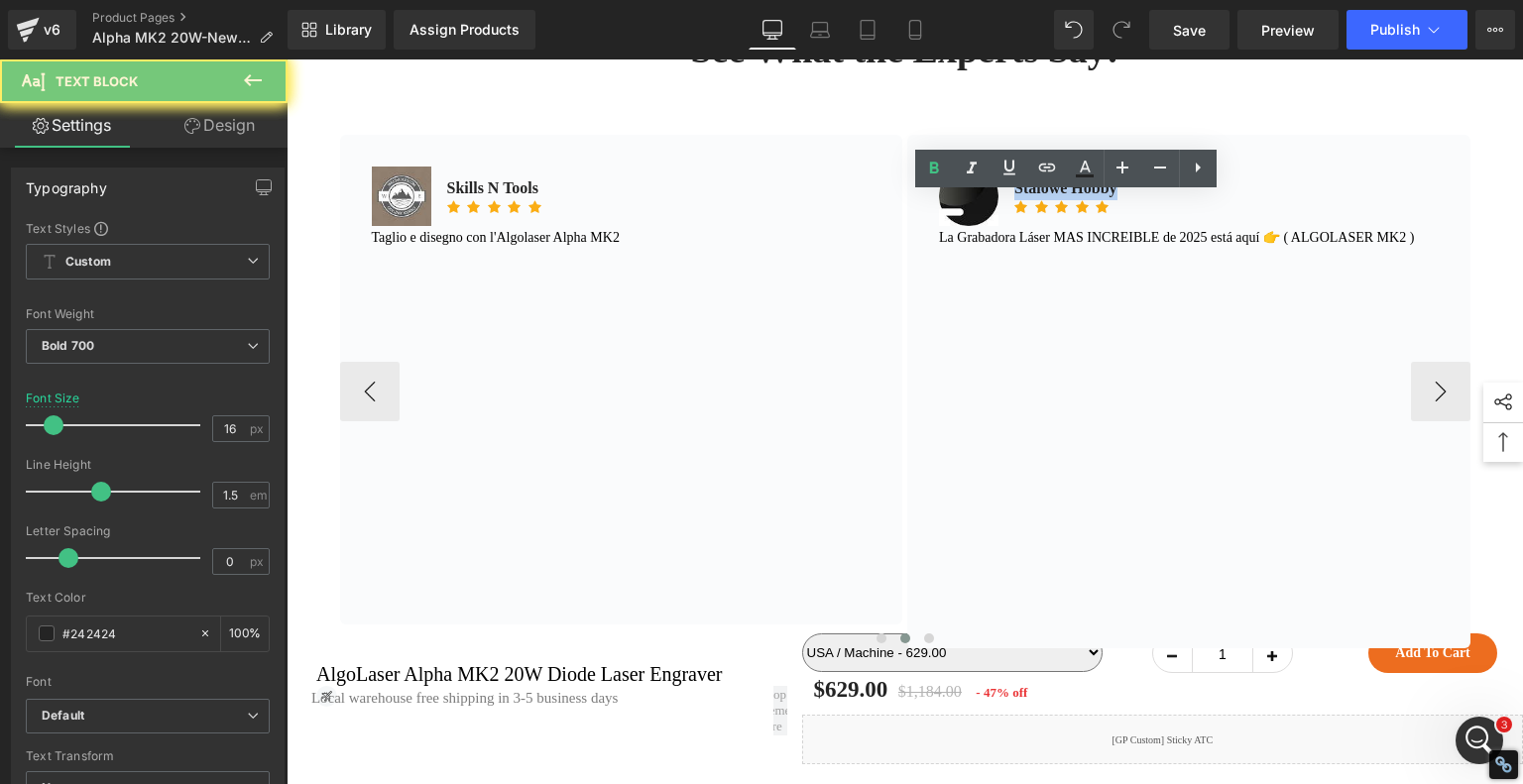 paste 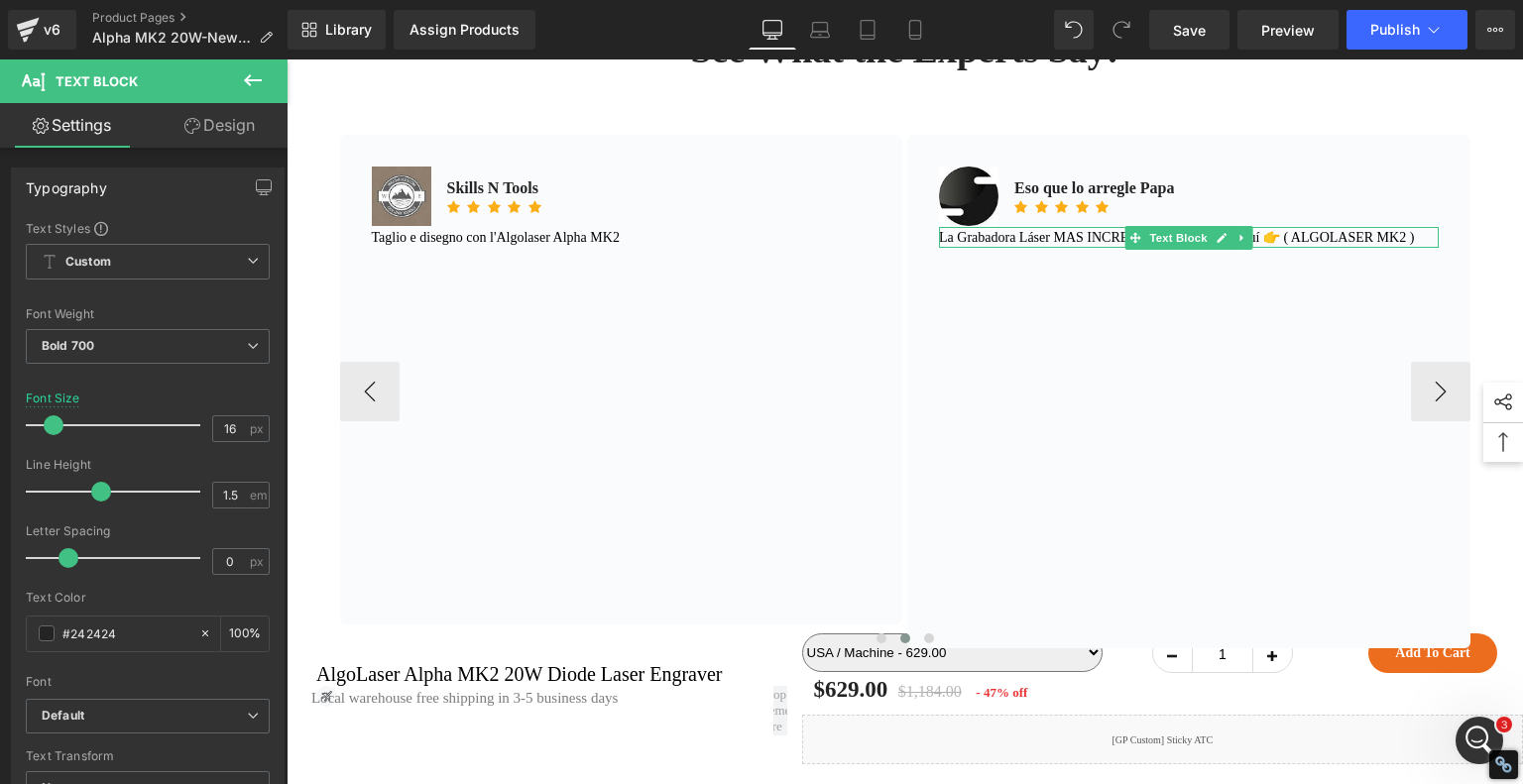 click on "La Grabadora Láser MAS INCREIBLE de 2025 está aquí 👉 ( ALGOLASER MK2 )" at bounding box center (1176, 237) 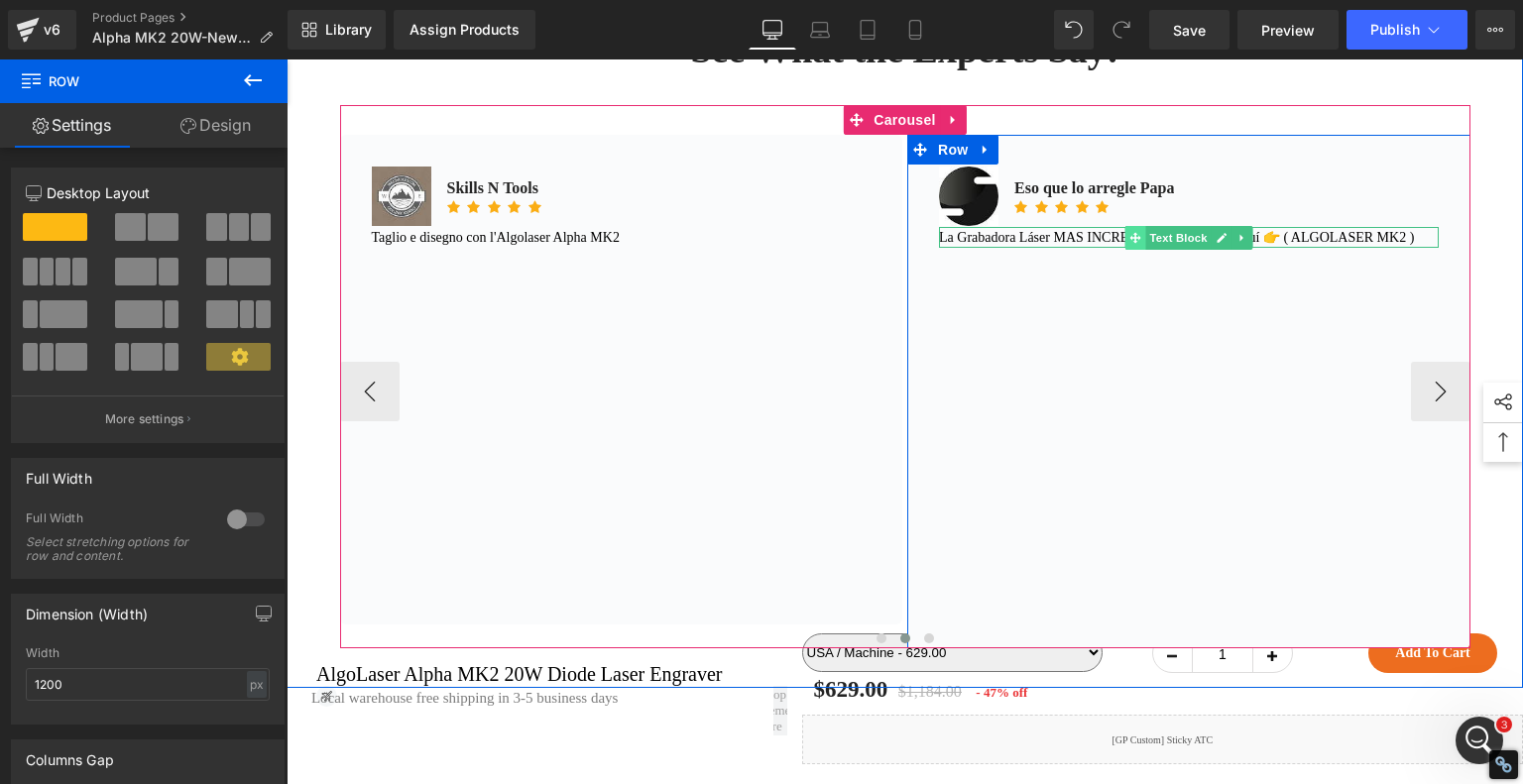 click at bounding box center (1134, 238) 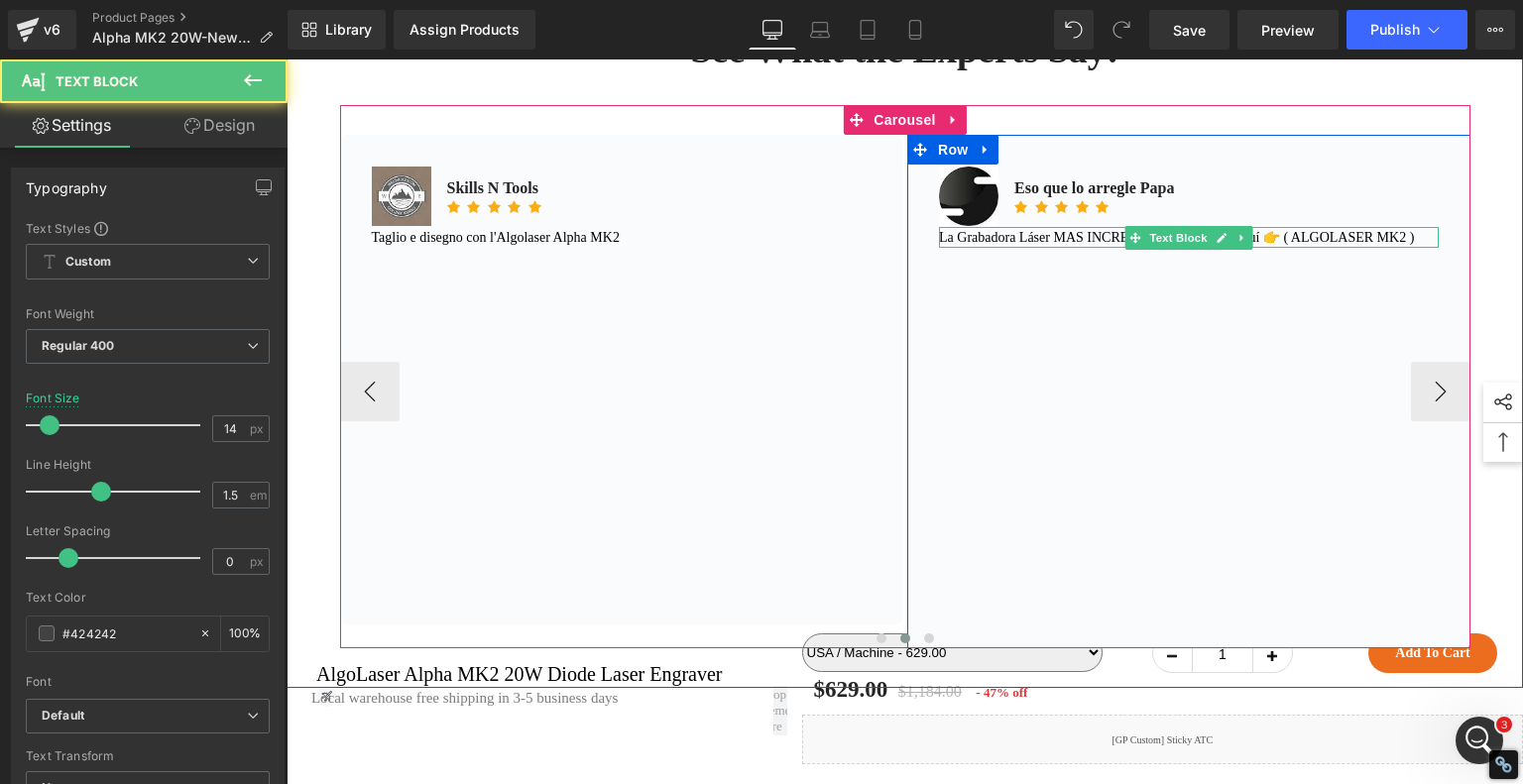 click on "La Grabadora Láser MAS INCREIBLE de 2025 está aquí 👉 ( ALGOLASER MK2 )" at bounding box center (1176, 237) 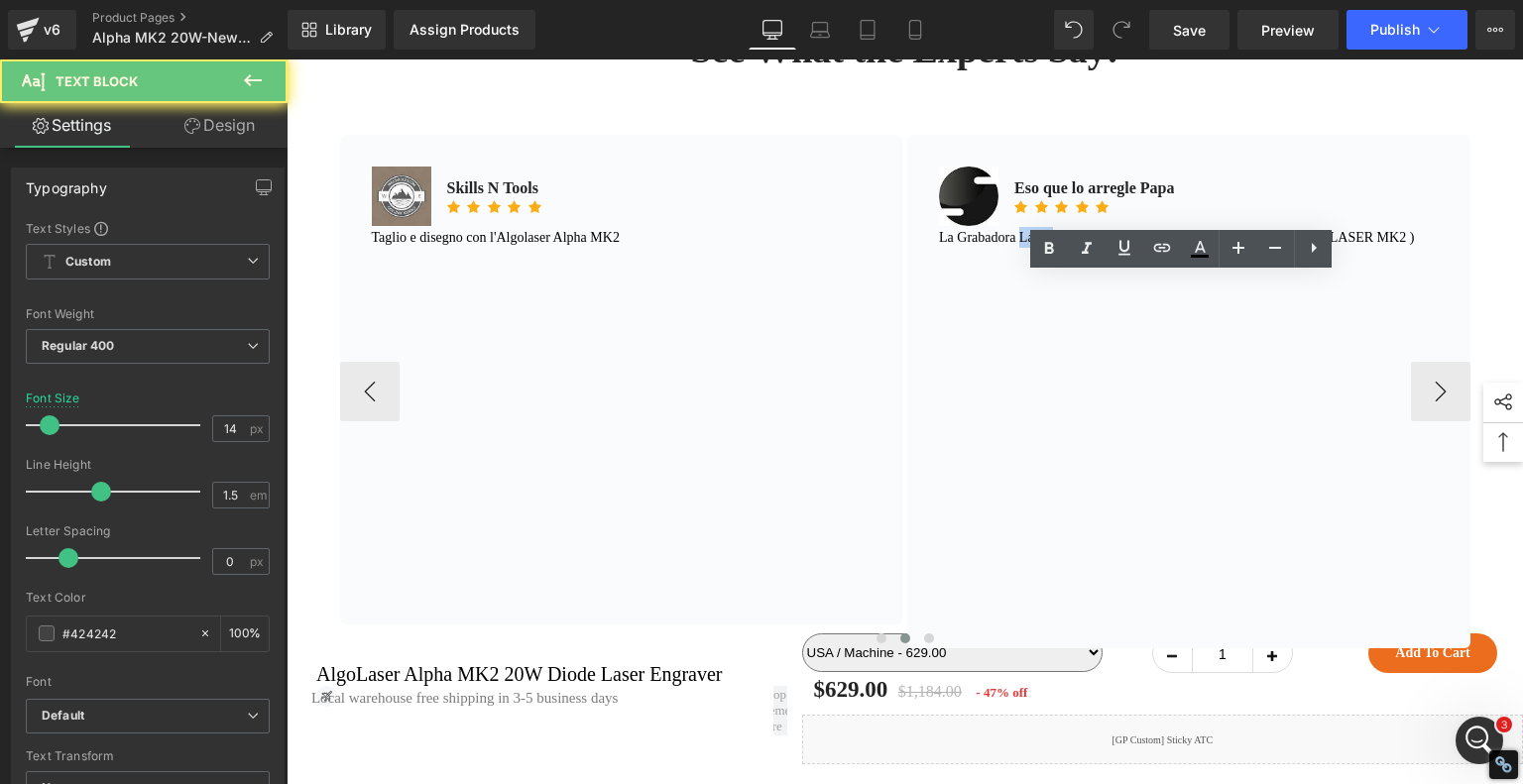 click on "La Grabadora Láser MAS INCREIBLE de 2025 está aquí 👉 ( ALGOLASER MK2 )" at bounding box center (1176, 237) 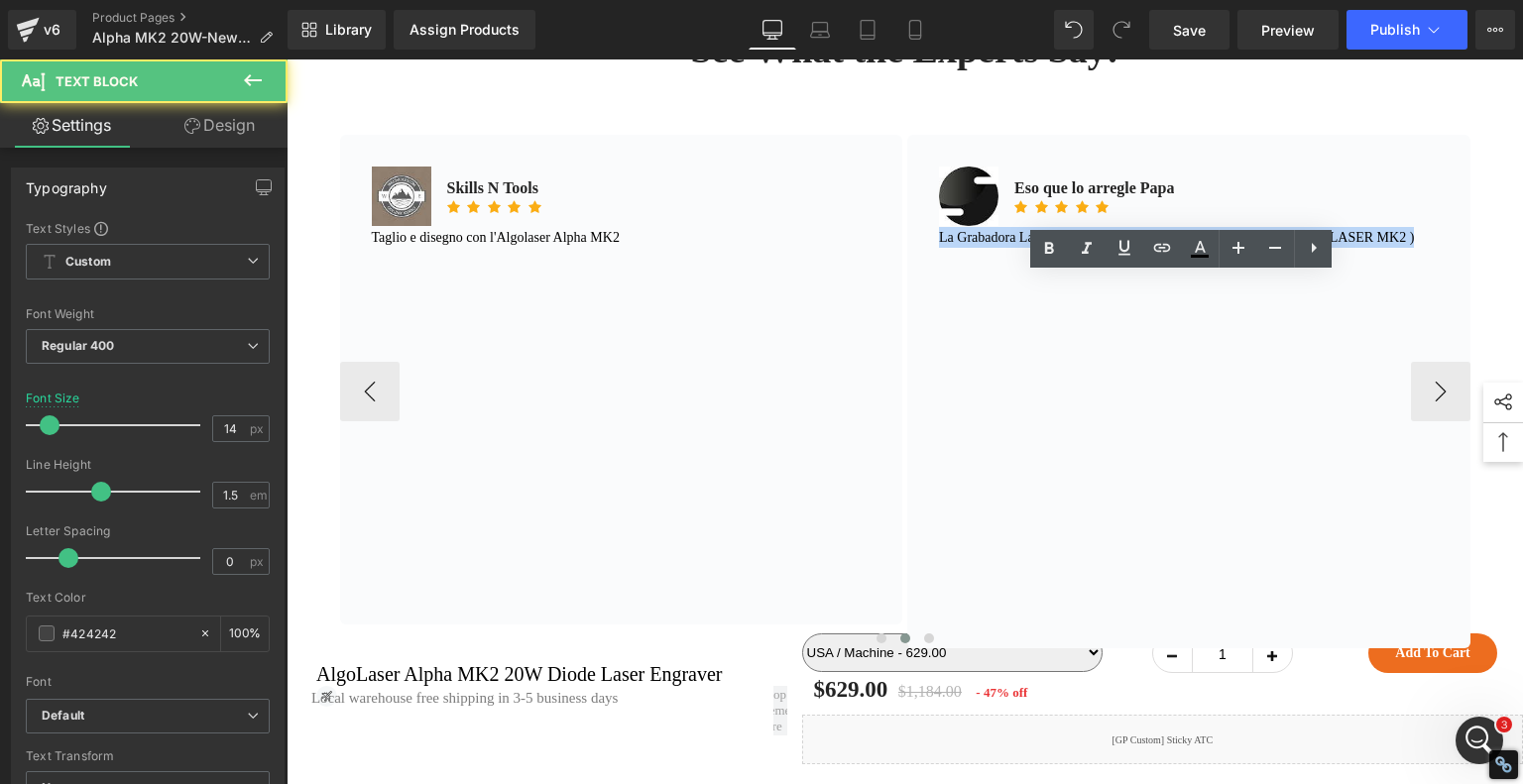 click on "La Grabadora Láser MAS INCREIBLE de 2025 está aquí 👉 ( ALGOLASER MK2 )" at bounding box center (1176, 237) 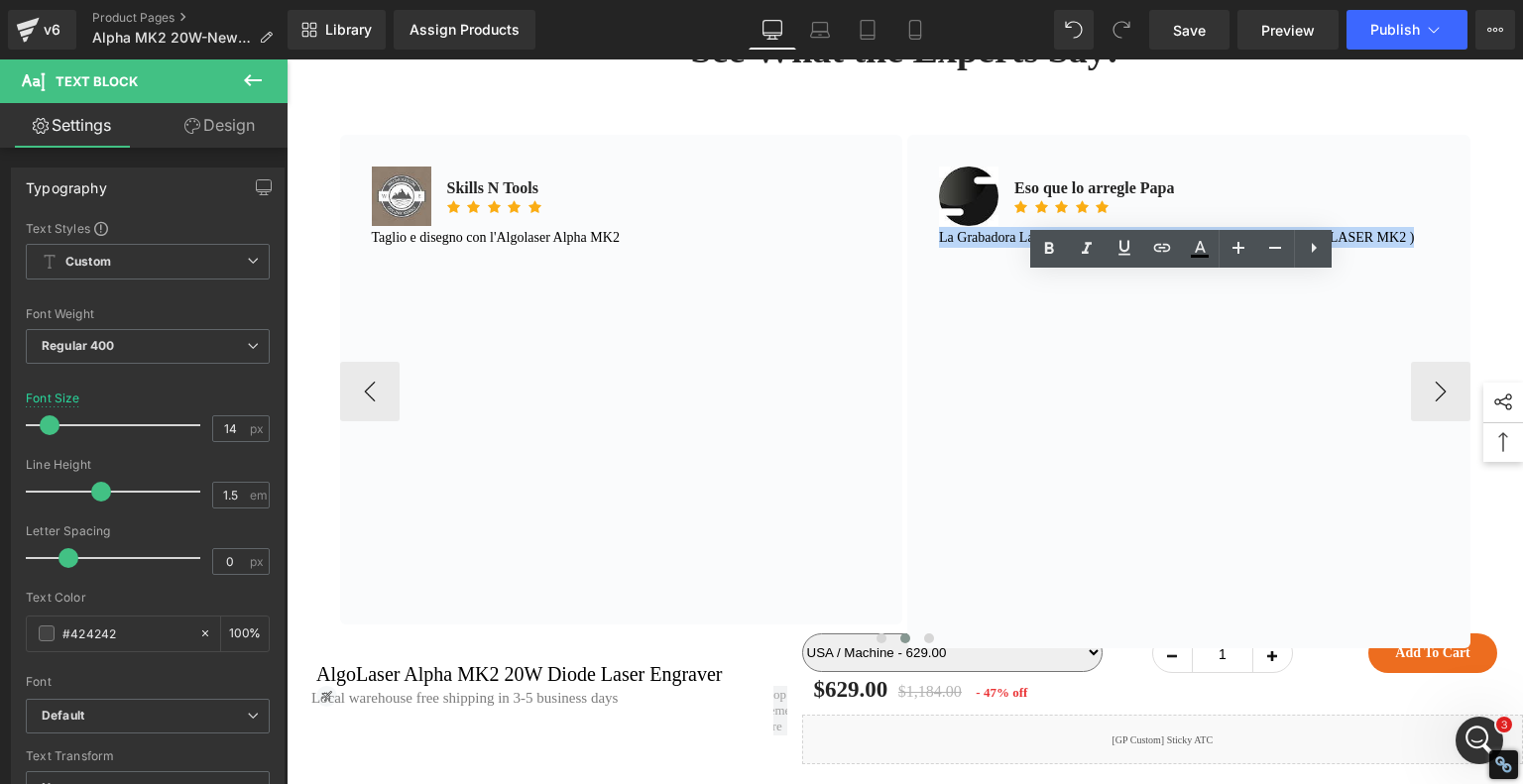 copy on "La Grabadora Láser MAS INCREIBLE de 2025 está aquí 👉 ( ALGOLASER MK2 )" 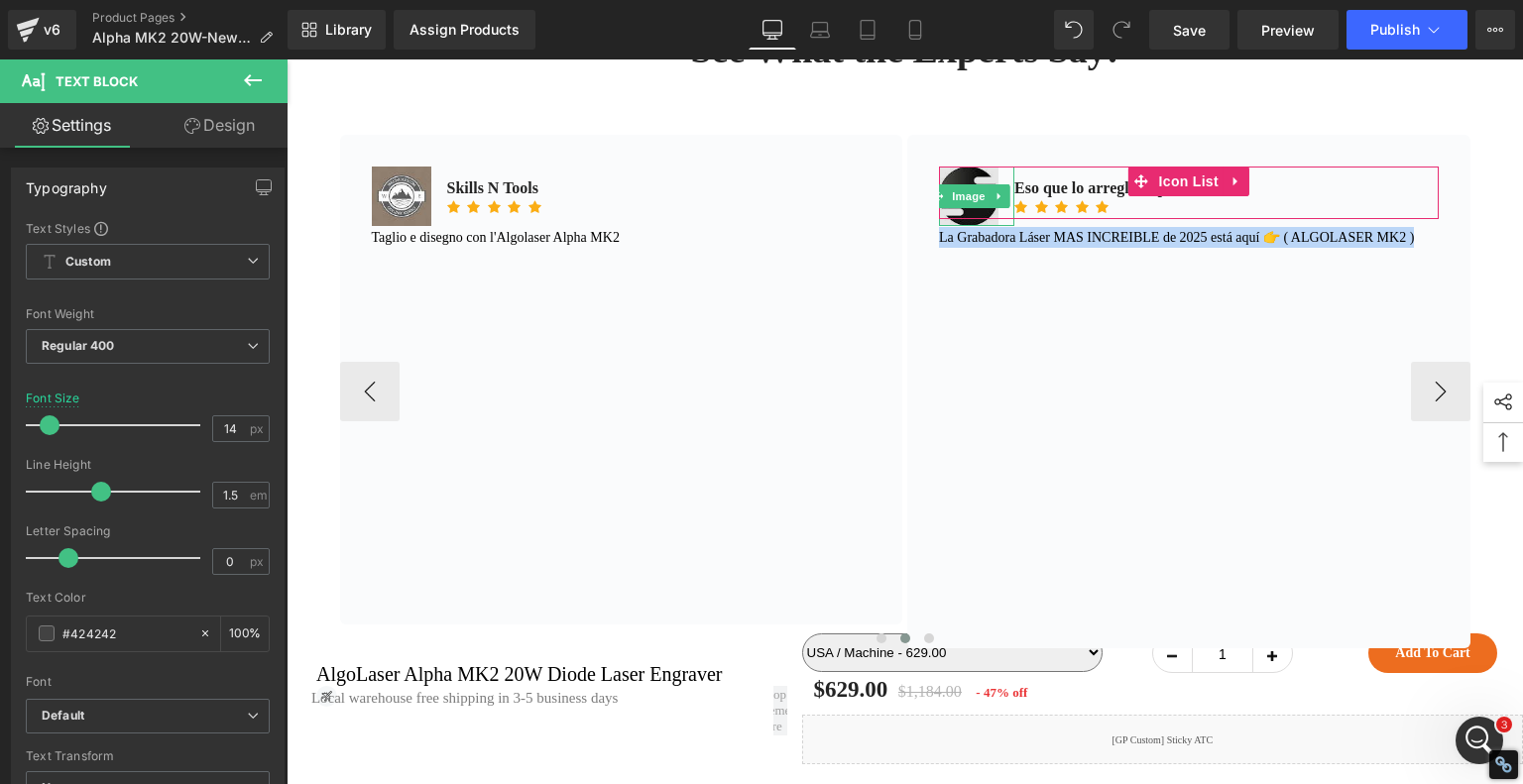 click on "Image" at bounding box center [969, 196] 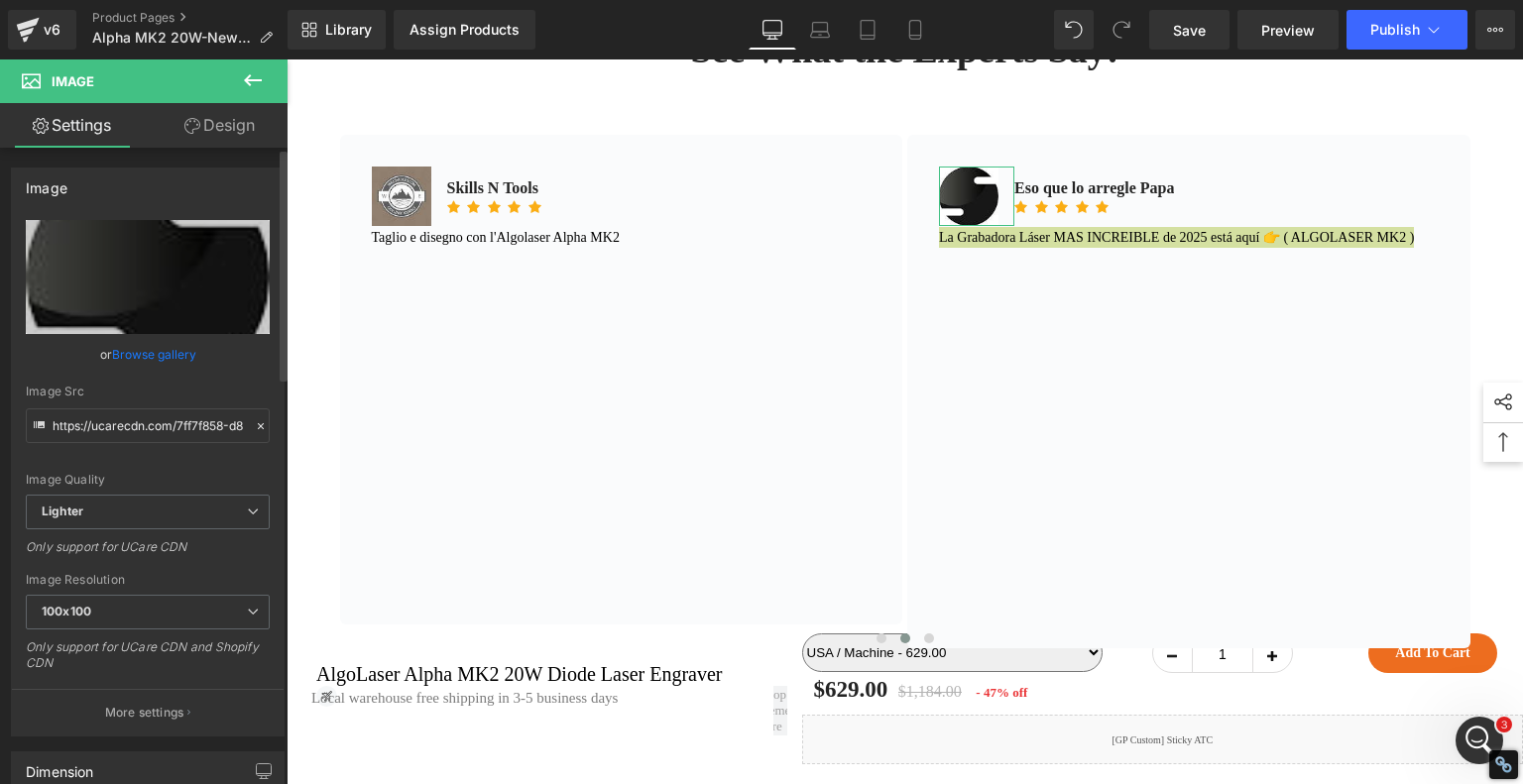 click on "Browse gallery" at bounding box center (154, 354) 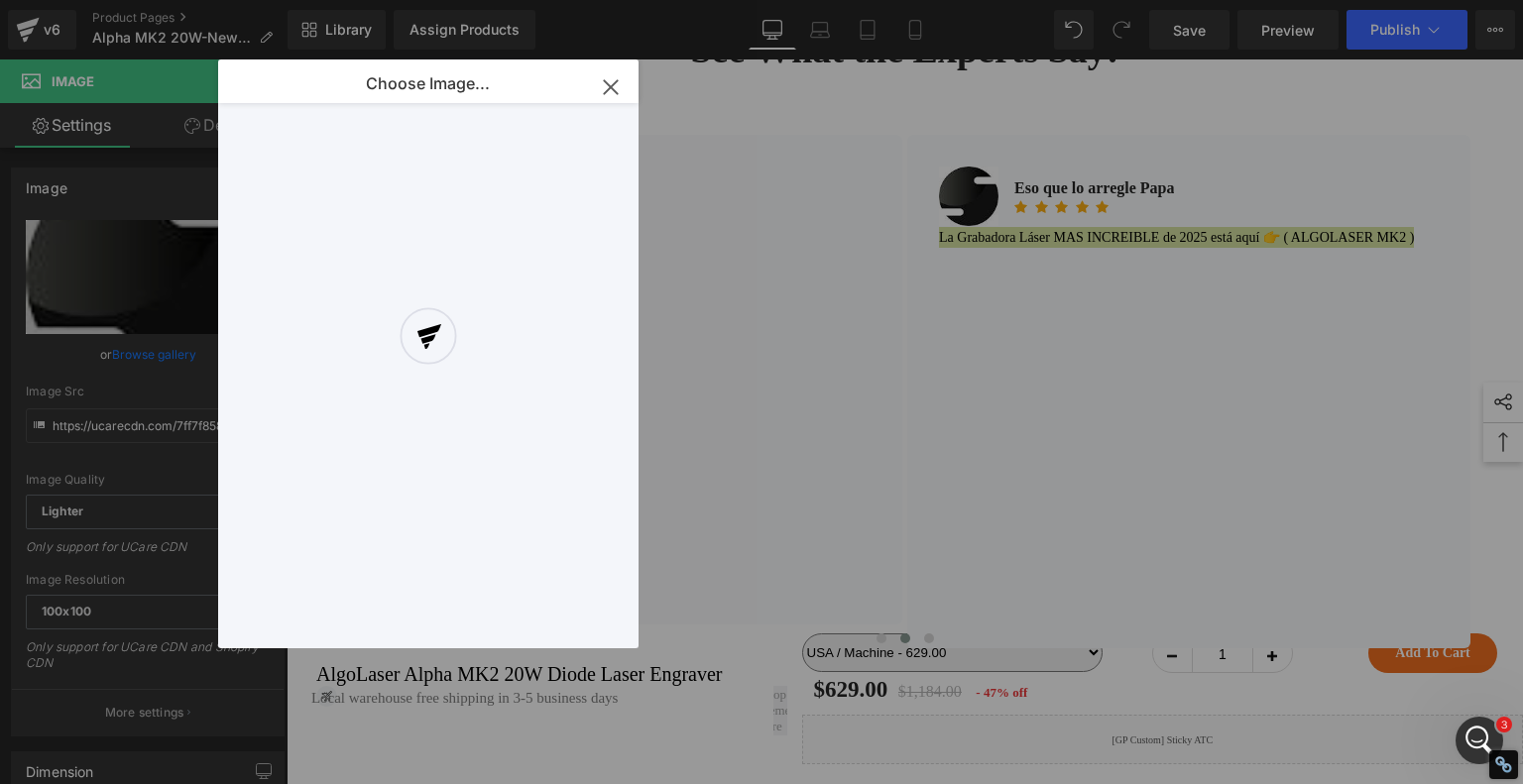 click at bounding box center [428, 354] 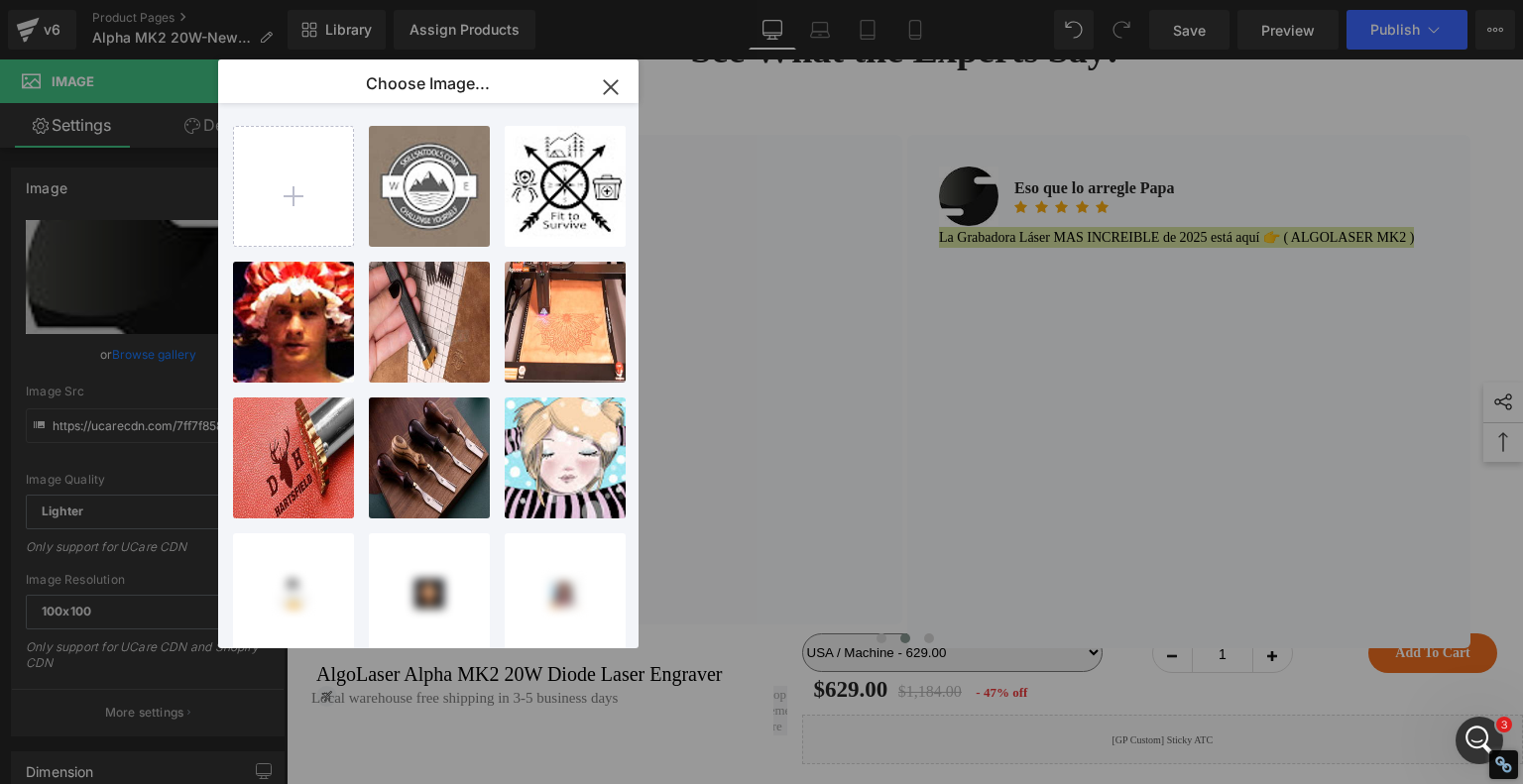 click 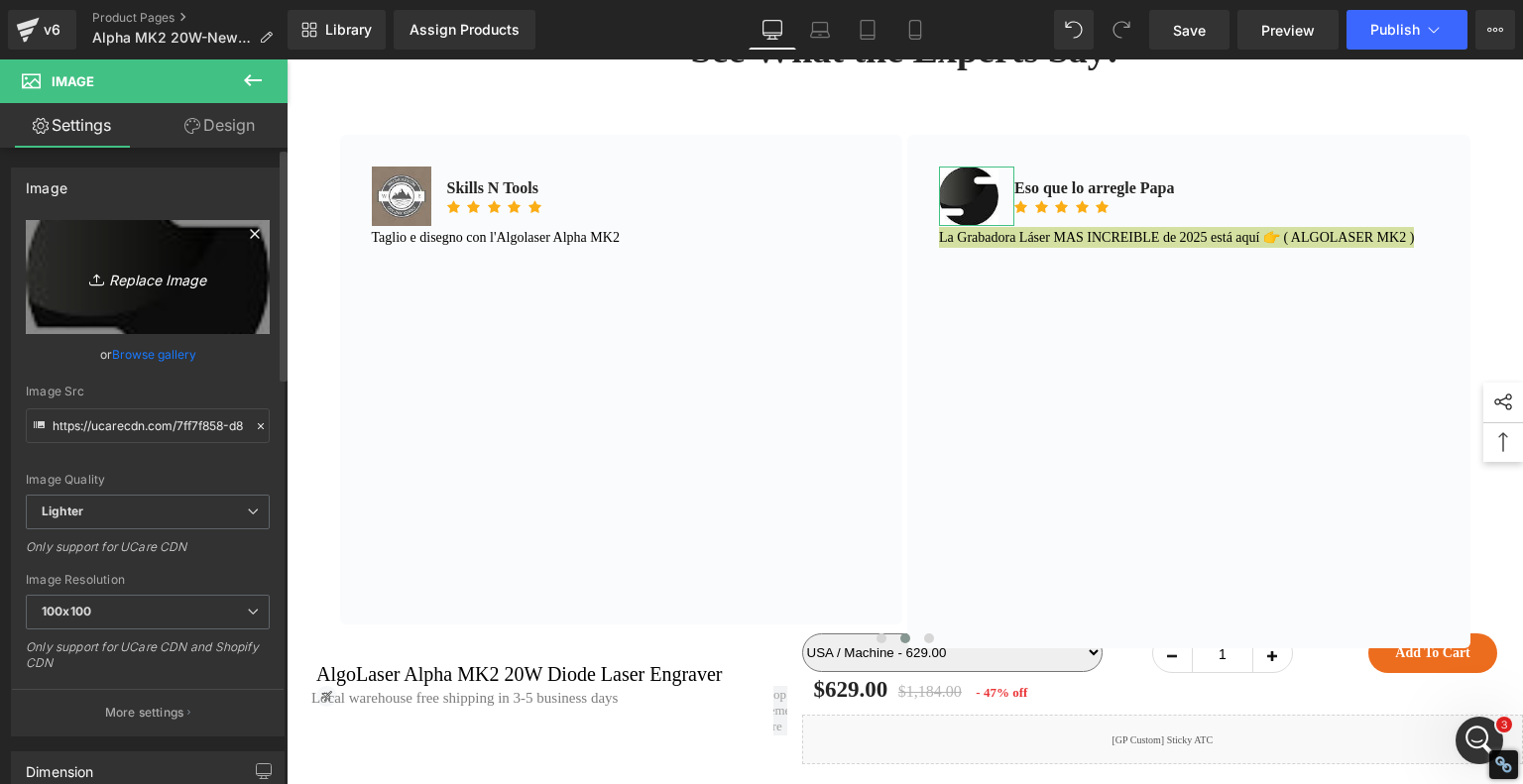 click on "Replace Image" at bounding box center (148, 277) 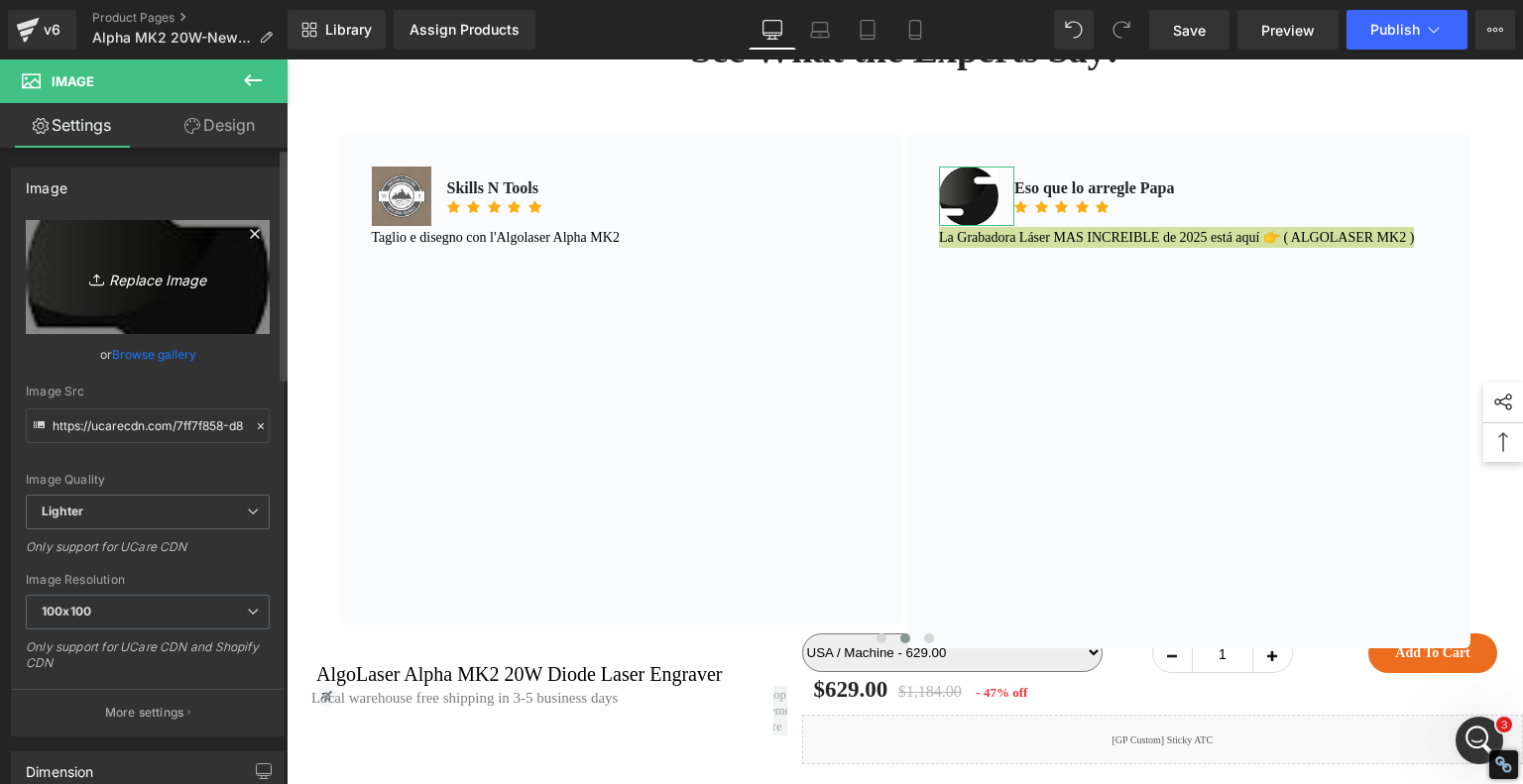 type on "C:\fakepath\[FILENAME]" 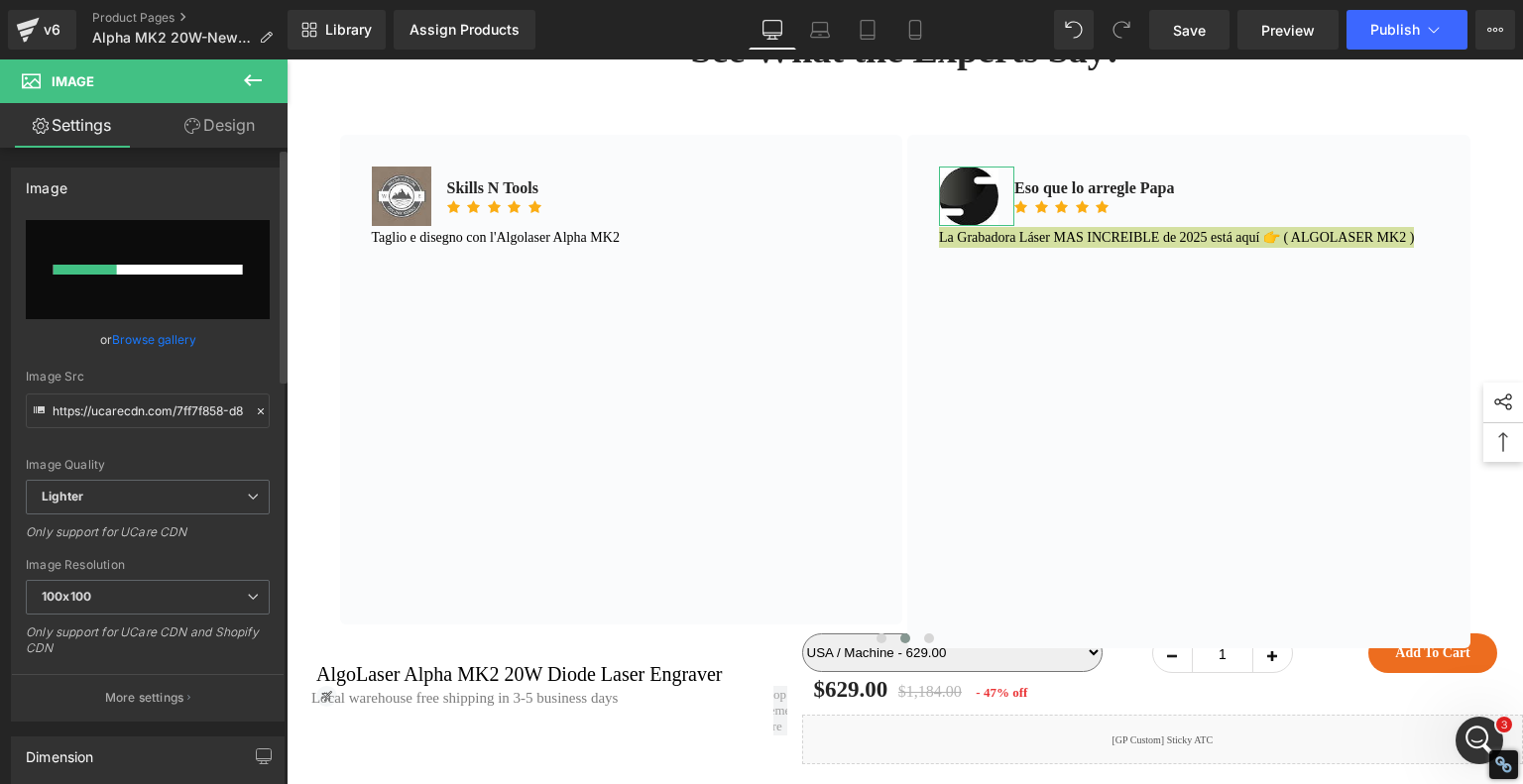 type 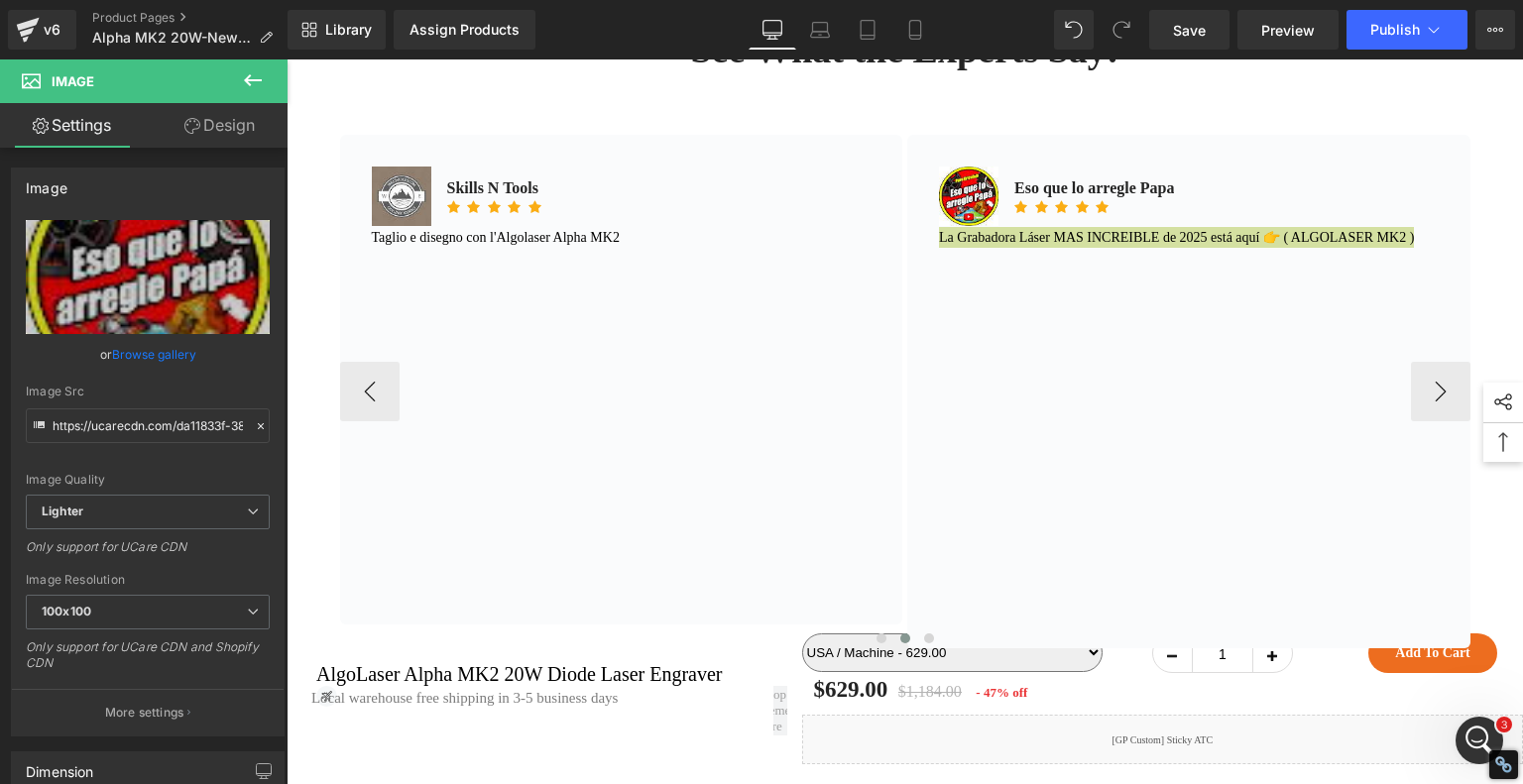 type on "https://ucarecdn.com/da11833f-3882-43f2-8c40-8cd95ca8b1c0/-/format/auto/-/preview/100x100/-/quality/lighter/Eso%20que%20lo%20arregle%20Papa%2004.jpg" 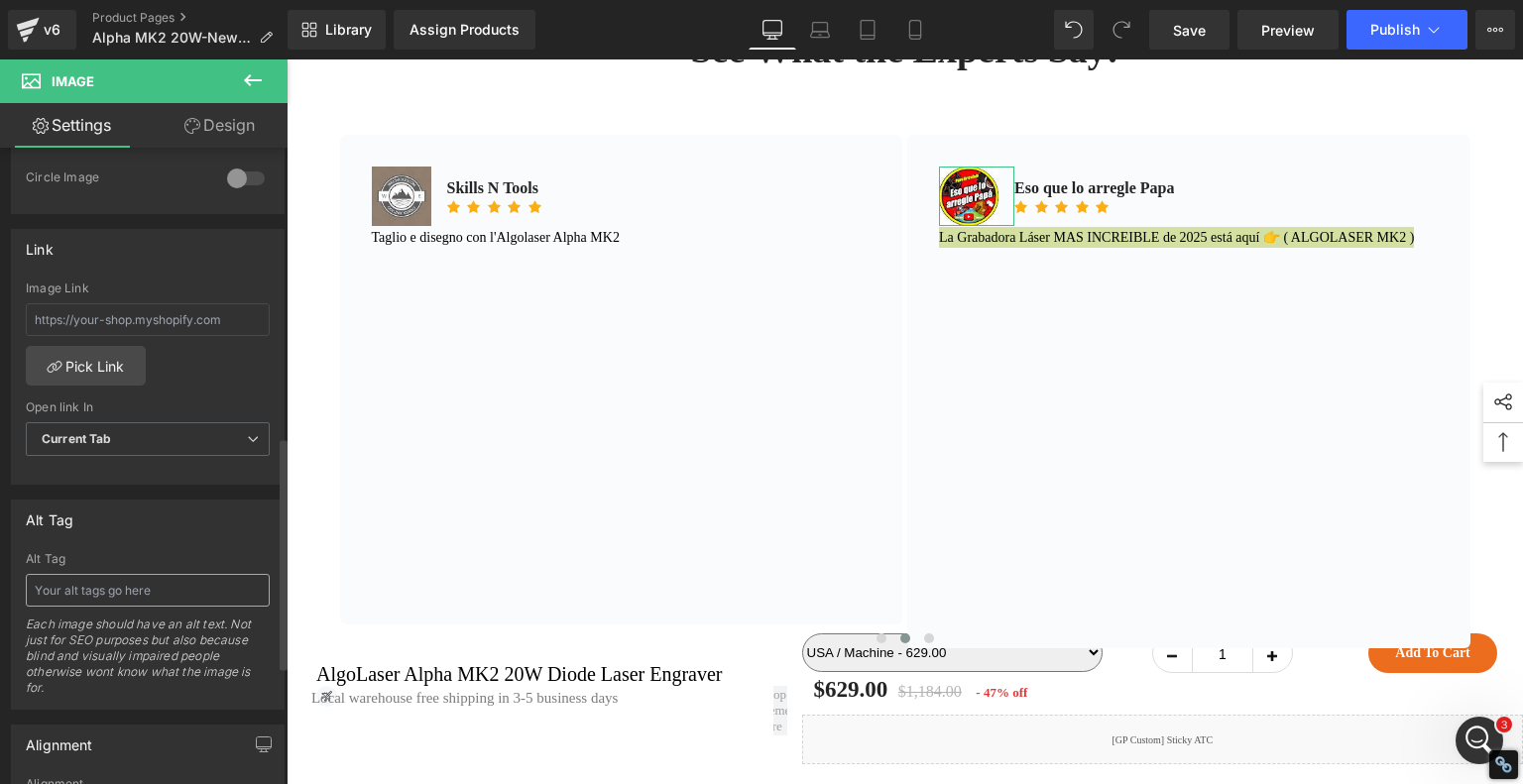 scroll, scrollTop: 793, scrollLeft: 0, axis: vertical 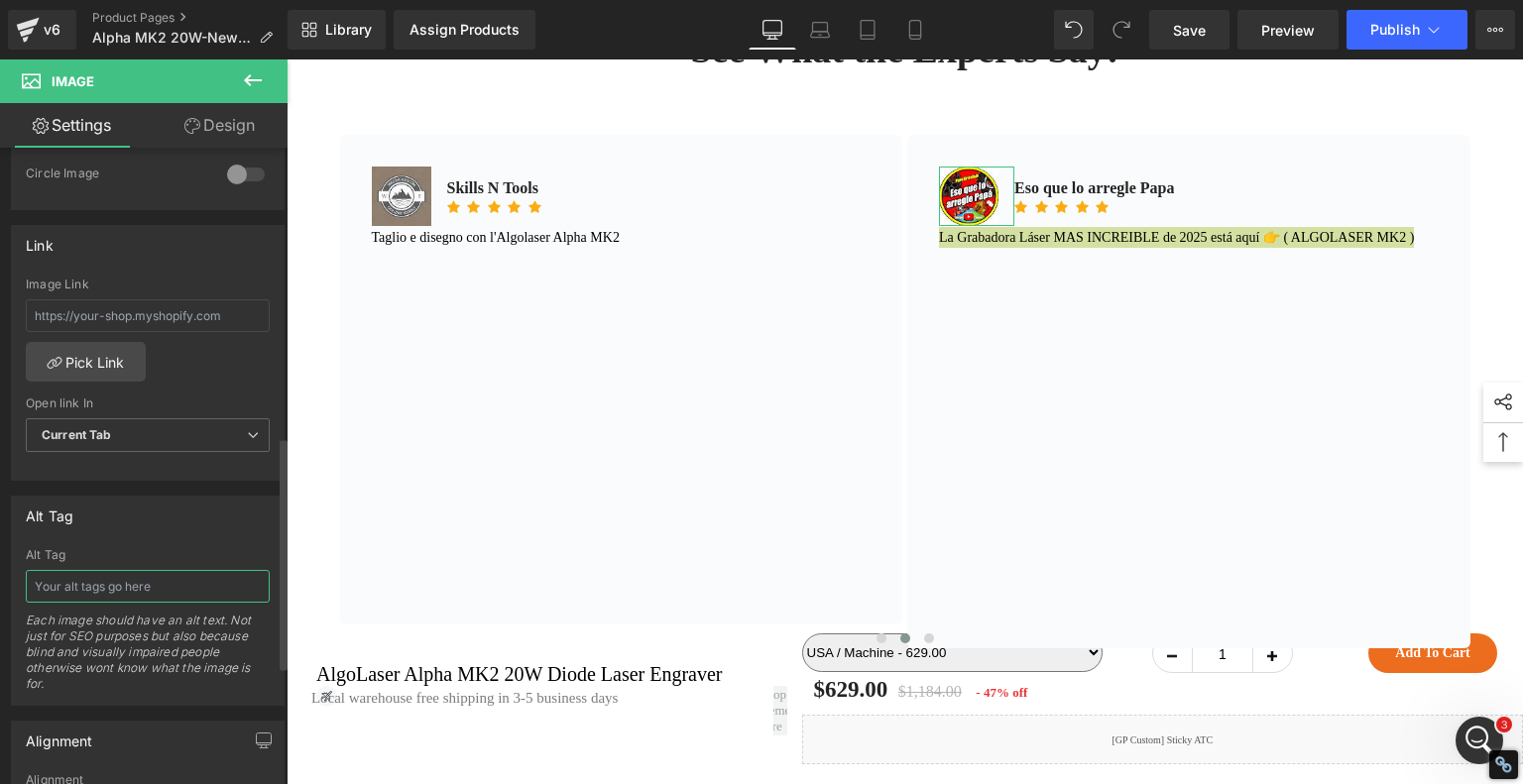 click at bounding box center (148, 586) 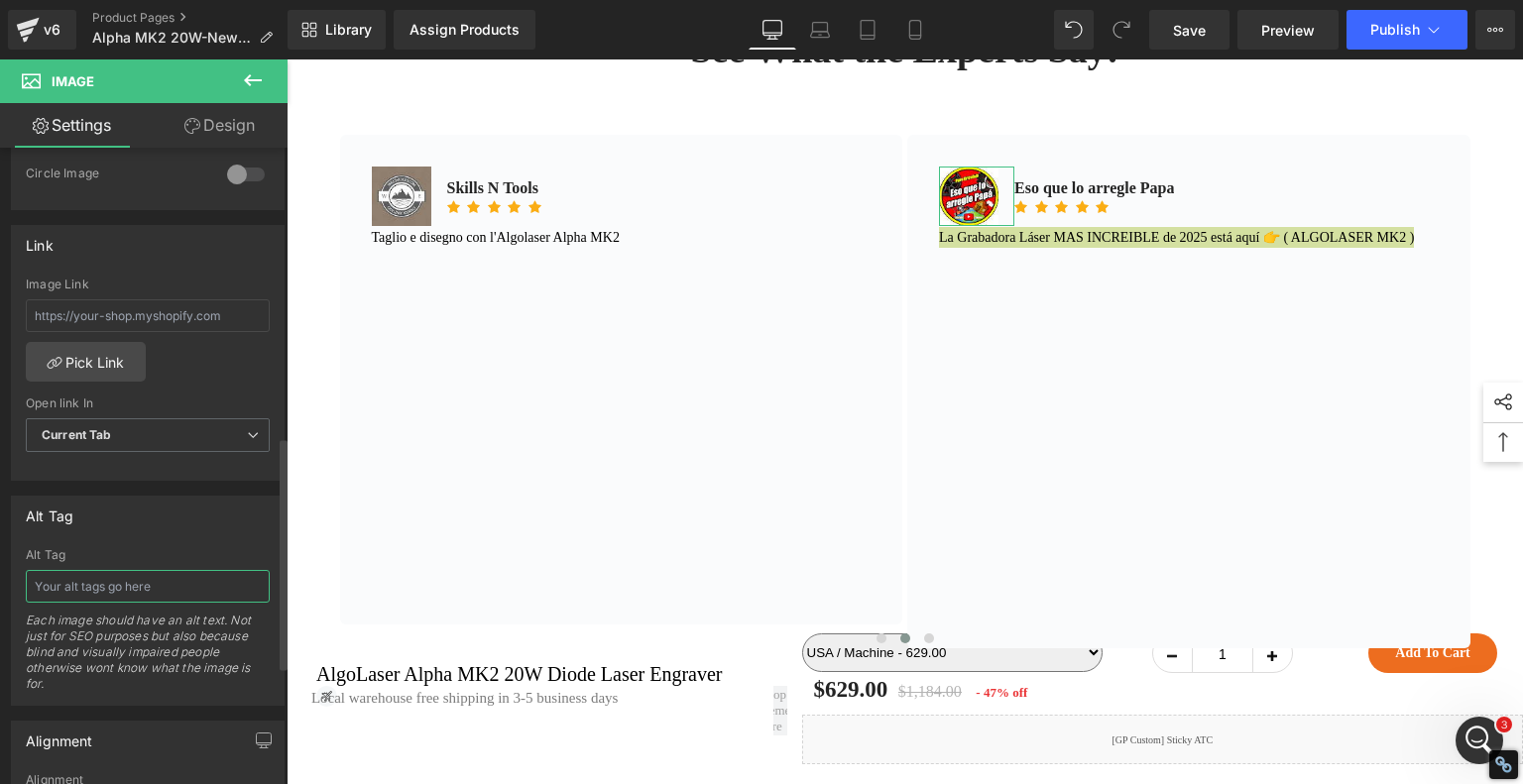 paste on "La Grabadora Láser MAS INCREIBLE de 2025 está aquí 👉 ( ALGOLASER MK2 )" 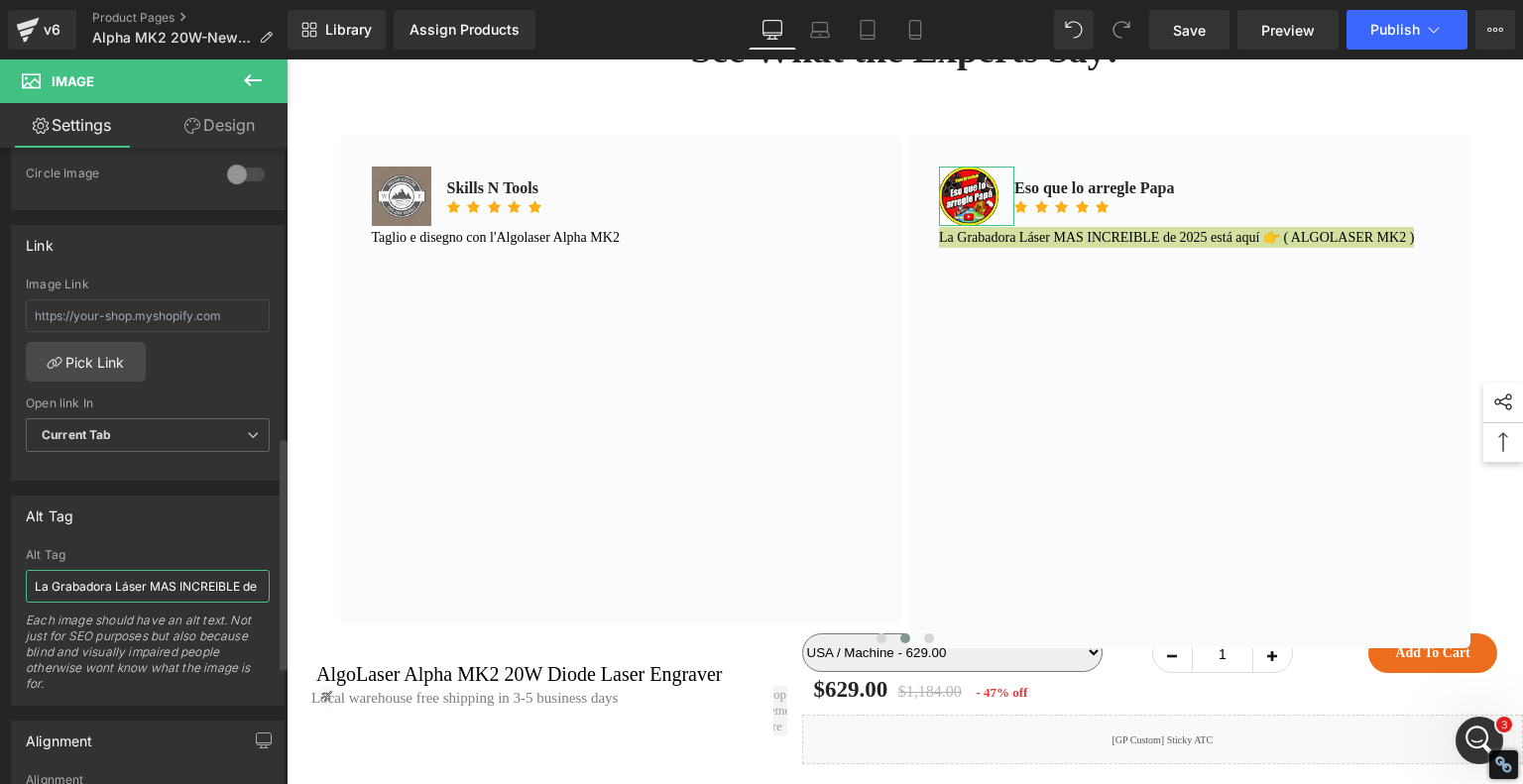 scroll, scrollTop: 0, scrollLeft: 227, axis: horizontal 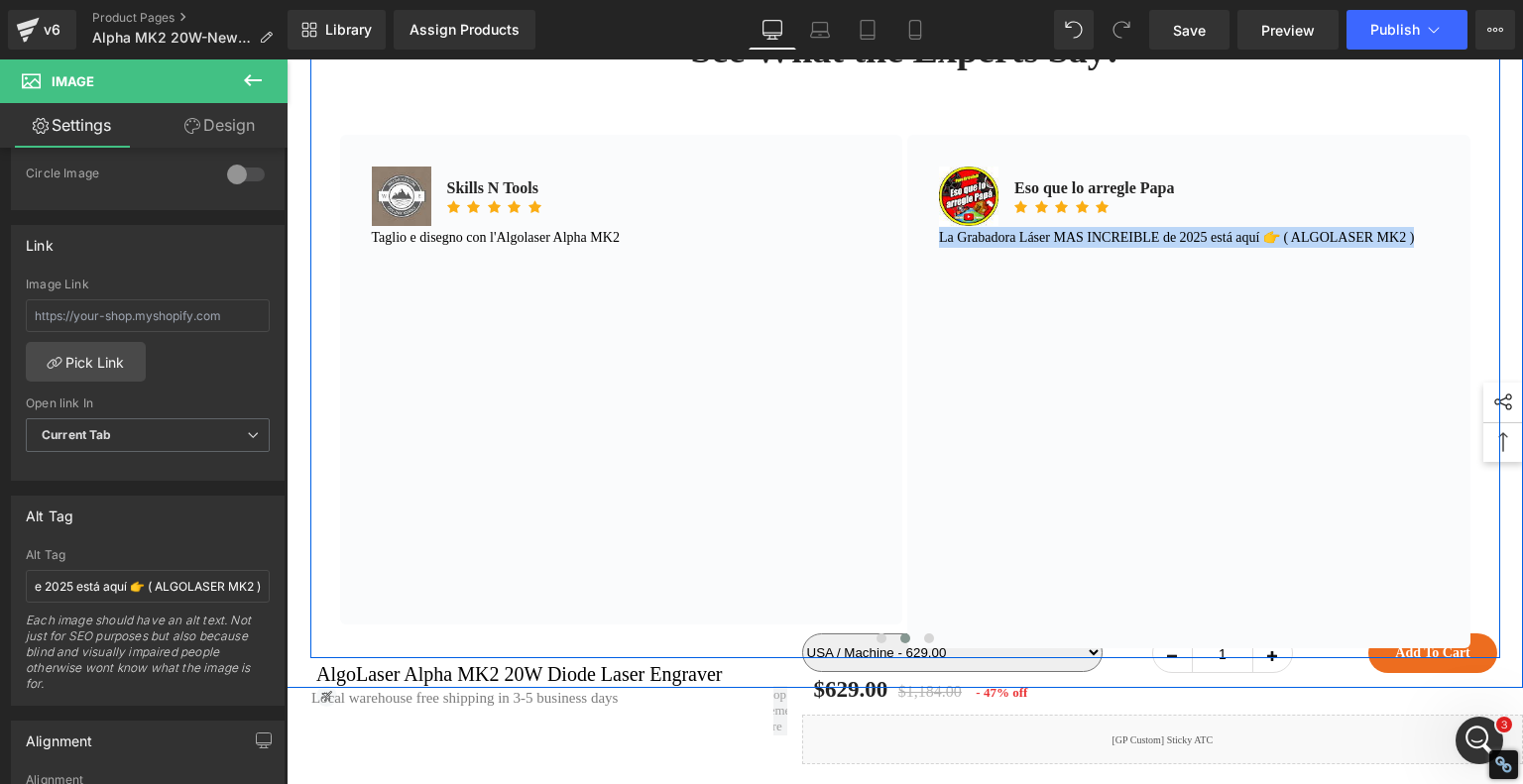click on "See What the Experts Say! Heading
Image
[PERSON] ([INITIALS])
Text Block
Icon
Icon
Icon
Icon
Icon
Icon List Hoz" at bounding box center [905, 328] 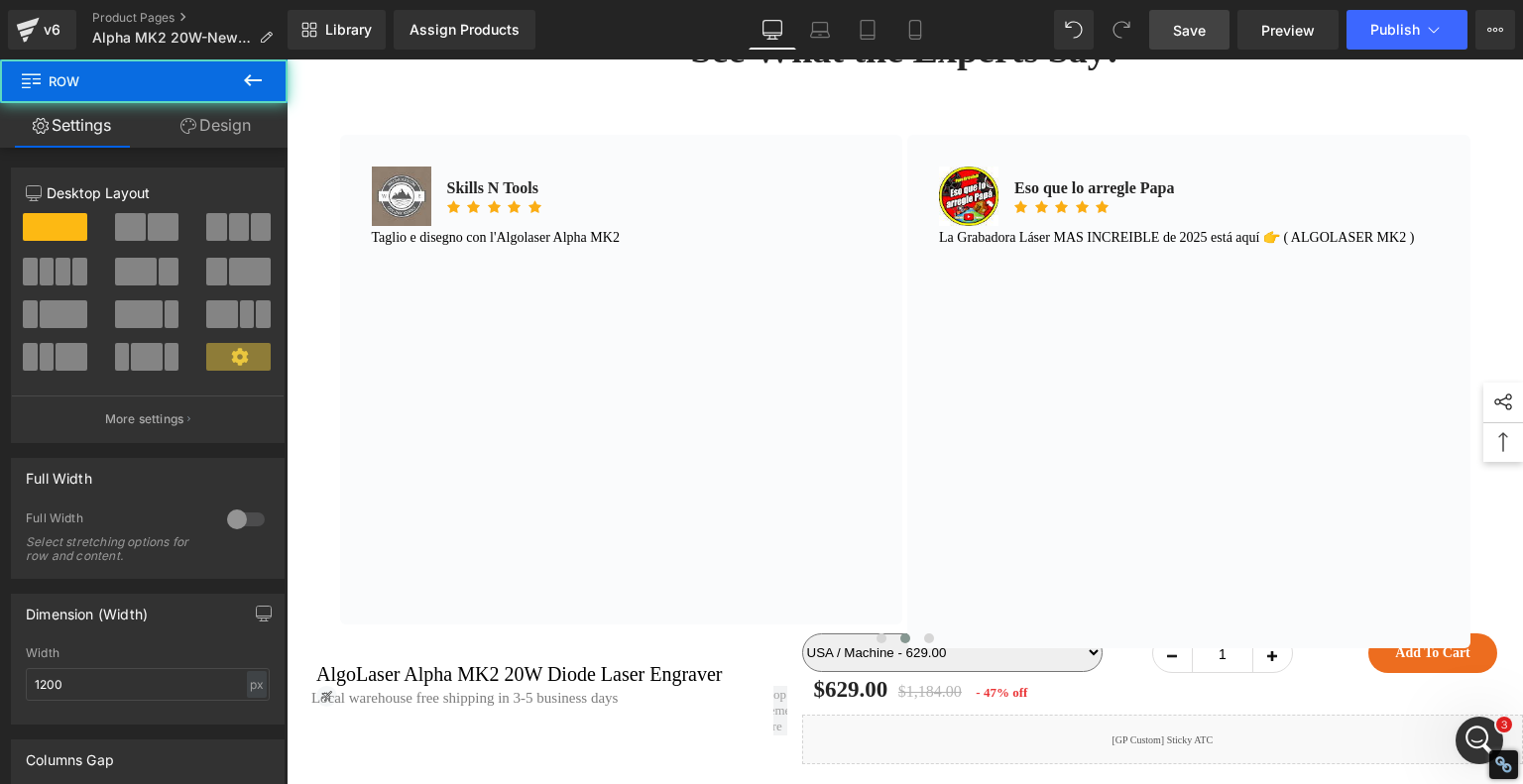 click on "Save" at bounding box center (1189, 30) 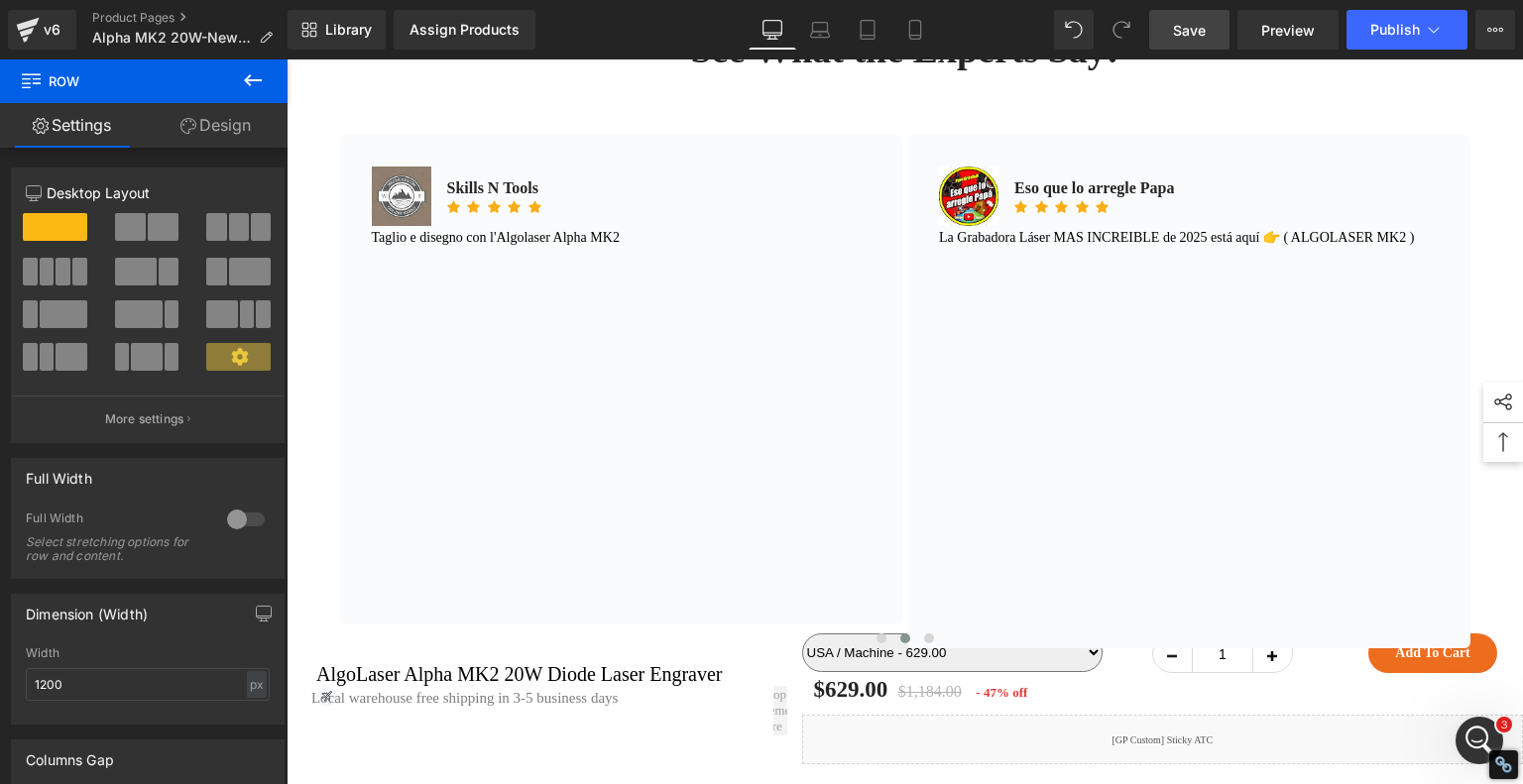 click 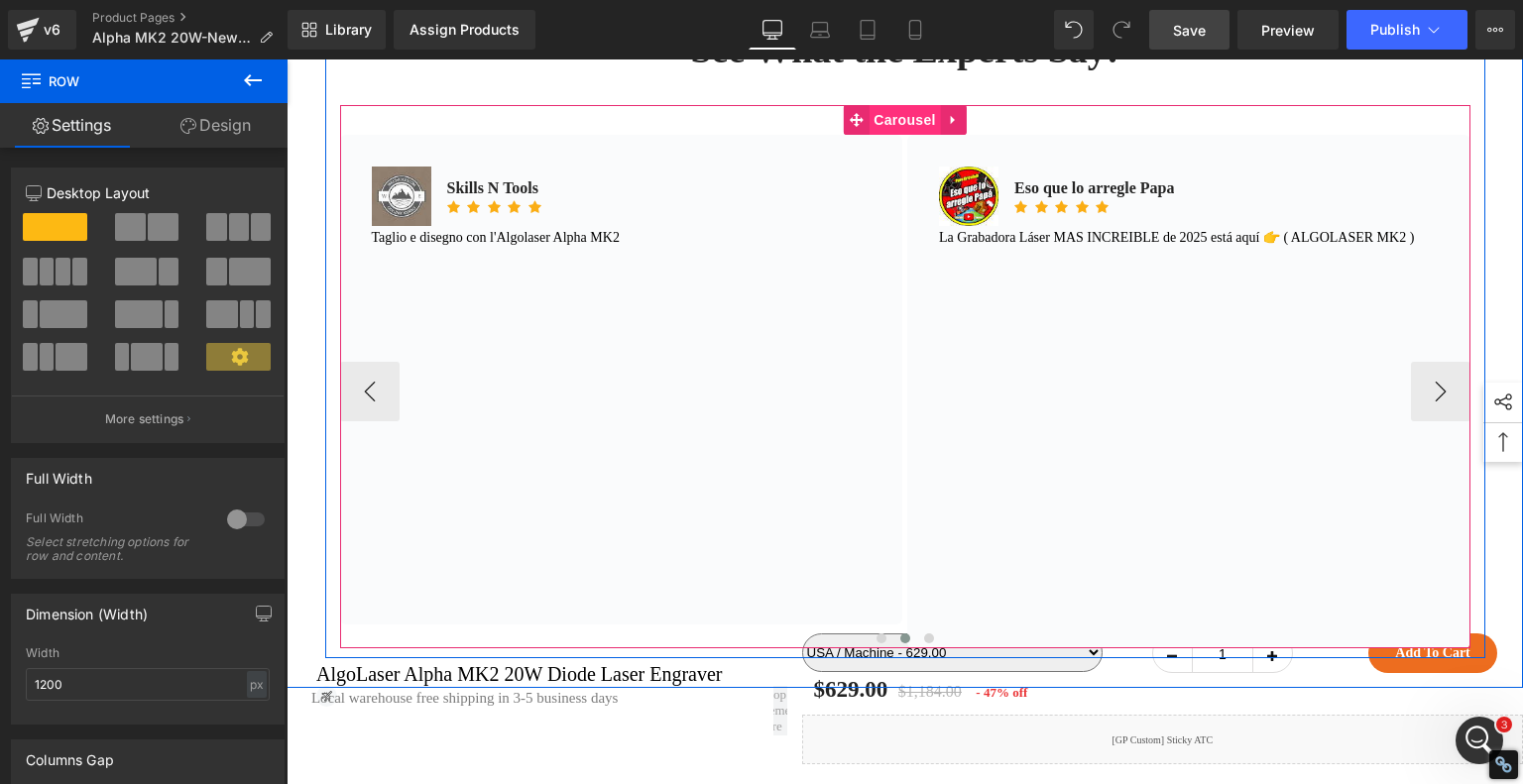 click on "Carousel" at bounding box center [904, 120] 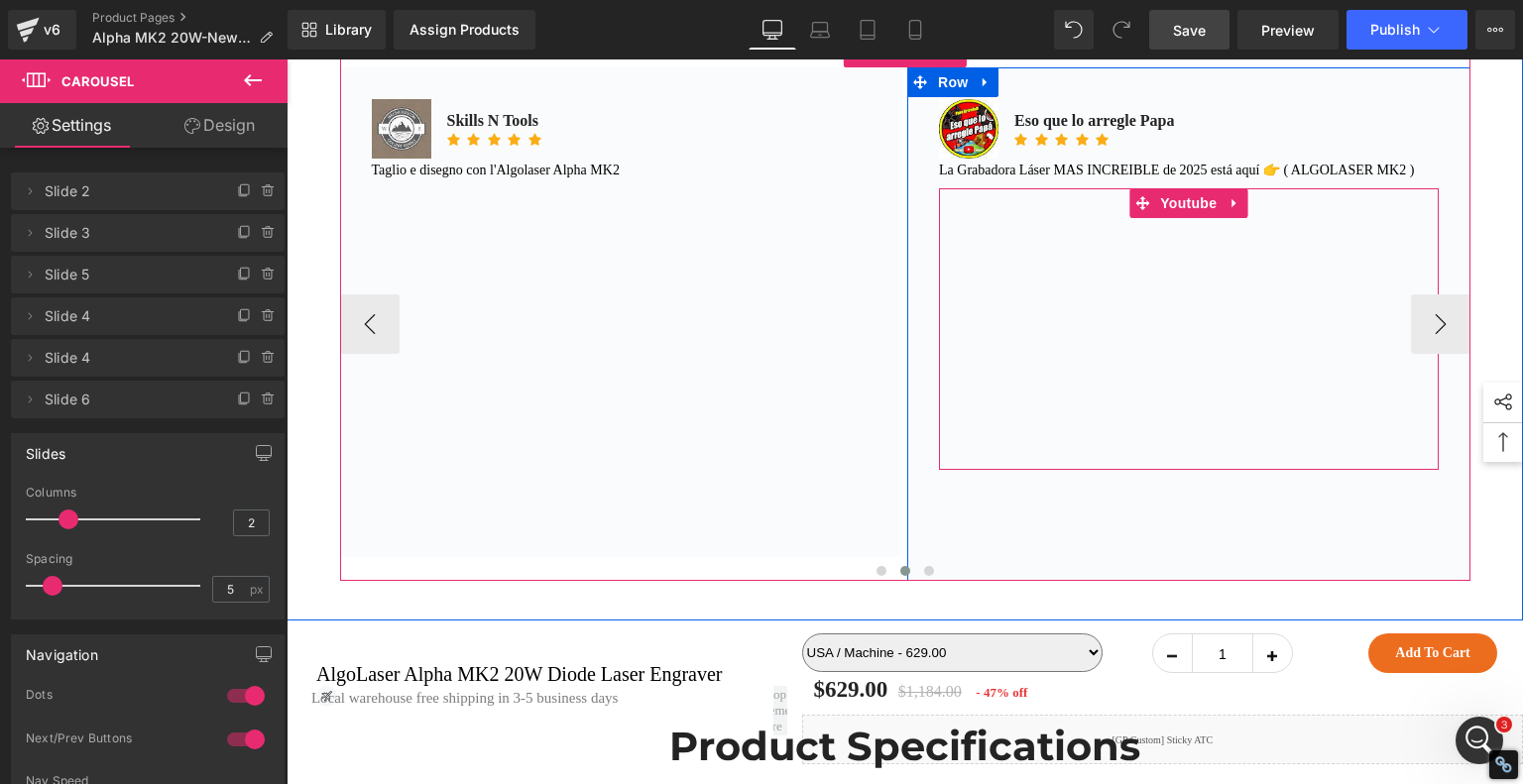 scroll, scrollTop: 13242, scrollLeft: 0, axis: vertical 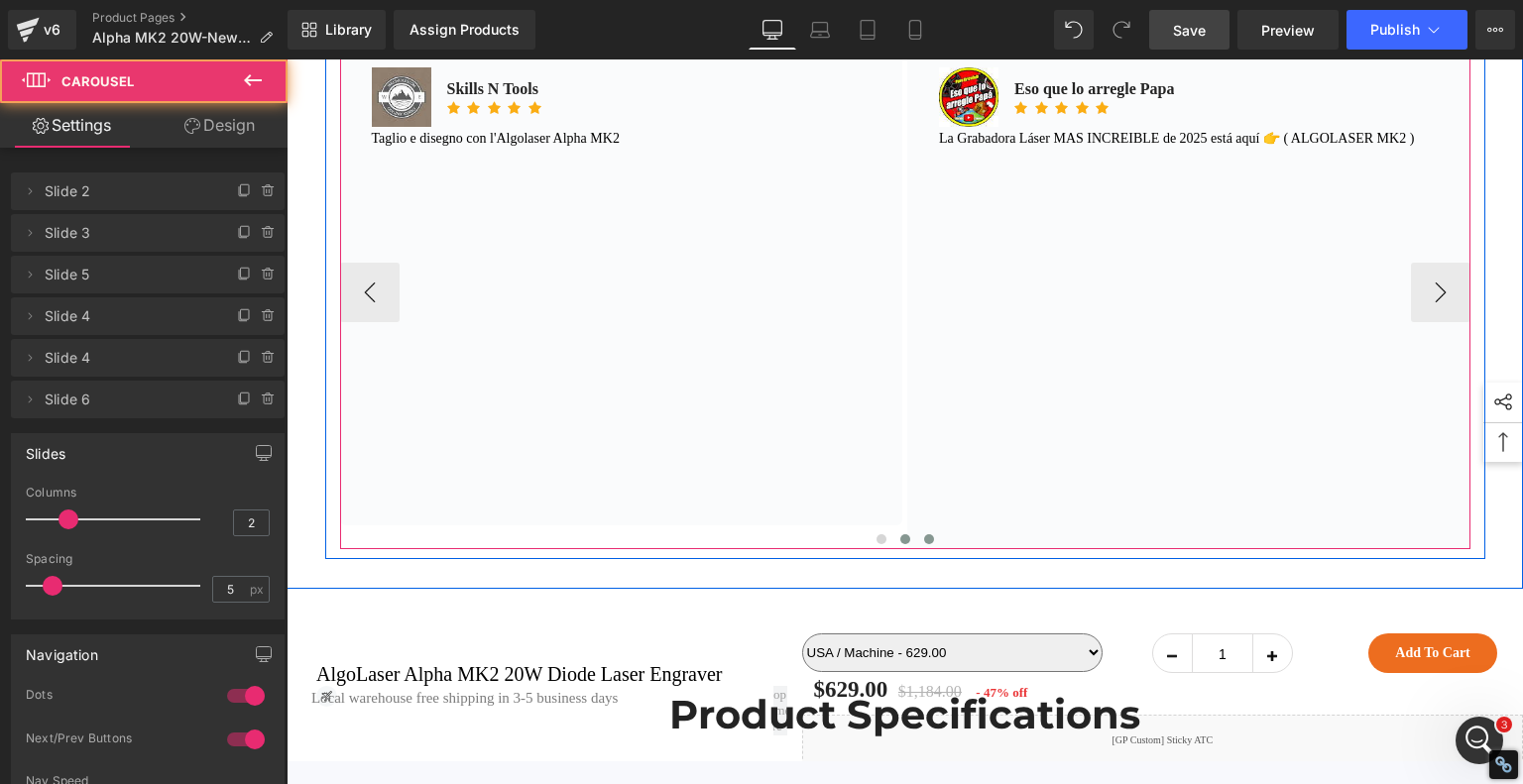 click at bounding box center [929, 539] 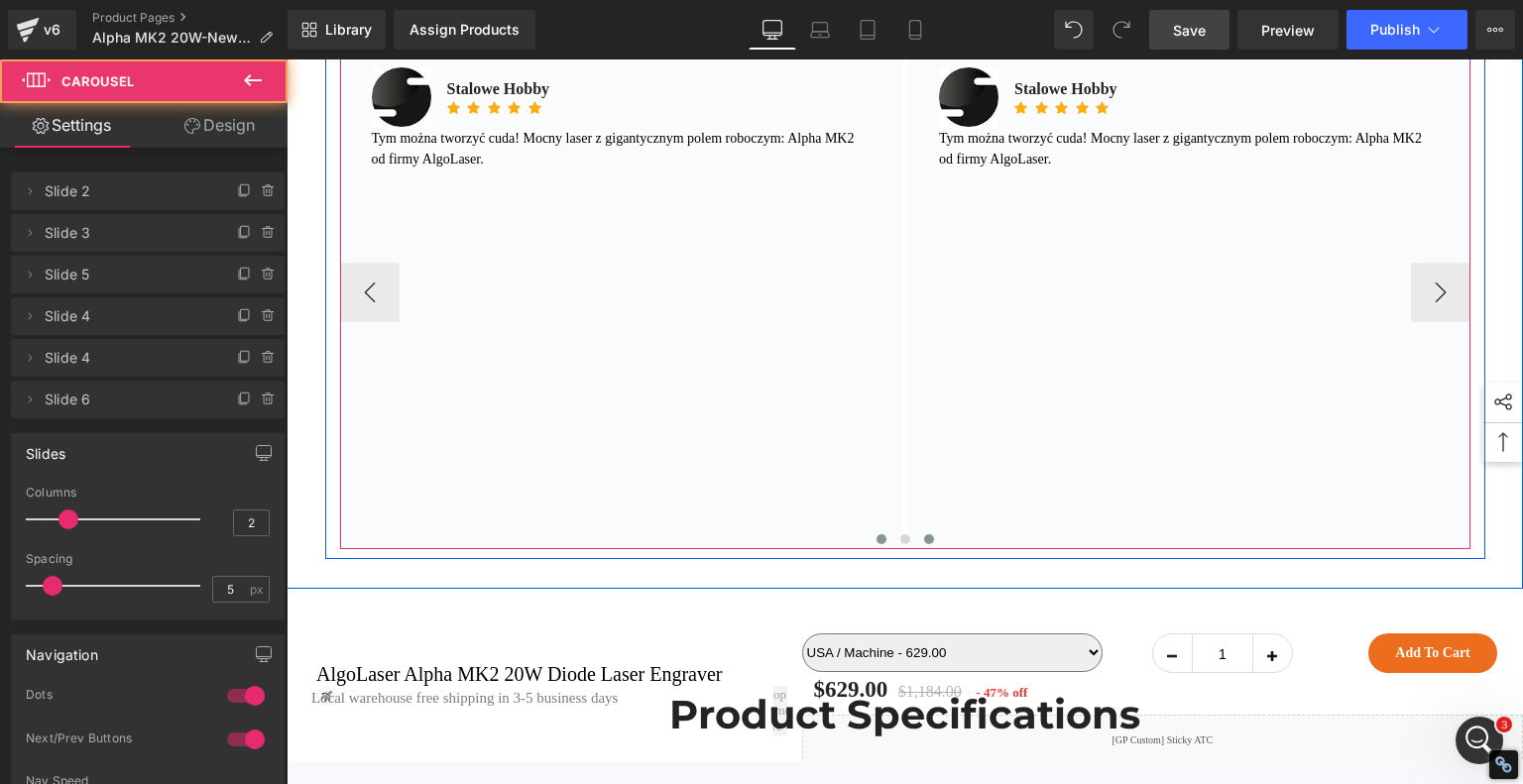 click at bounding box center [881, 539] 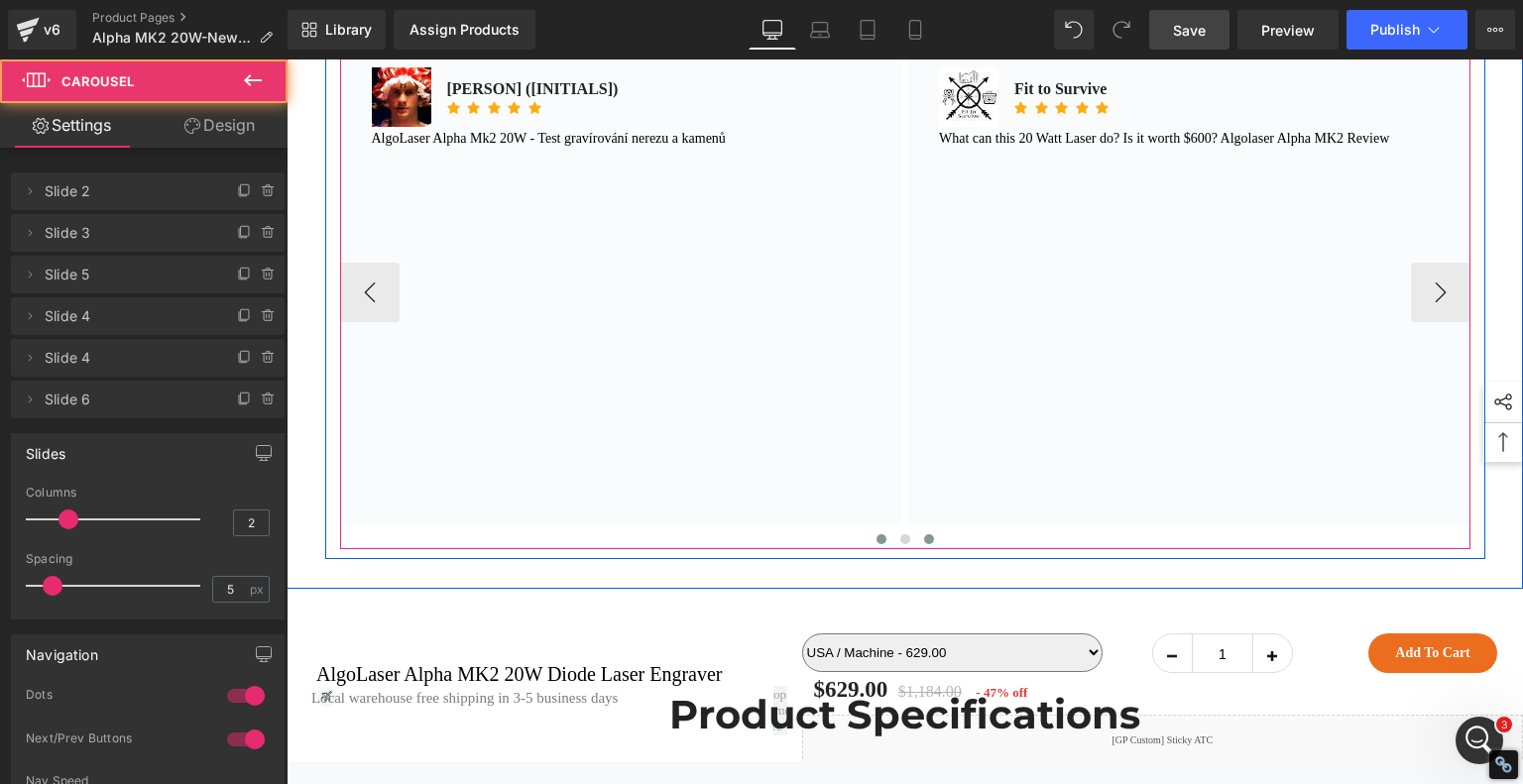 click at bounding box center [929, 539] 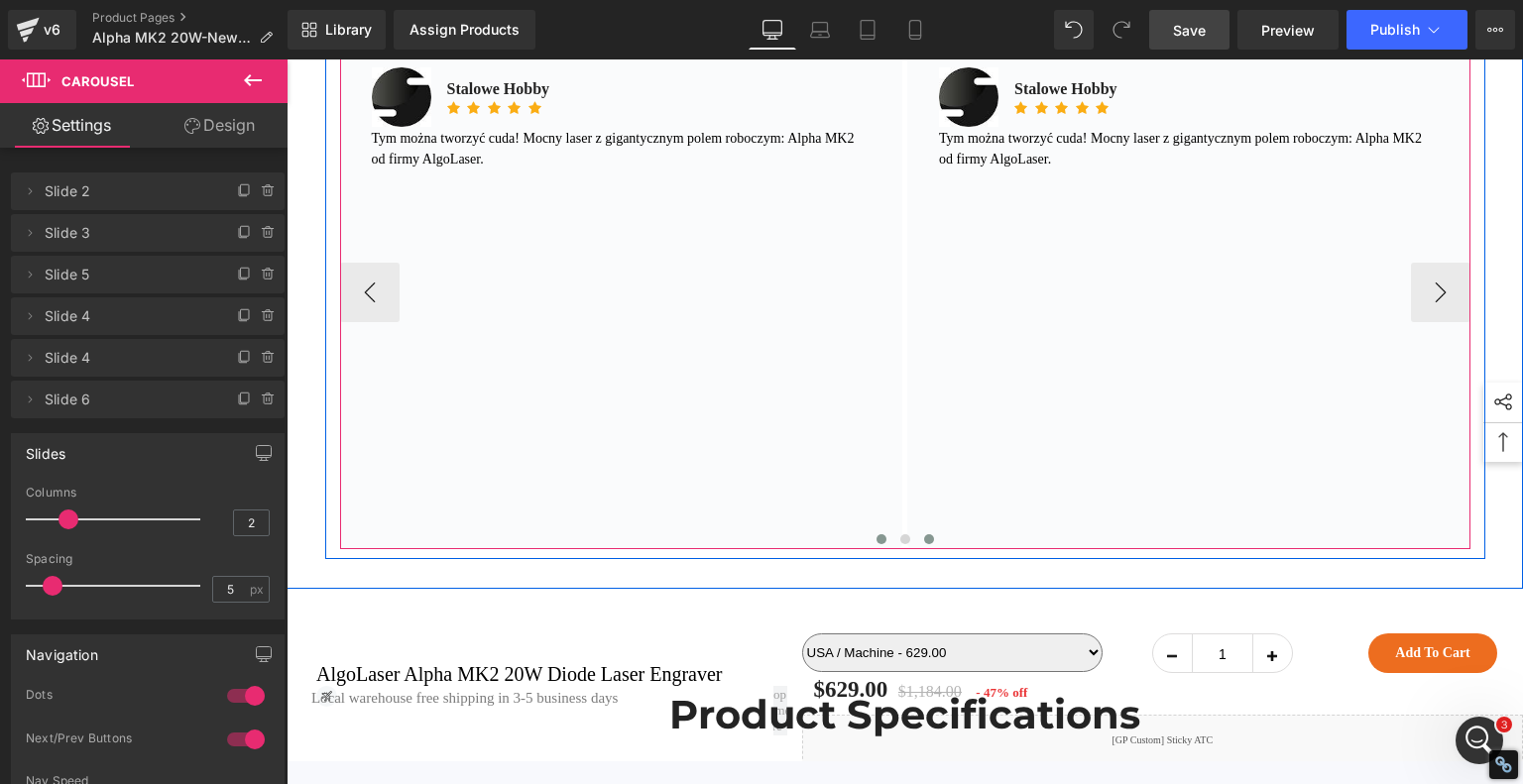 click at bounding box center [881, 539] 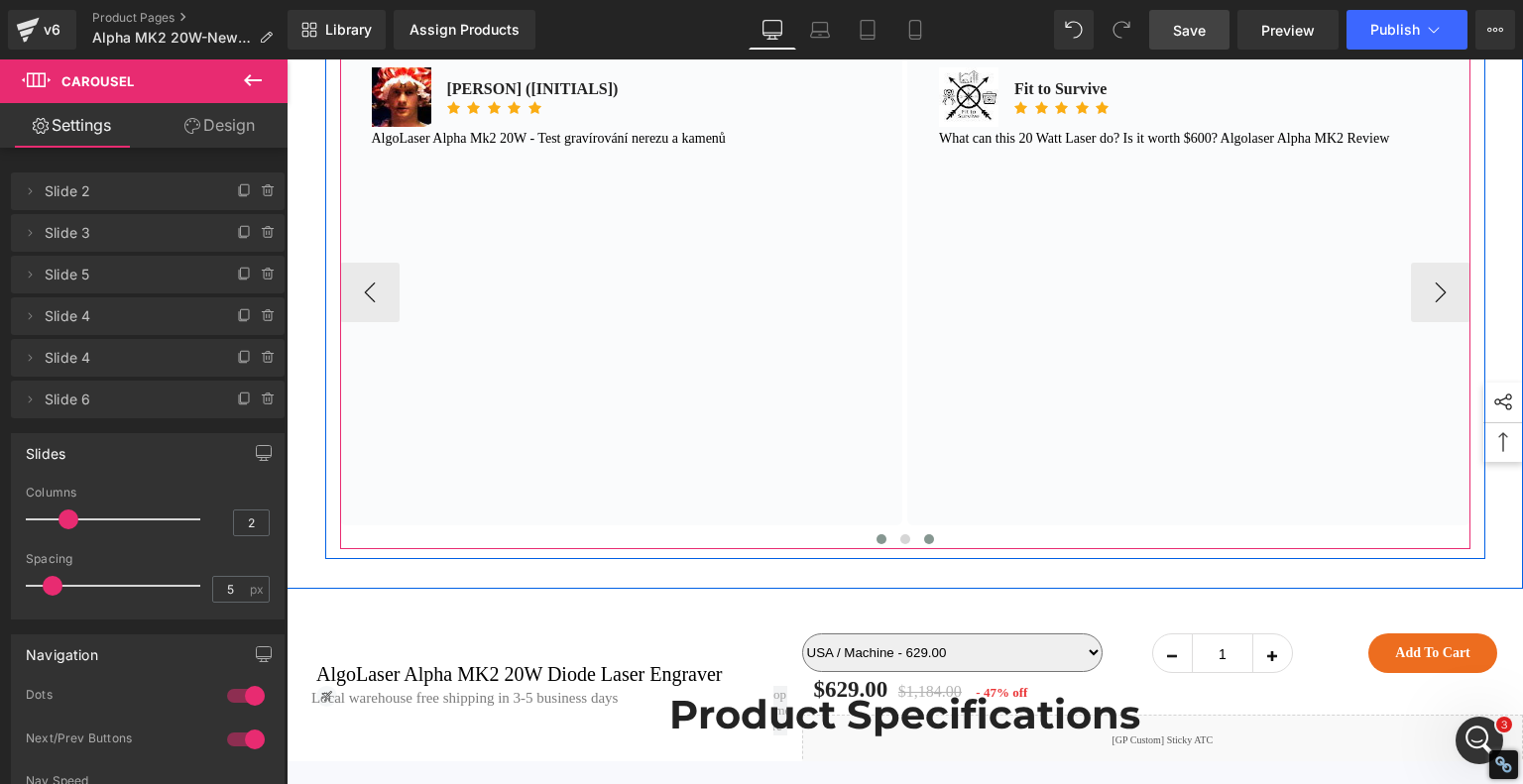 click at bounding box center (929, 539) 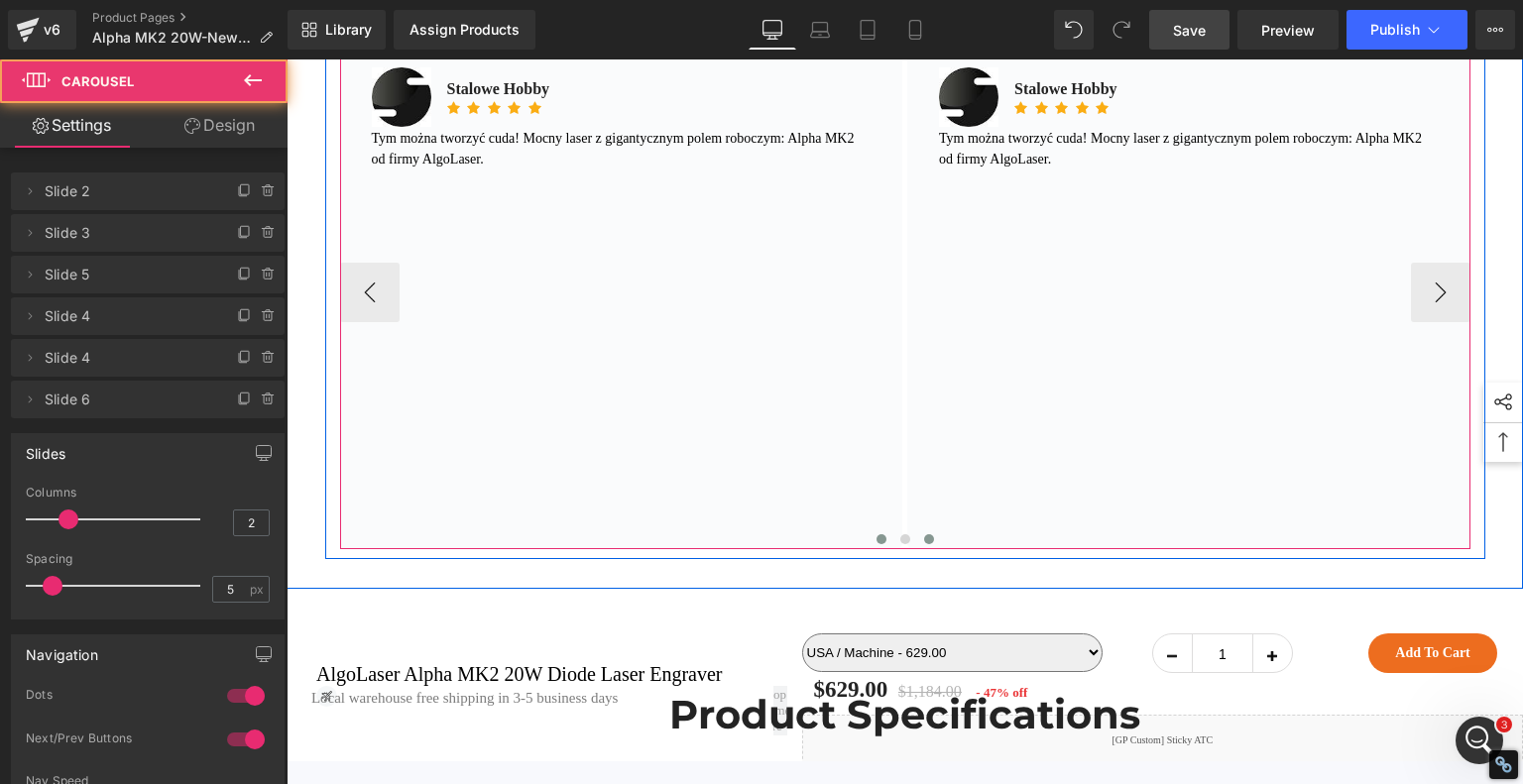 click at bounding box center [881, 539] 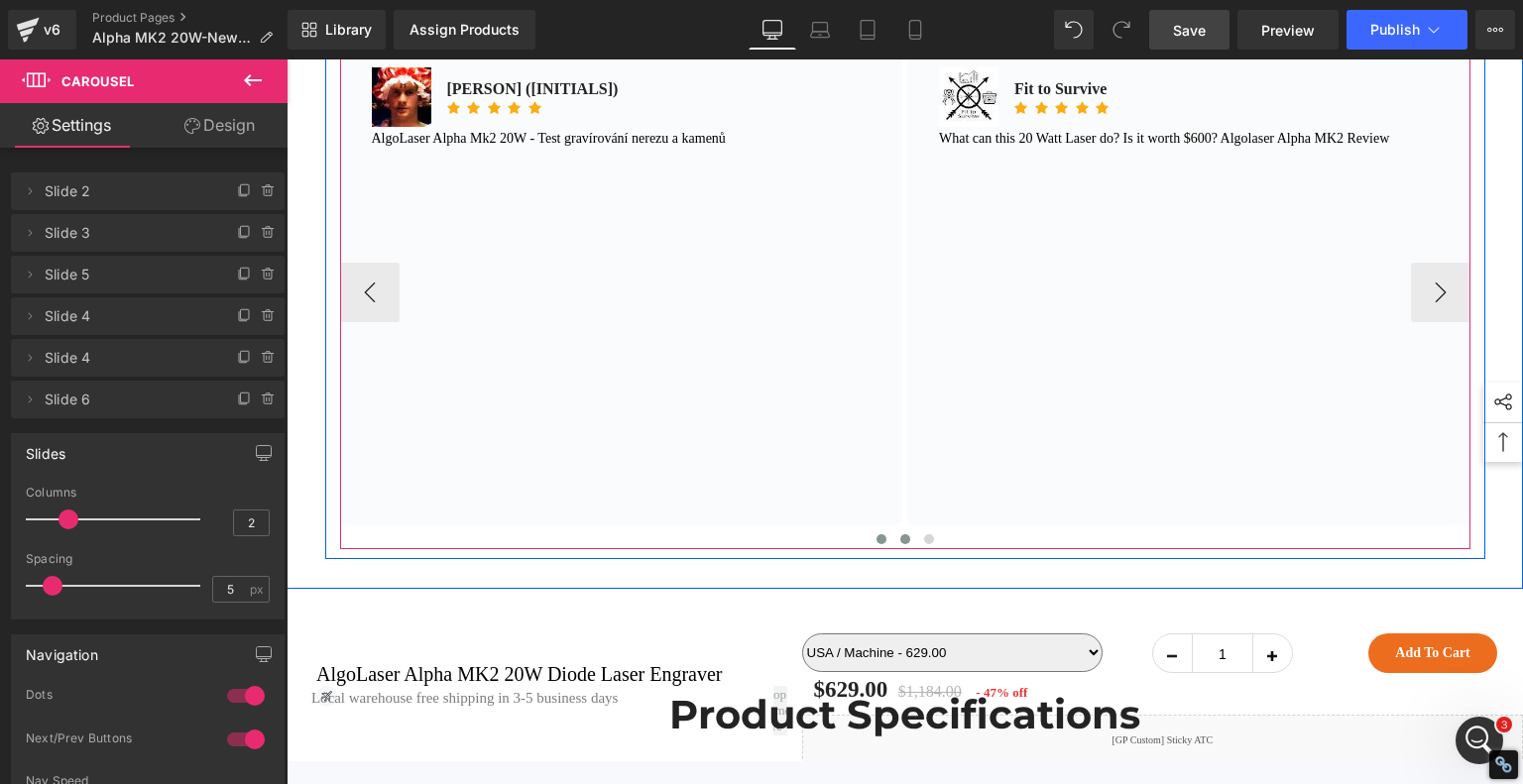 click at bounding box center (905, 539) 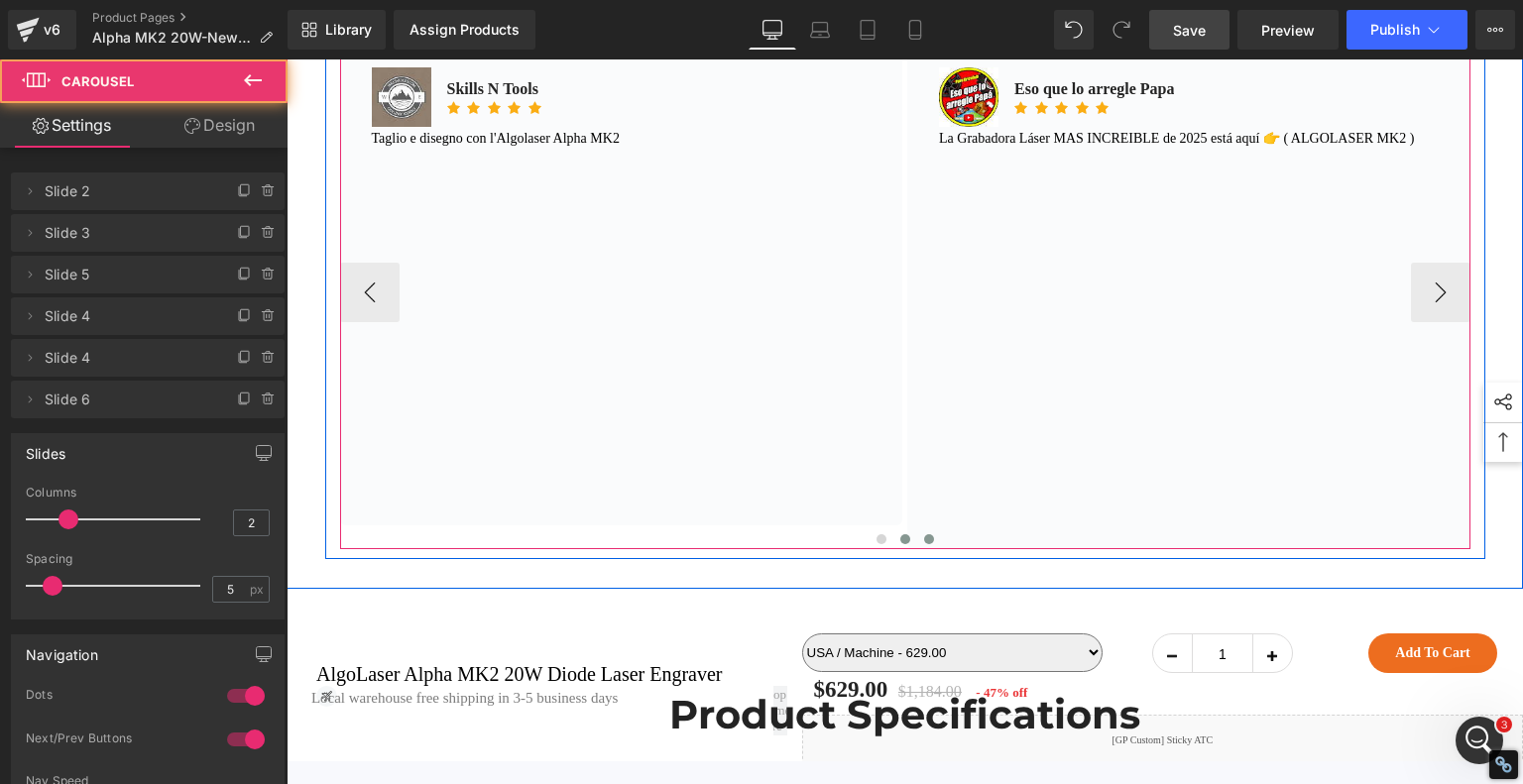 click at bounding box center (929, 539) 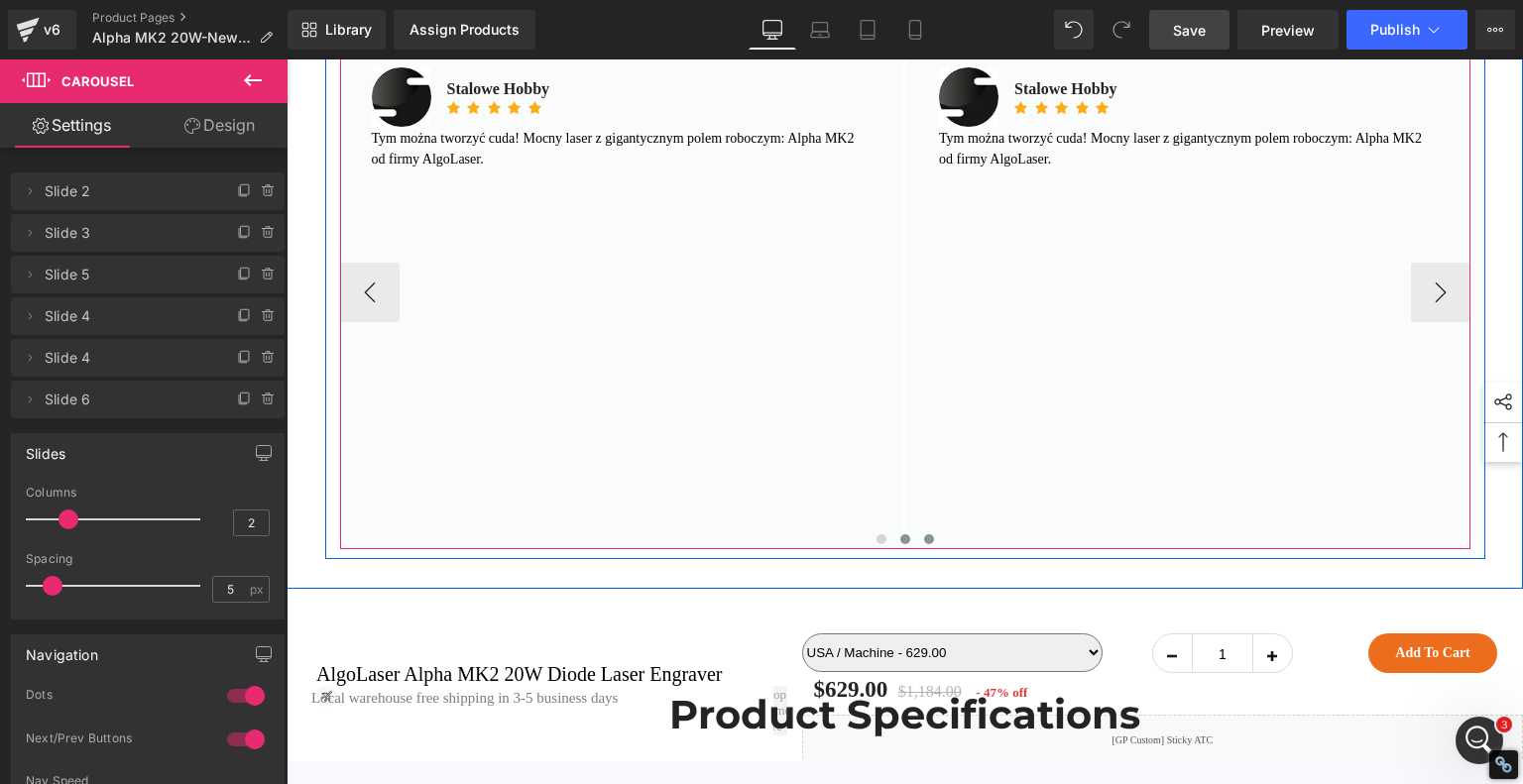 click at bounding box center [905, 539] 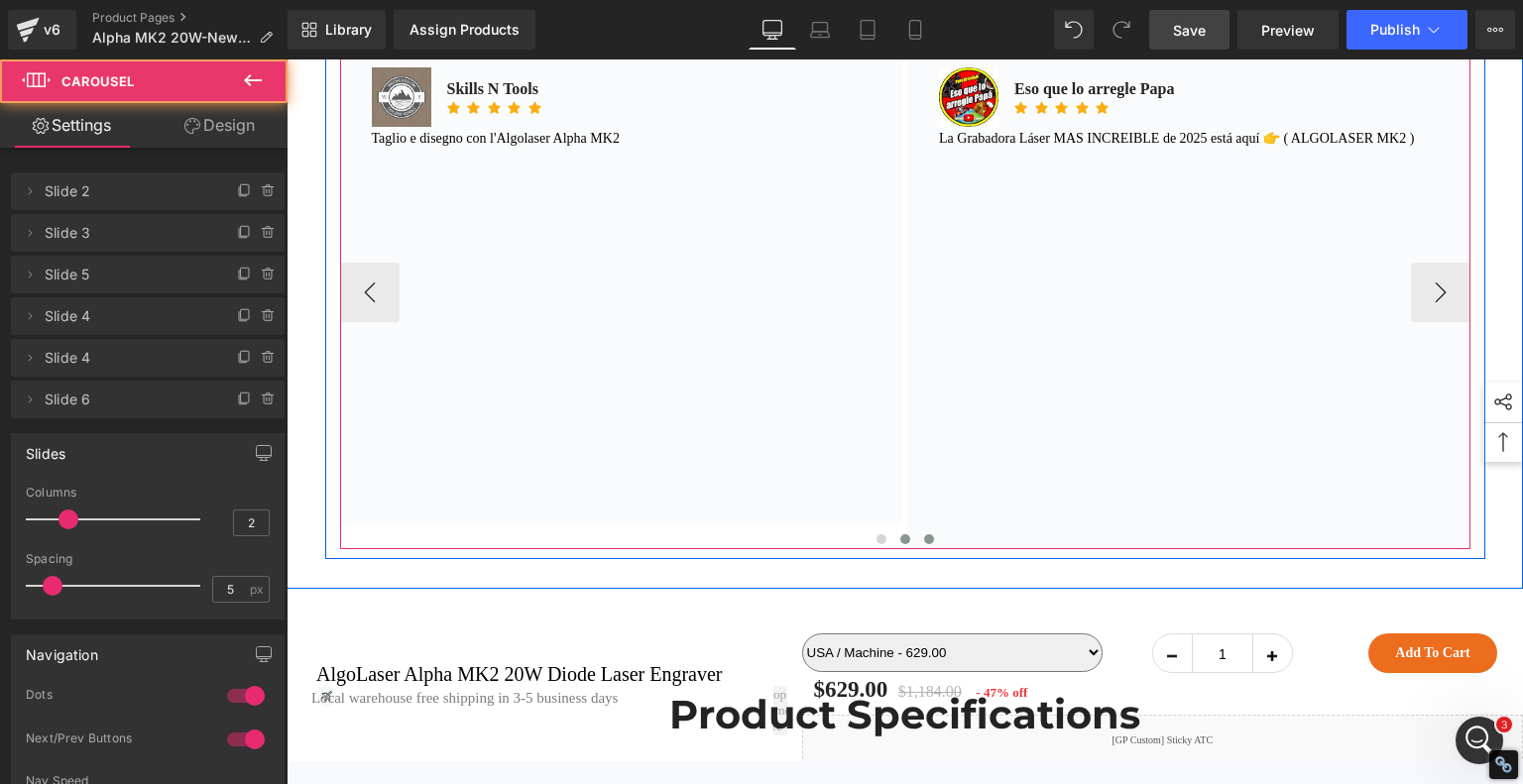 click at bounding box center (929, 539) 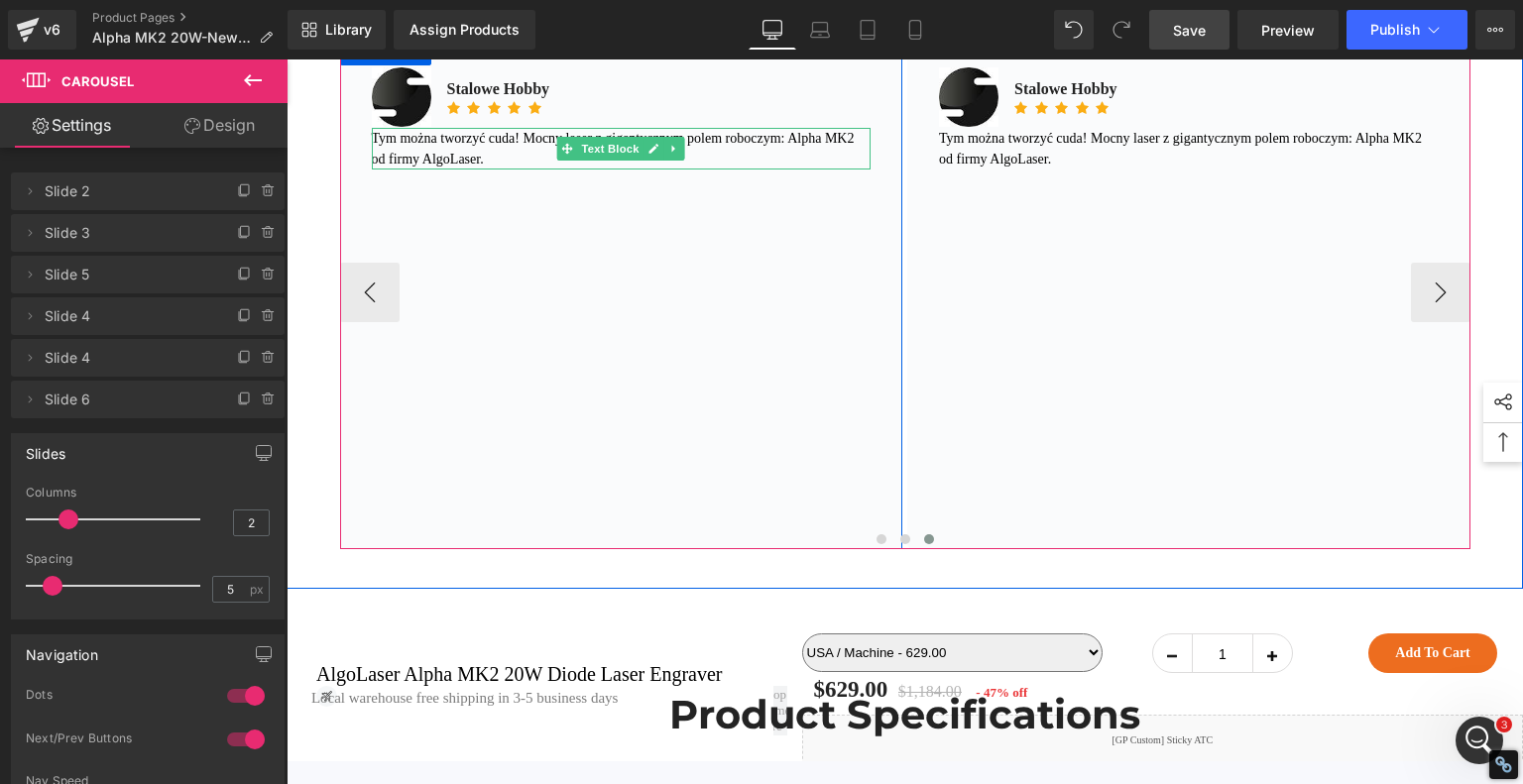click on "Tym można tworzyć cuda! Mocny laser z gigantycznym polem roboczym: Alpha MK2 od firmy AlgoLaser." at bounding box center [622, 149] 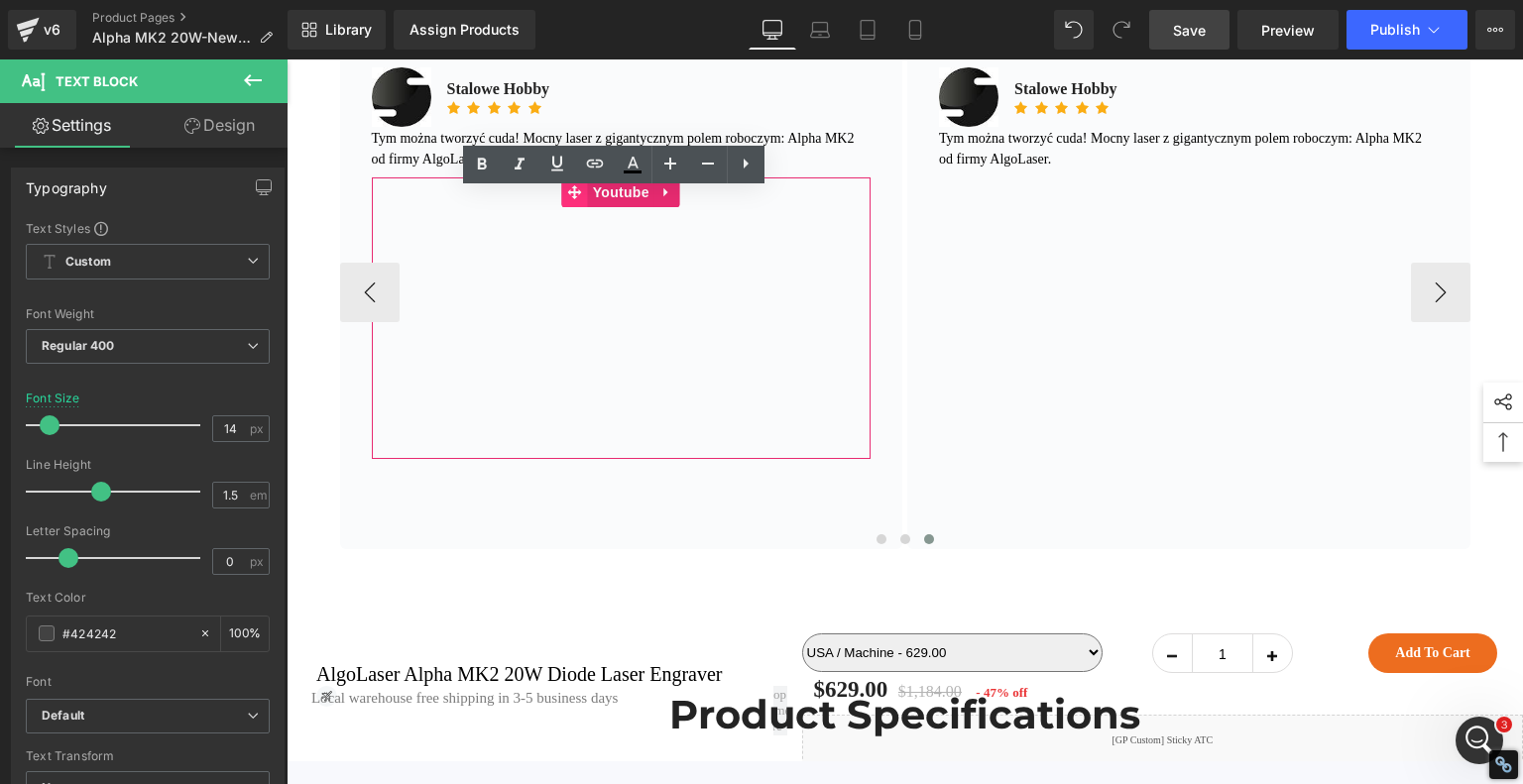 click 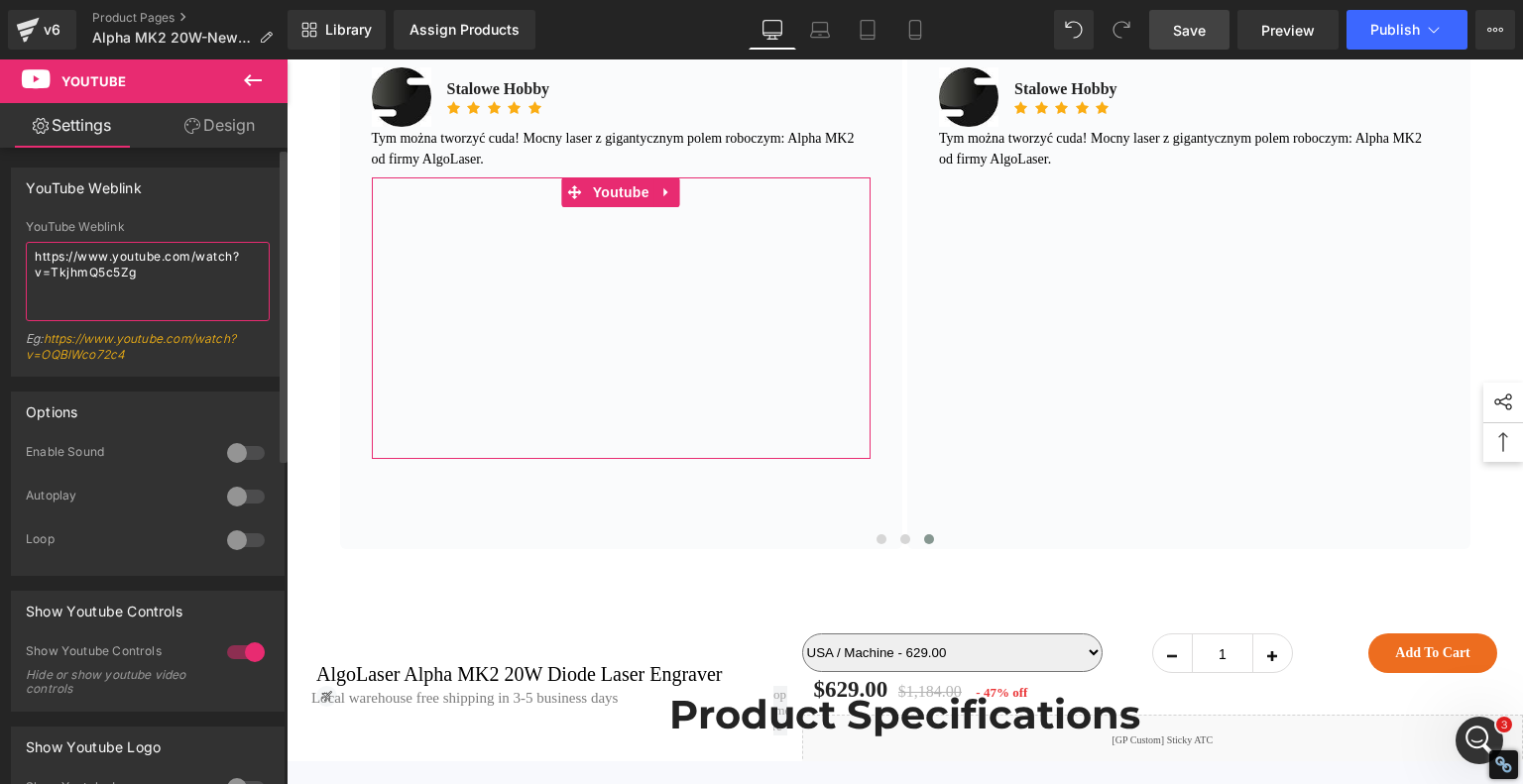 click on "https://www.youtube.com/watch?v=TkjhmQ5c5Zg" at bounding box center [148, 281] 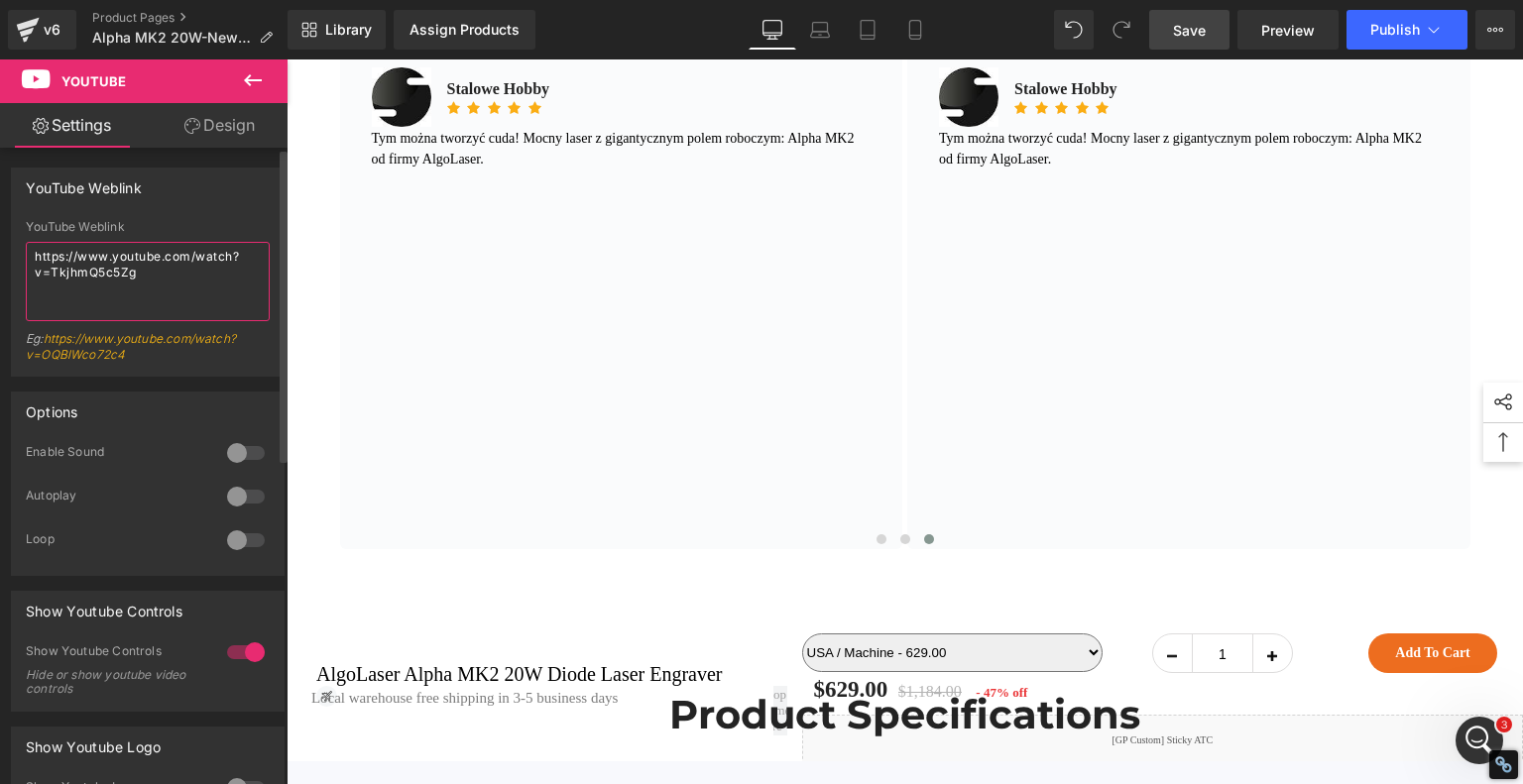 click on "https://www.youtube.com/watch?v=TkjhmQ5c5Zg" at bounding box center (148, 281) 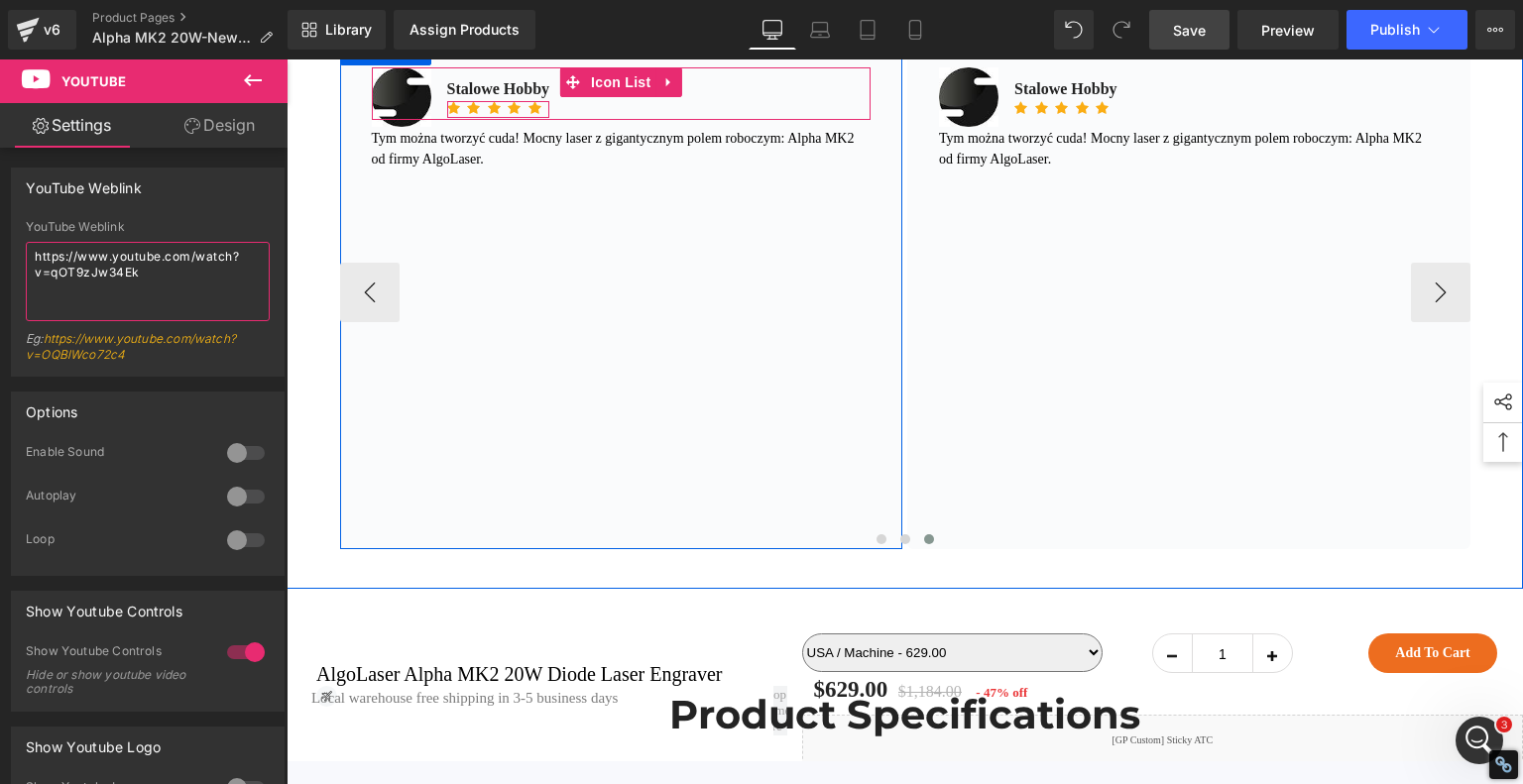 type on "https://www.youtube.com/watch?v=qOT9zJw34Ek" 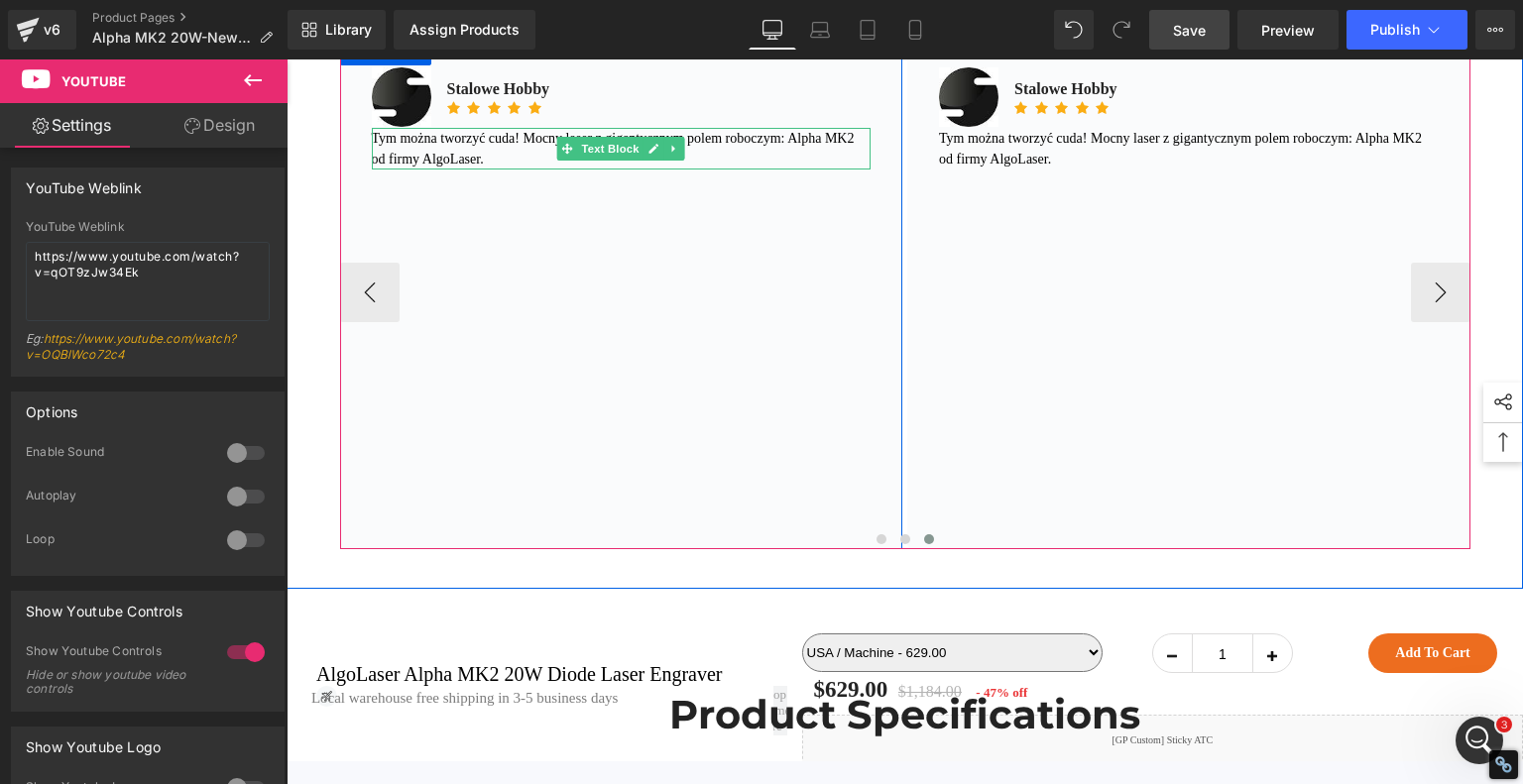 drag, startPoint x: 702, startPoint y: 209, endPoint x: 705, endPoint y: 222, distance: 13.341664 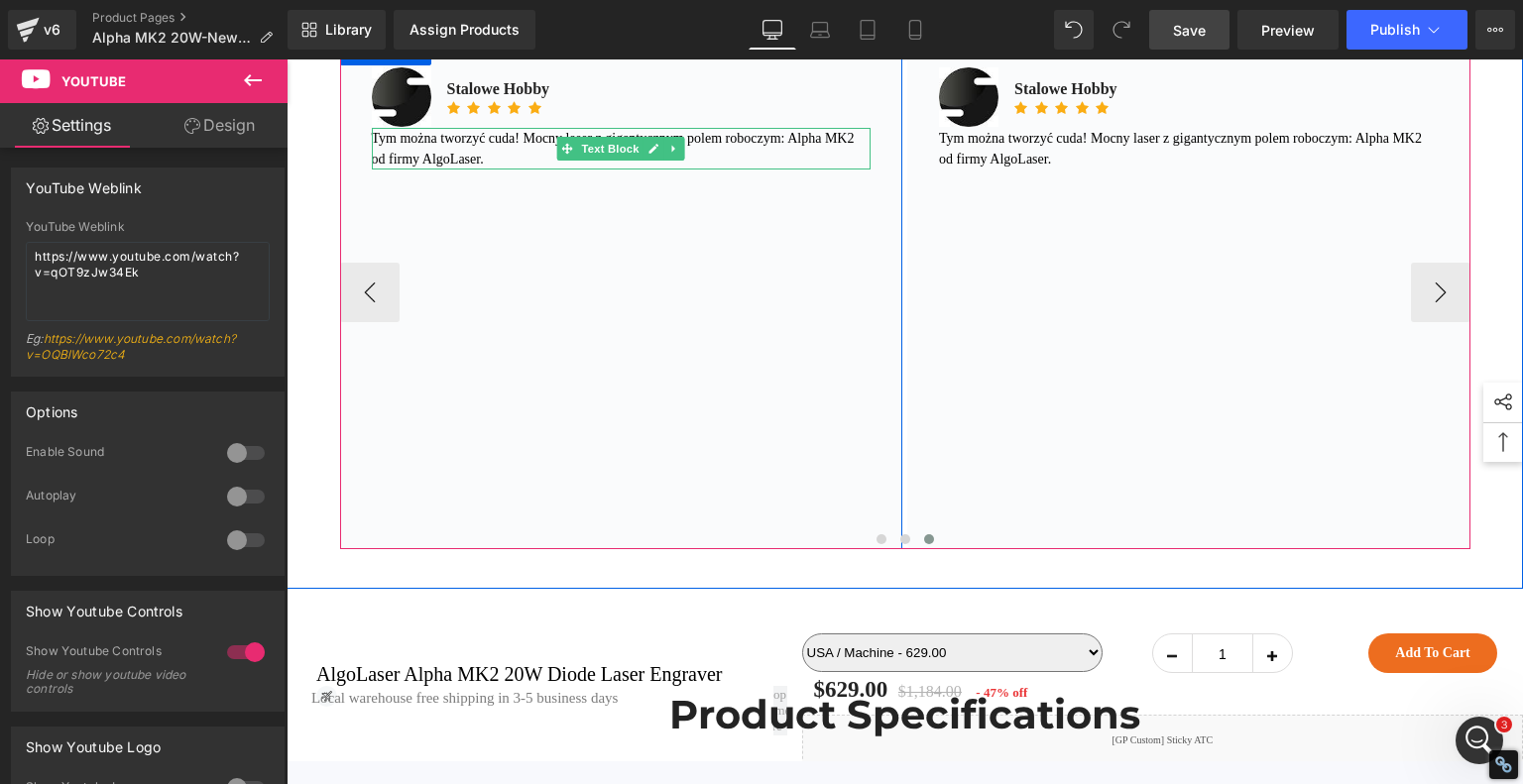 click on "Tym można tworzyć cuda! Mocny laser z gigantycznym polem roboczym: Alpha MK2 od firmy AlgoLaser." at bounding box center (613, 149) 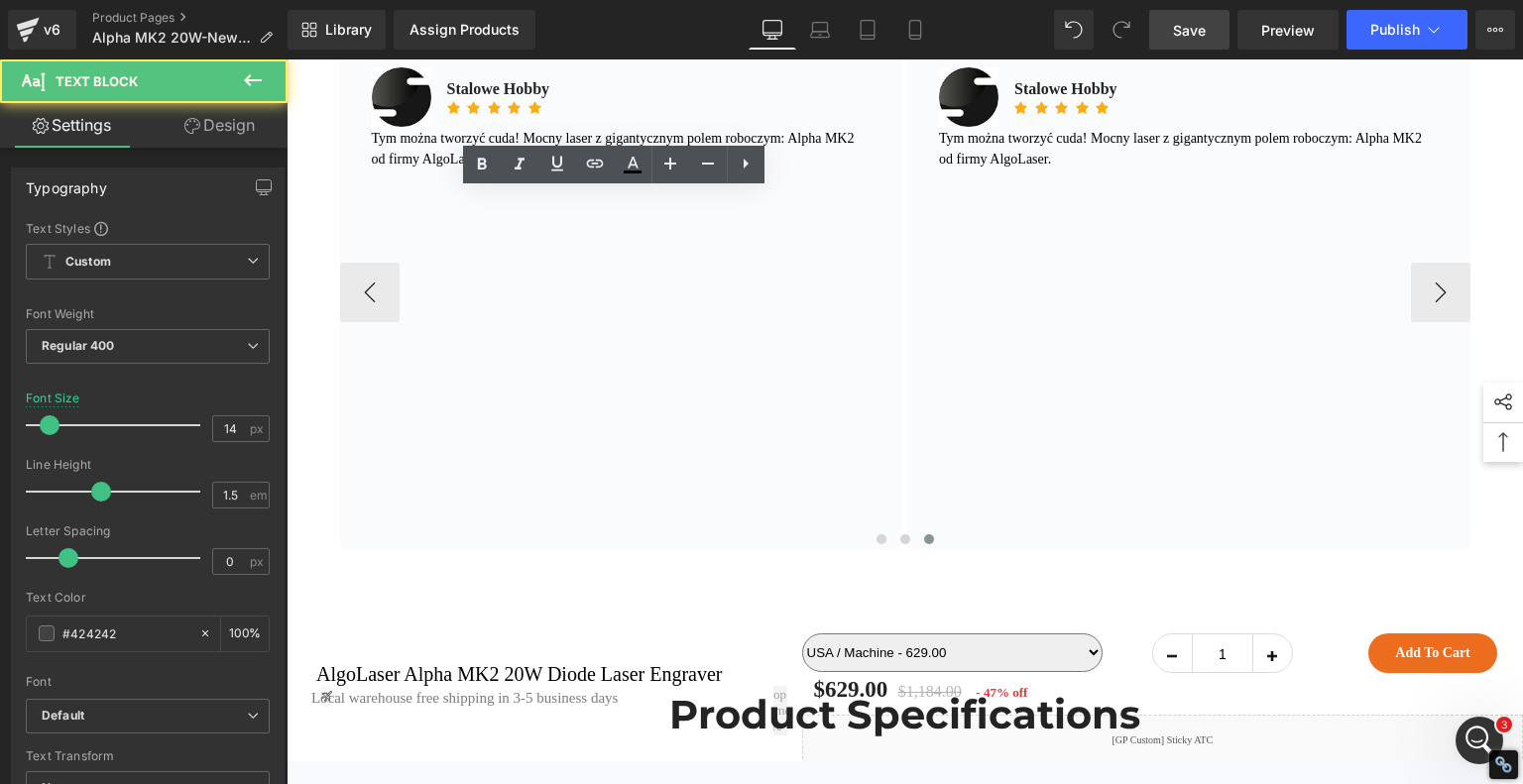 click on "Tym można tworzyć cuda! Mocny laser z gigantycznym polem roboczym: Alpha MK2 od firmy AlgoLaser." at bounding box center (622, 149) 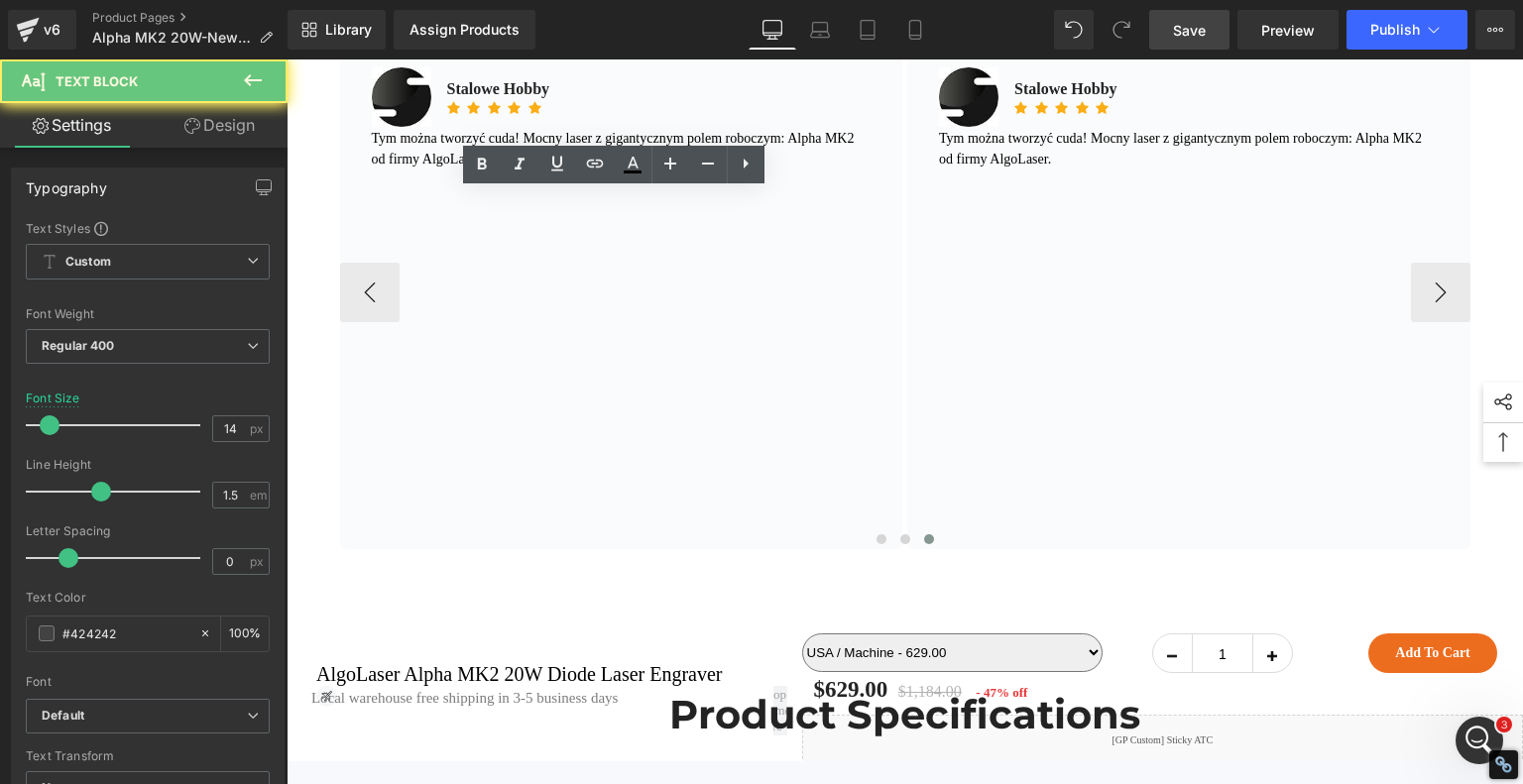 click on "Tym można tworzyć cuda! Mocny laser z gigantycznym polem roboczym: Alpha MK2 od firmy AlgoLaser." at bounding box center (622, 149) 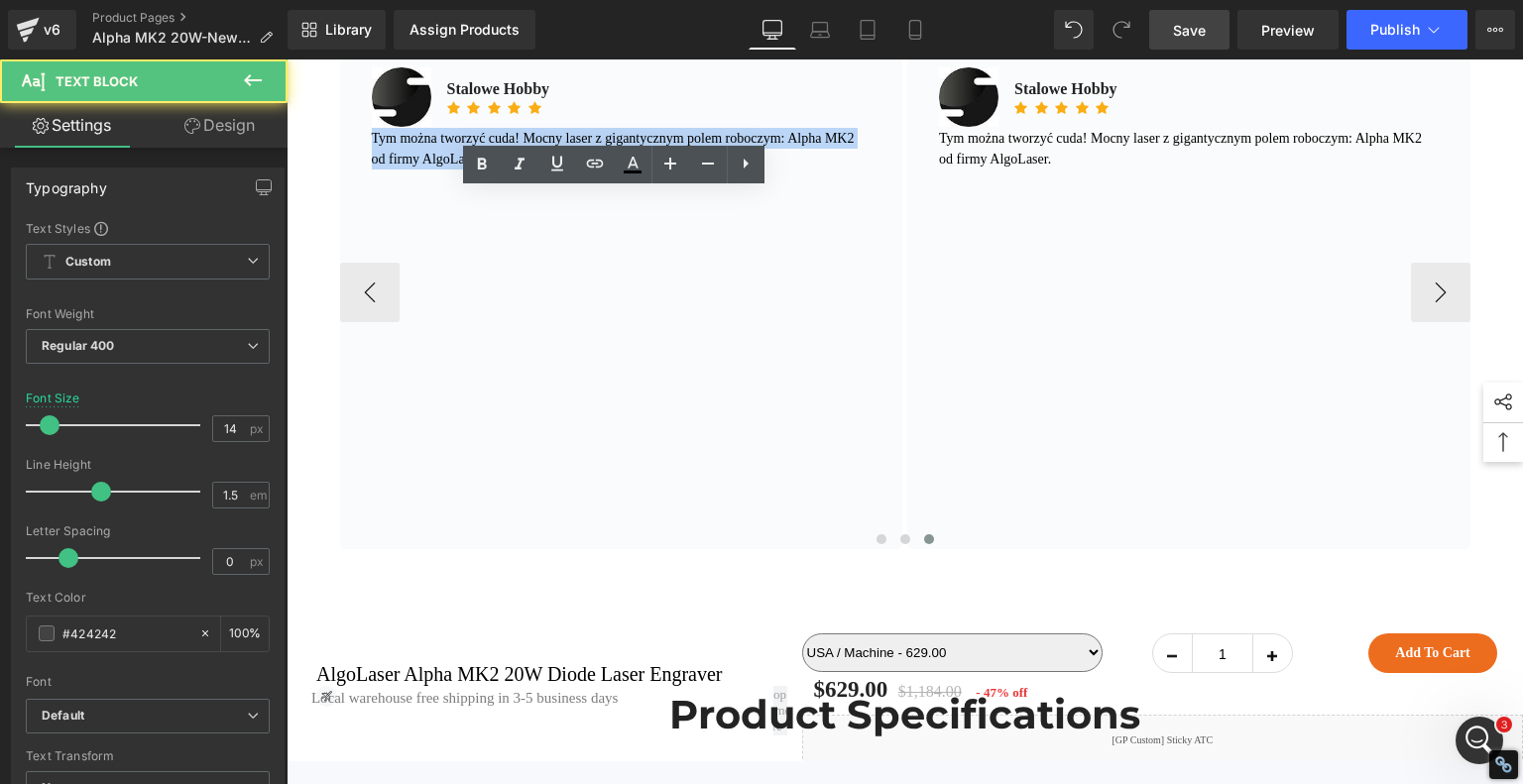 click on "Tym można tworzyć cuda! Mocny laser z gigantycznym polem roboczym: Alpha MK2 od firmy AlgoLaser." at bounding box center (622, 149) 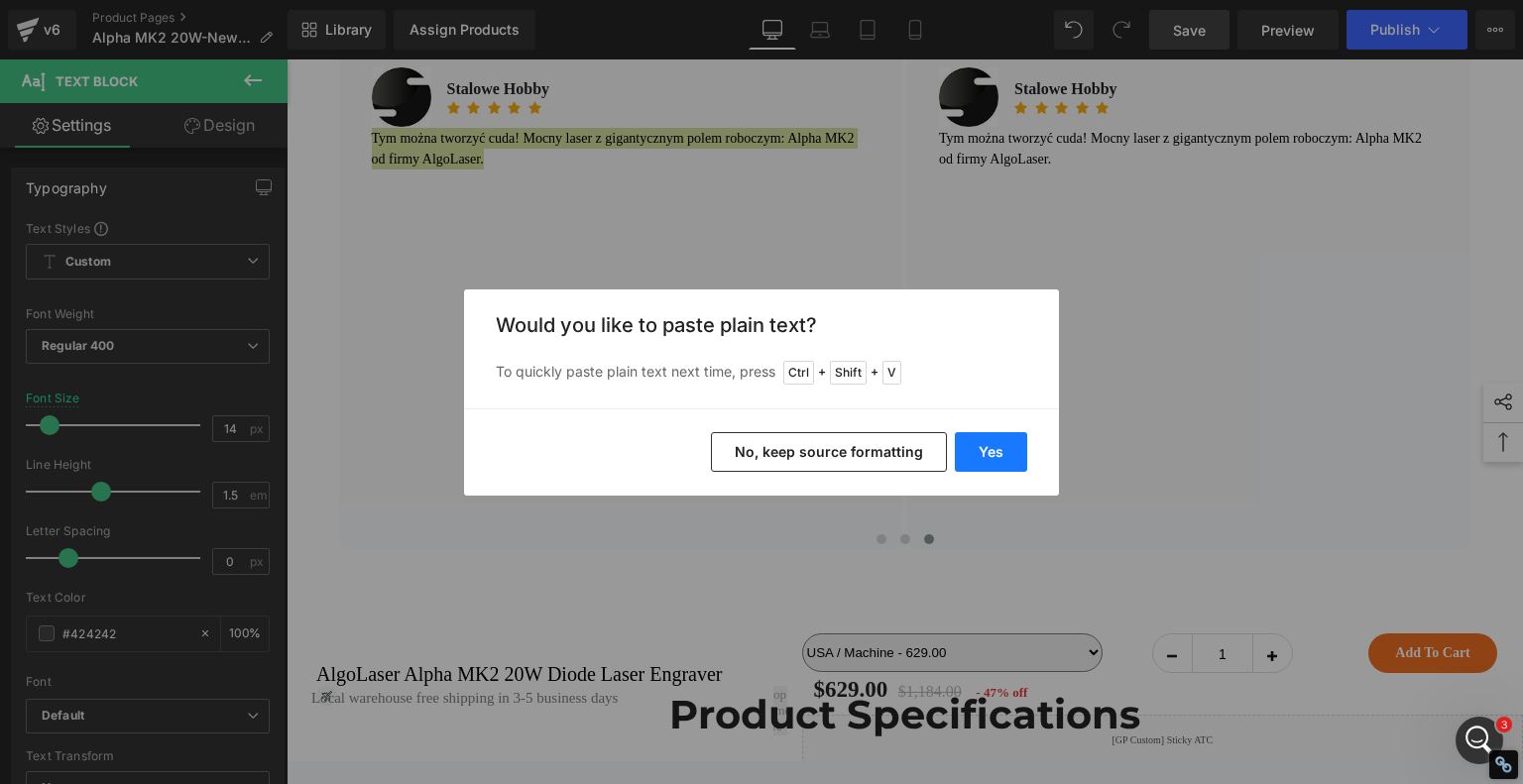drag, startPoint x: 1001, startPoint y: 443, endPoint x: 716, endPoint y: 384, distance: 291.04295 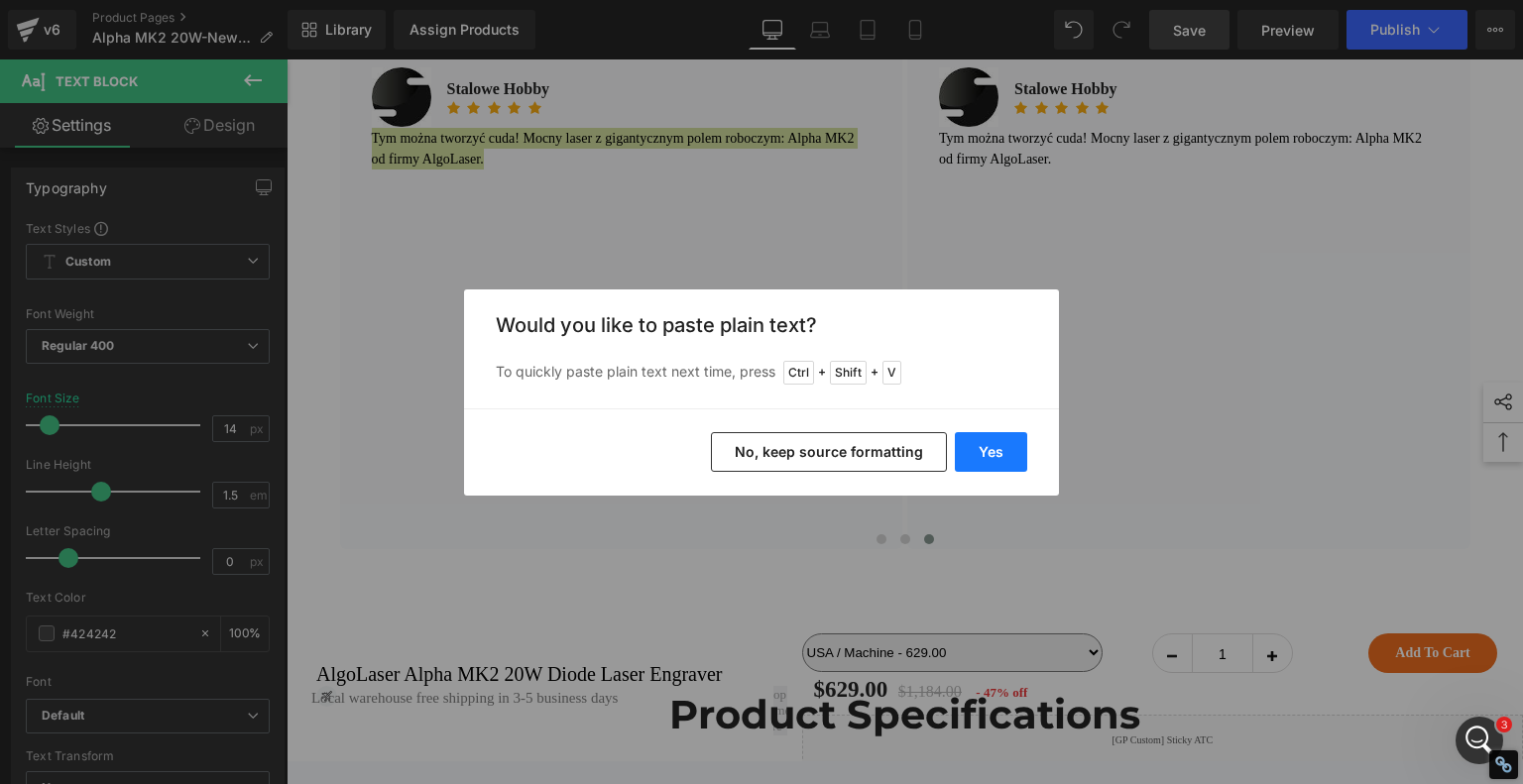 click on "Yes" at bounding box center [991, 452] 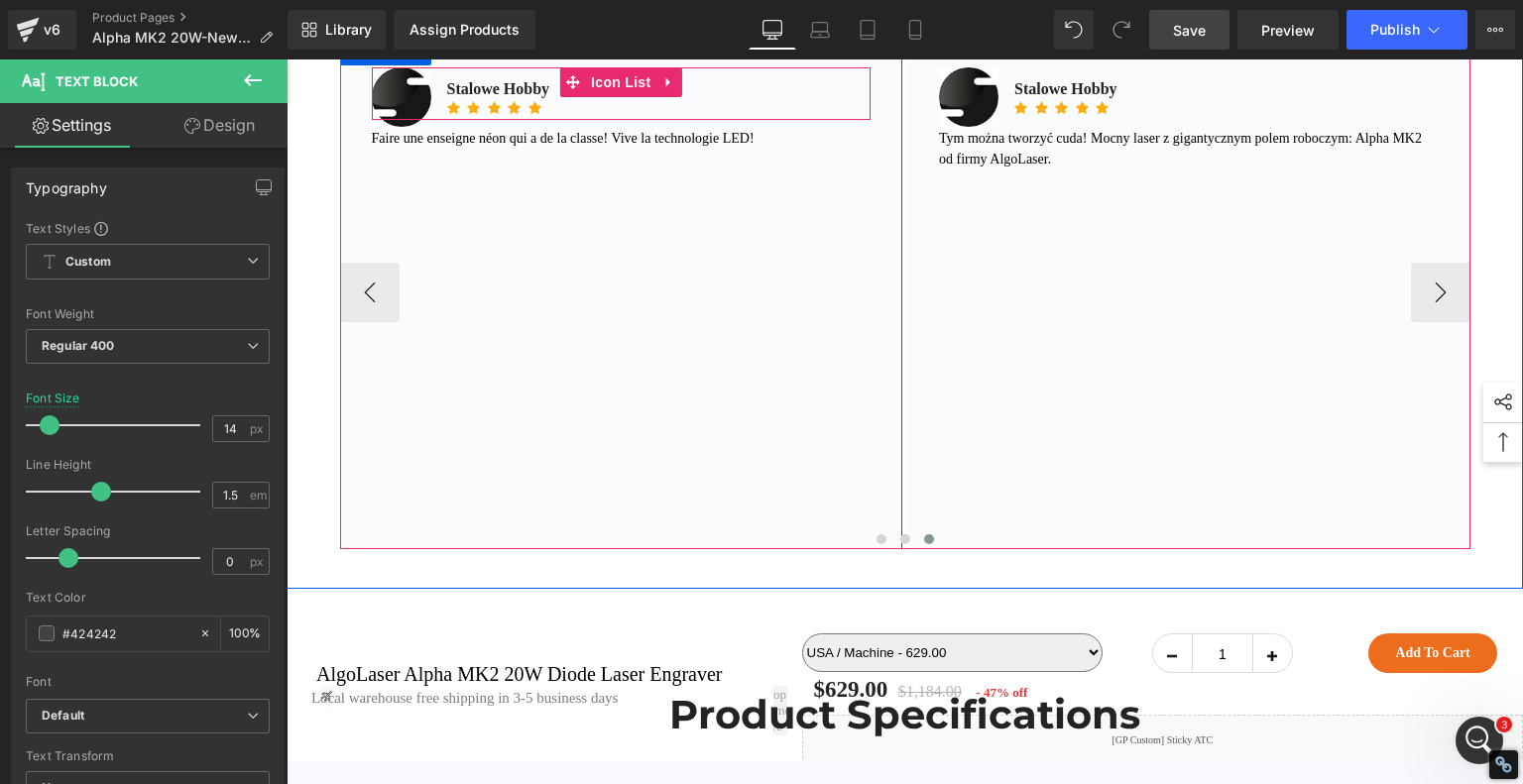 click on "Image" at bounding box center [410, 97] 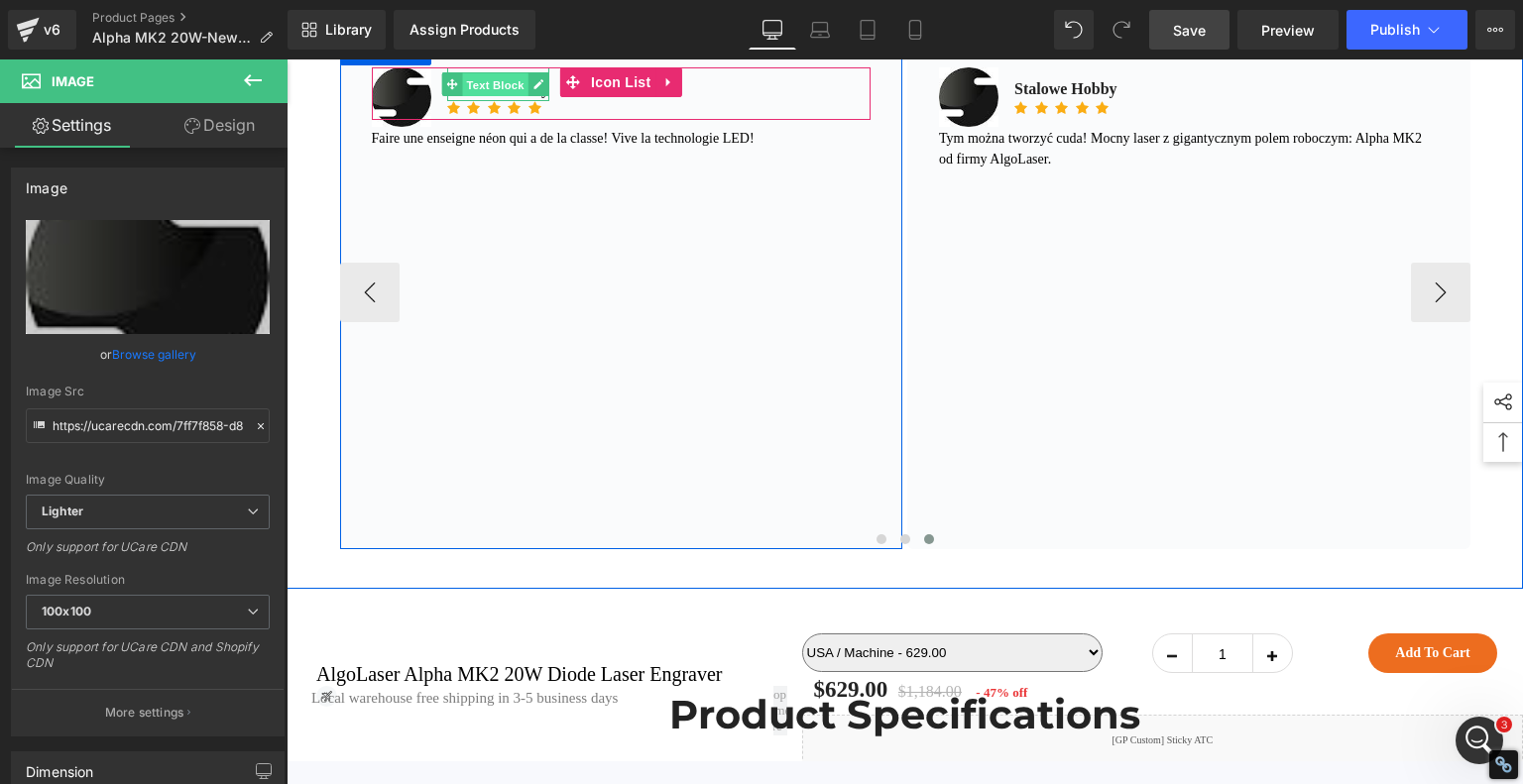 click on "Text Block" at bounding box center (495, 85) 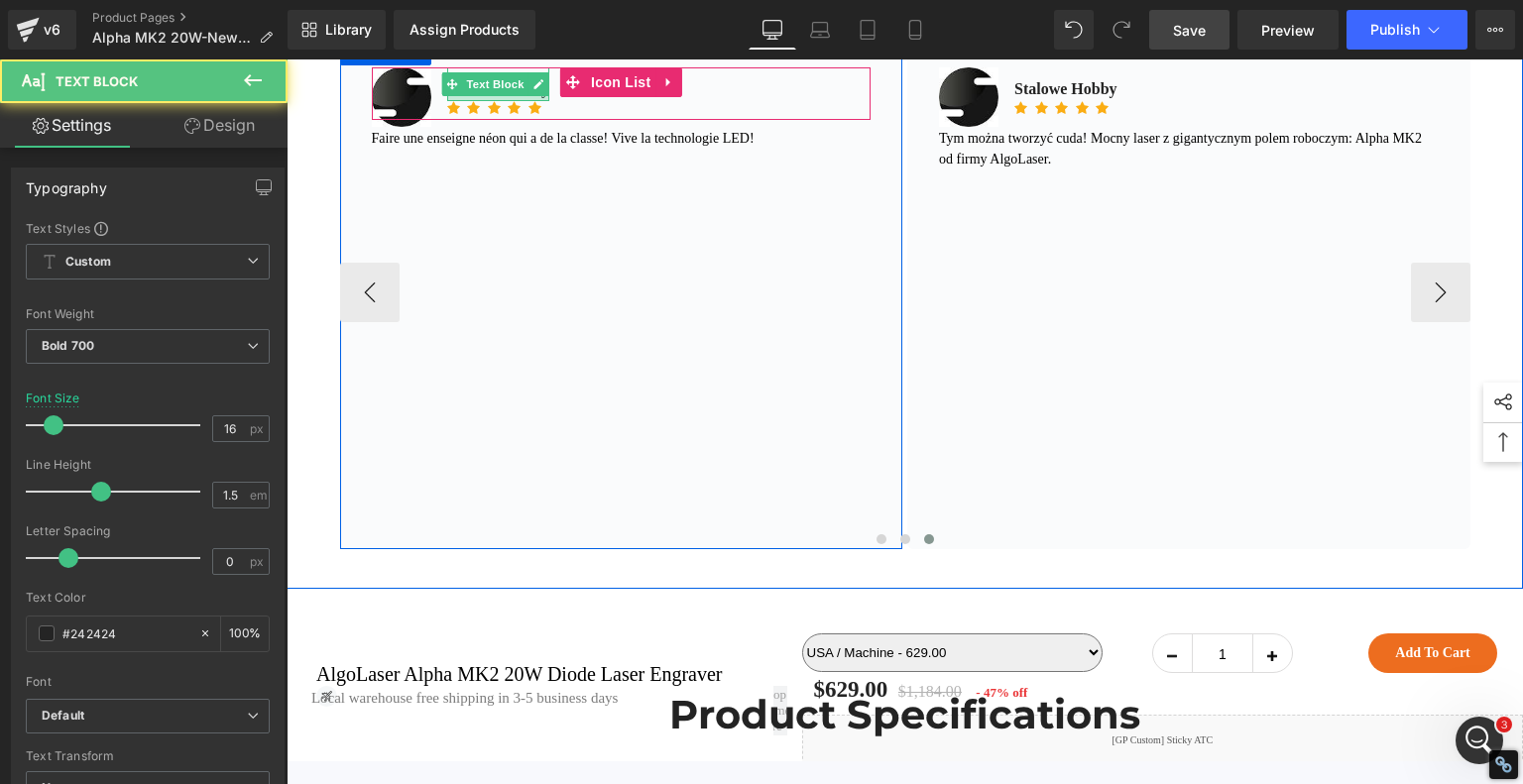 click at bounding box center (499, 98) 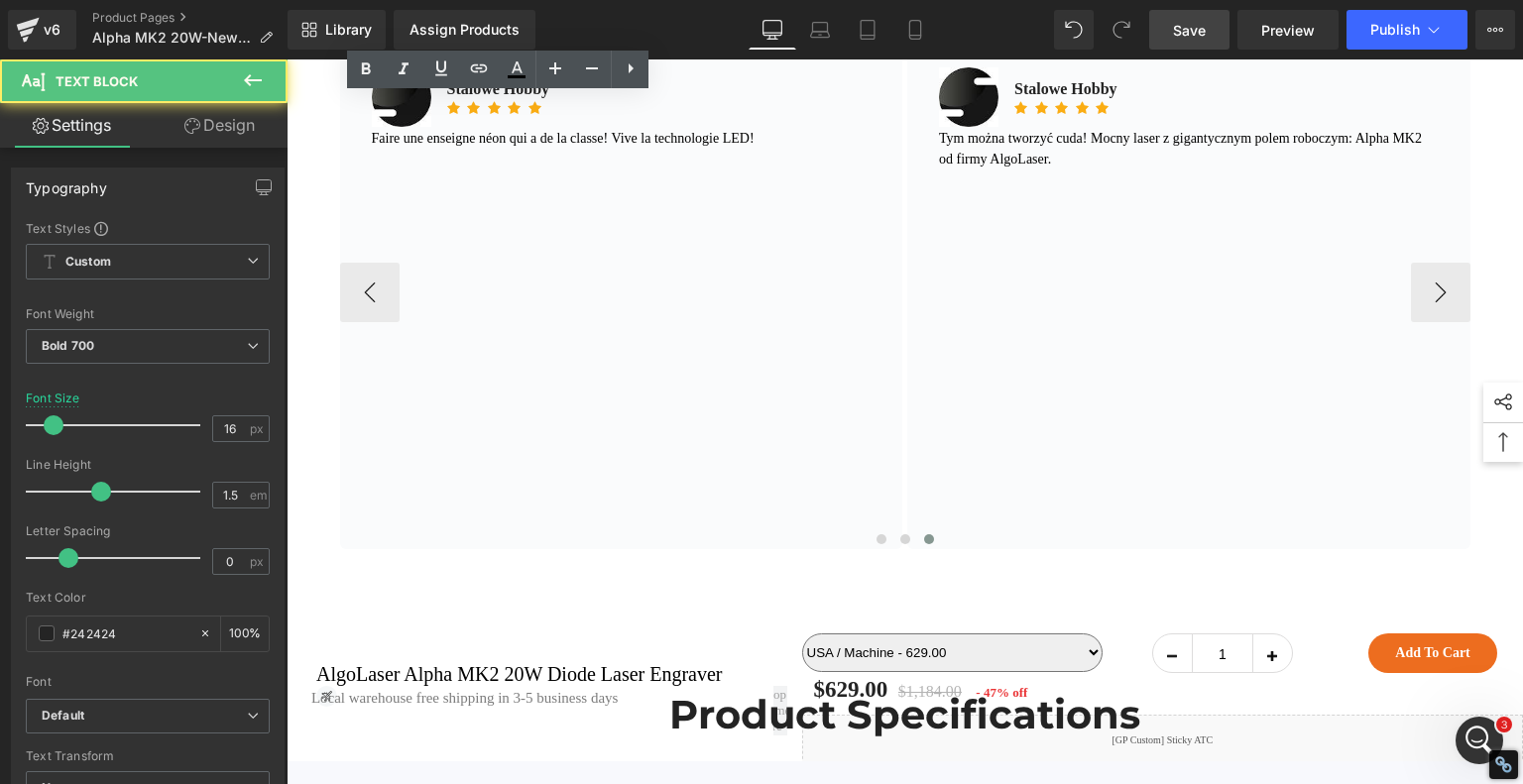 click on "Stalowe Hobby" at bounding box center (499, 89) 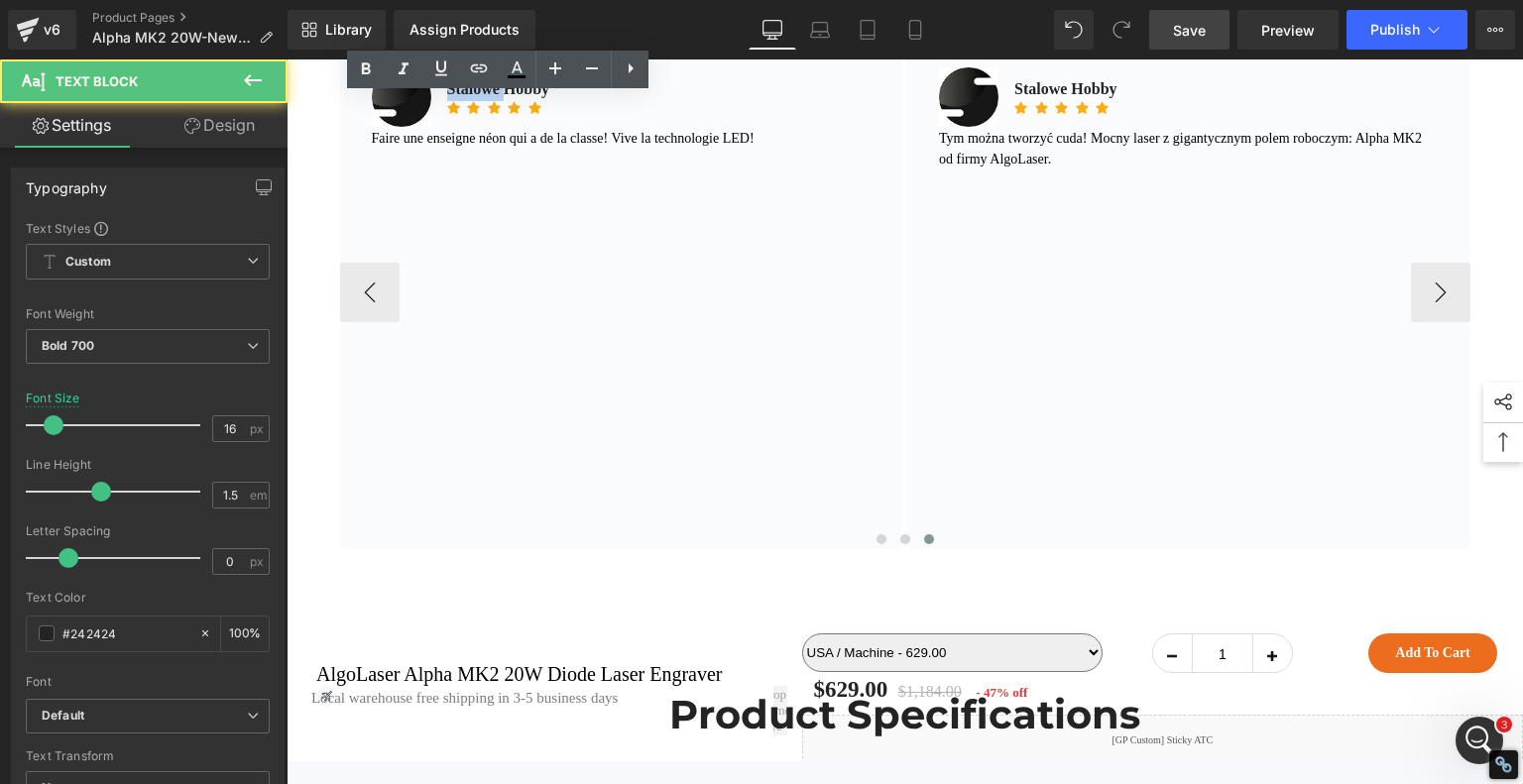 click on "Stalowe Hobby" at bounding box center [499, 89] 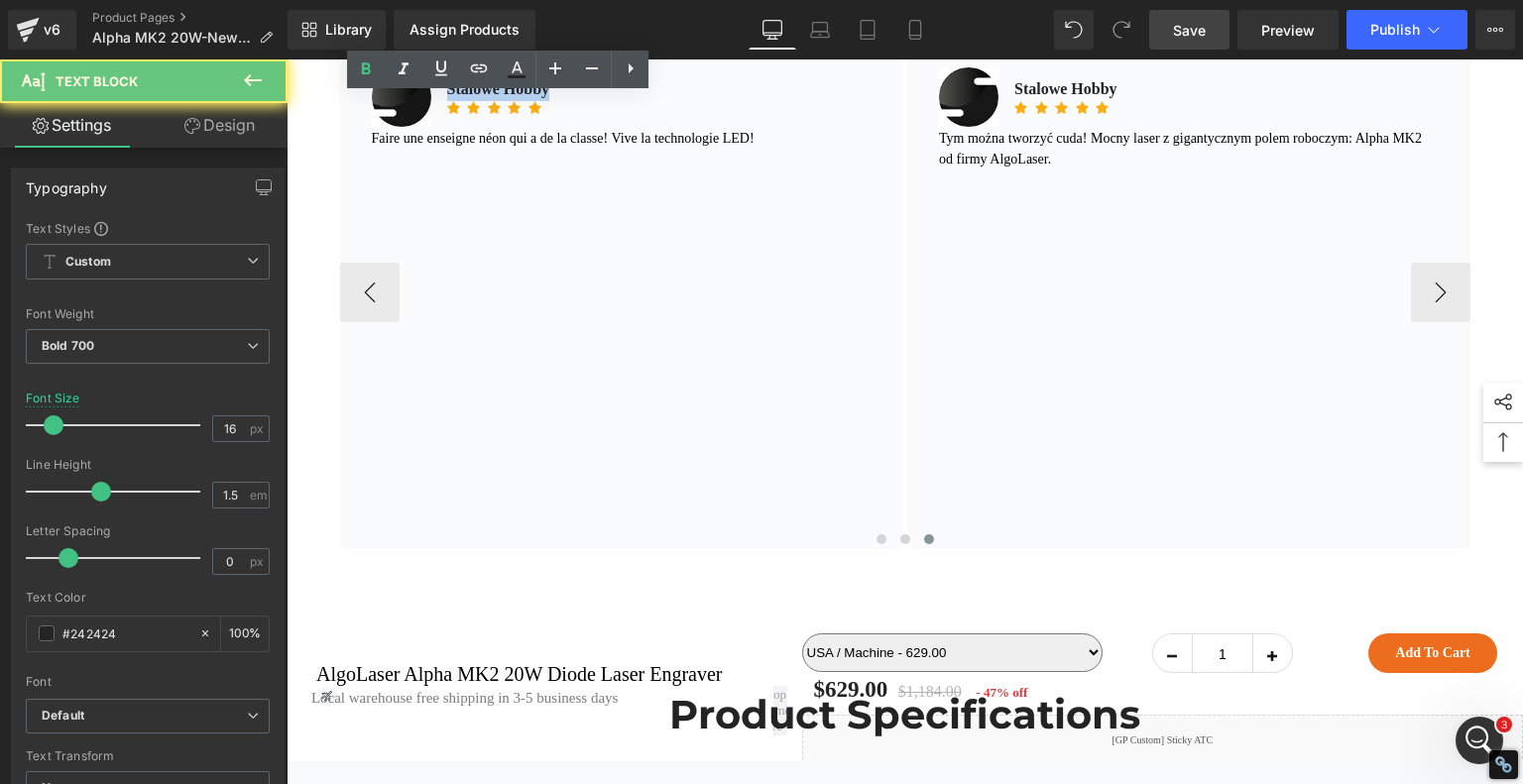 click on "Stalowe Hobby" at bounding box center (499, 89) 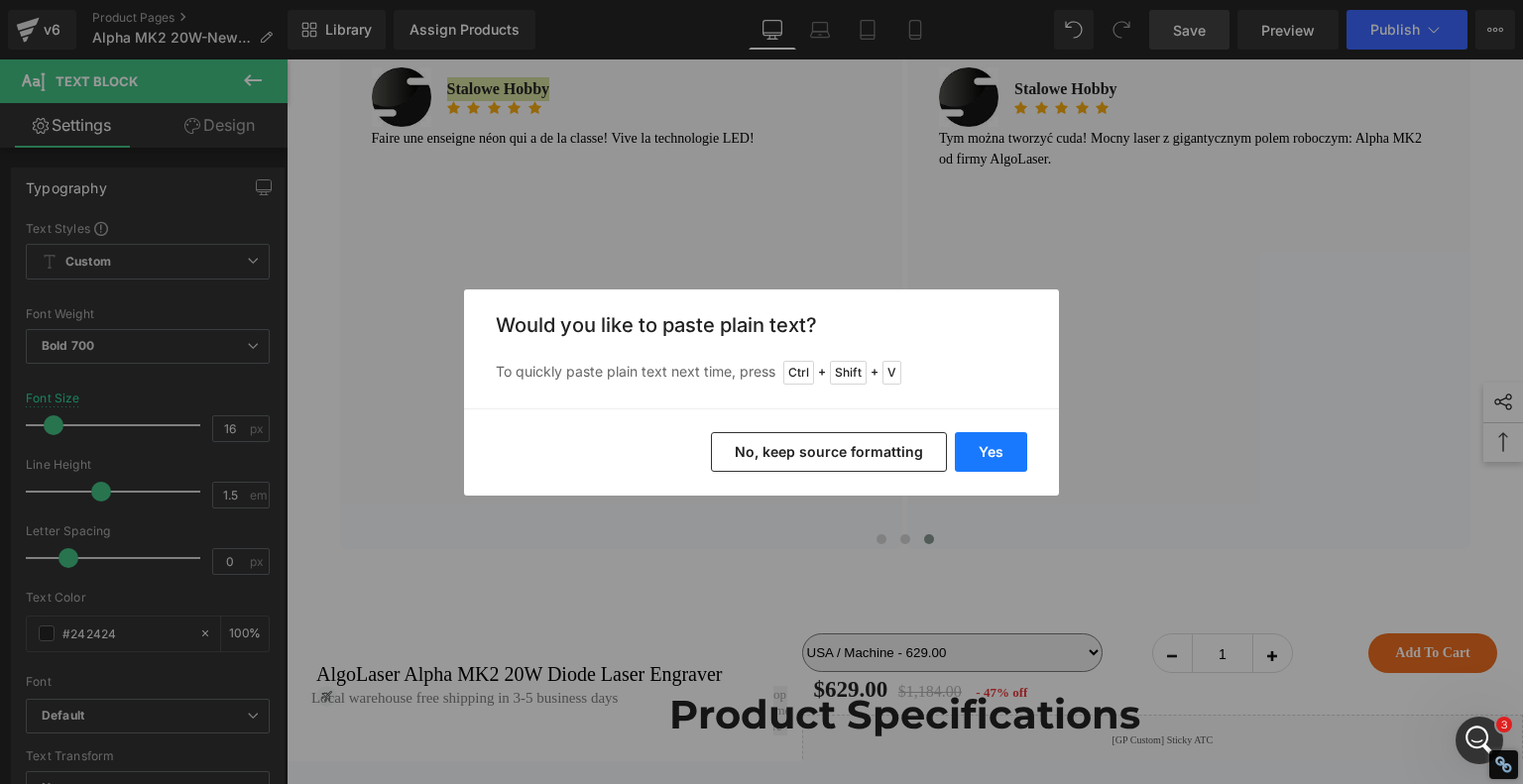 drag, startPoint x: 997, startPoint y: 455, endPoint x: 712, endPoint y: 394, distance: 291.455 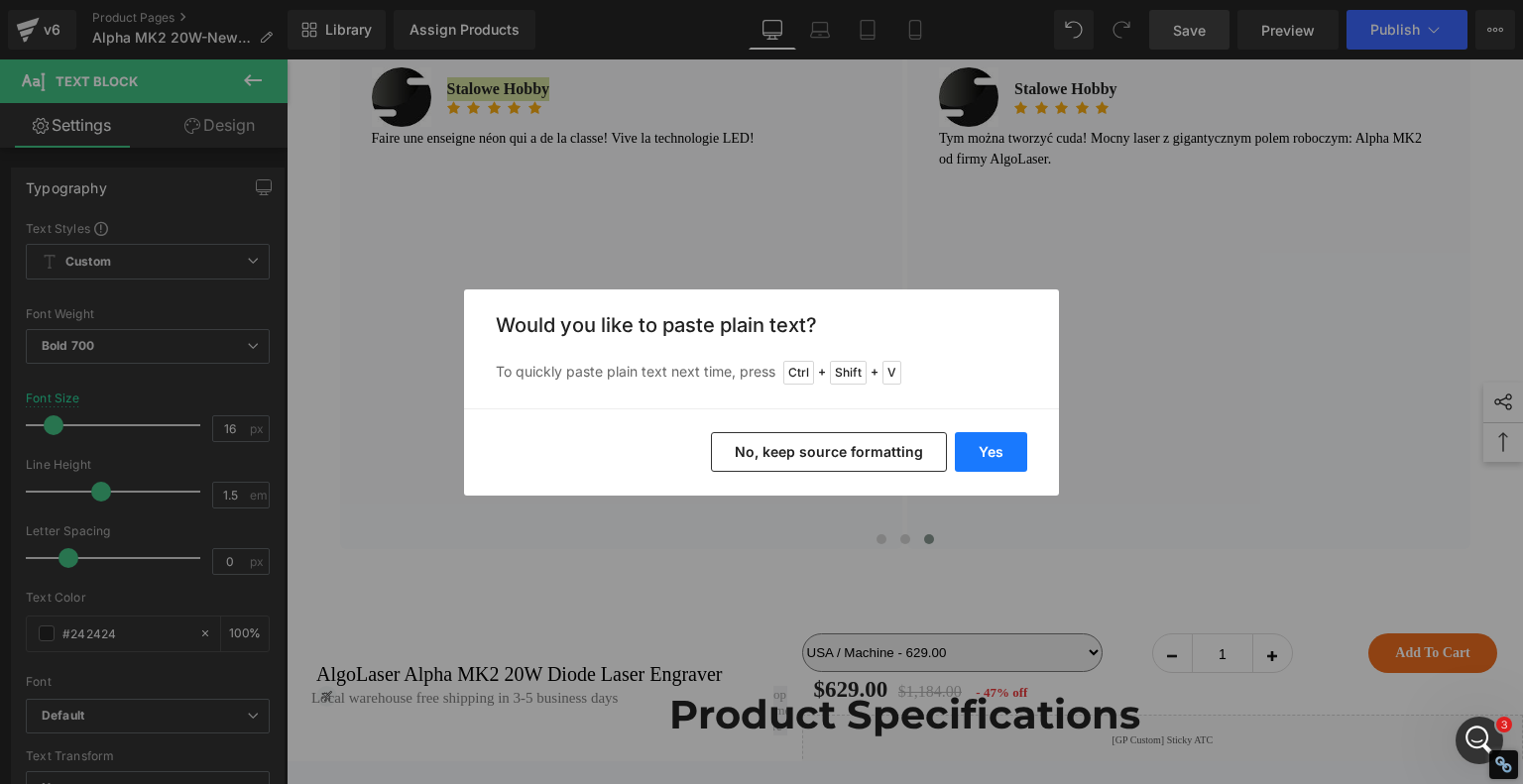 click on "Yes" at bounding box center (991, 452) 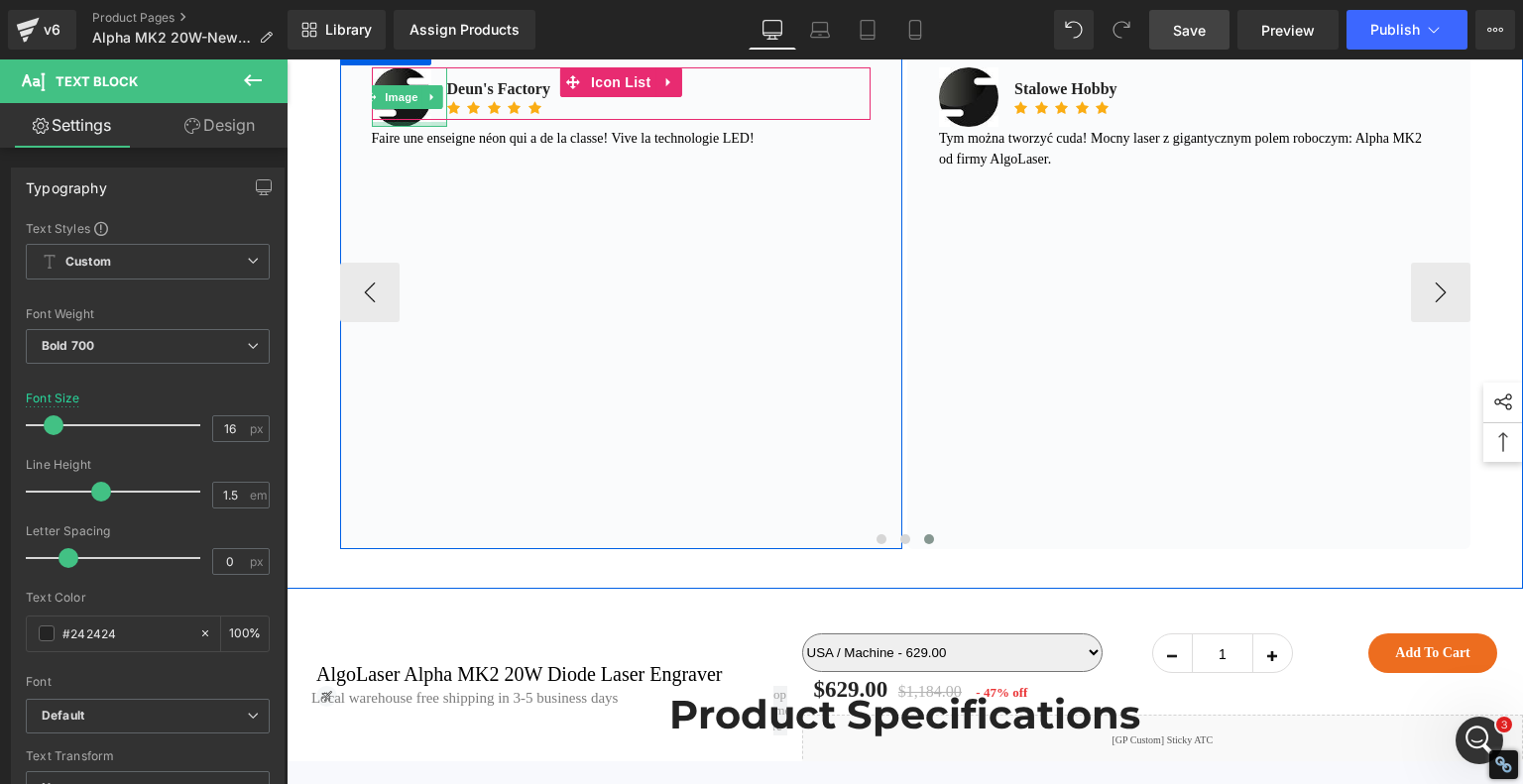 click at bounding box center (410, 124) 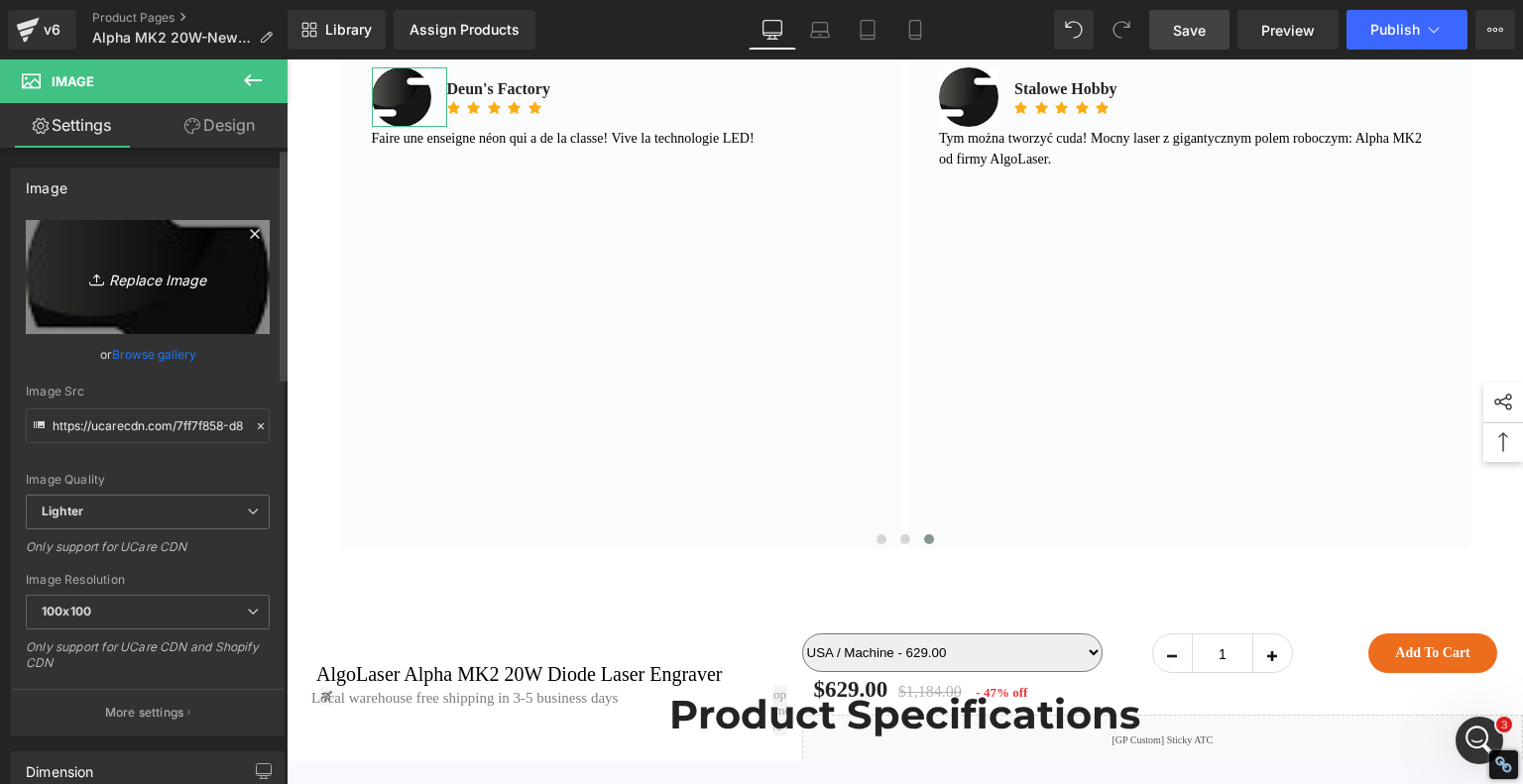 click on "Replace Image" at bounding box center (148, 277) 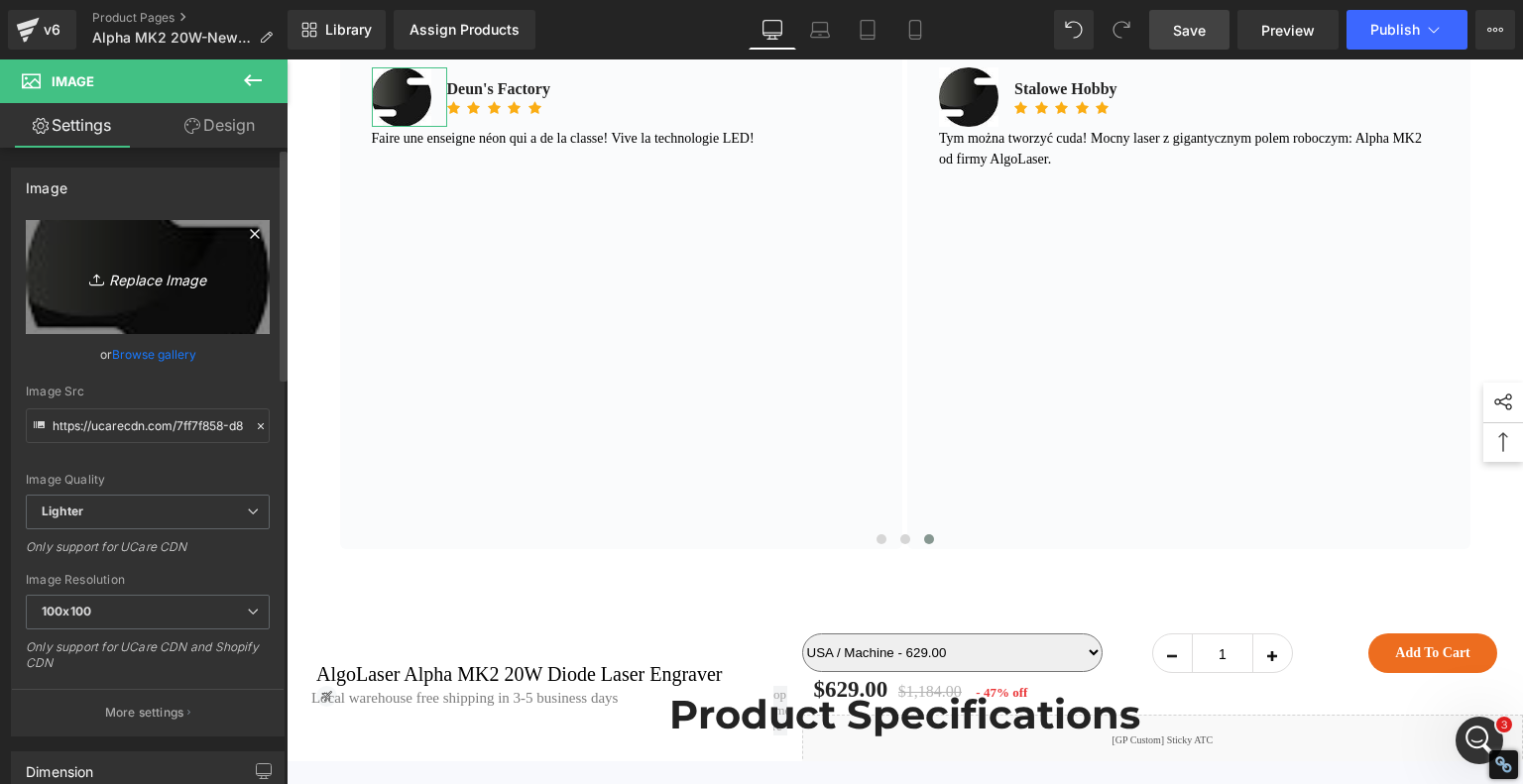 type on "C:\fakepath\[FILENAME]" 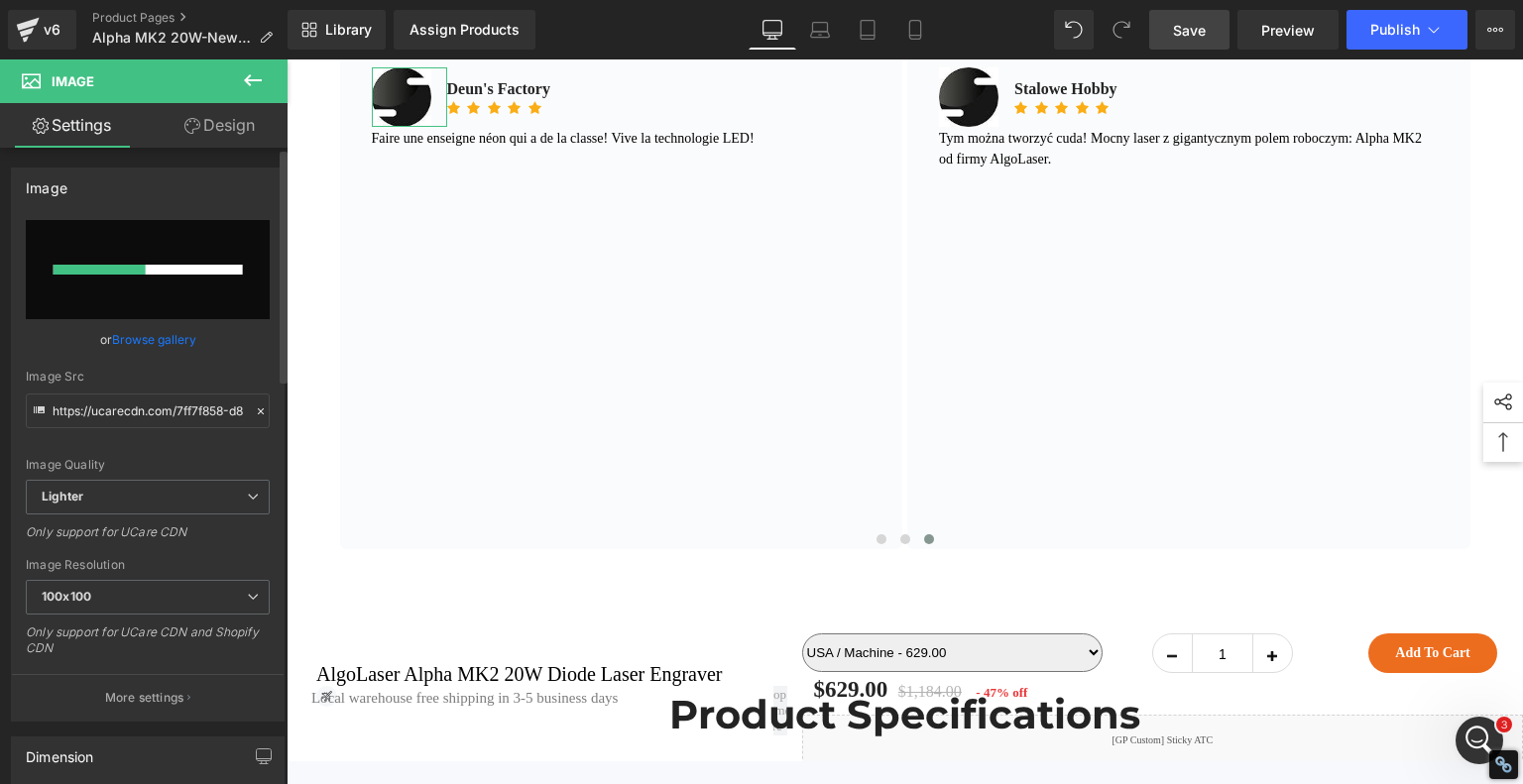 type 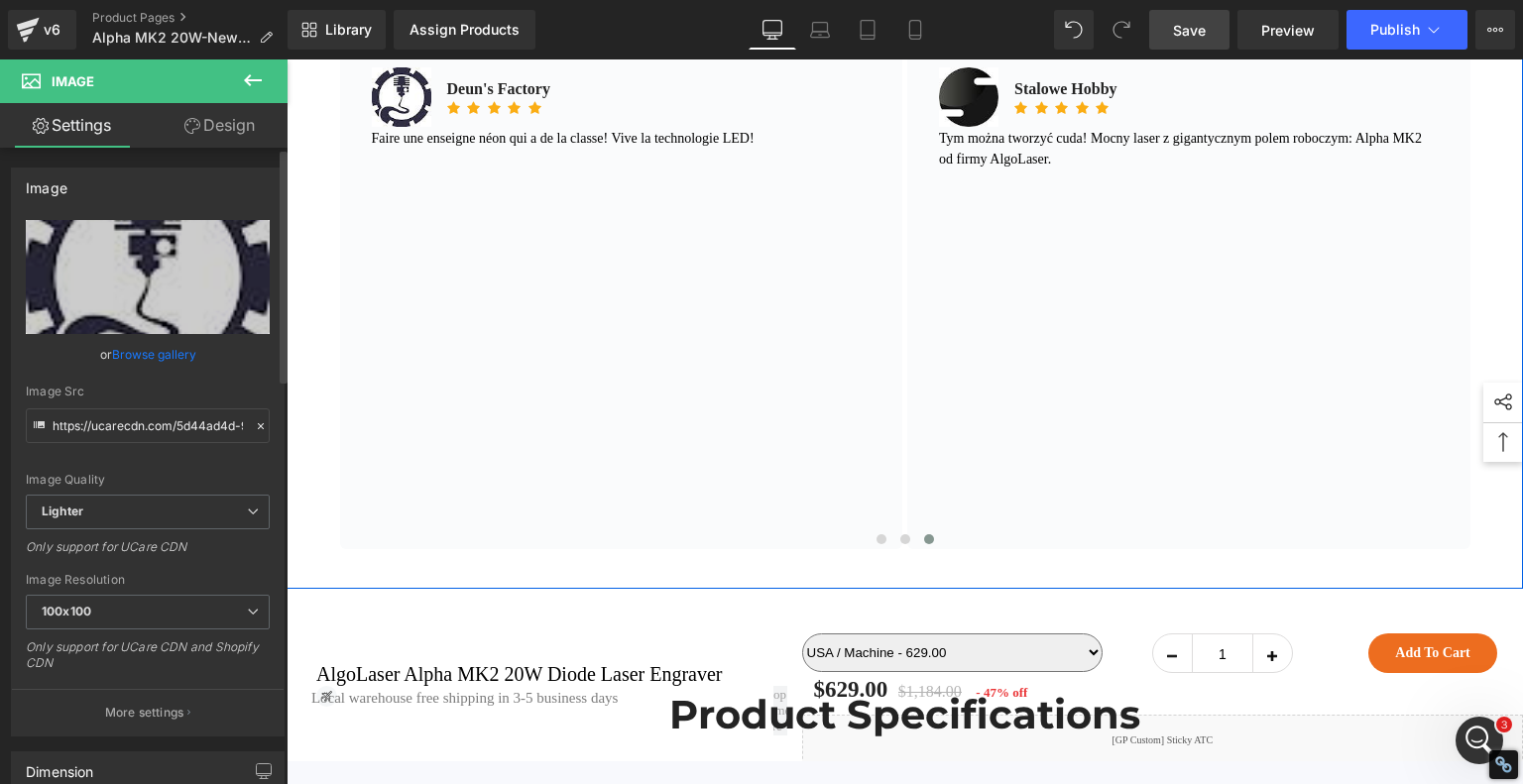 type on "https://ucarecdn.com/5d44ad4d-979e-4550-8f65-59c8af710b16/-/format/auto/-/preview/100x100/-/quality/lighter/Deun_s%20Factory%2005.jpg" 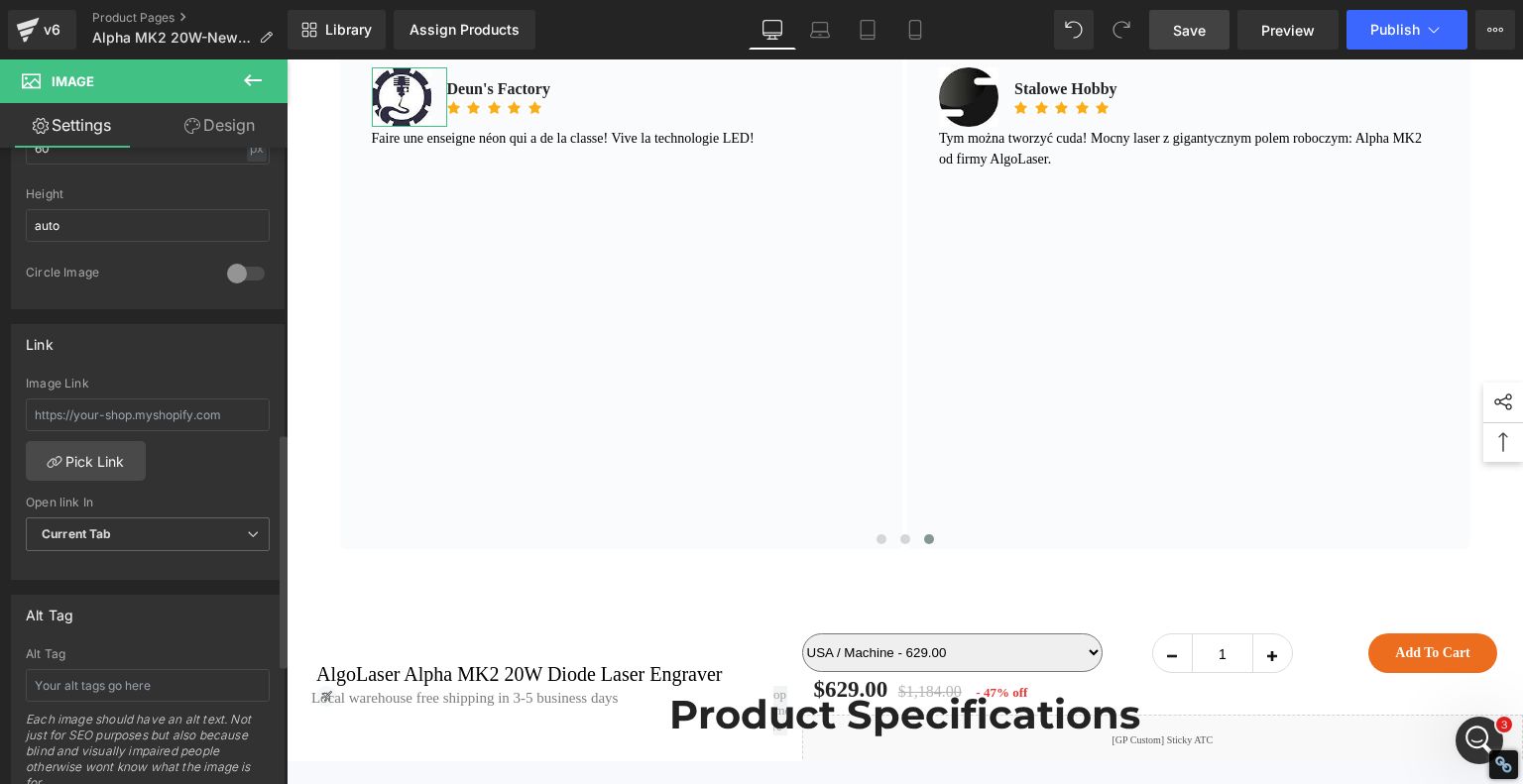 scroll, scrollTop: 892, scrollLeft: 0, axis: vertical 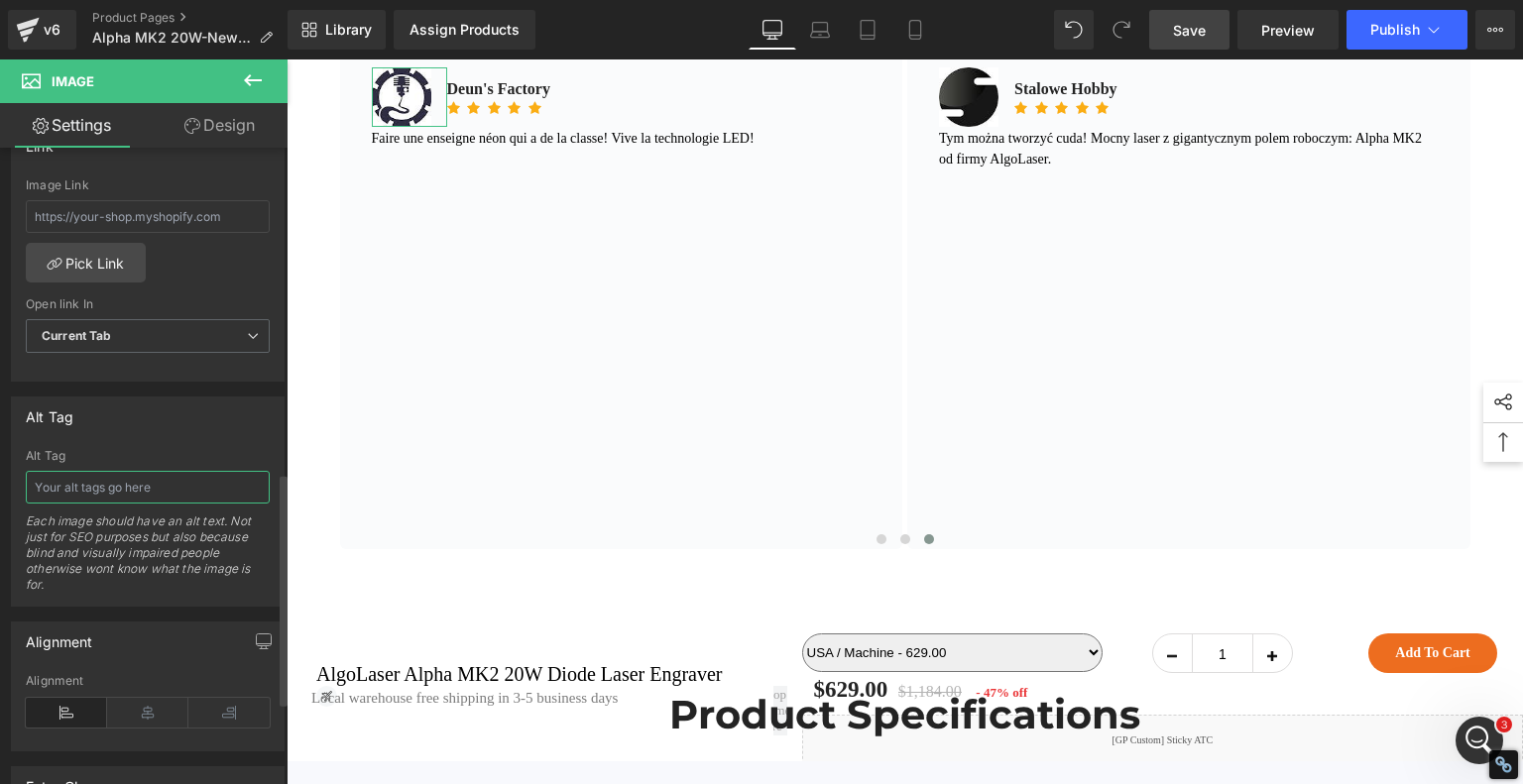 click at bounding box center (148, 487) 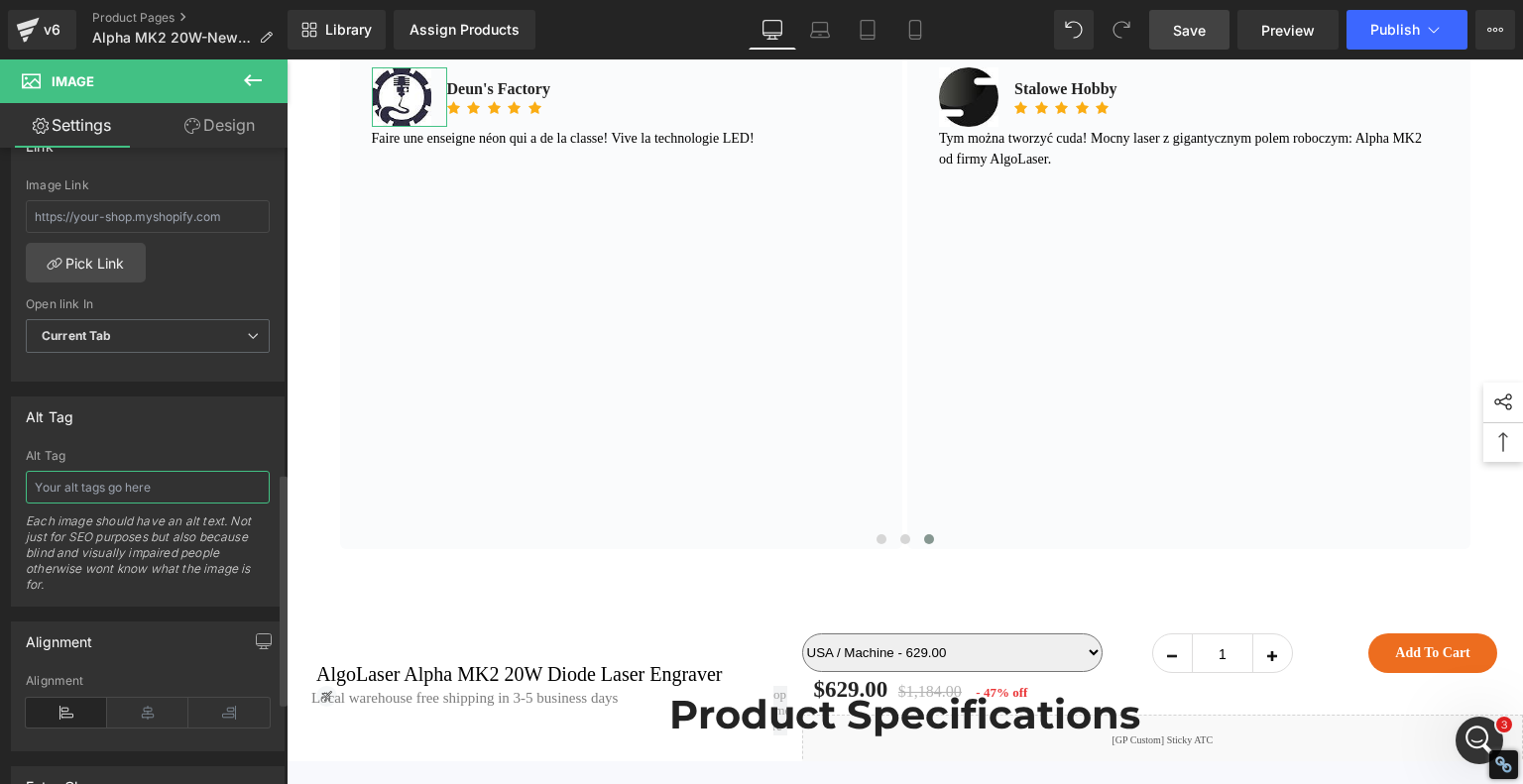 paste on "Faire une enseigne néon qui a de la classe! Vive la technologie LED!" 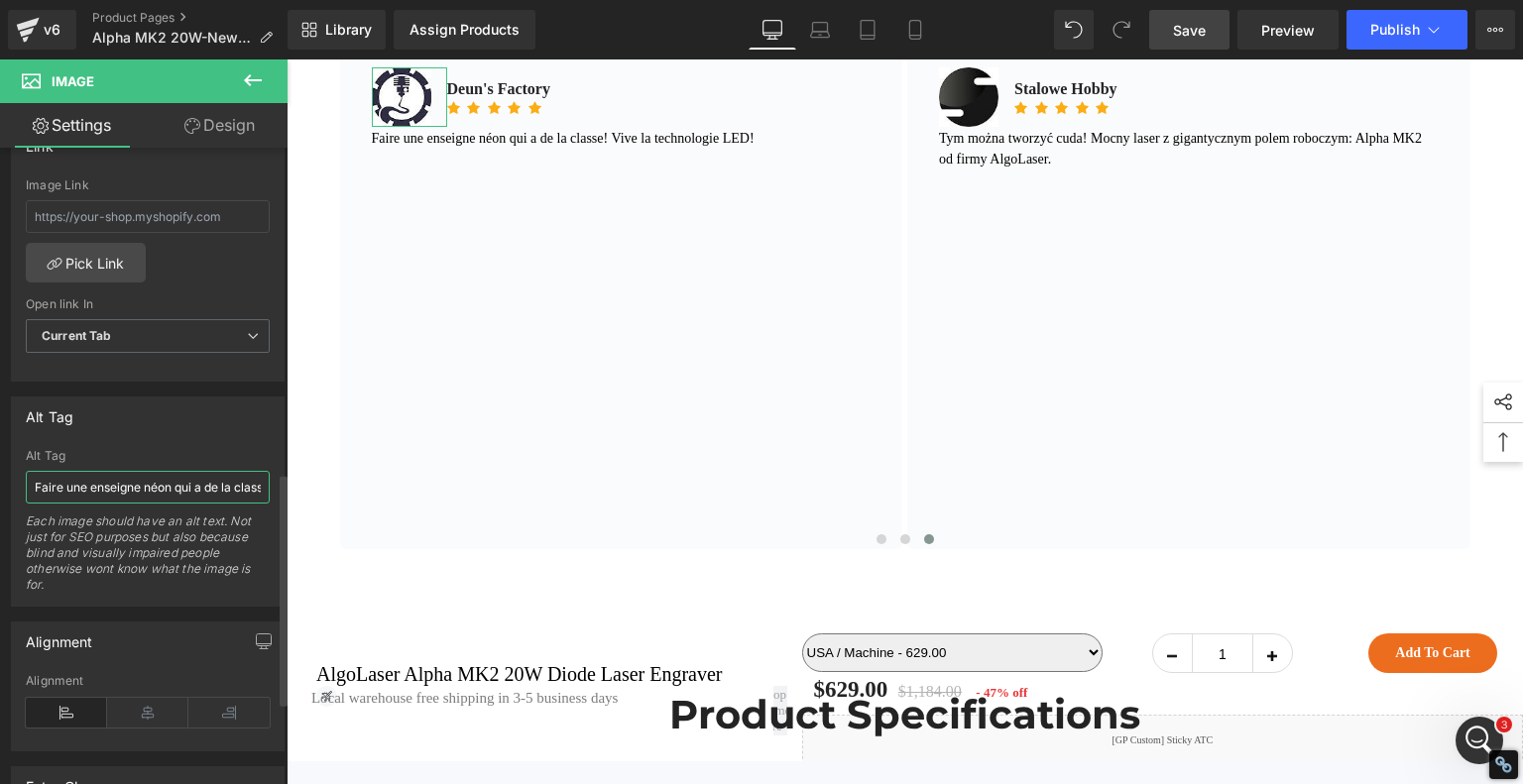 scroll, scrollTop: 0, scrollLeft: 162, axis: horizontal 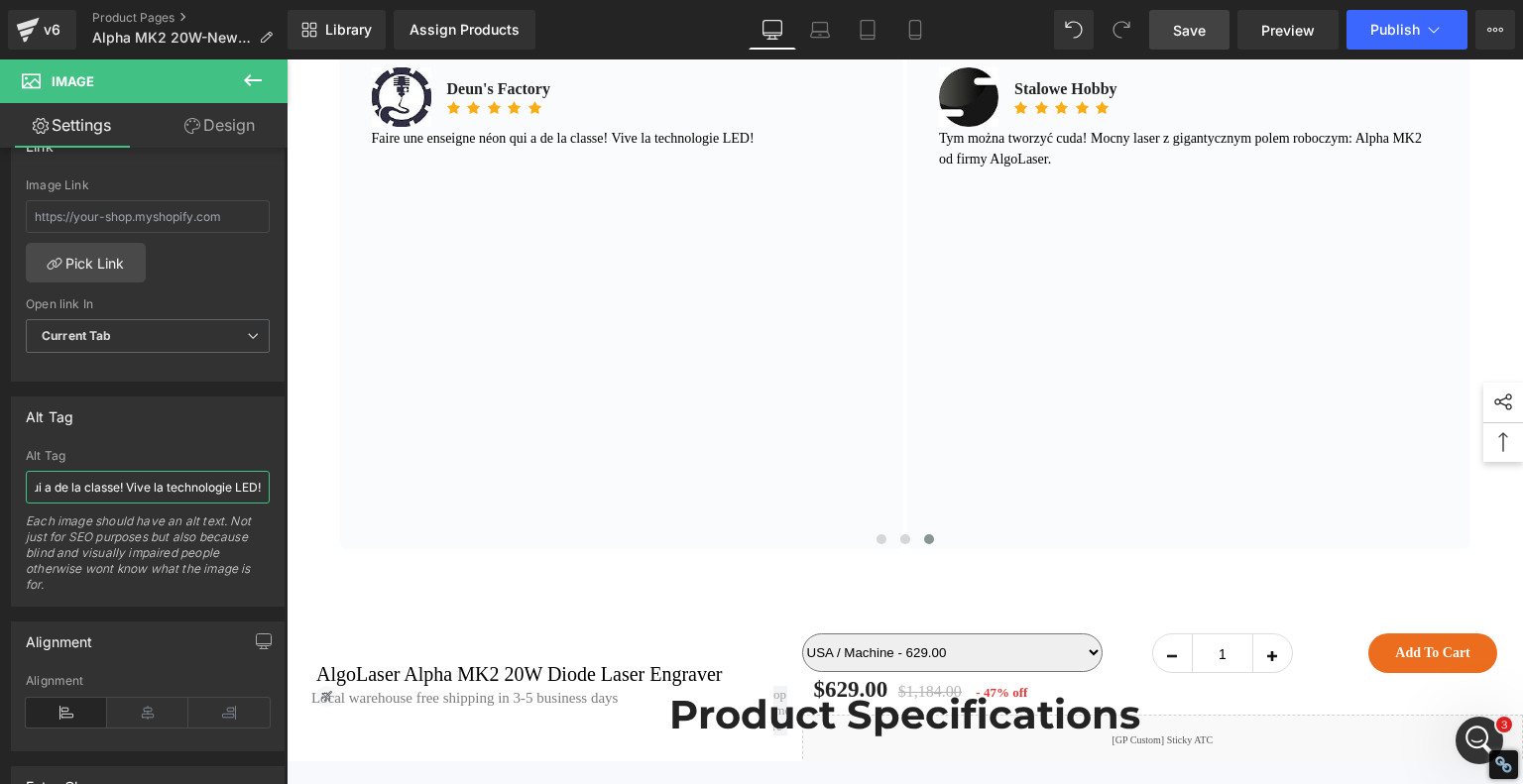type on "Faire une enseigne néon qui a de la classe! Vive la technologie LED!" 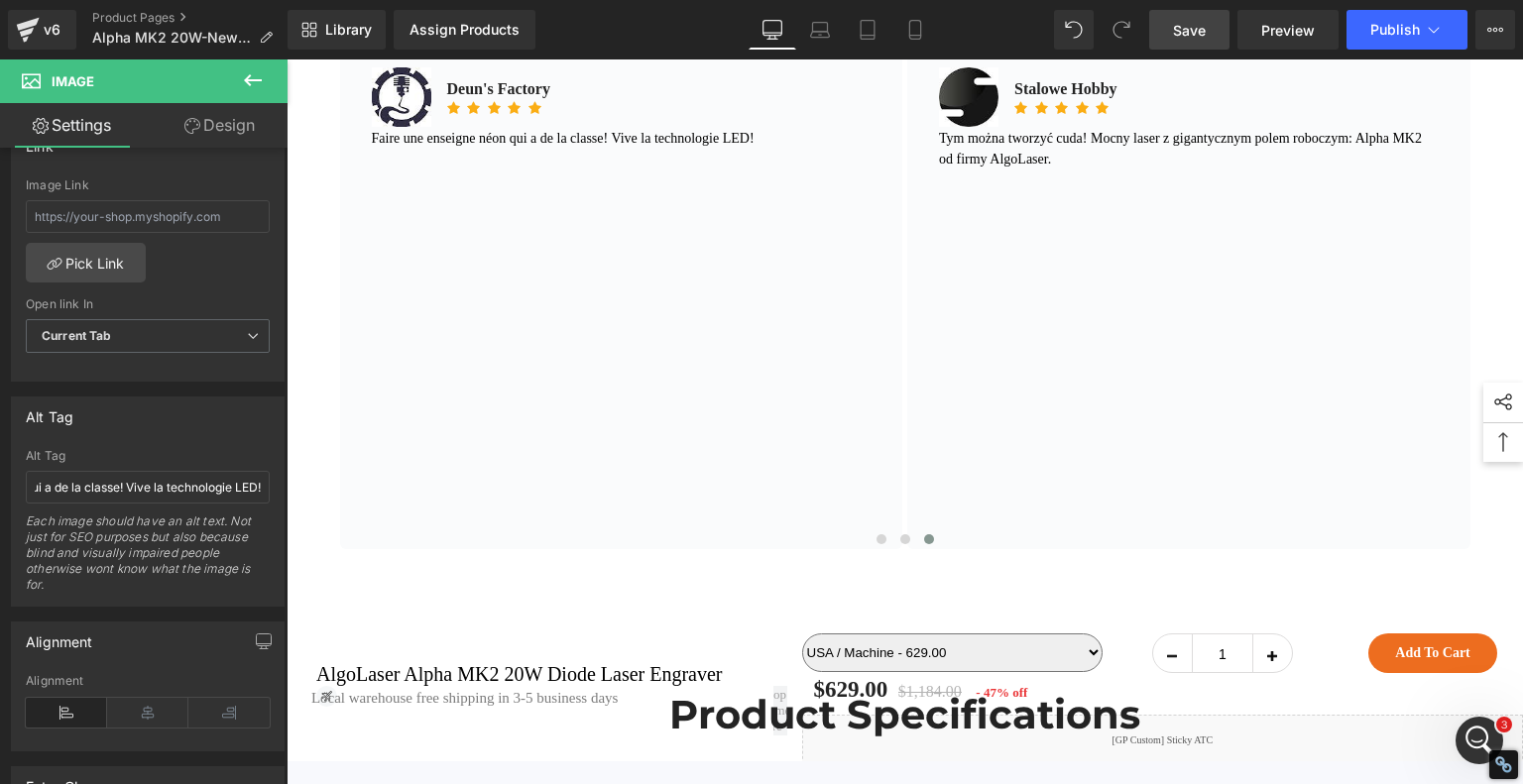scroll, scrollTop: 0, scrollLeft: 0, axis: both 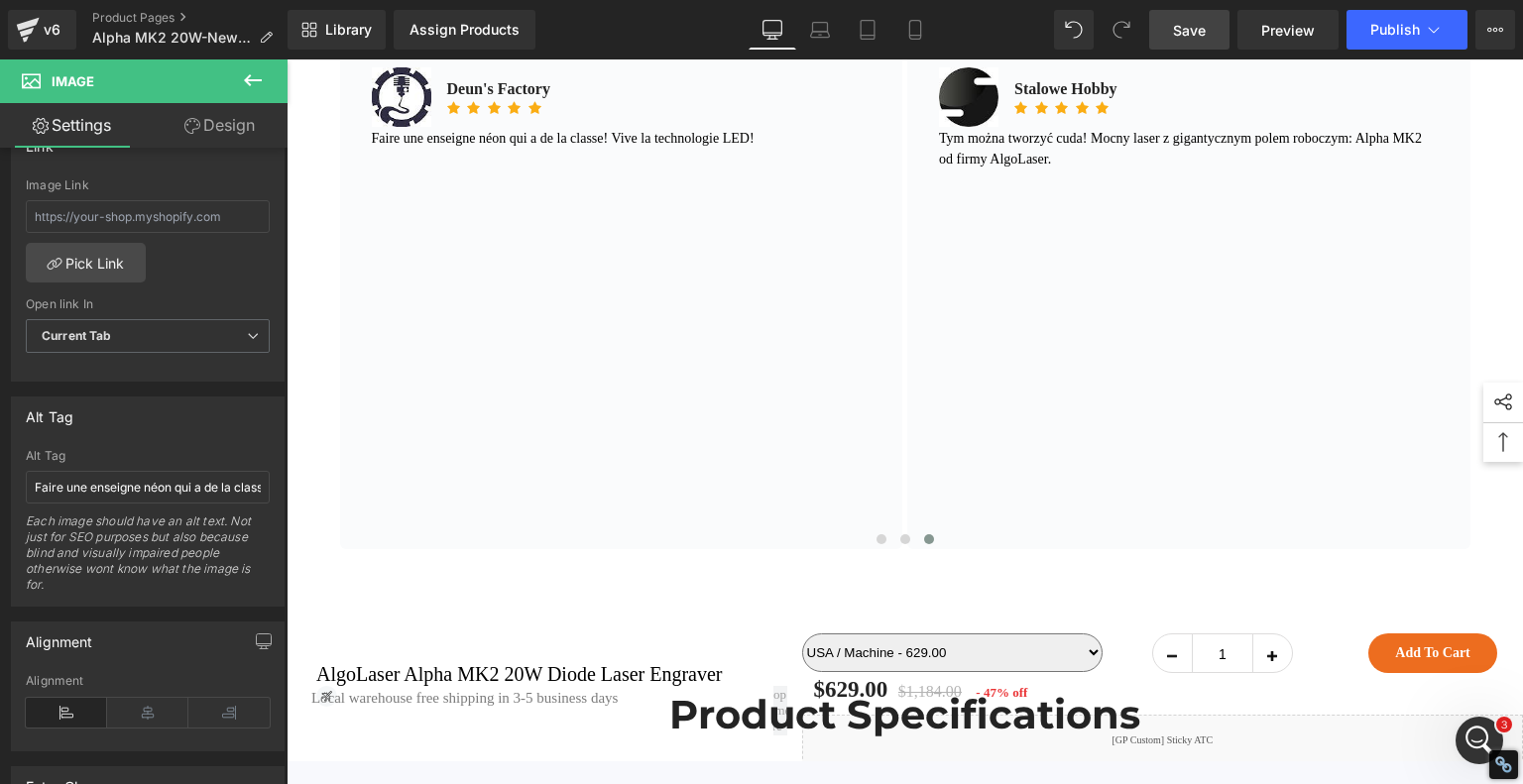 click on "Save" at bounding box center [1189, 30] 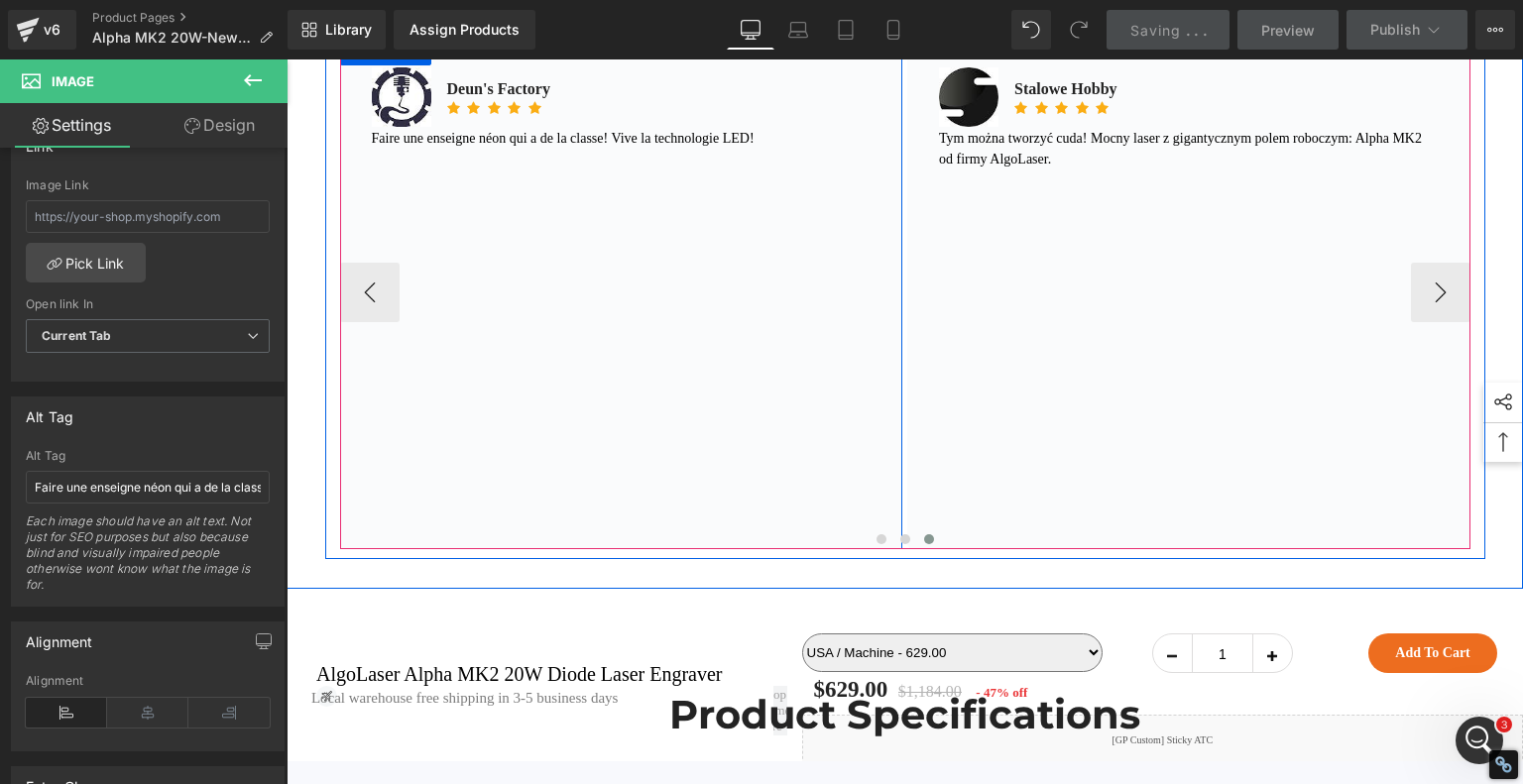 scroll, scrollTop: 13044, scrollLeft: 0, axis: vertical 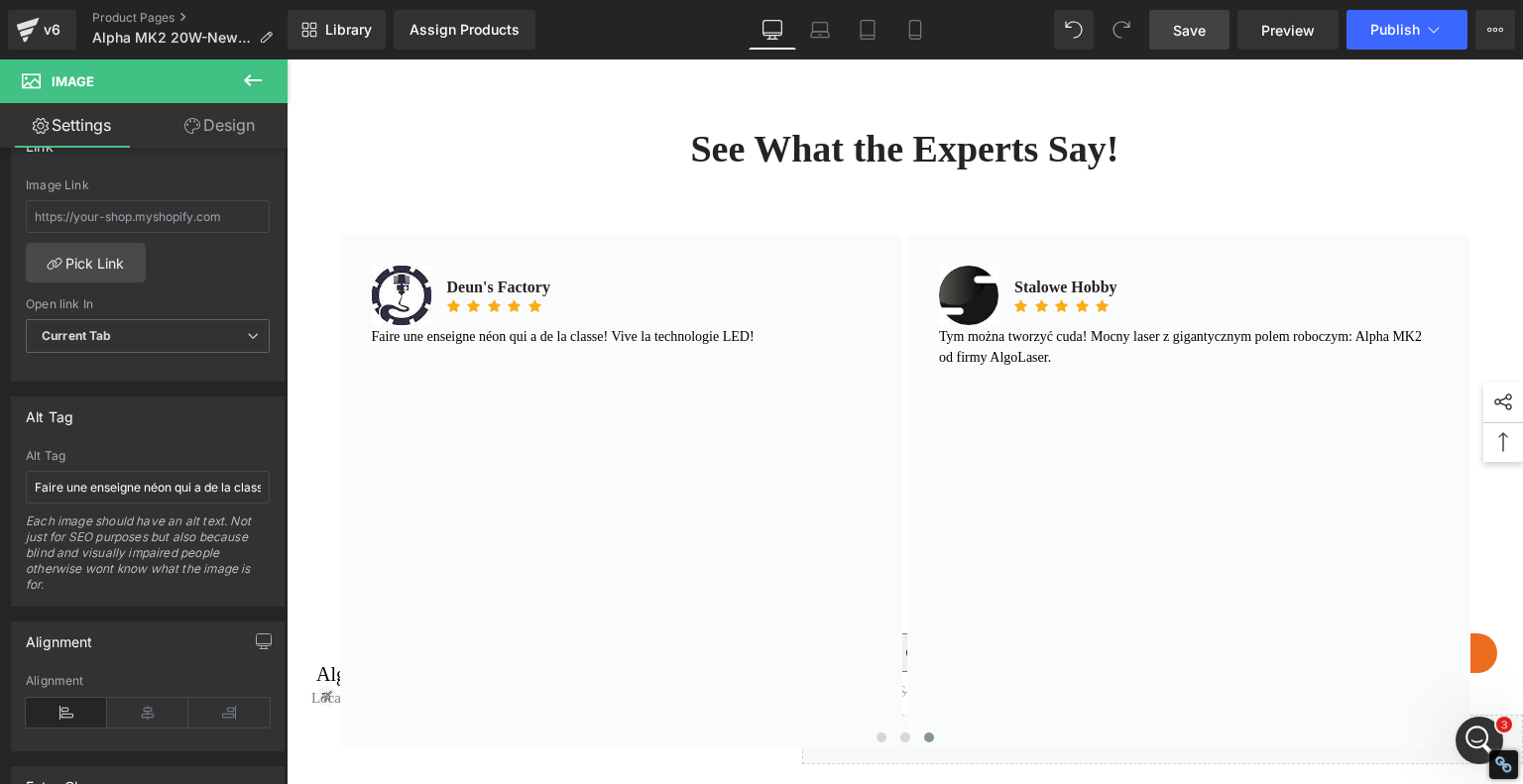 click at bounding box center (814, 103) 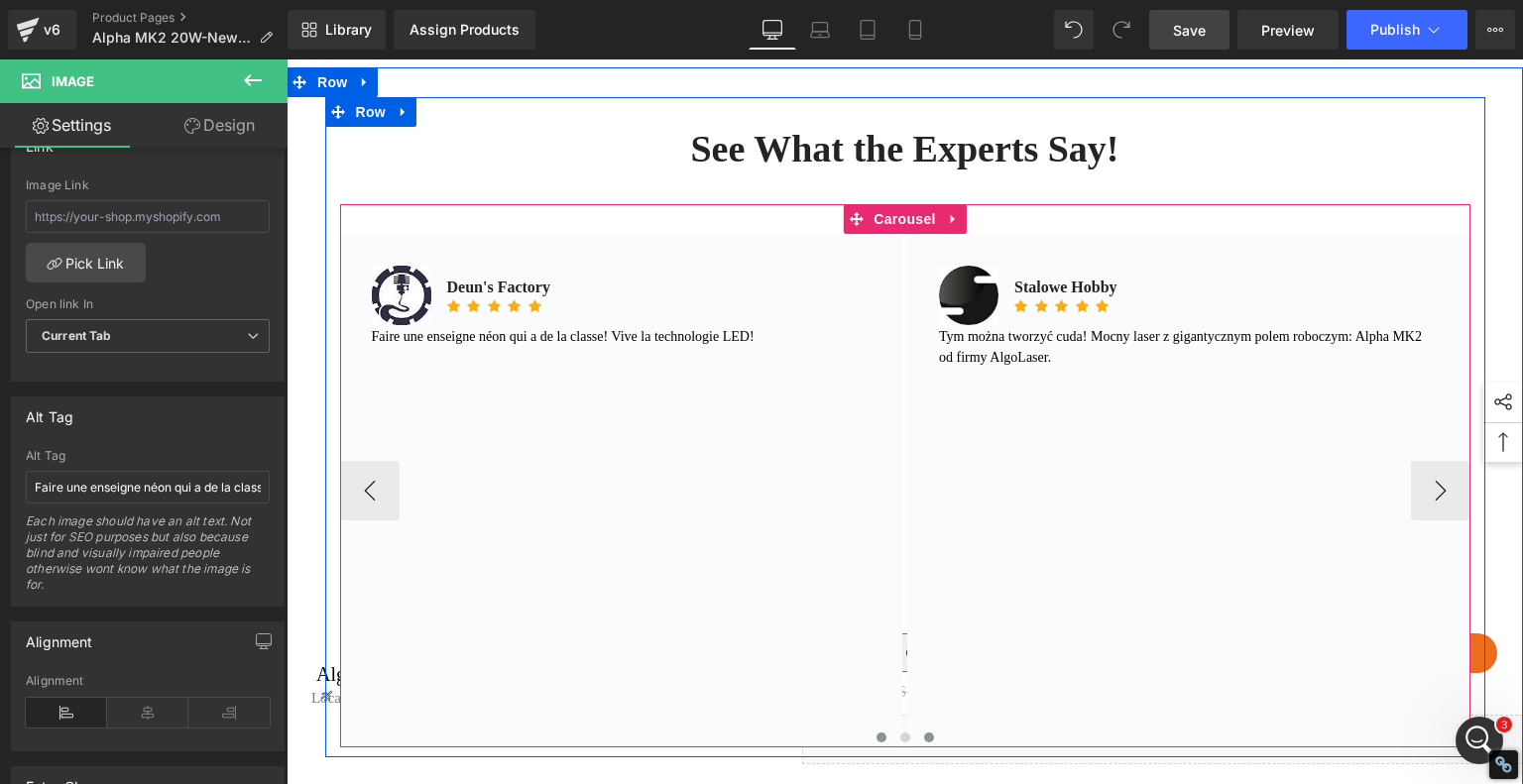 click at bounding box center (881, 737) 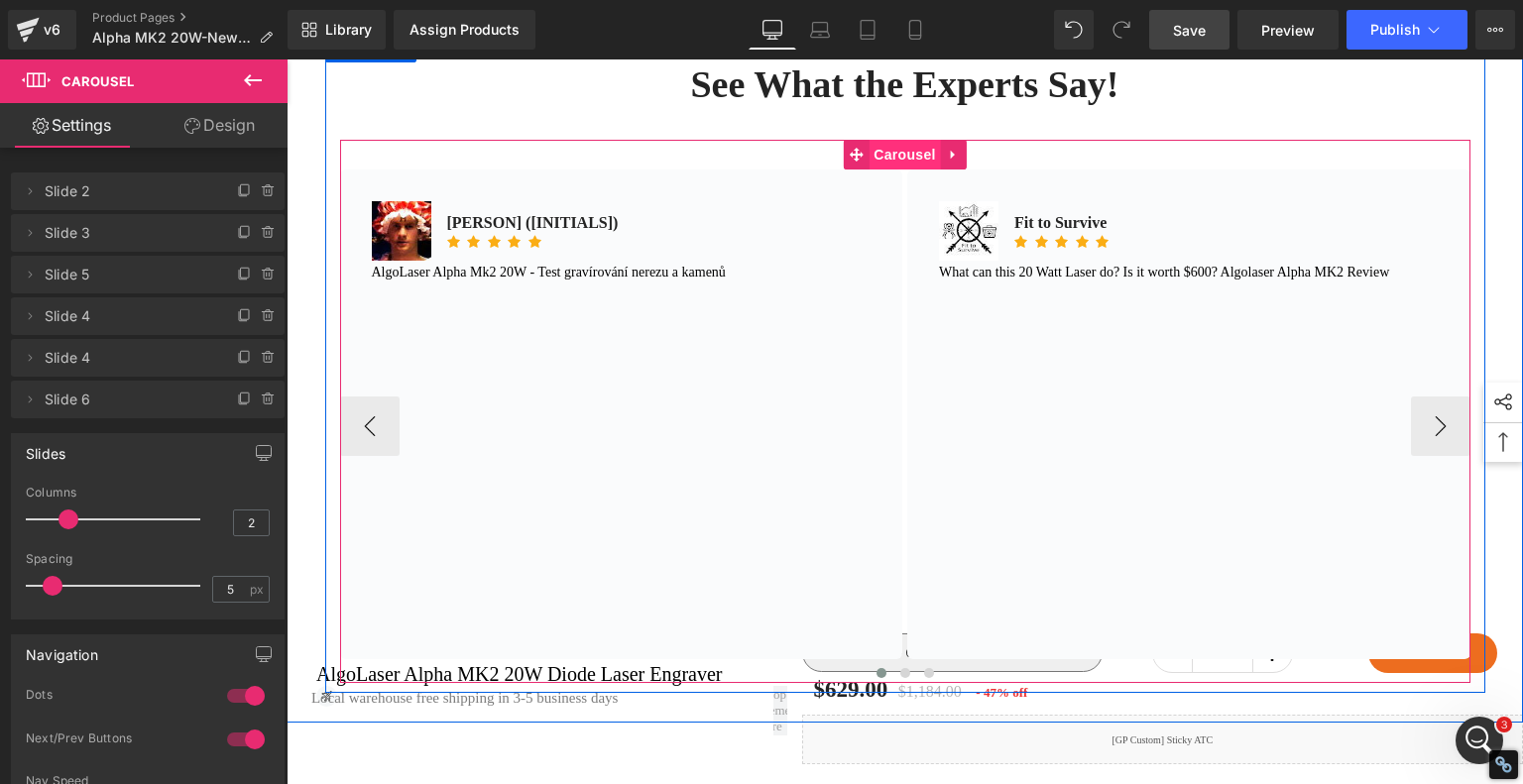 scroll, scrollTop: 13143, scrollLeft: 0, axis: vertical 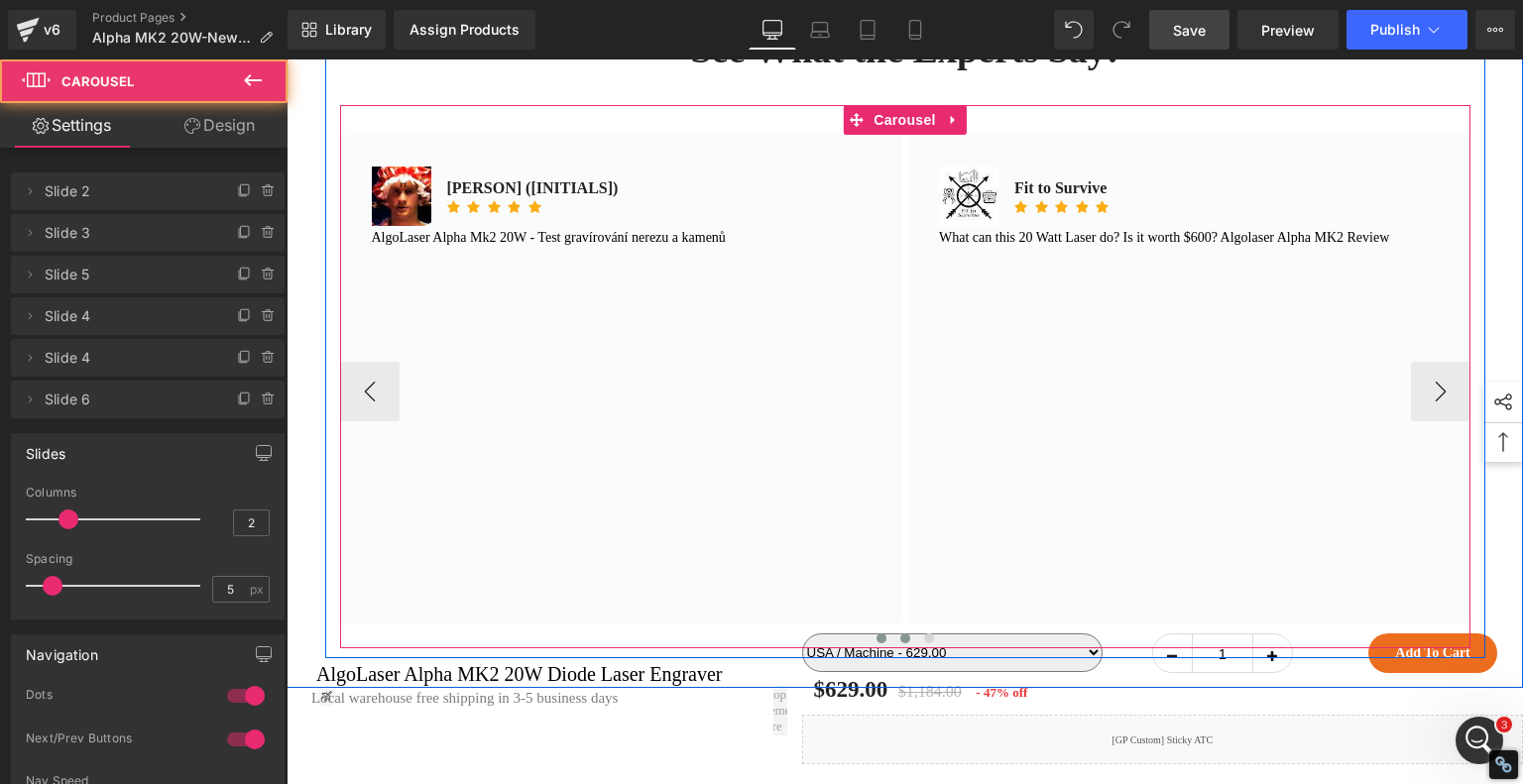 click at bounding box center [905, 638] 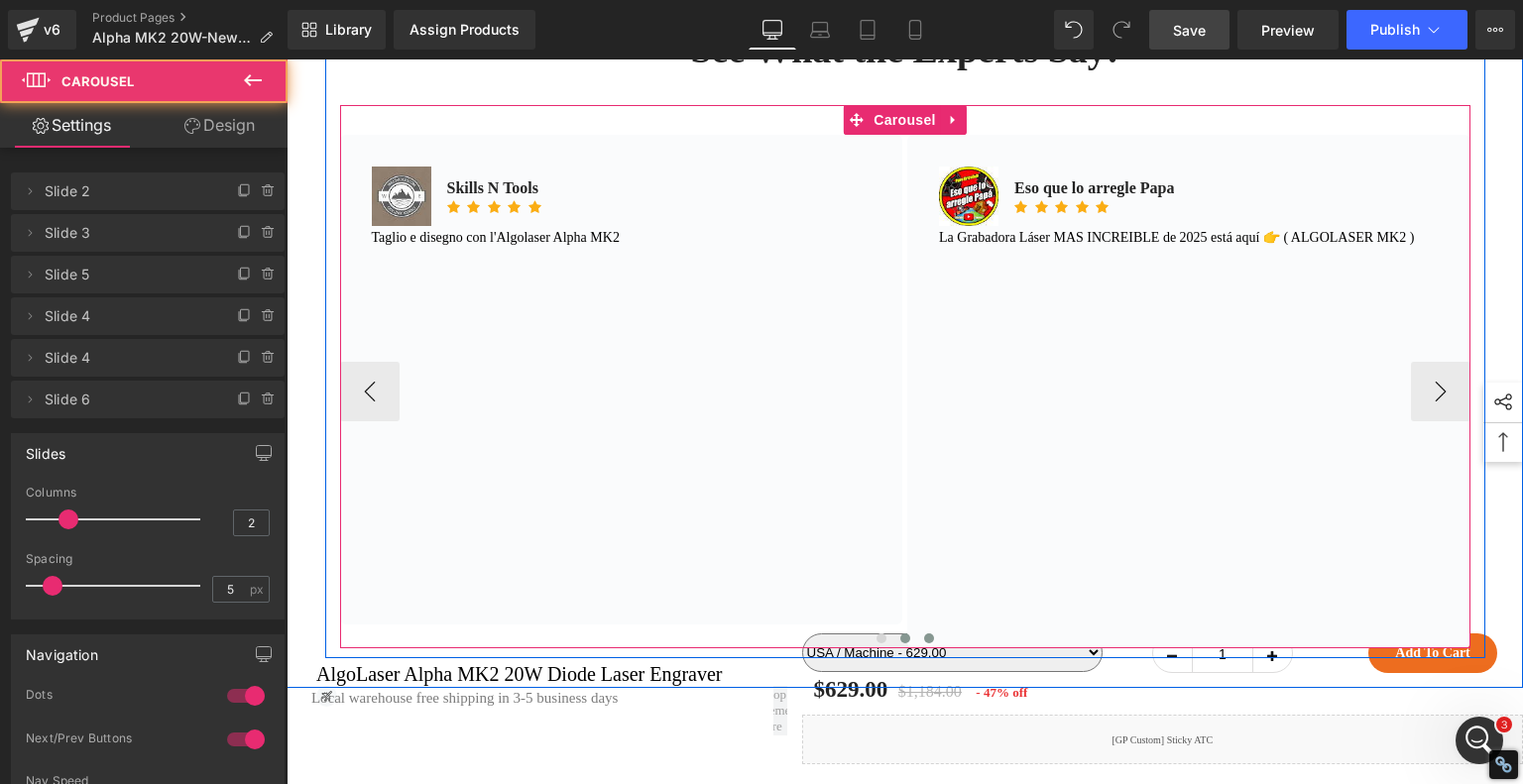 click at bounding box center (929, 638) 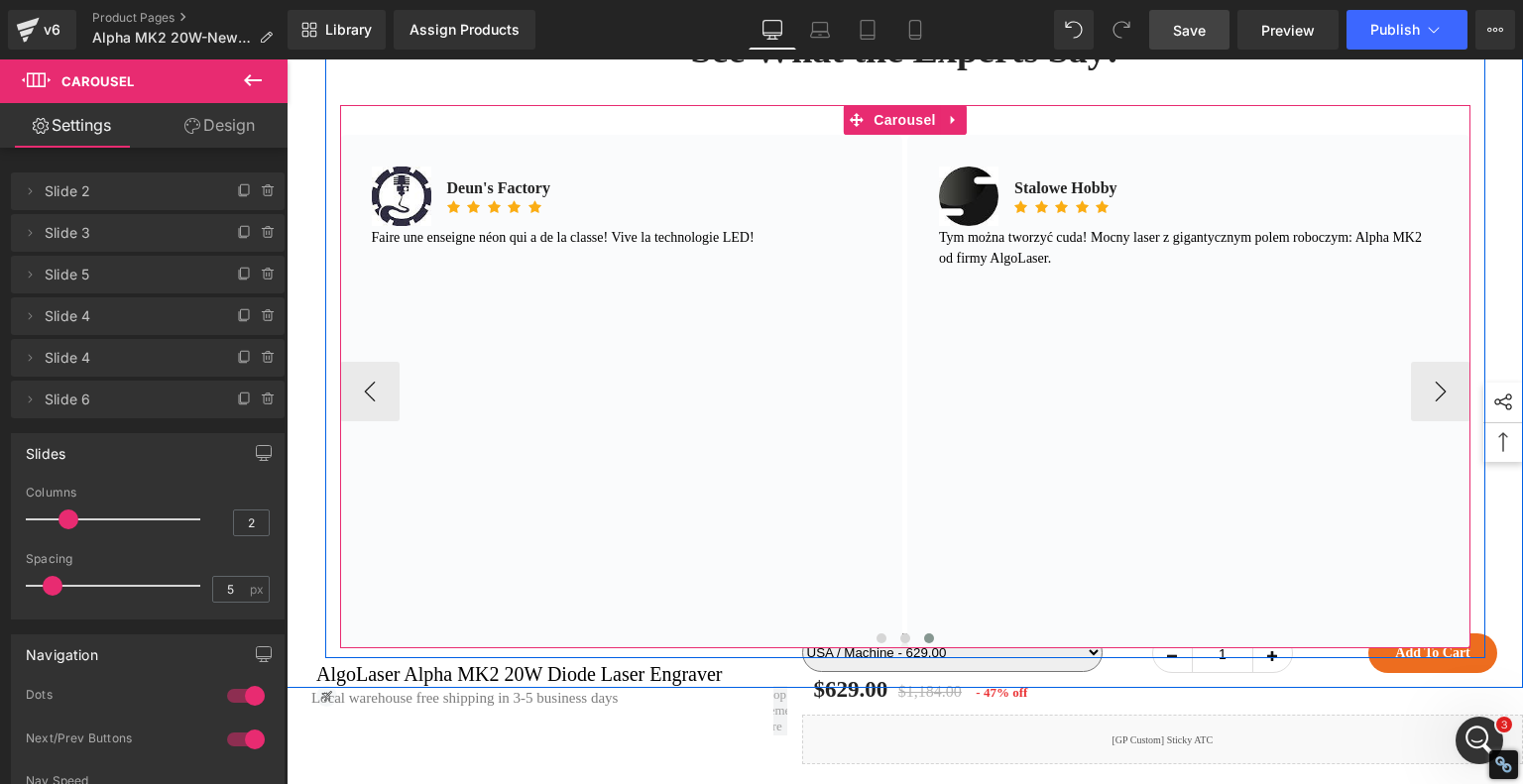 type 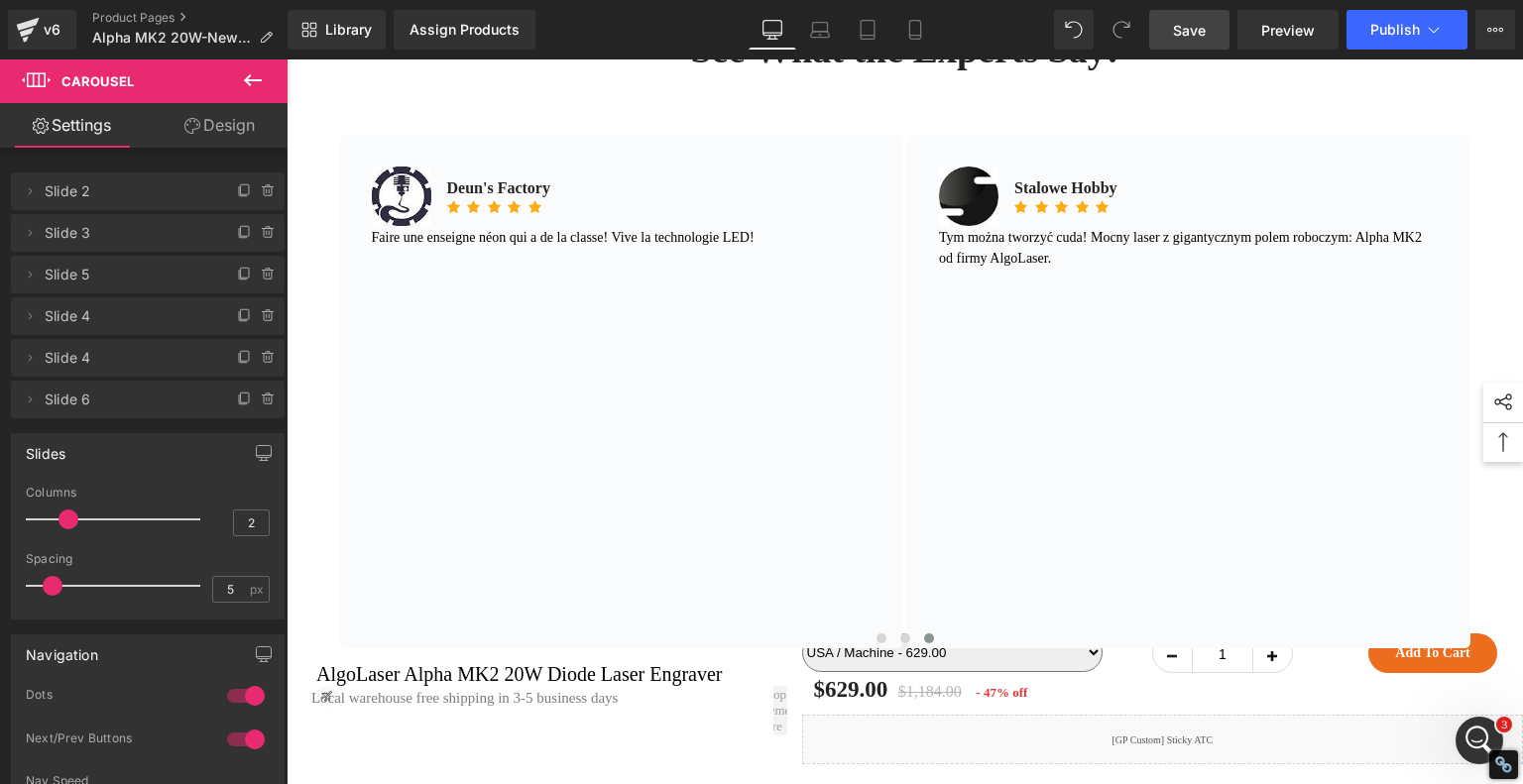 drag, startPoint x: 1197, startPoint y: 23, endPoint x: 618, endPoint y: 234, distance: 616.2483 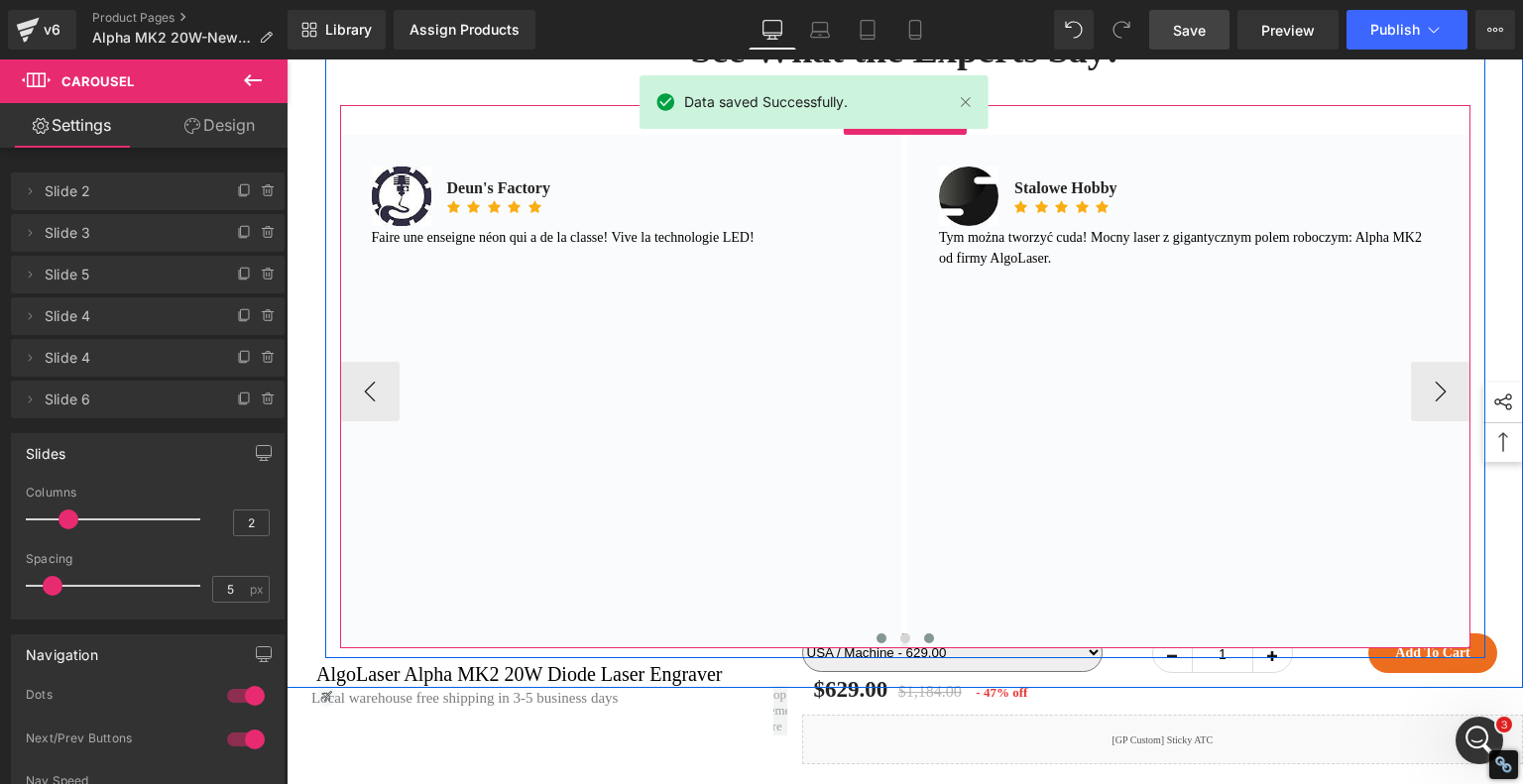 click at bounding box center [881, 638] 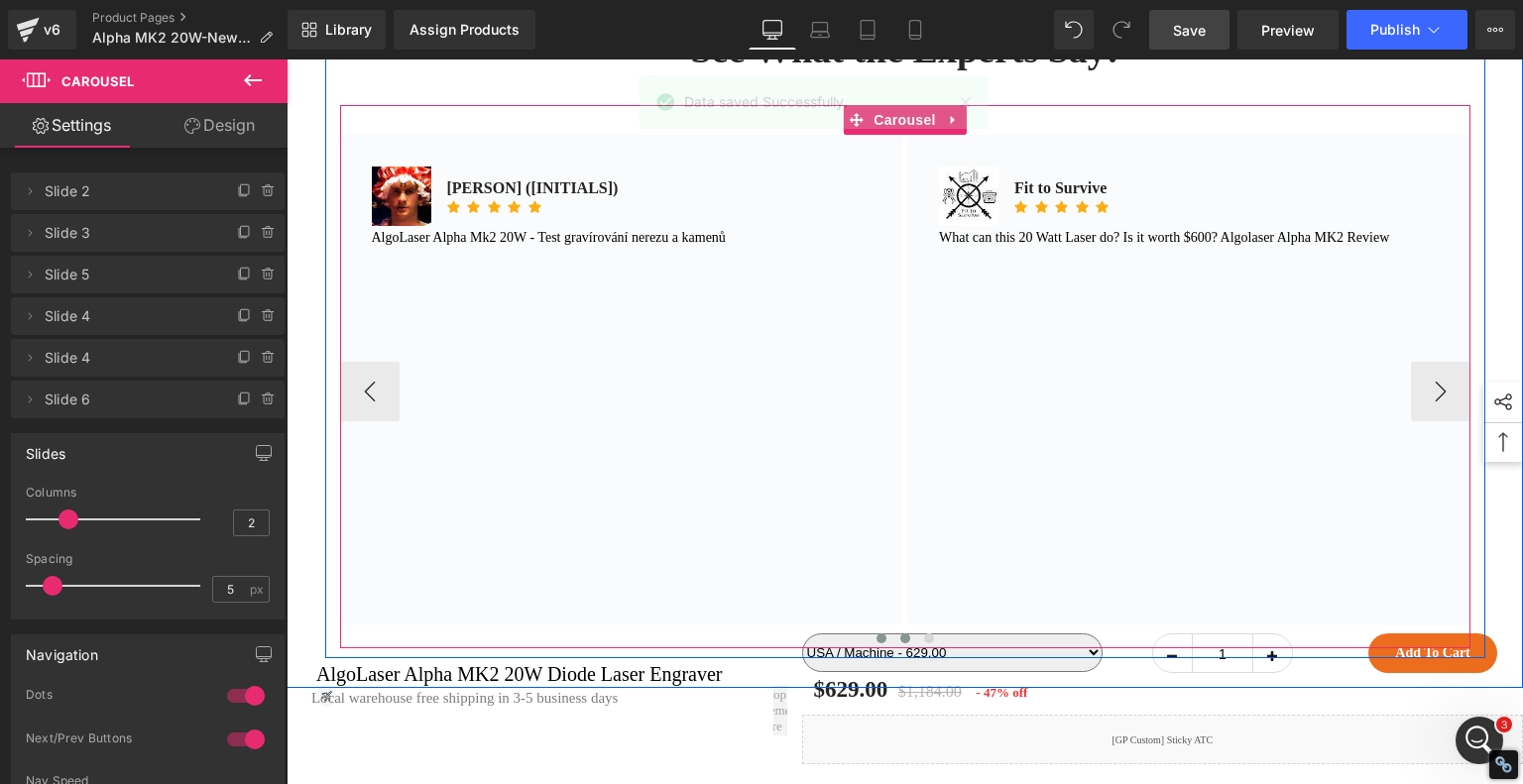 click at bounding box center [905, 638] 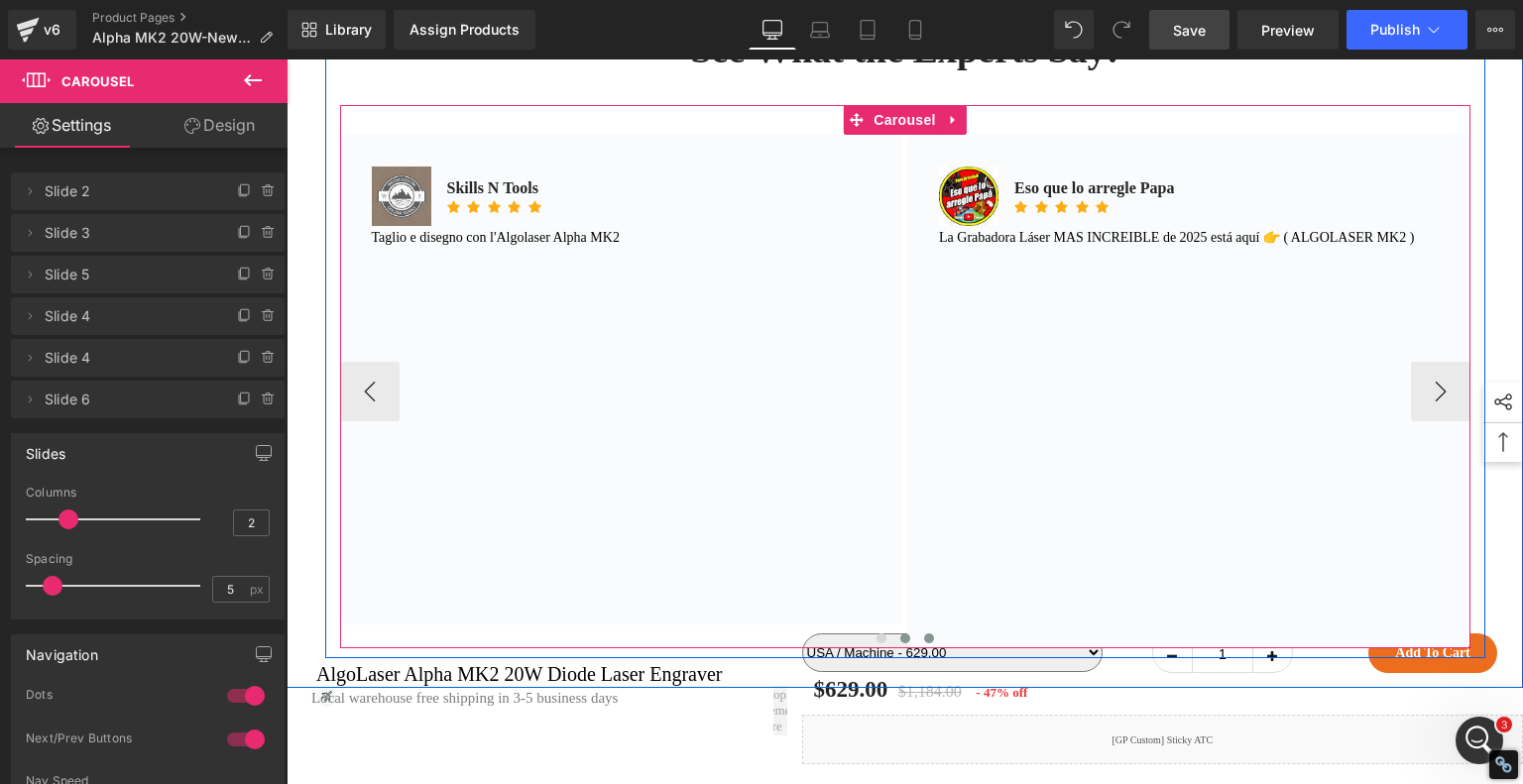 click at bounding box center [929, 638] 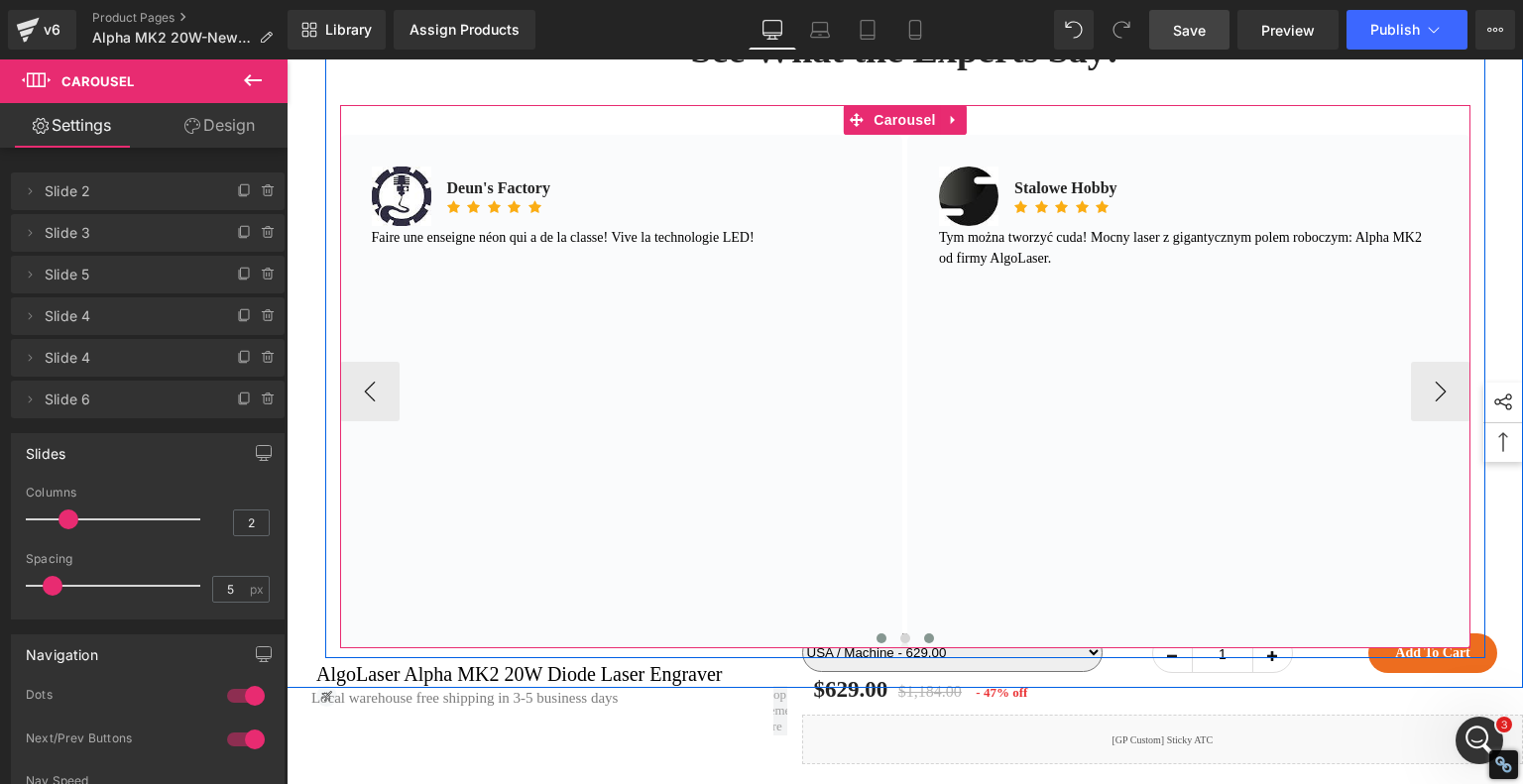 click at bounding box center [881, 638] 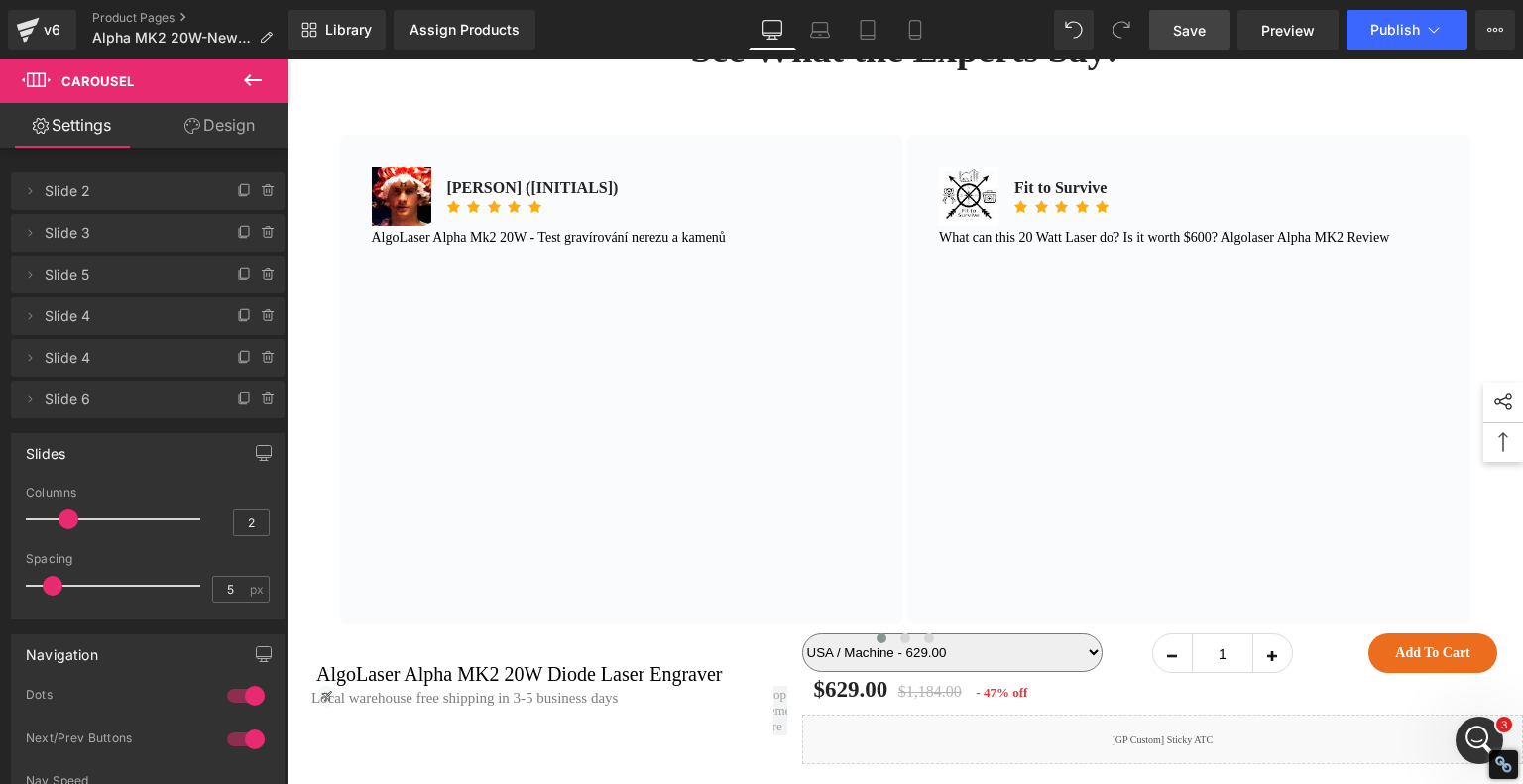 click on "Save" at bounding box center [1189, 30] 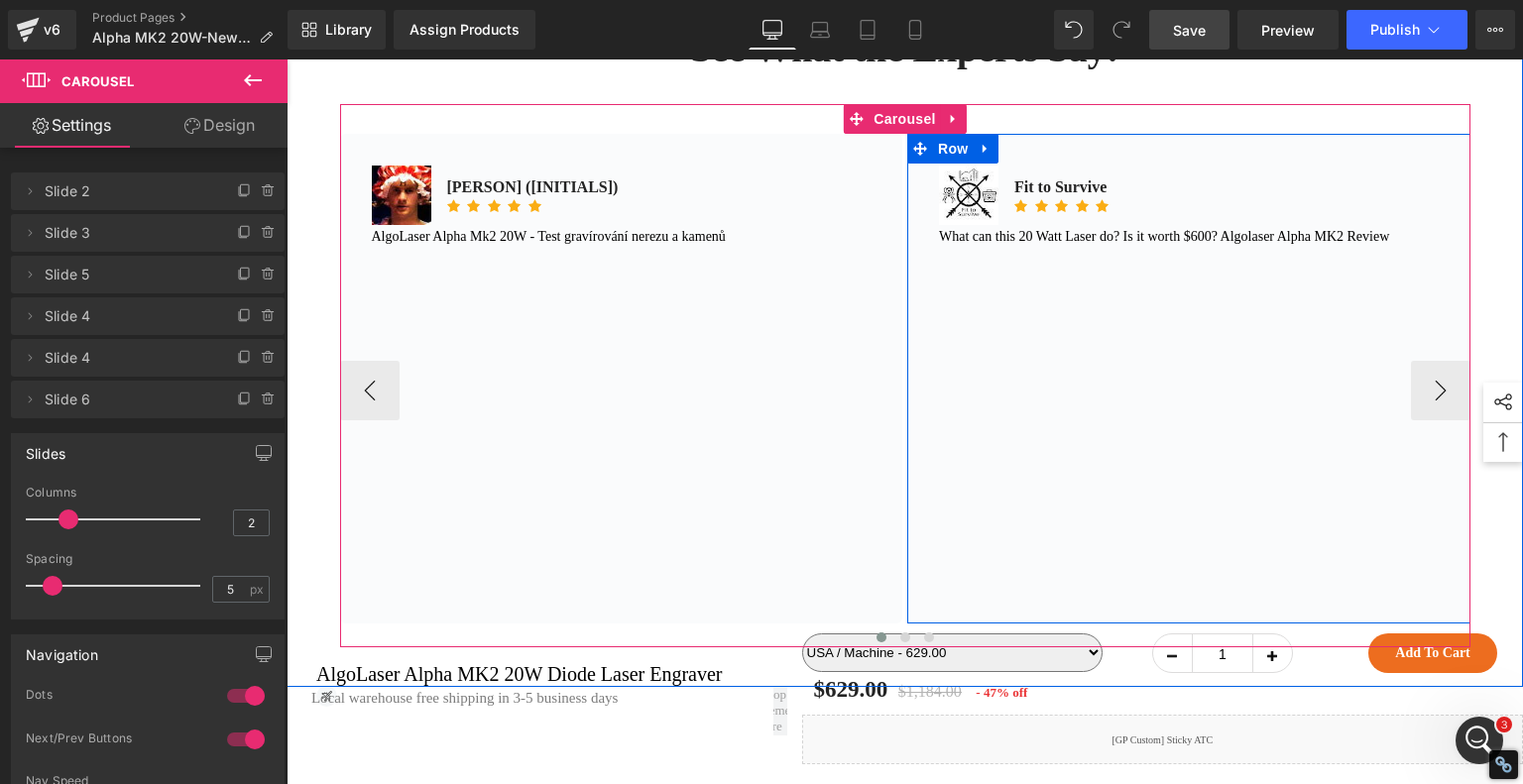 scroll, scrollTop: 13143, scrollLeft: 0, axis: vertical 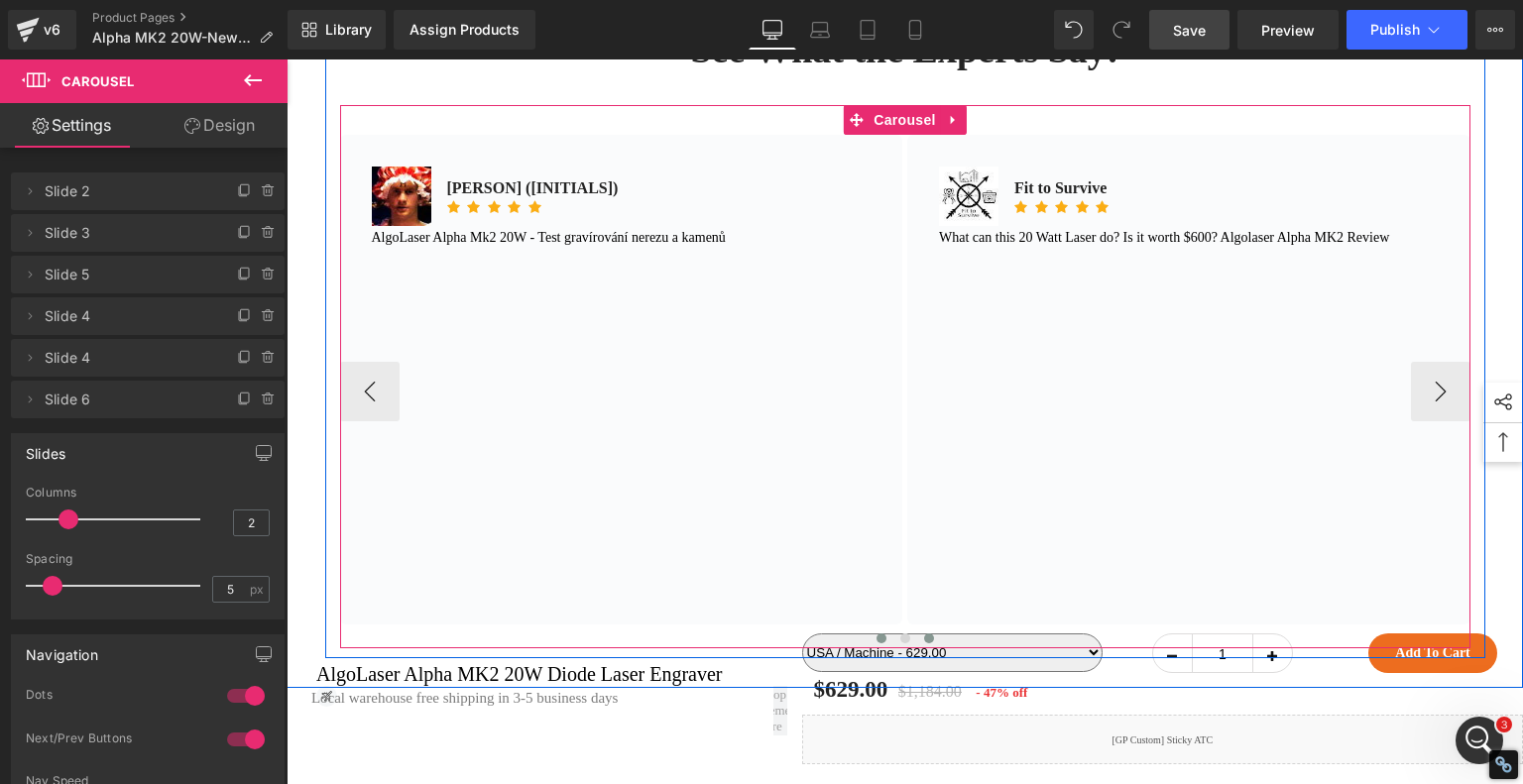 click at bounding box center (929, 638) 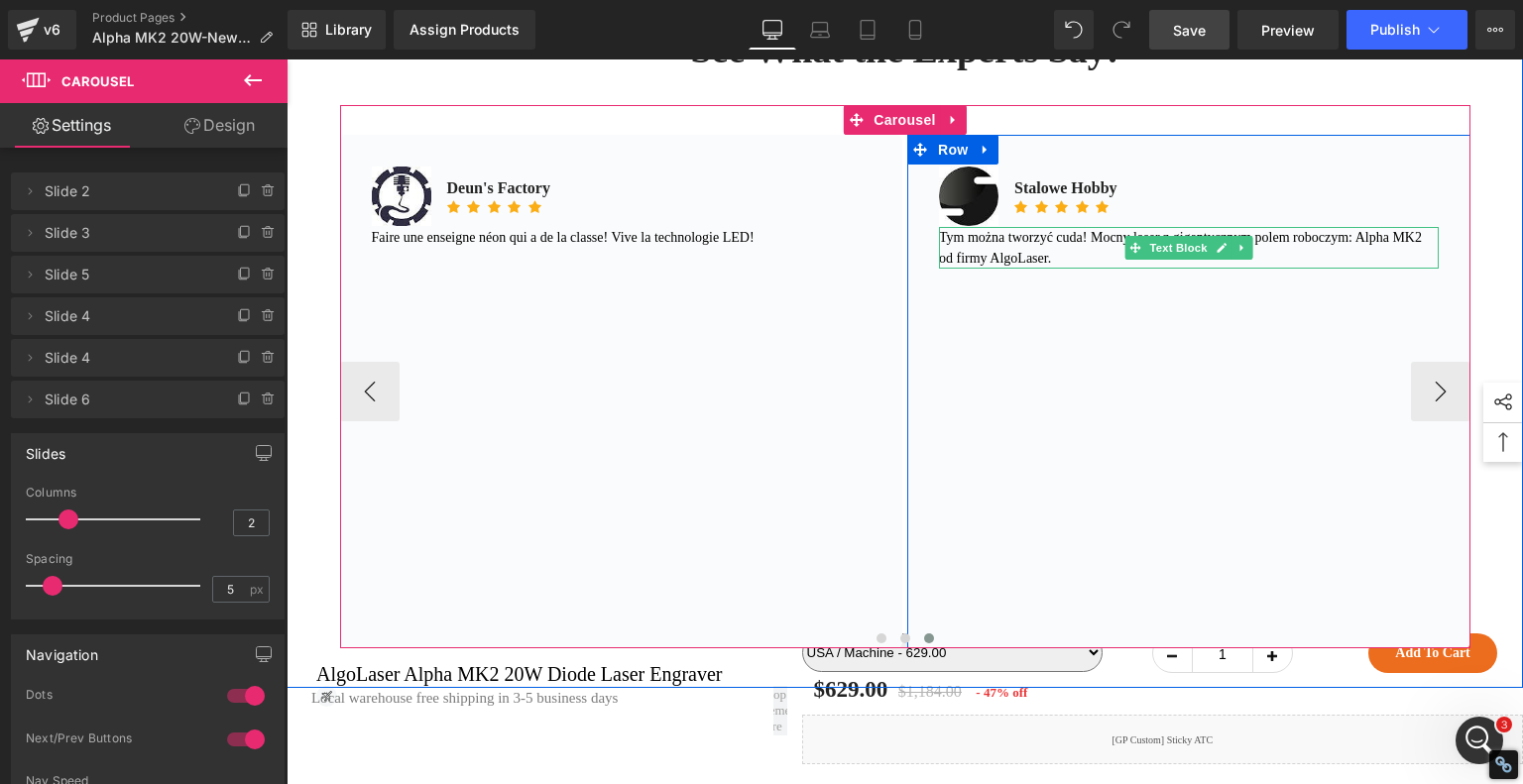 click on "Tym można tworzyć cuda! Mocny laser z gigantycznym polem roboczym: Alpha MK2 od firmy AlgoLaser." at bounding box center [1189, 248] 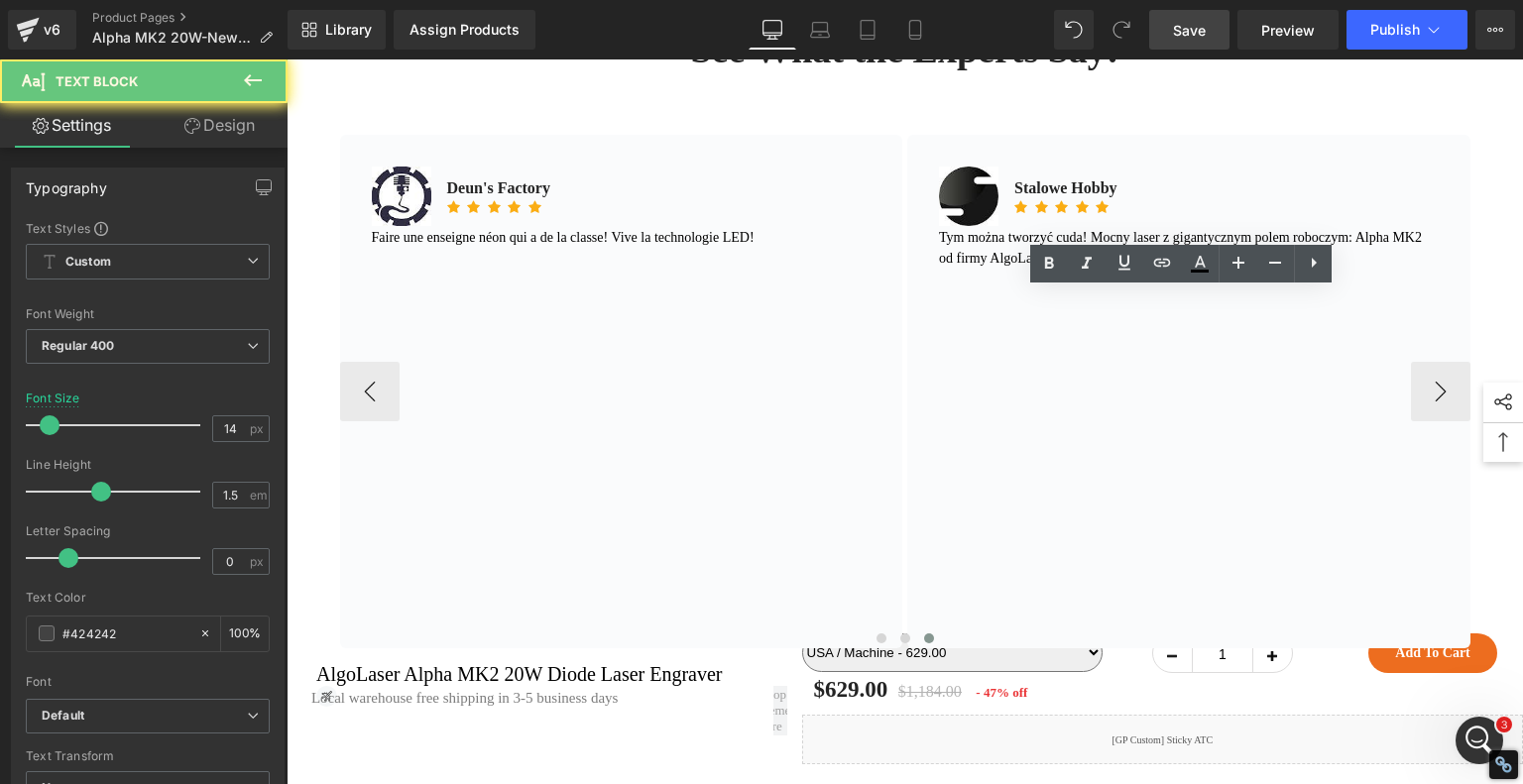 click on "Tym można tworzyć cuda! Mocny laser z gigantycznym polem roboczym: Alpha MK2 od firmy AlgoLaser." at bounding box center (1189, 248) 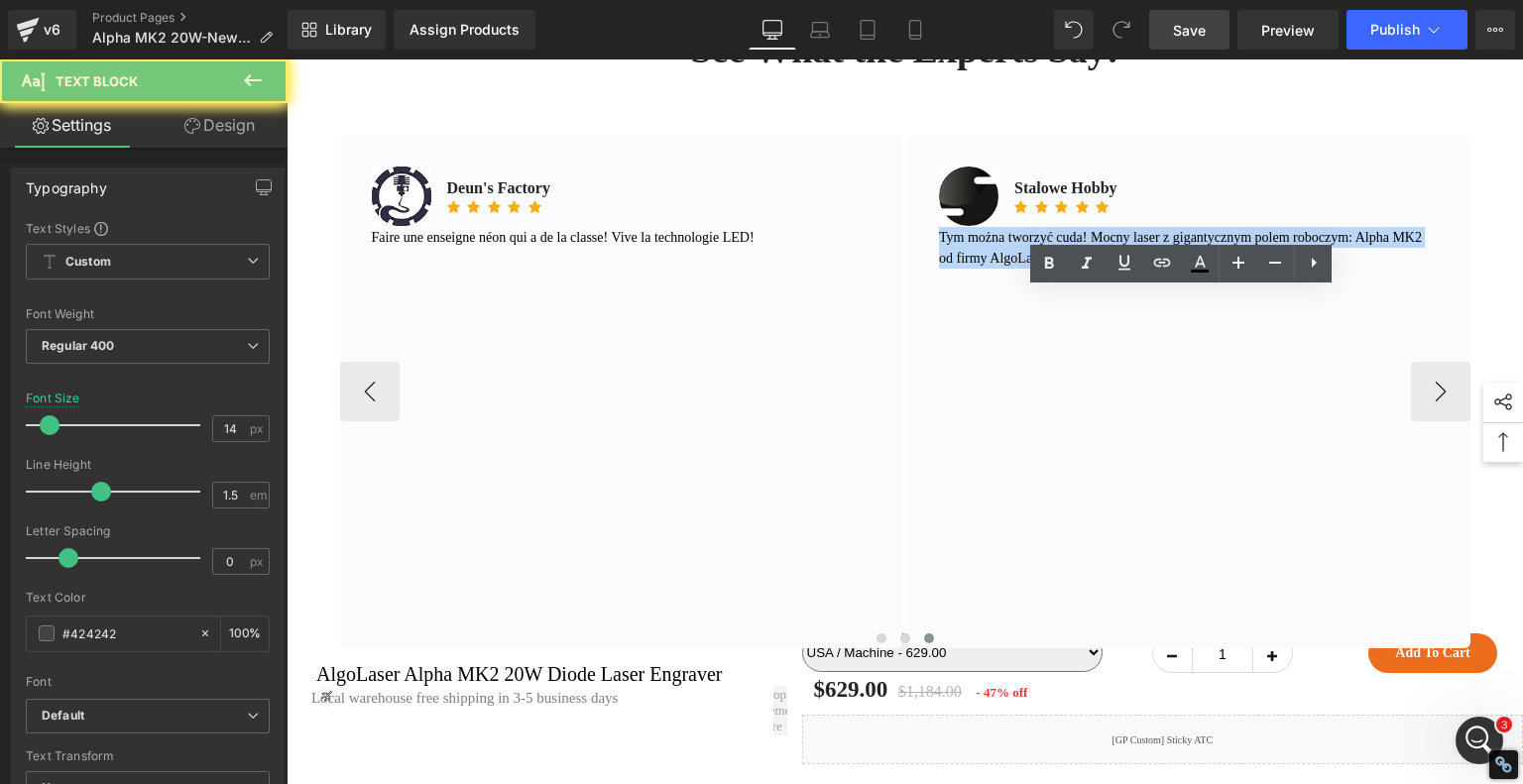 click on "Tym można tworzyć cuda! Mocny laser z gigantycznym polem roboczym: Alpha MK2 od firmy AlgoLaser." at bounding box center [1189, 248] 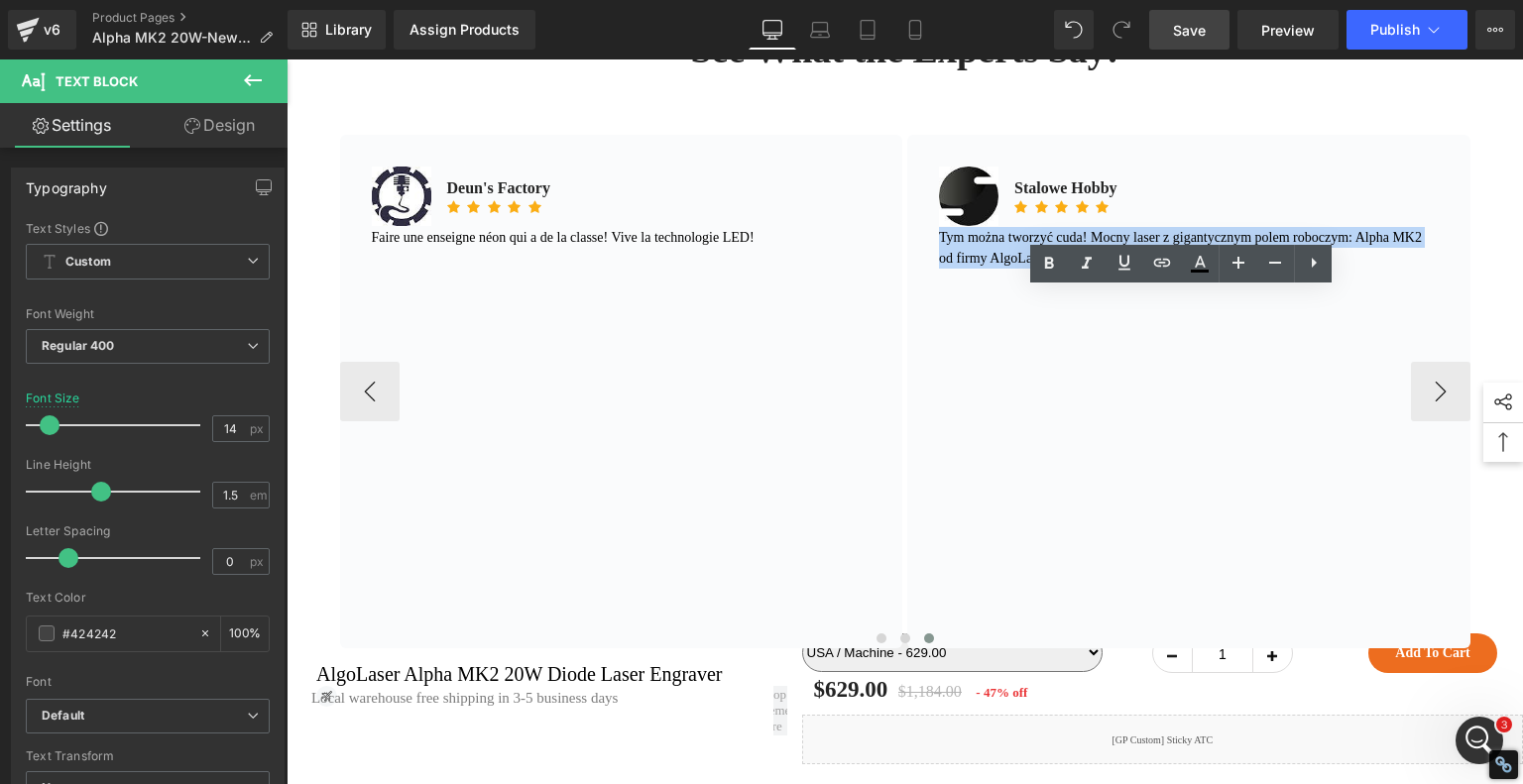 copy on "Tym można tworzyć cuda! Mocny laser z gigantycznym polem roboczym: Alpha MK2 od firmy AlgoLaser." 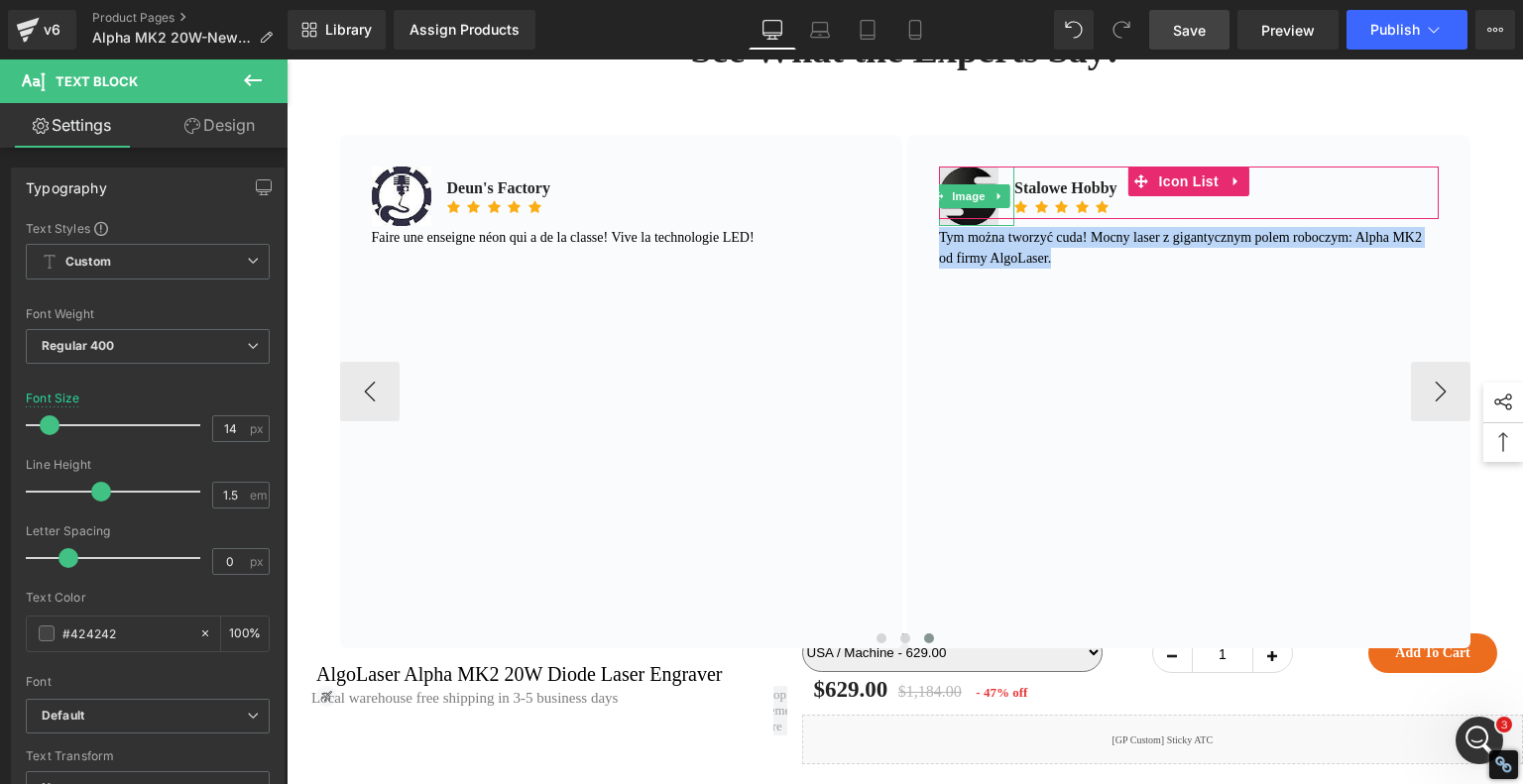 click at bounding box center [969, 196] 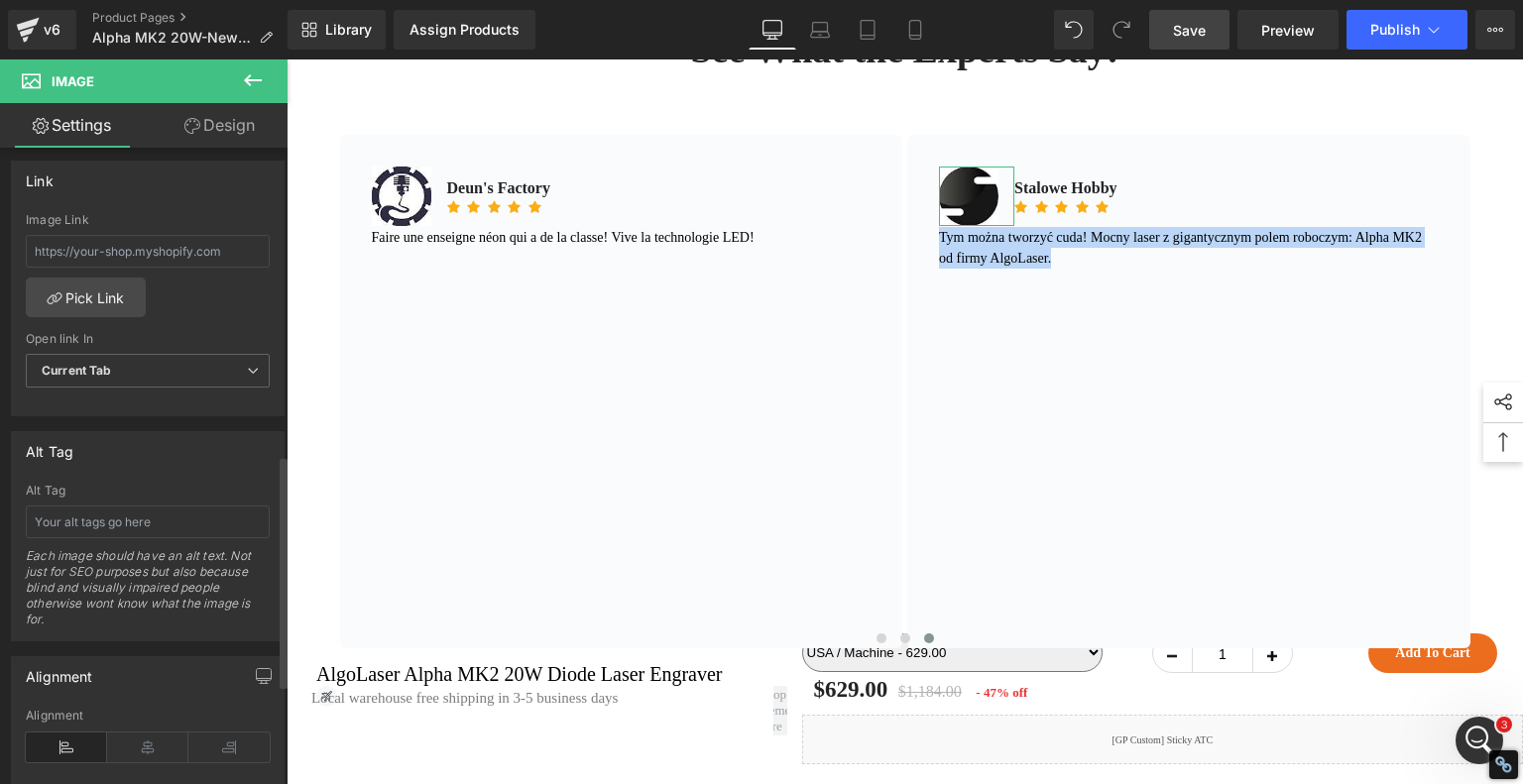 scroll, scrollTop: 892, scrollLeft: 0, axis: vertical 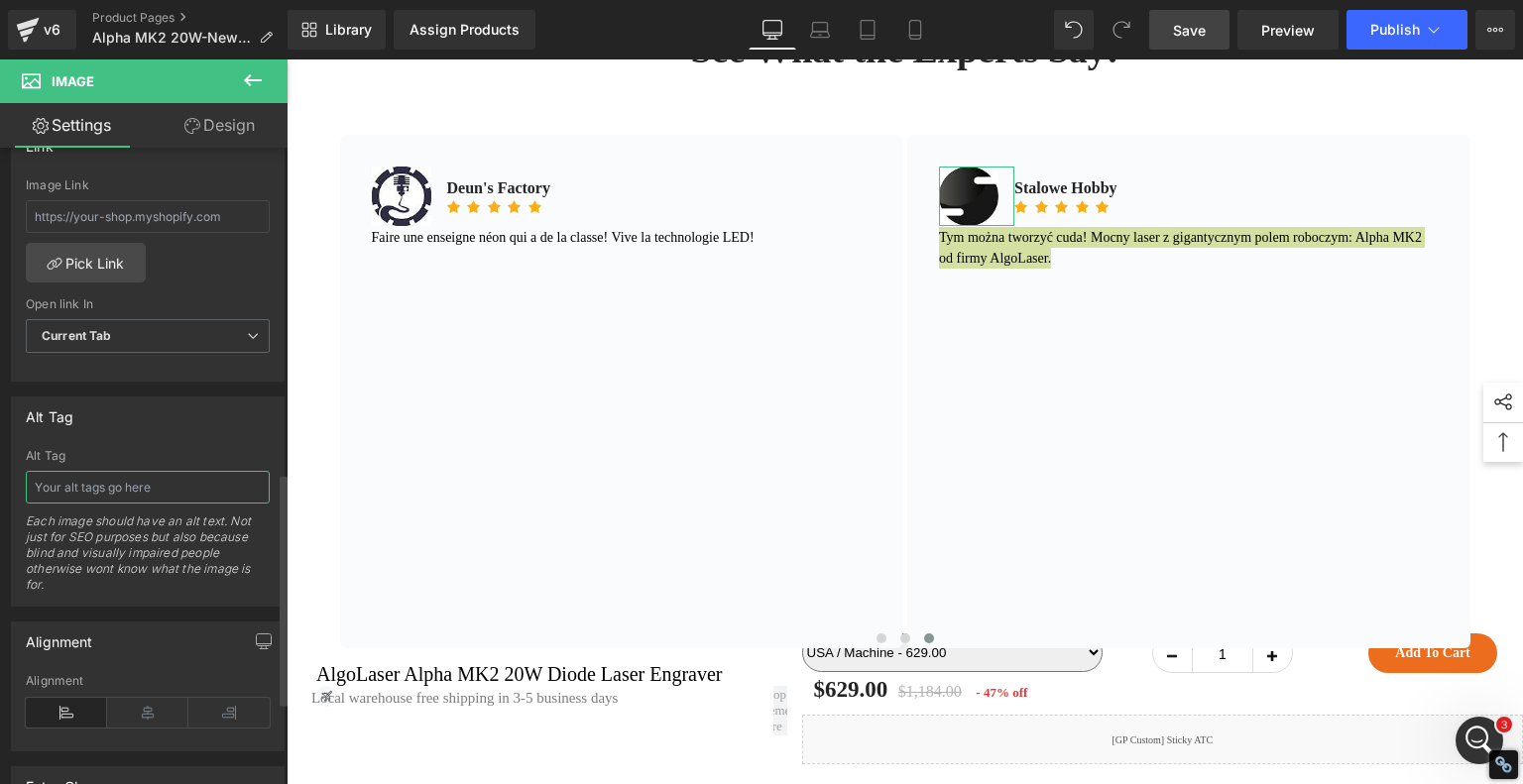 click at bounding box center (148, 487) 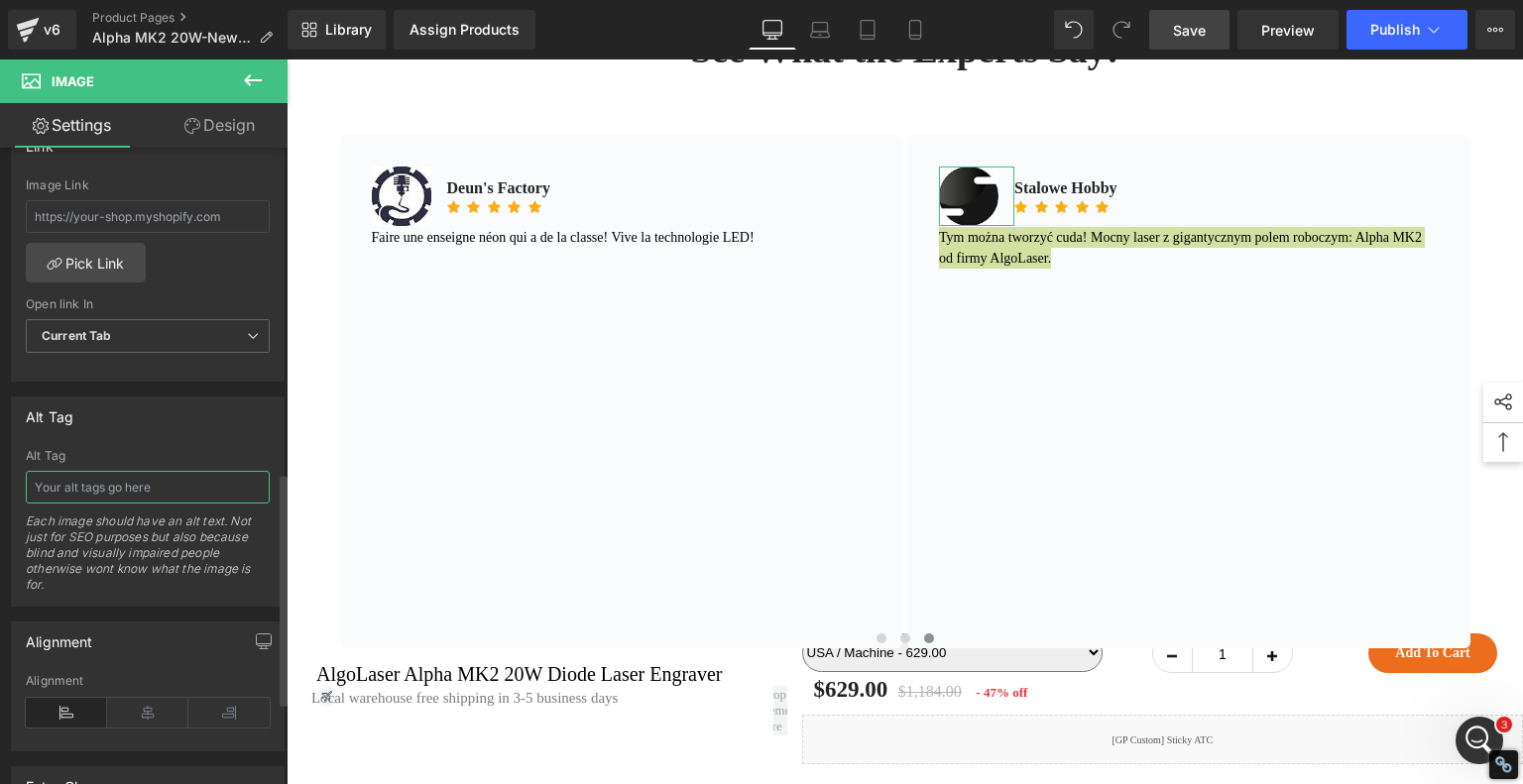 paste on "Tym można tworzyć cuda! Mocny laser z gigantycznym polem roboczym: Alpha MK2 od firmy AlgoLaser." 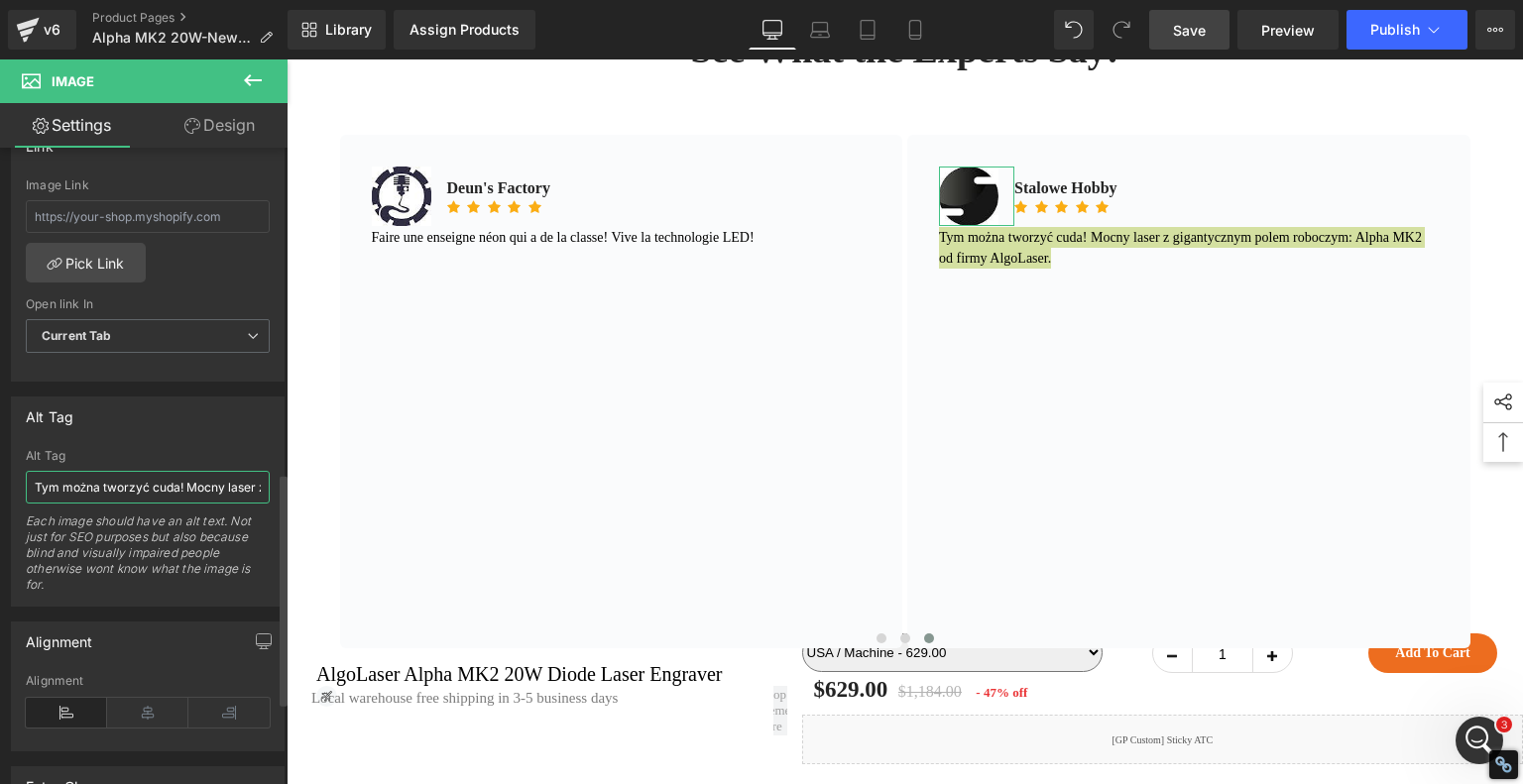 scroll, scrollTop: 0, scrollLeft: 373, axis: horizontal 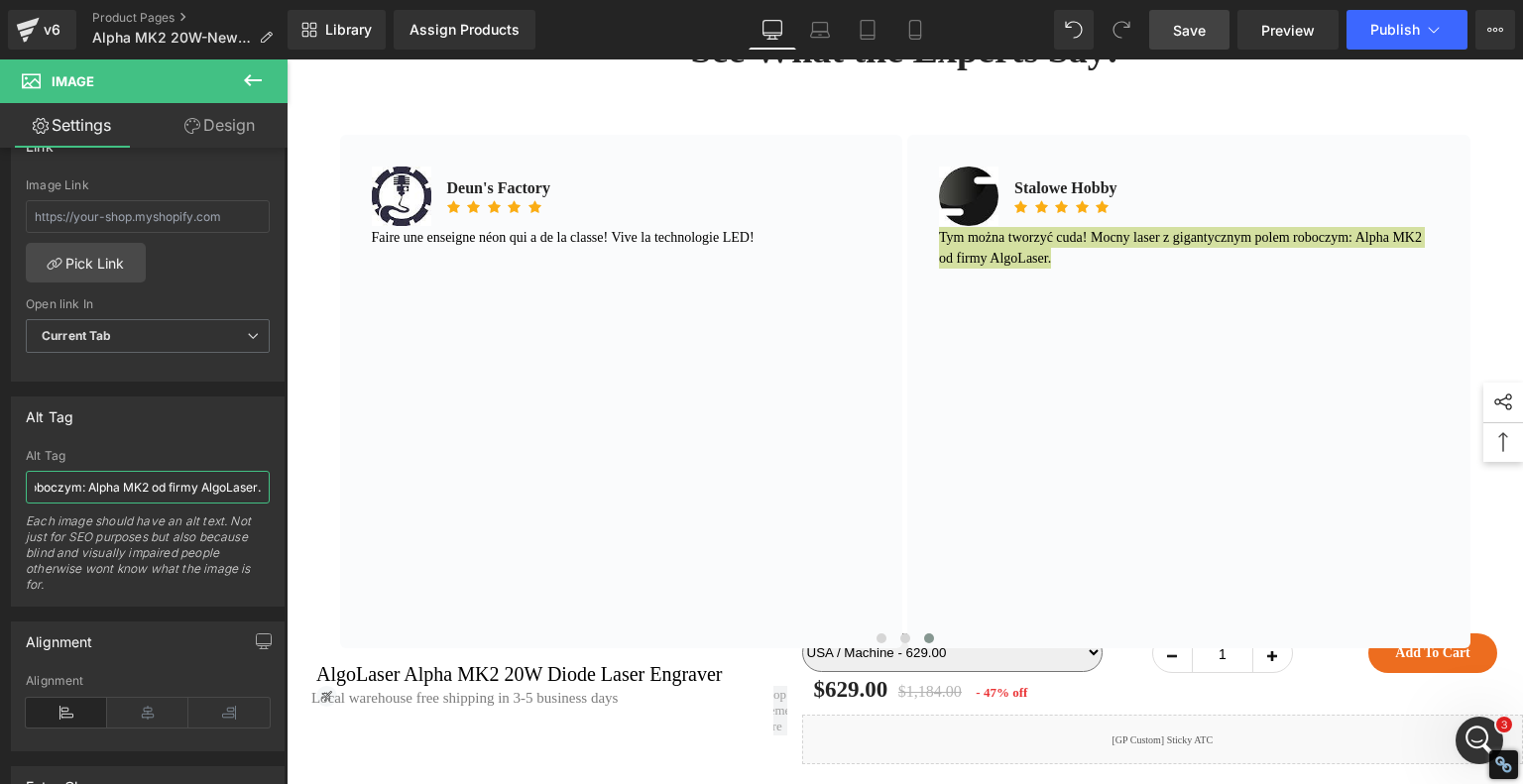 type on "Tym można tworzyć cuda! Mocny laser z gigantycznym polem roboczym: Alpha MK2 od firmy AlgoLaser." 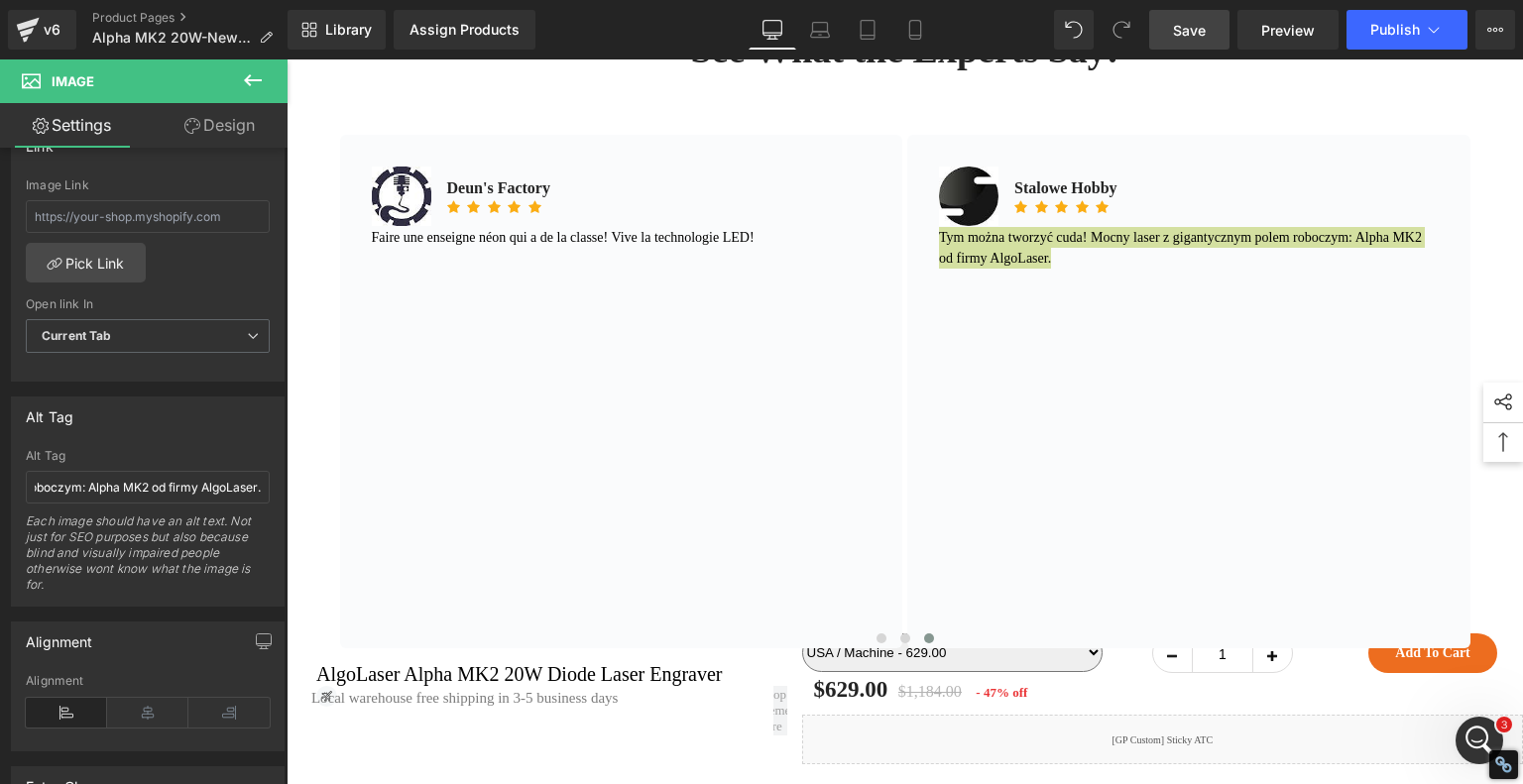 click on "Save" at bounding box center (1189, 30) 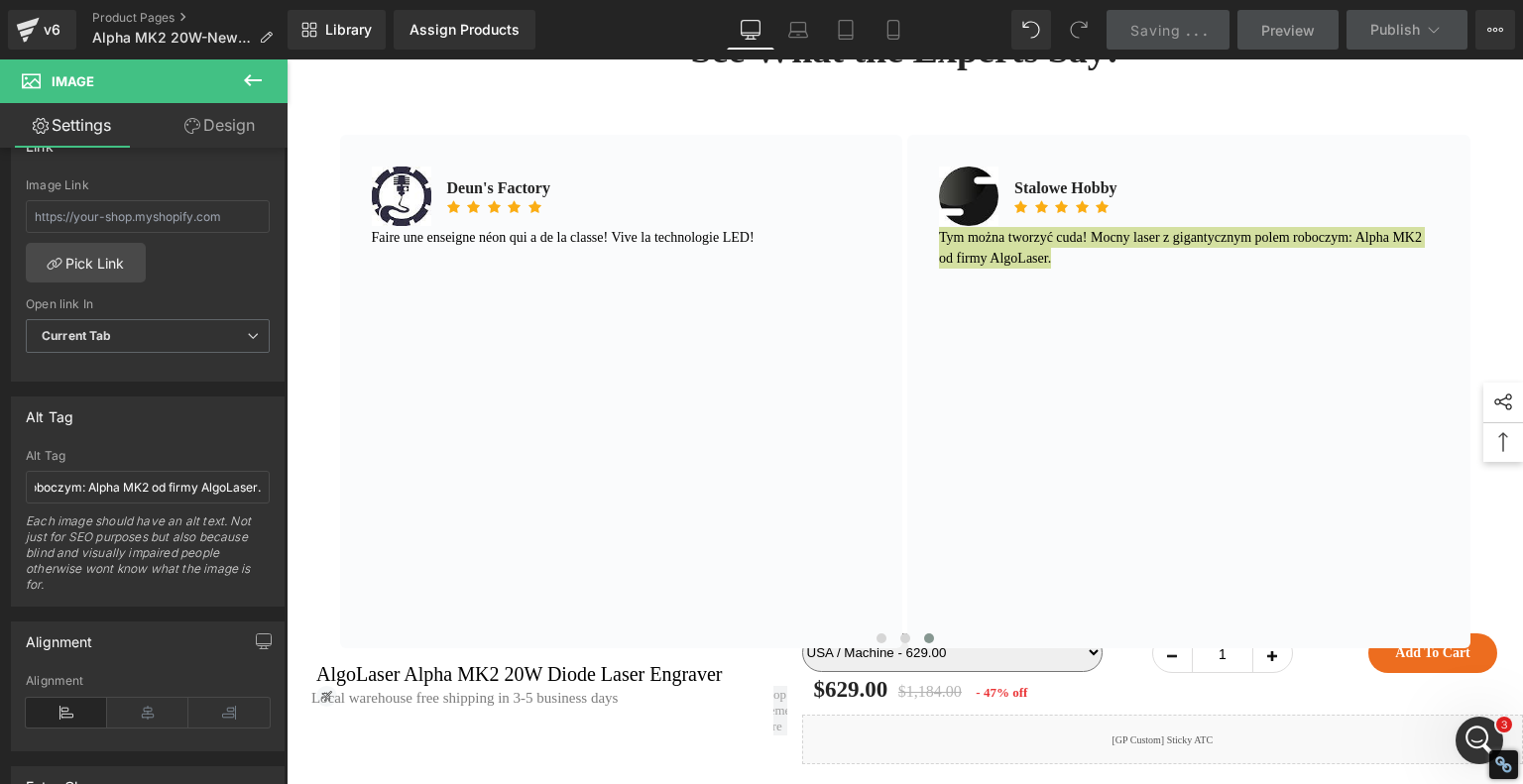 scroll, scrollTop: 0, scrollLeft: 0, axis: both 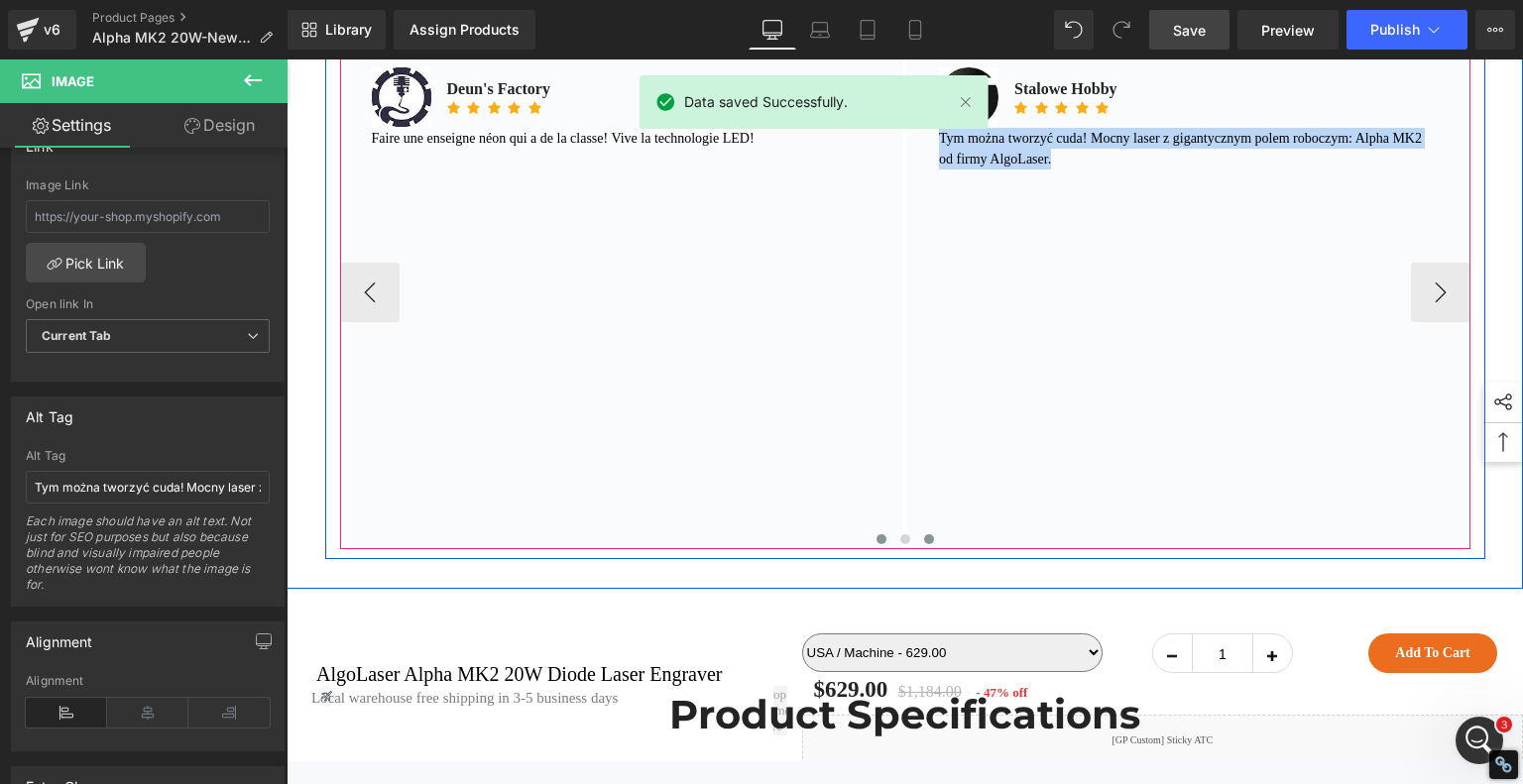 click at bounding box center [881, 539] 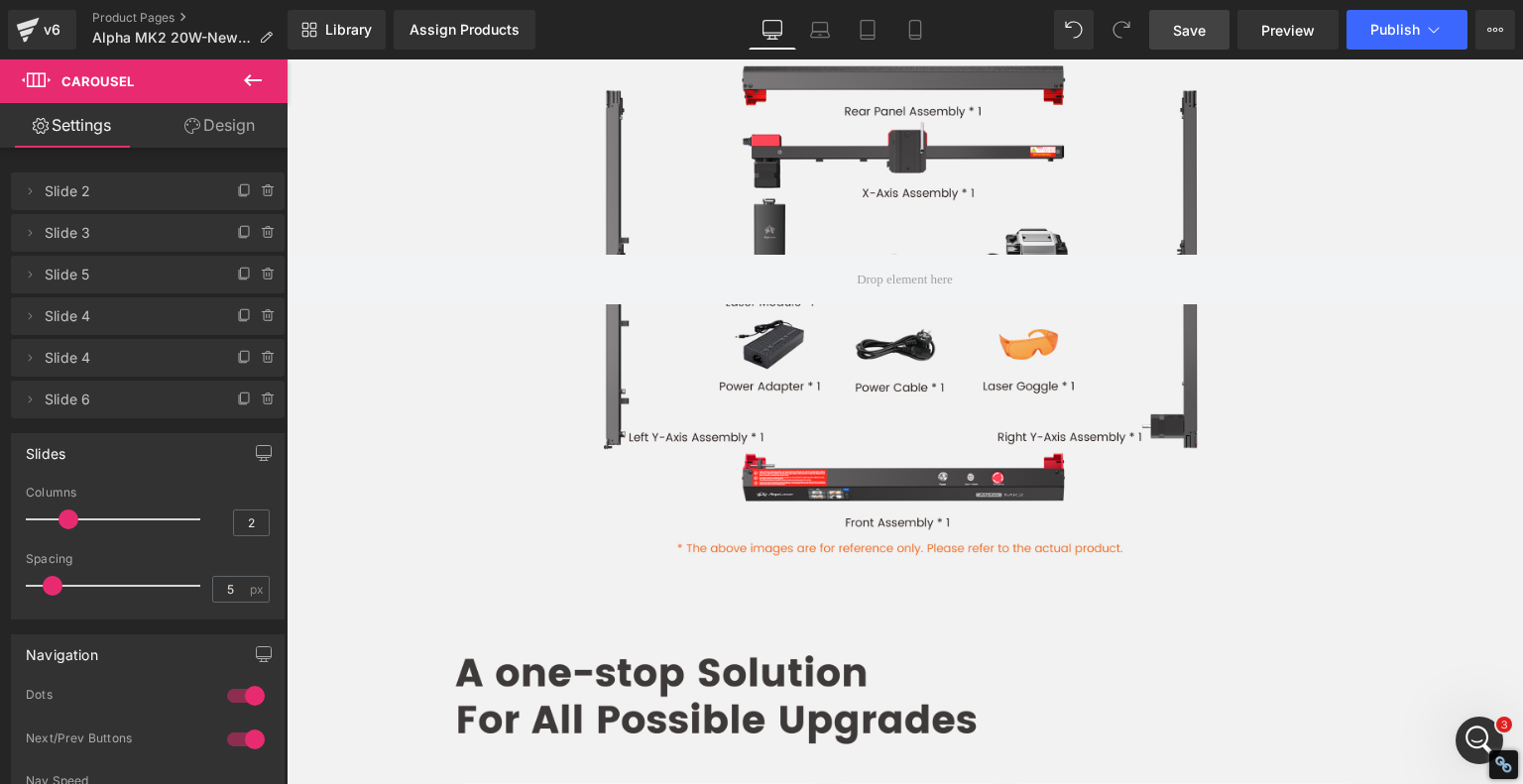 scroll, scrollTop: 10962, scrollLeft: 0, axis: vertical 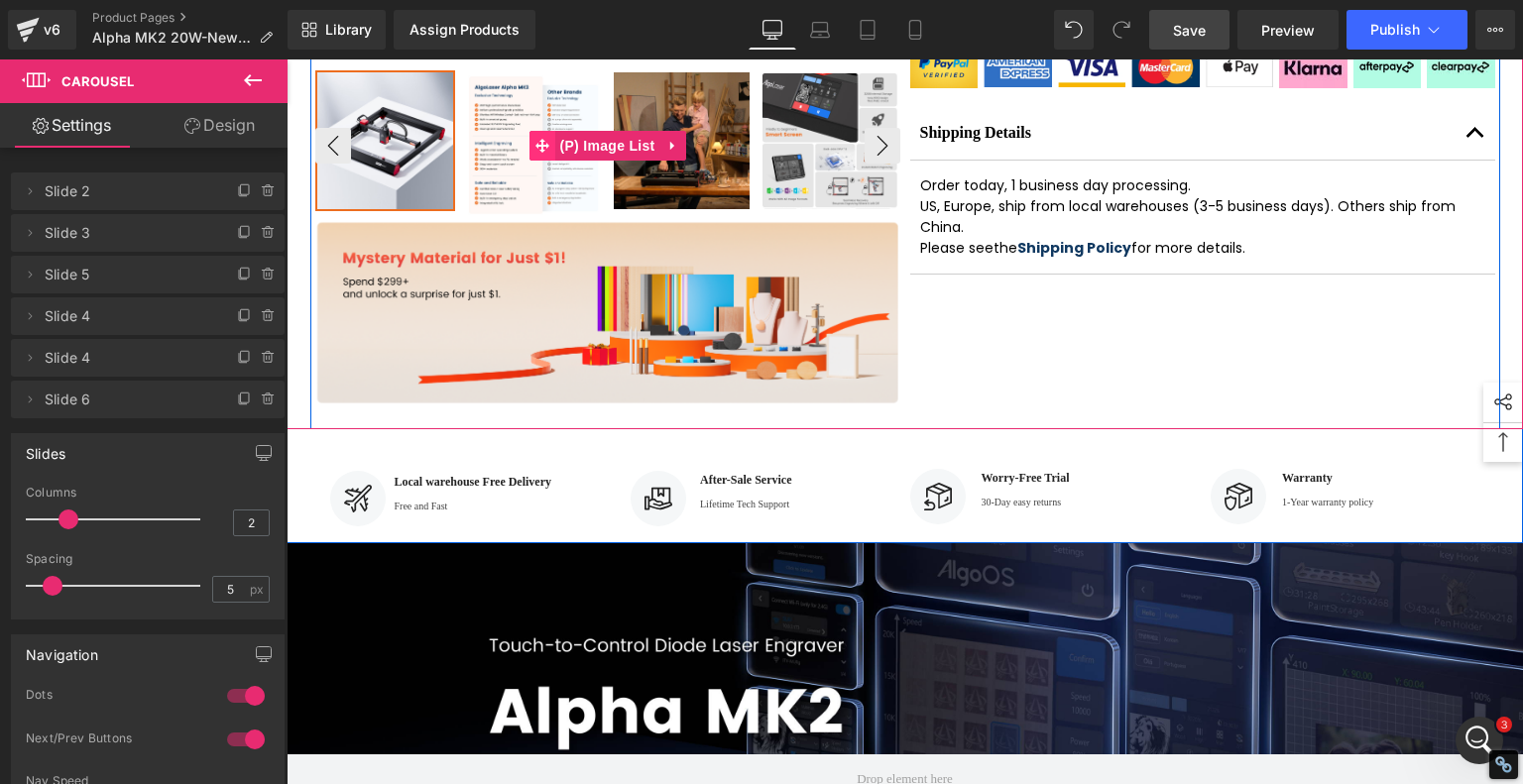 click 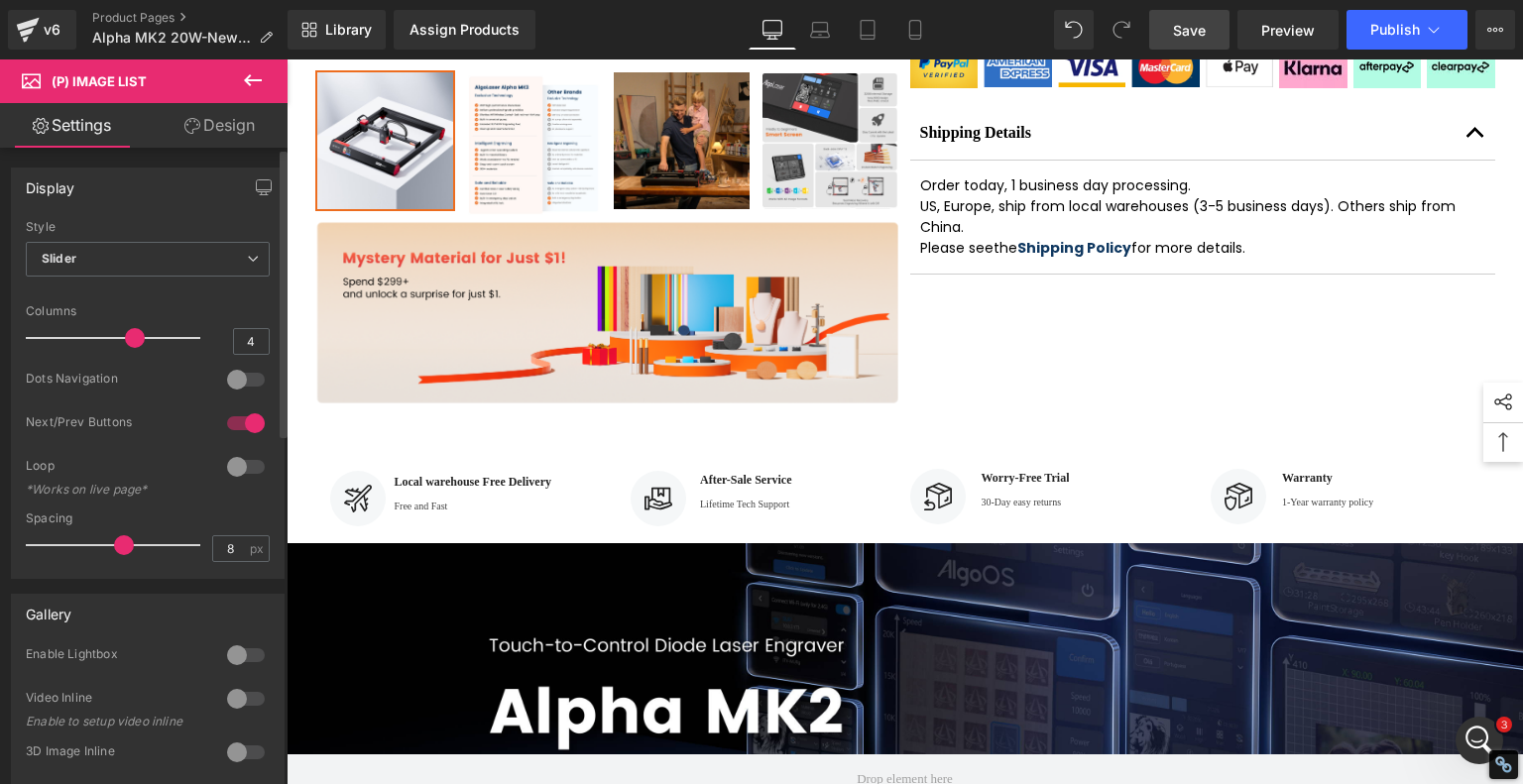 type on "5" 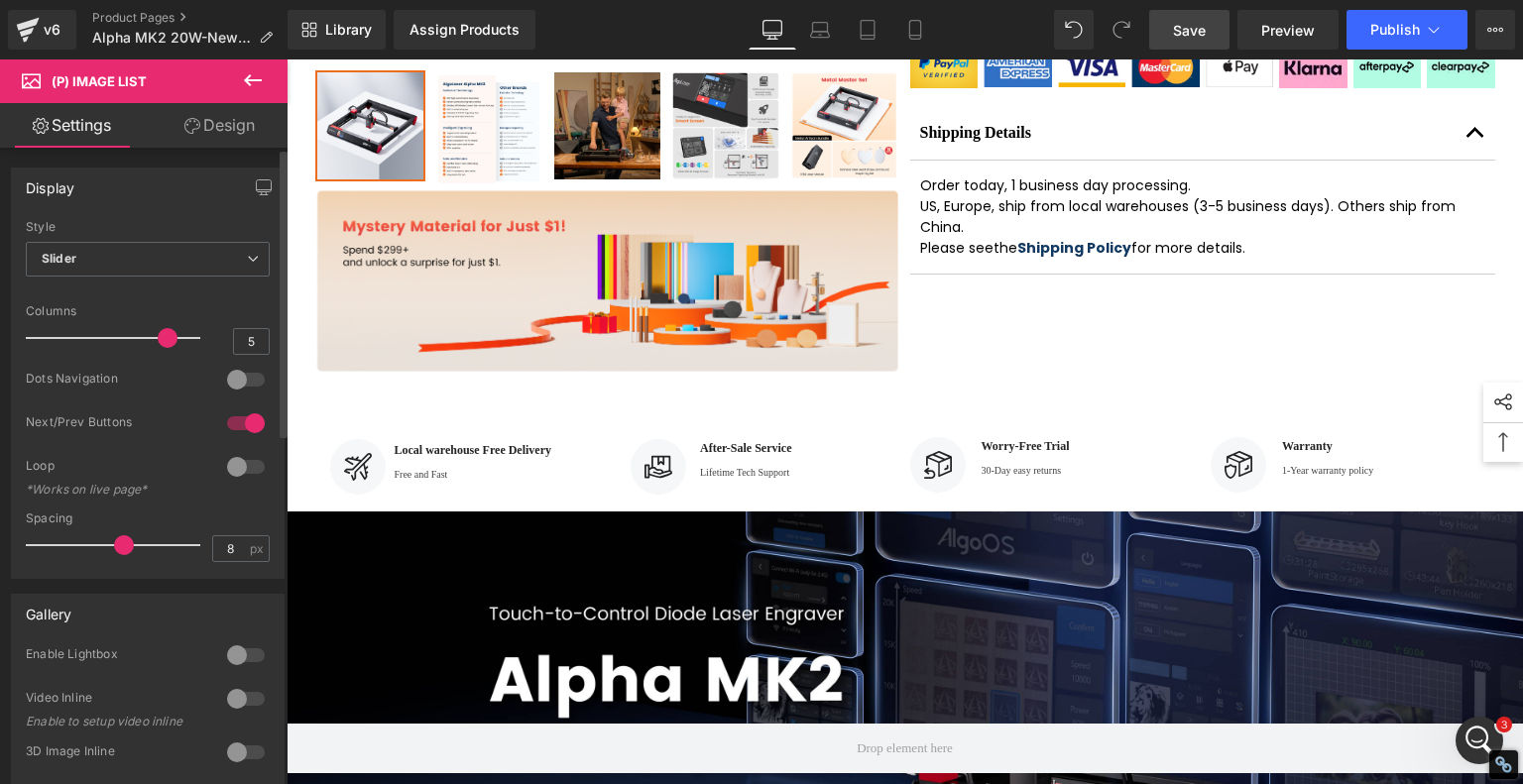 drag, startPoint x: 132, startPoint y: 335, endPoint x: 156, endPoint y: 335, distance: 24 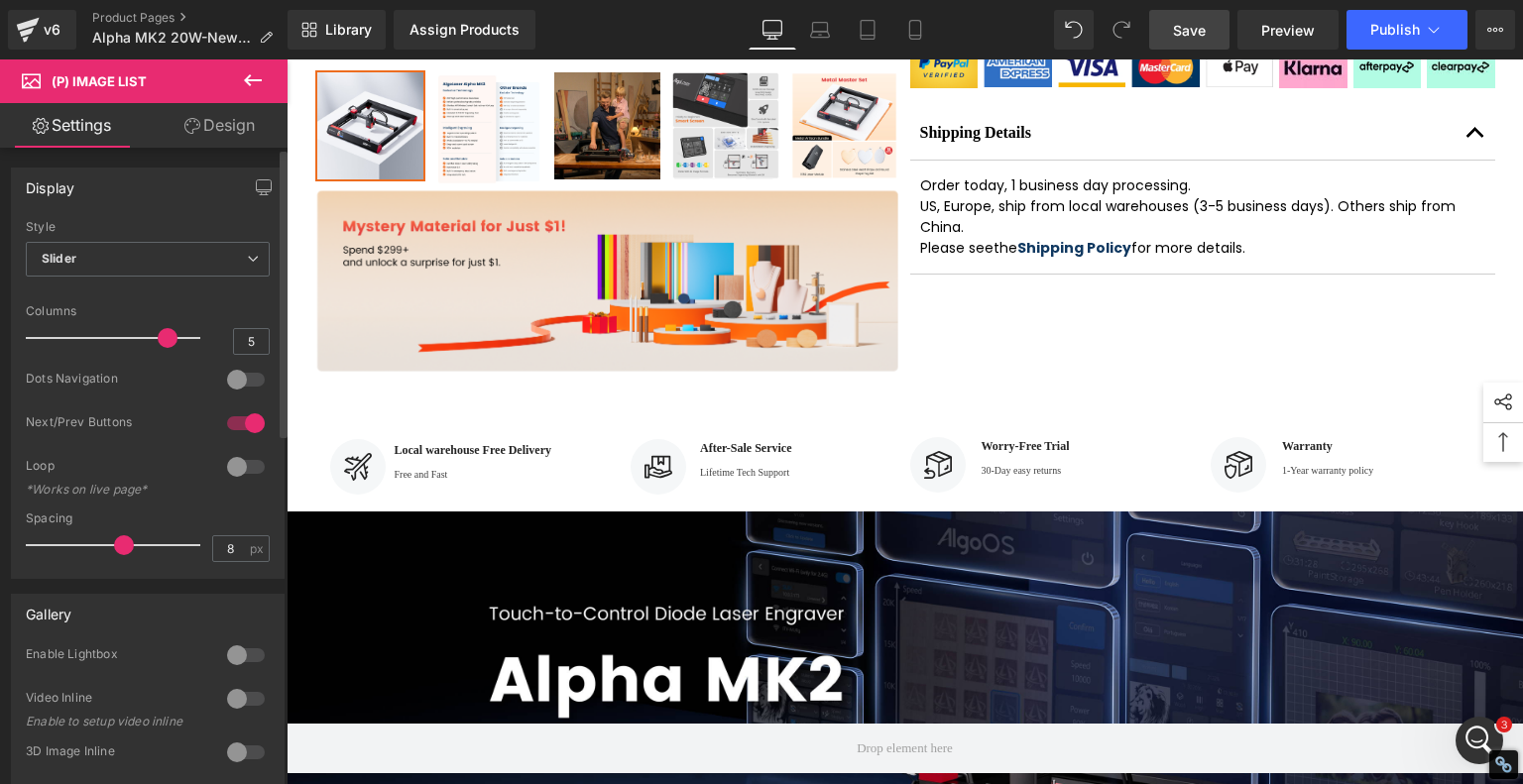 click at bounding box center [168, 338] 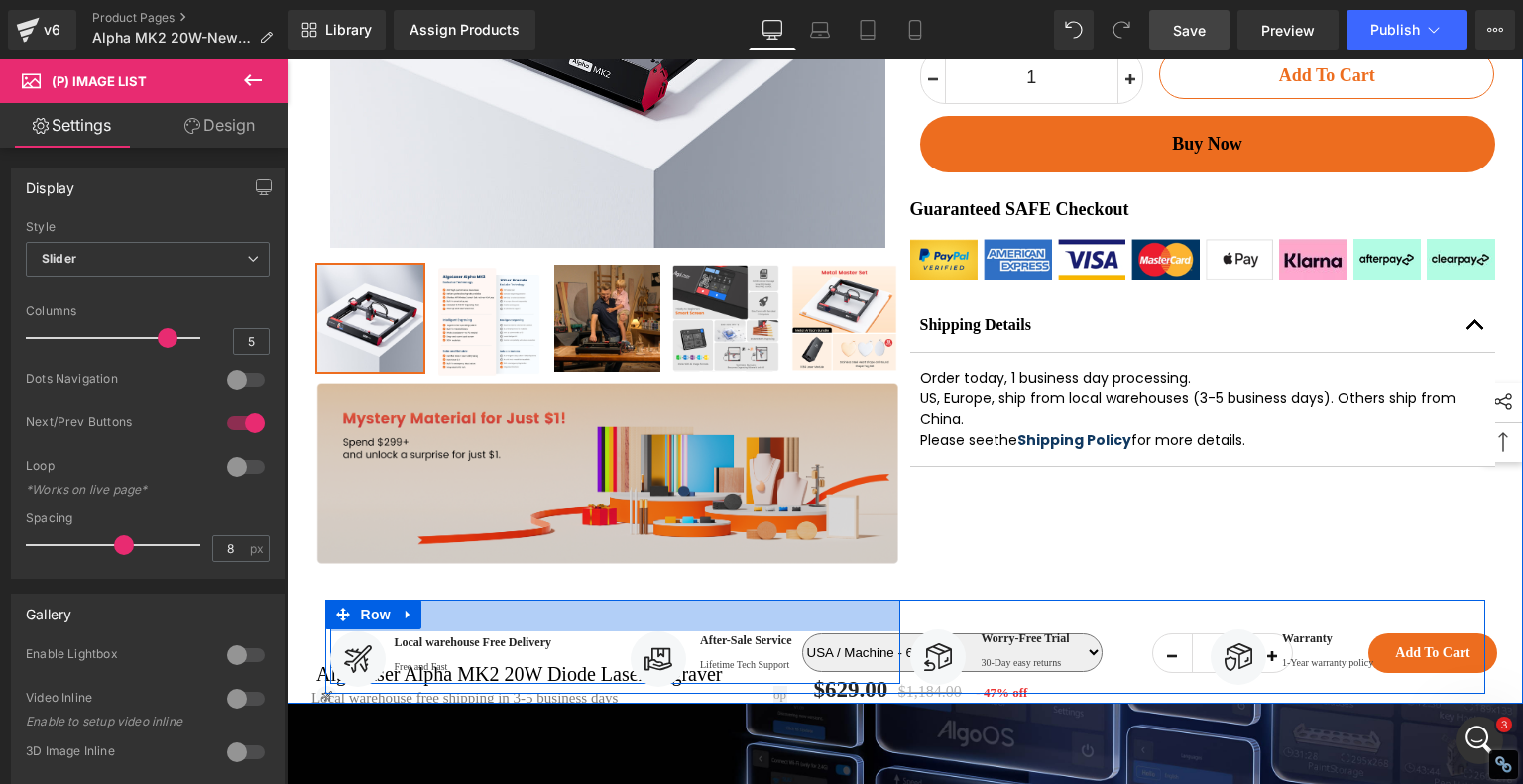 scroll, scrollTop: 525, scrollLeft: 0, axis: vertical 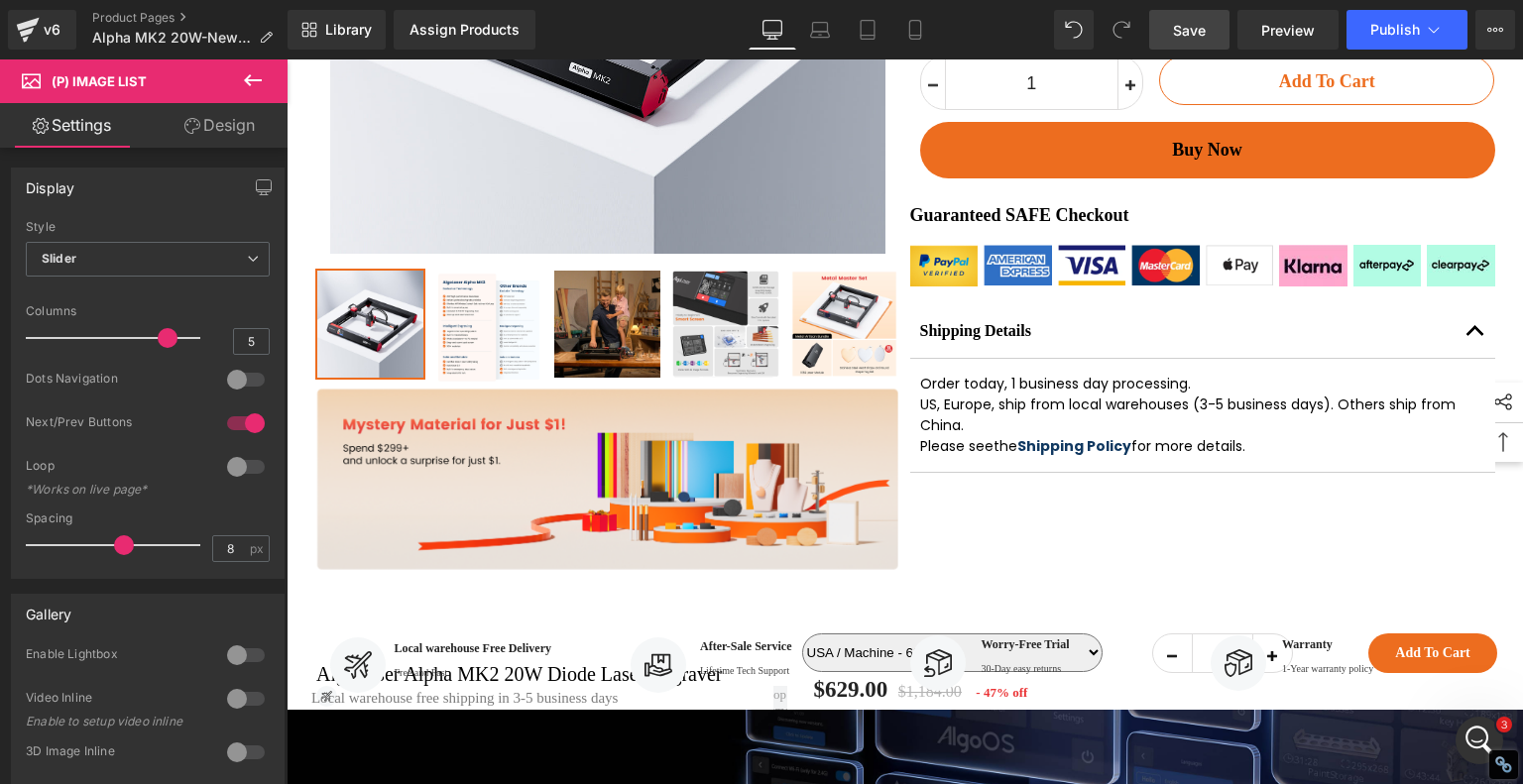 drag, startPoint x: 1192, startPoint y: 33, endPoint x: 392, endPoint y: 348, distance: 859.78195 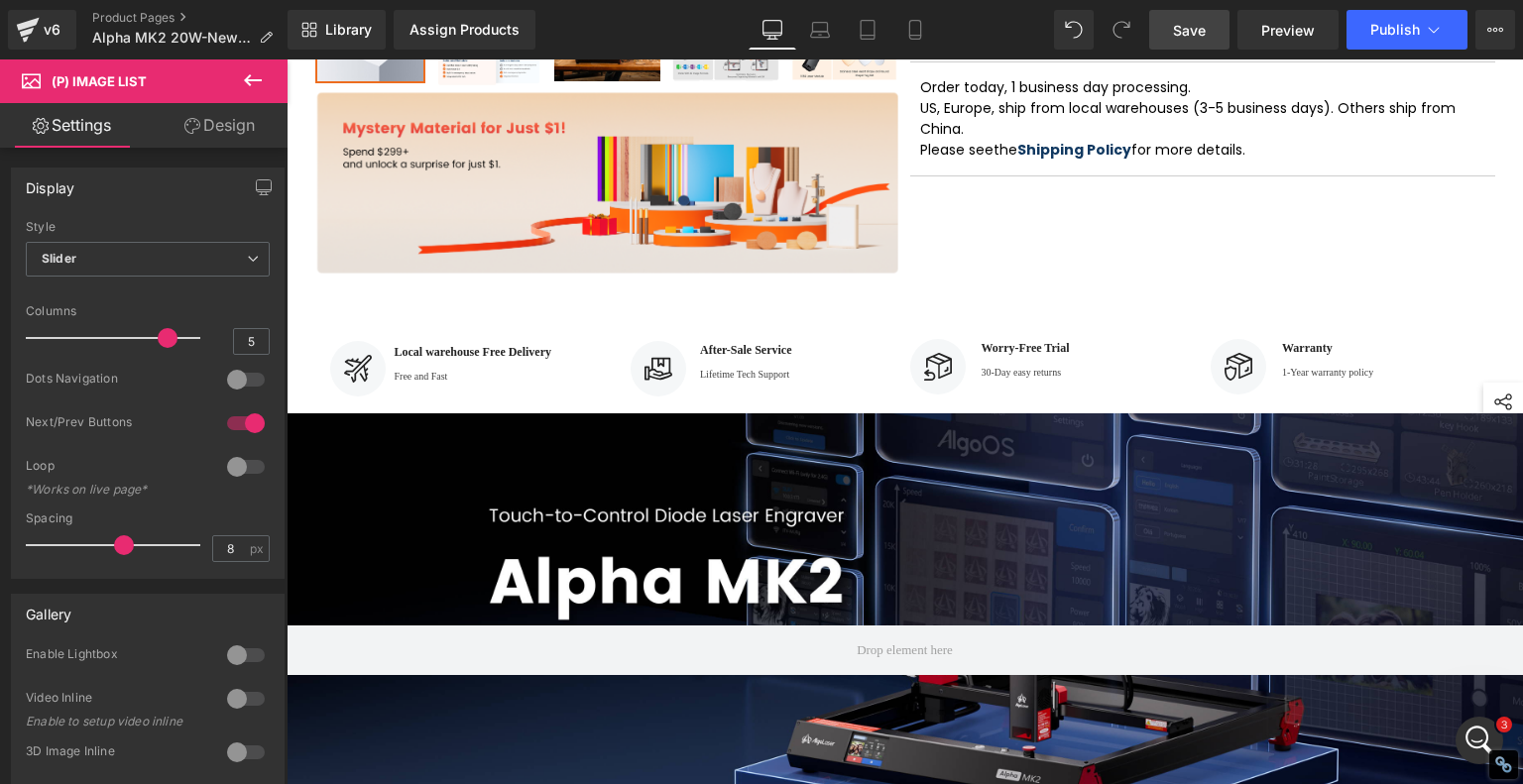 scroll, scrollTop: 823, scrollLeft: 0, axis: vertical 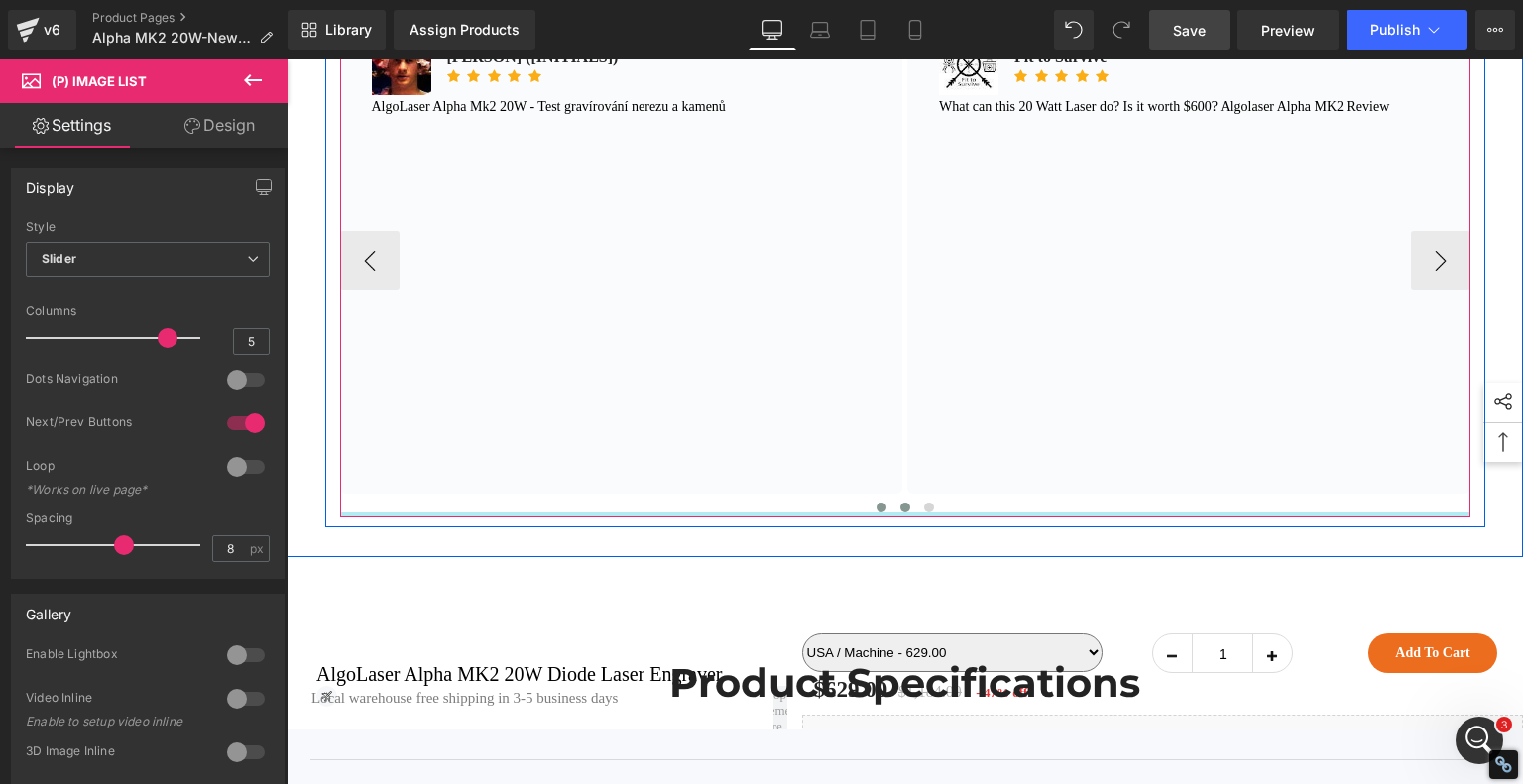click at bounding box center (905, 507) 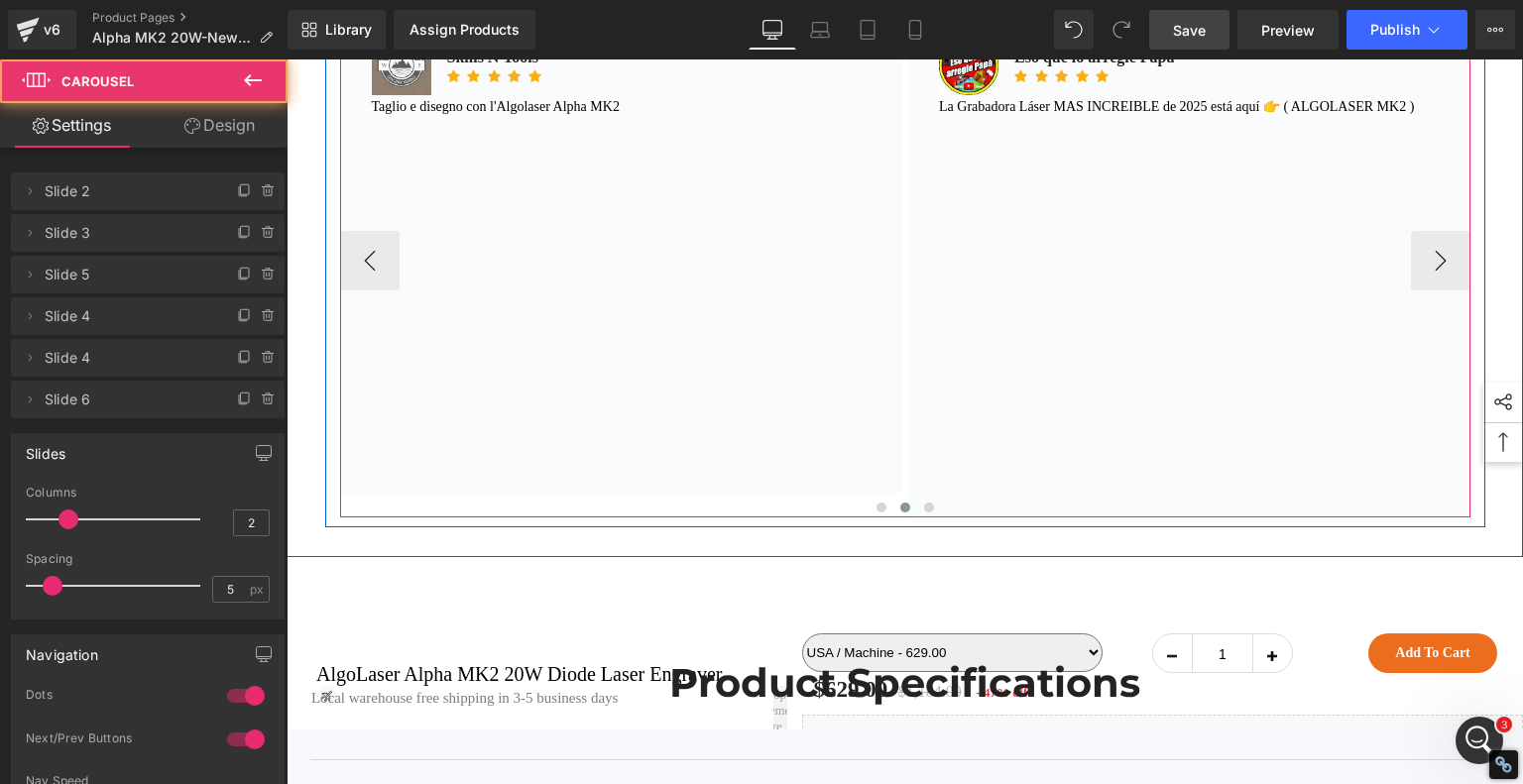click at bounding box center [905, 507] 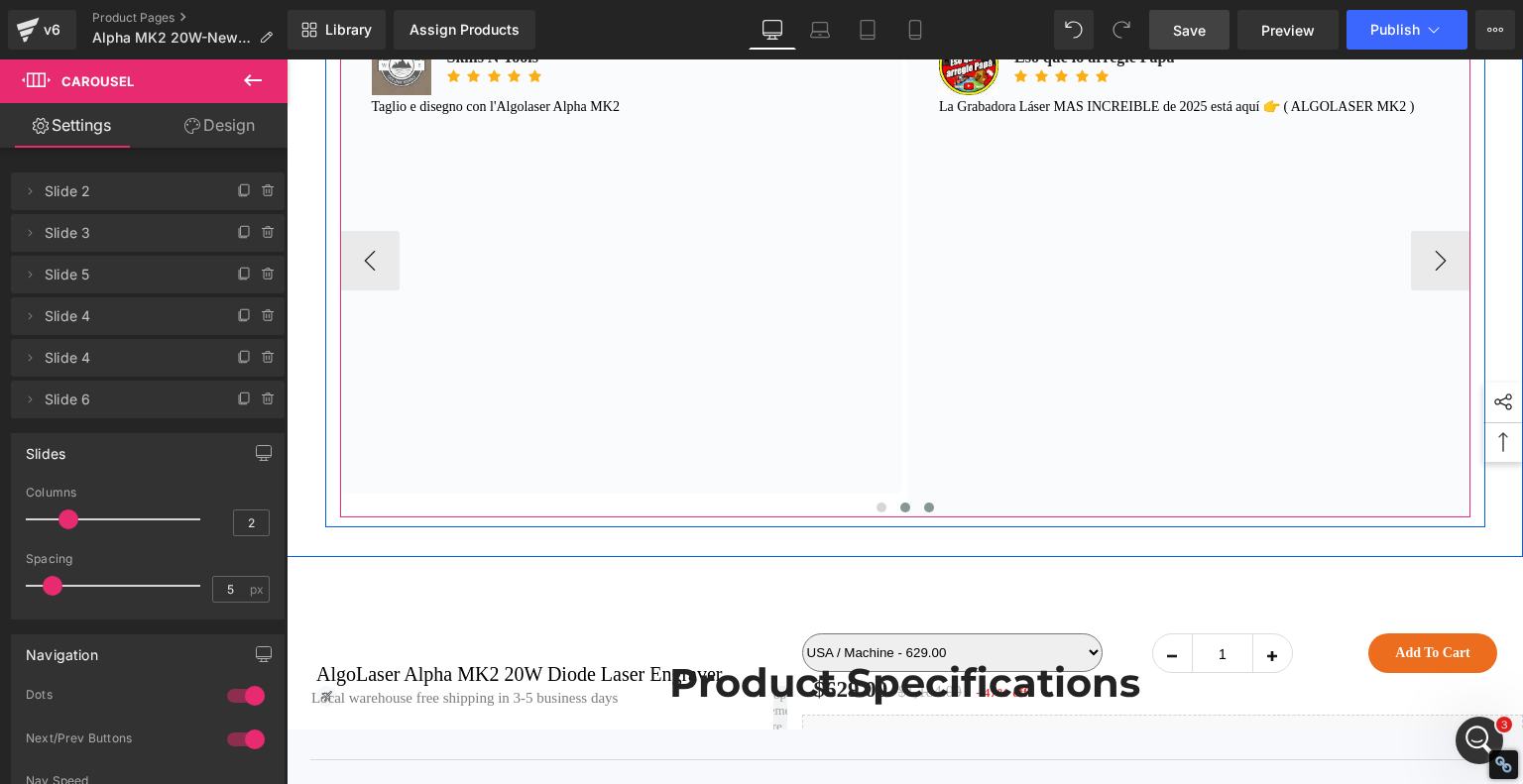 click at bounding box center (929, 507) 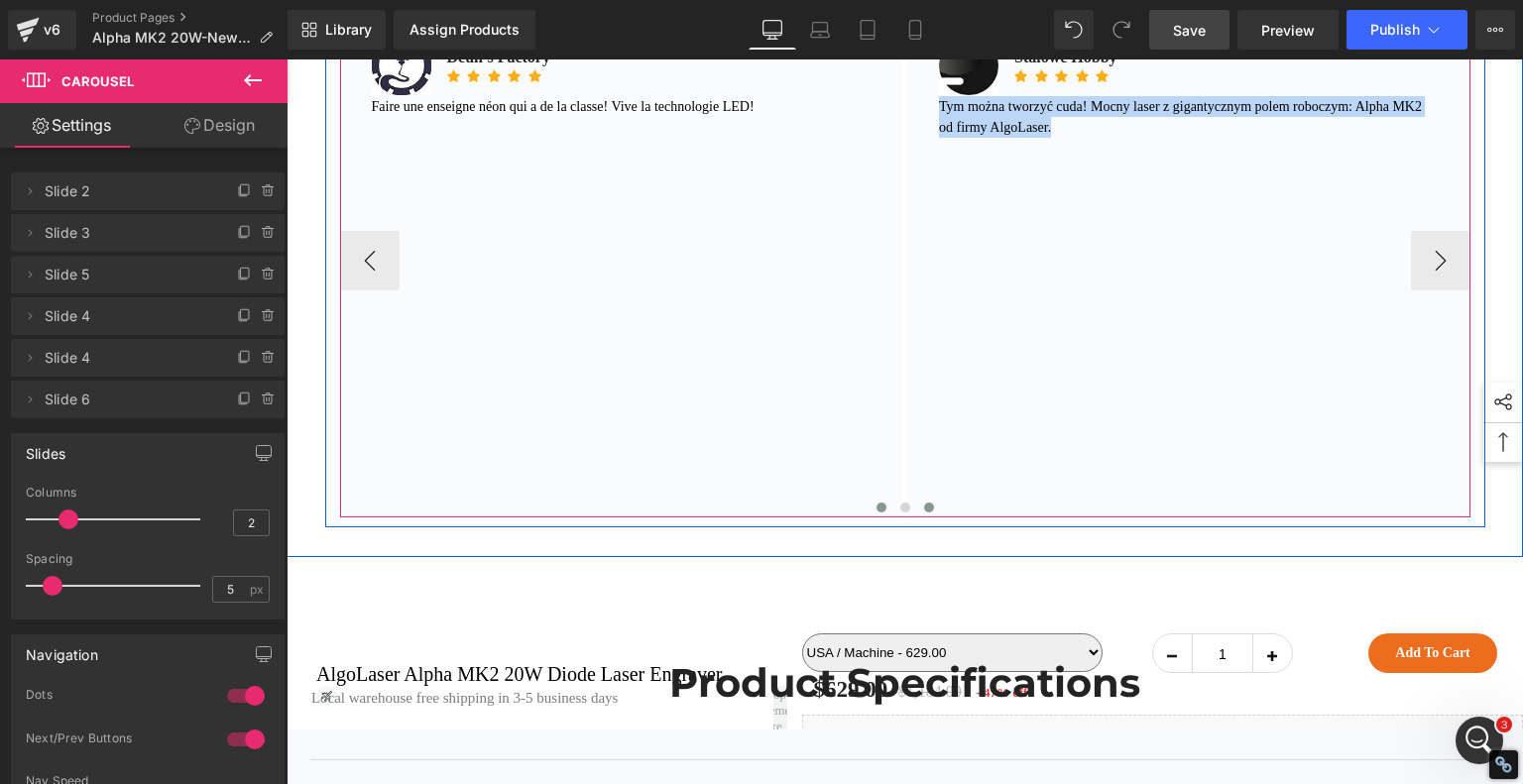click at bounding box center [881, 507] 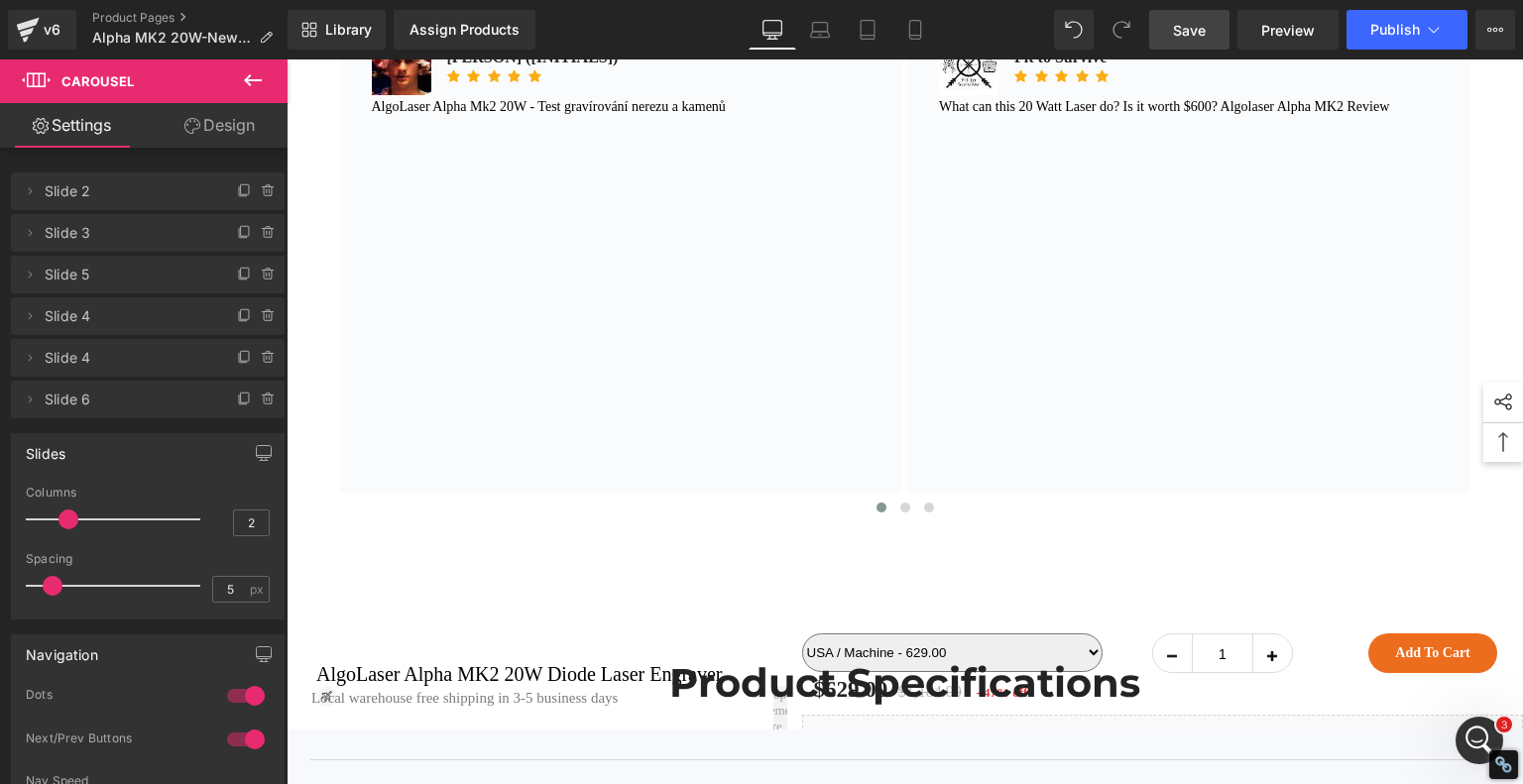 click on "Save" at bounding box center [1189, 30] 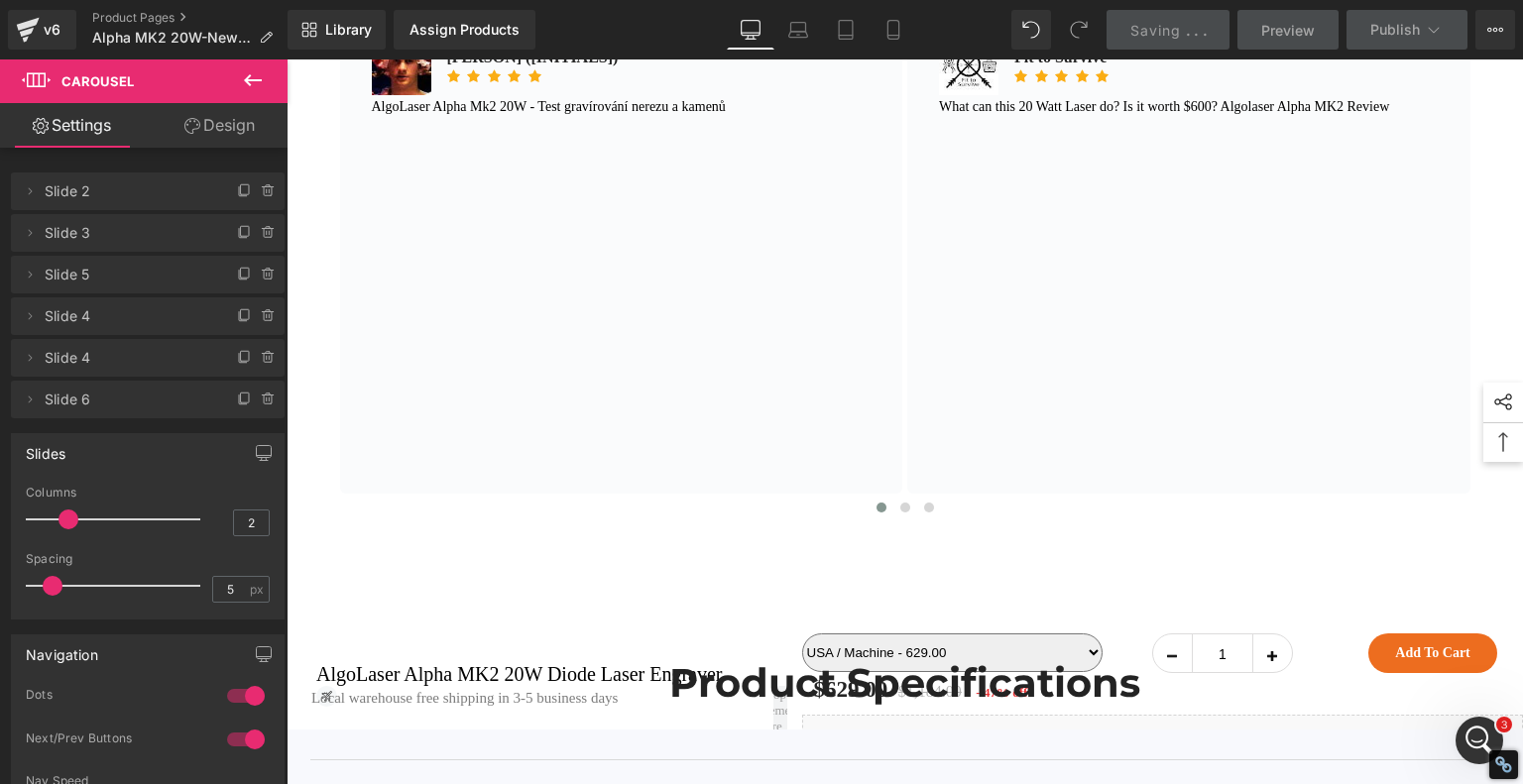 scroll, scrollTop: 12845, scrollLeft: 0, axis: vertical 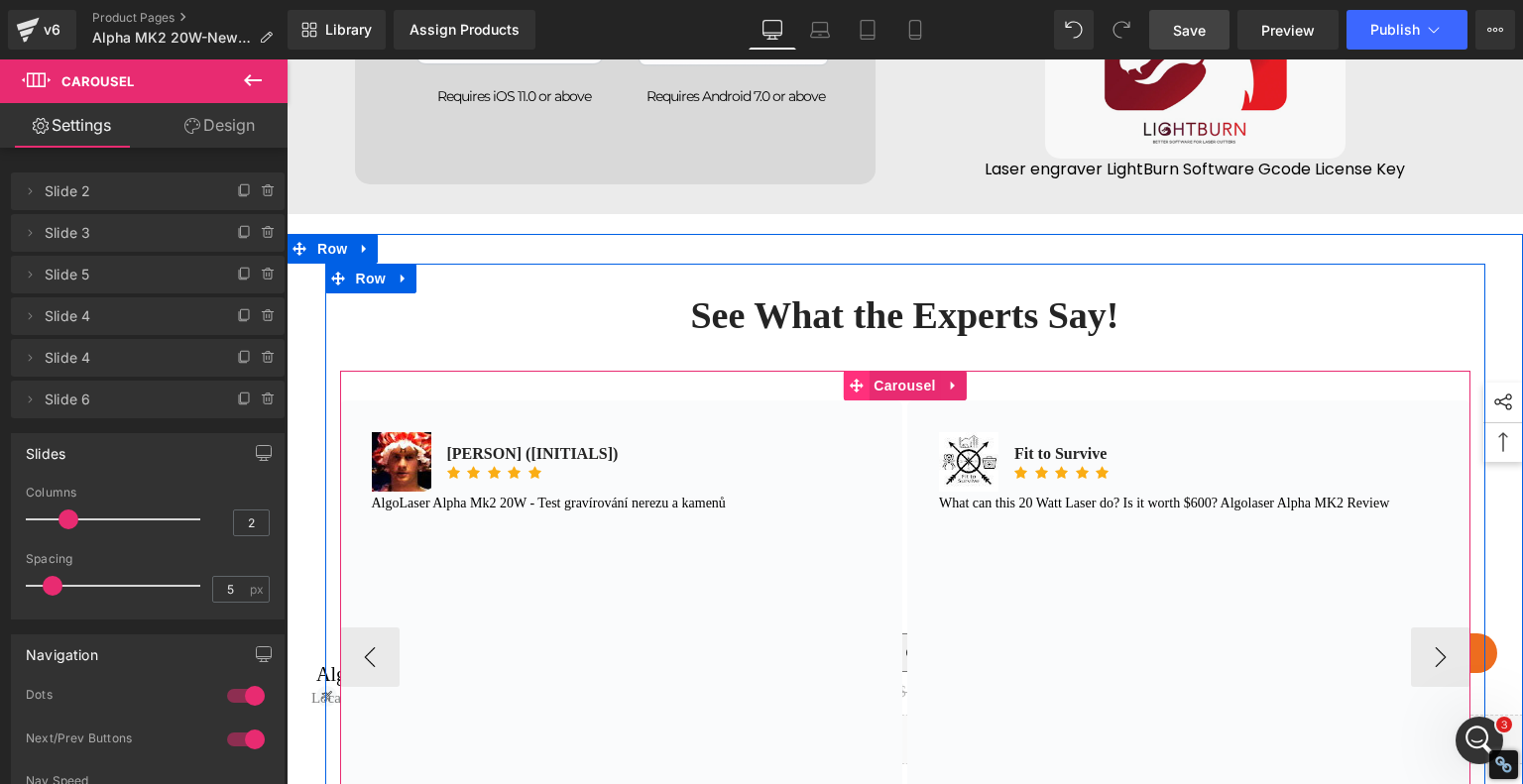 click 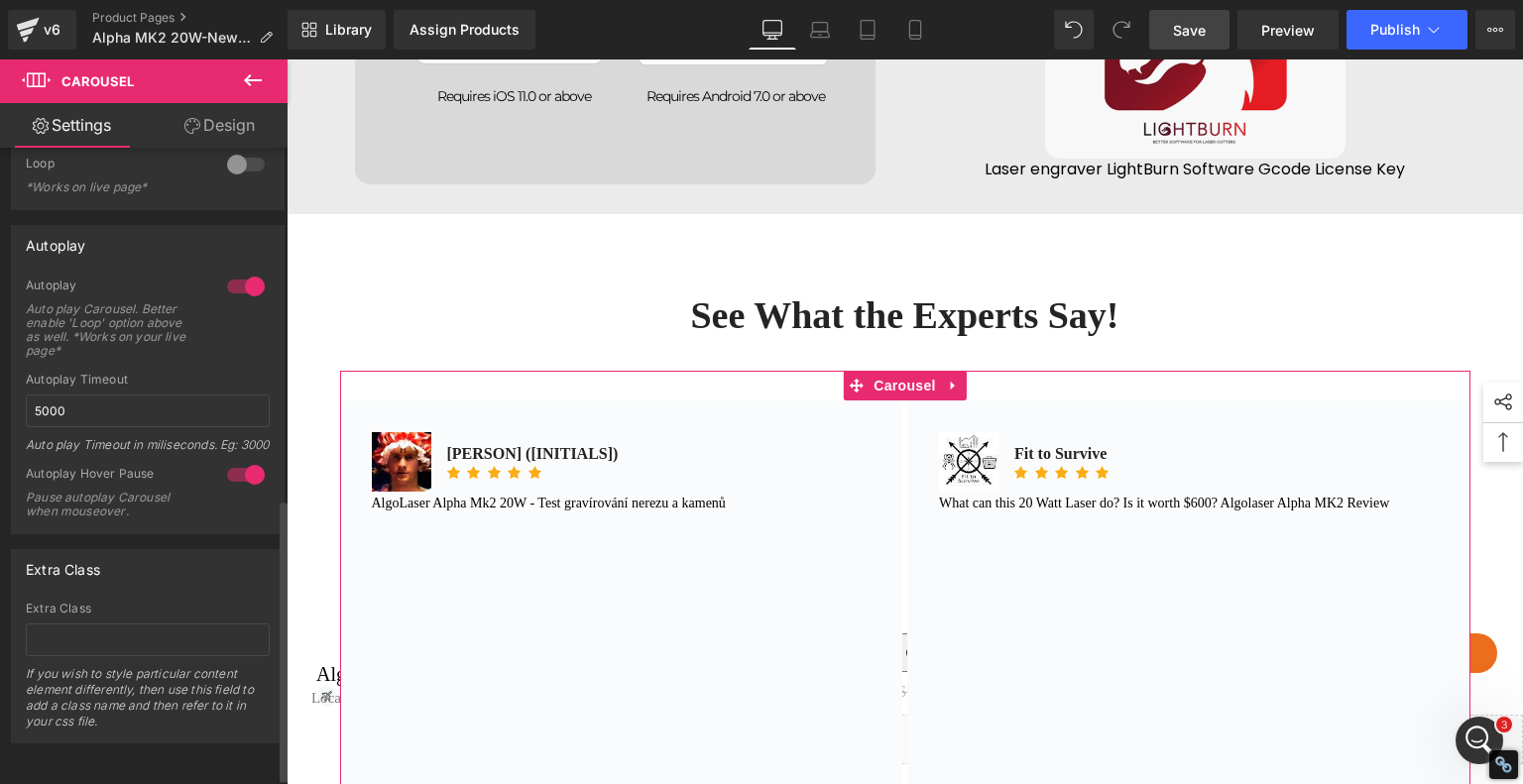 scroll, scrollTop: 709, scrollLeft: 0, axis: vertical 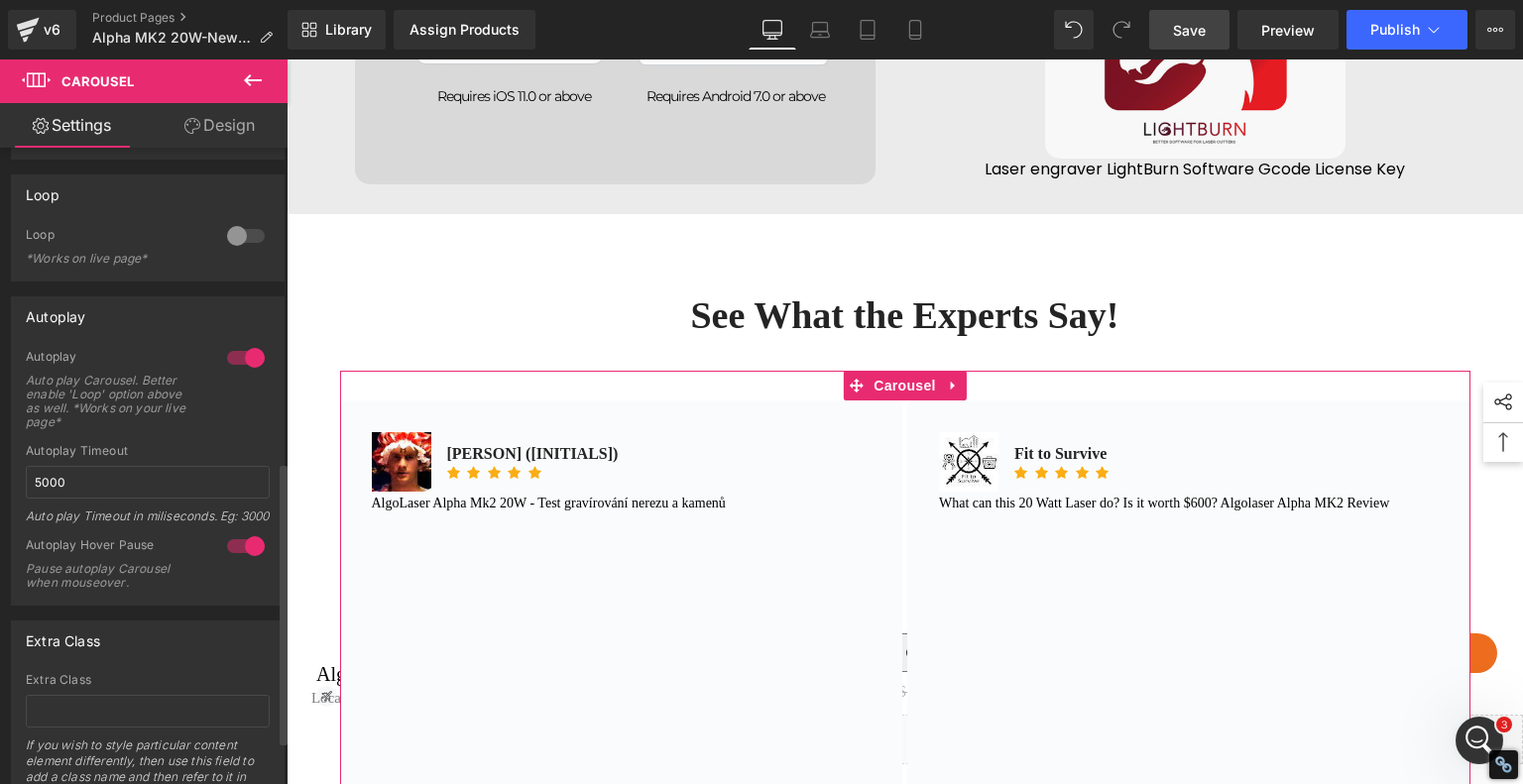 click at bounding box center [246, 236] 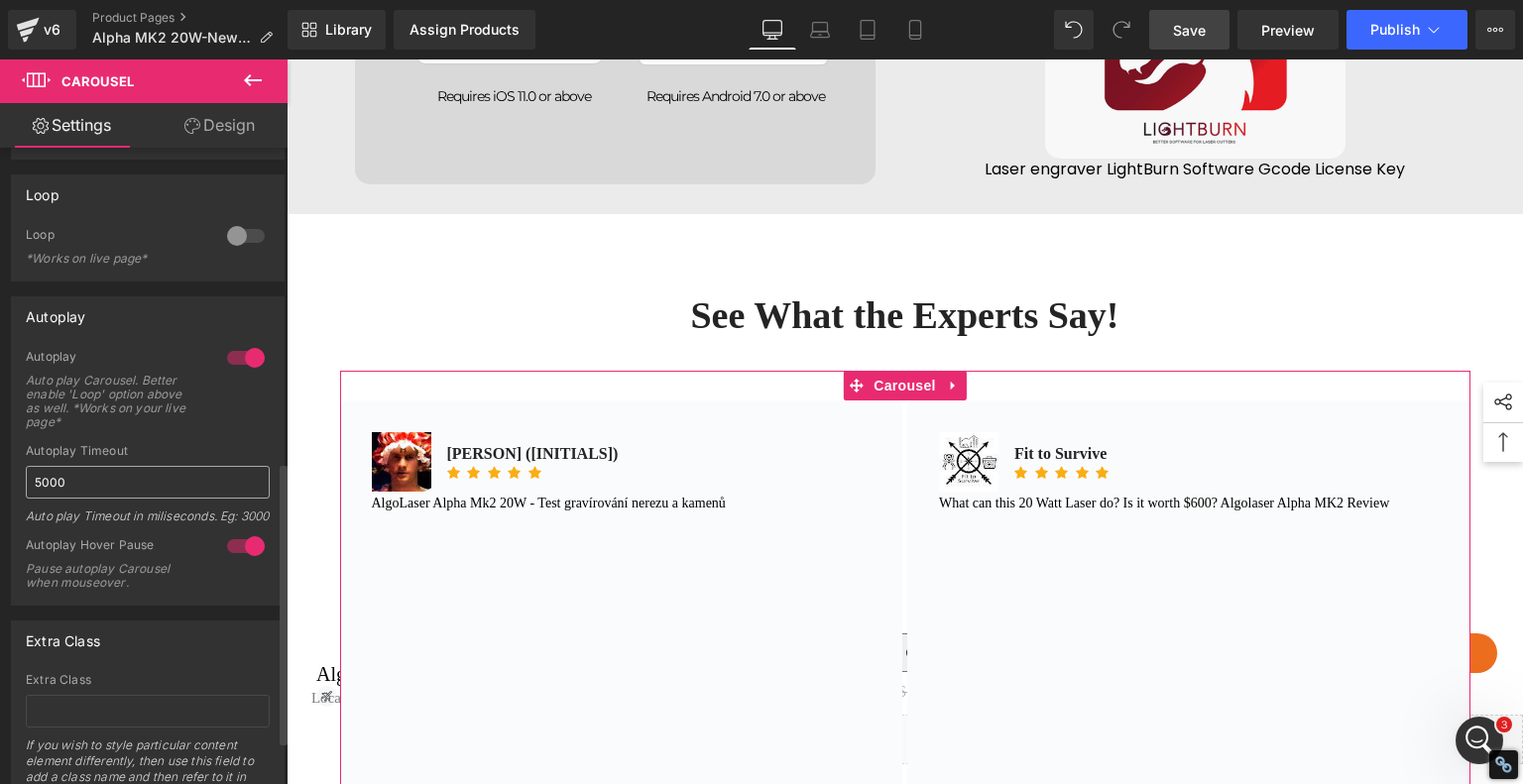 click at bounding box center [246, 236] 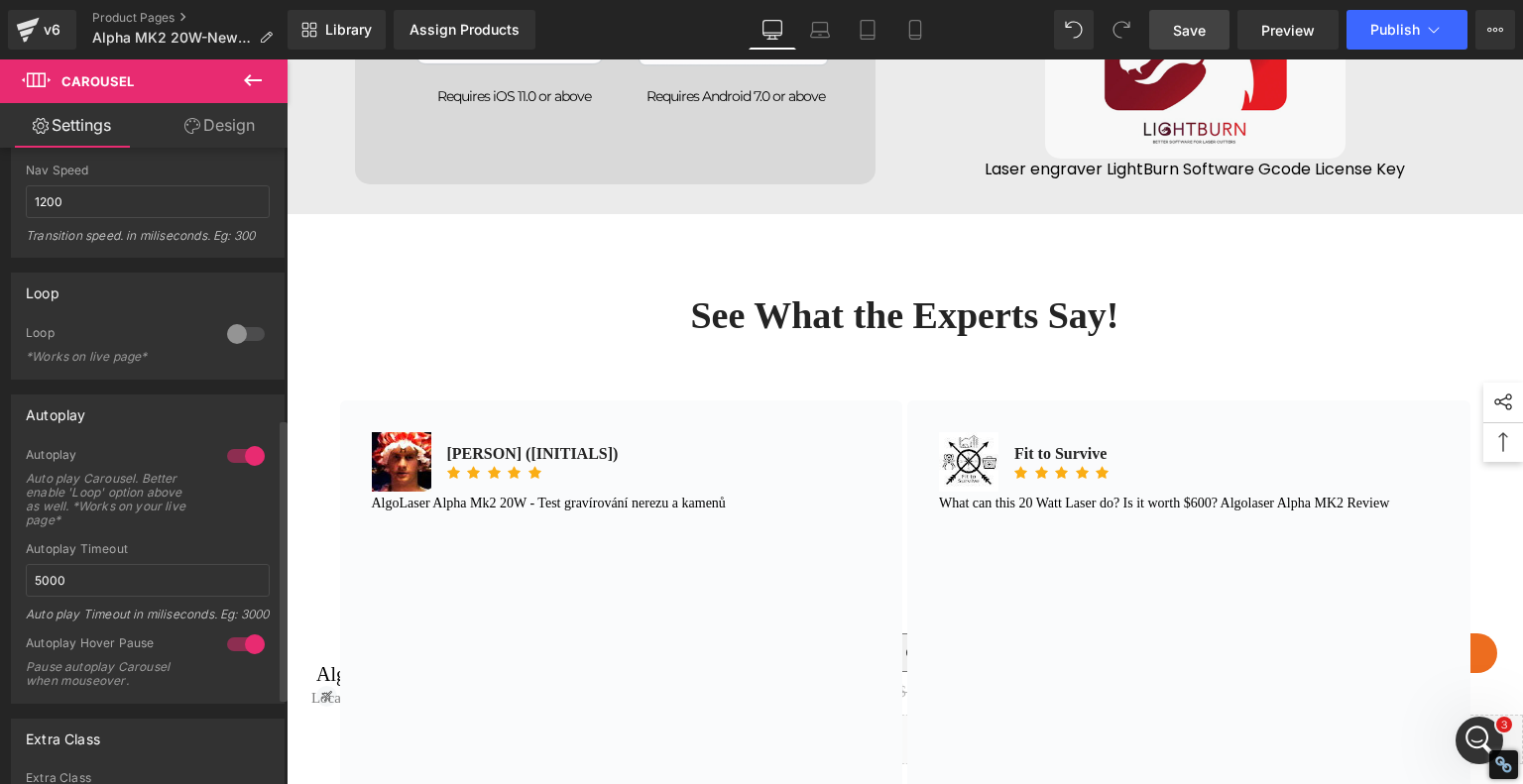 scroll, scrollTop: 610, scrollLeft: 0, axis: vertical 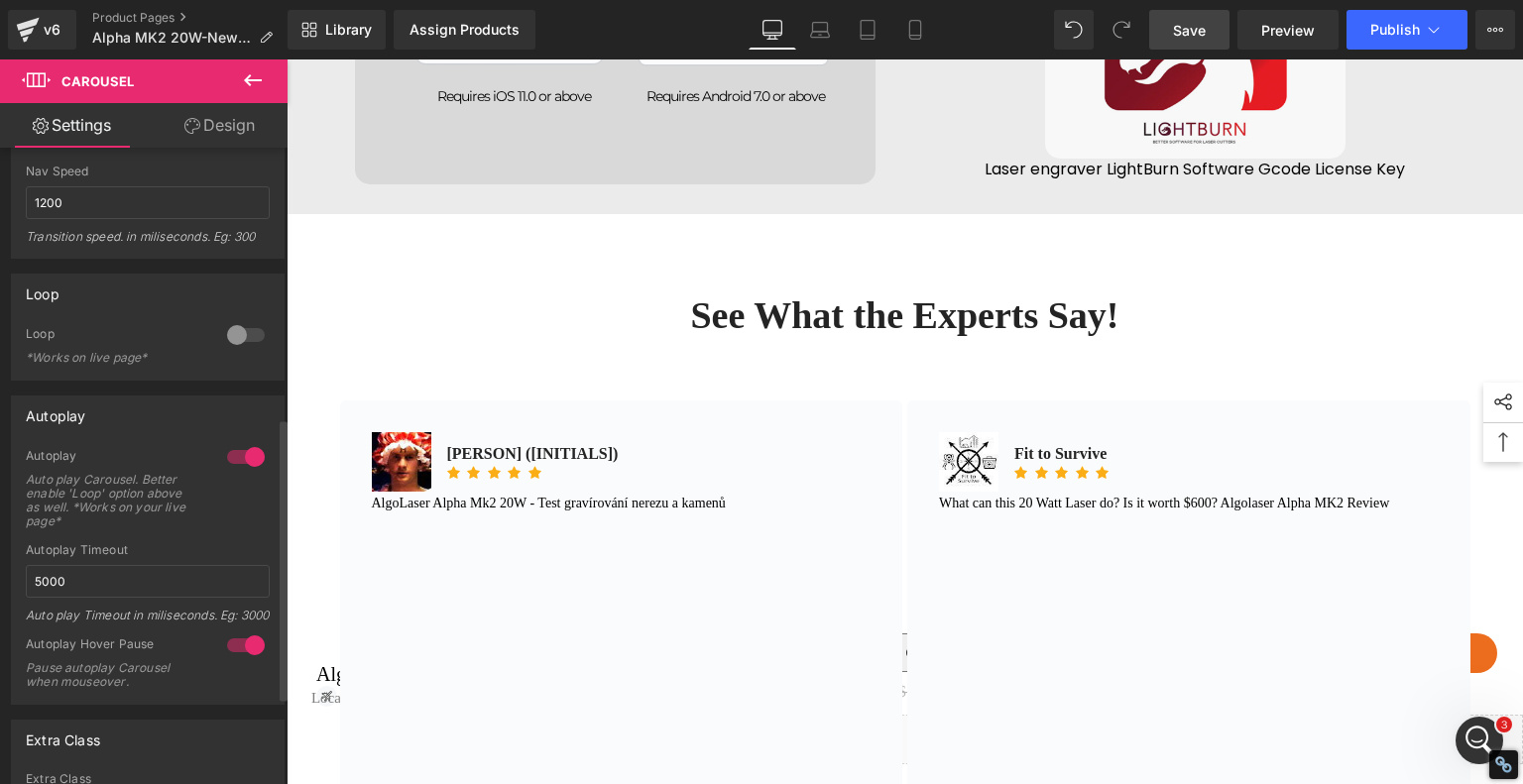 click at bounding box center [246, 335] 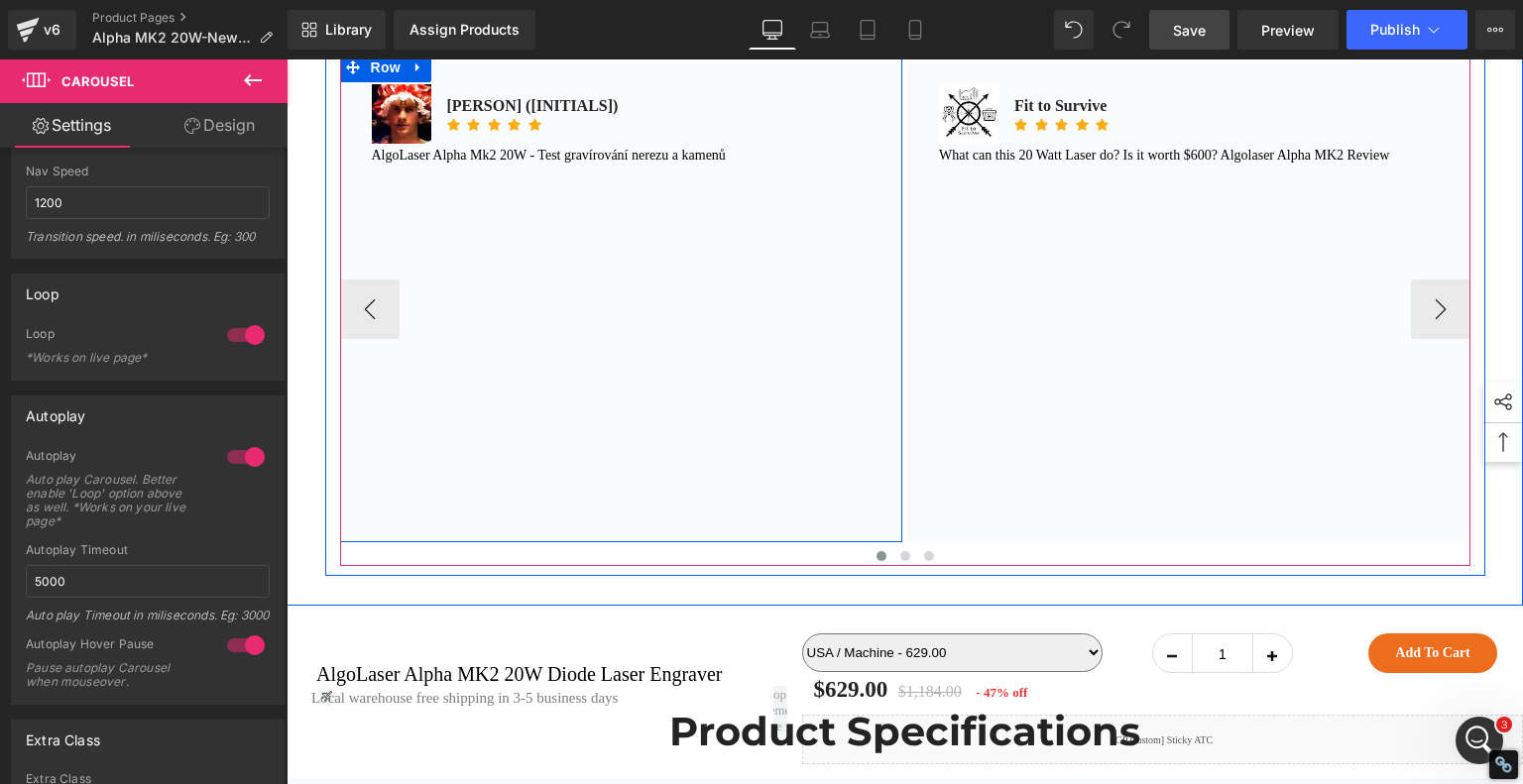 scroll, scrollTop: 13242, scrollLeft: 0, axis: vertical 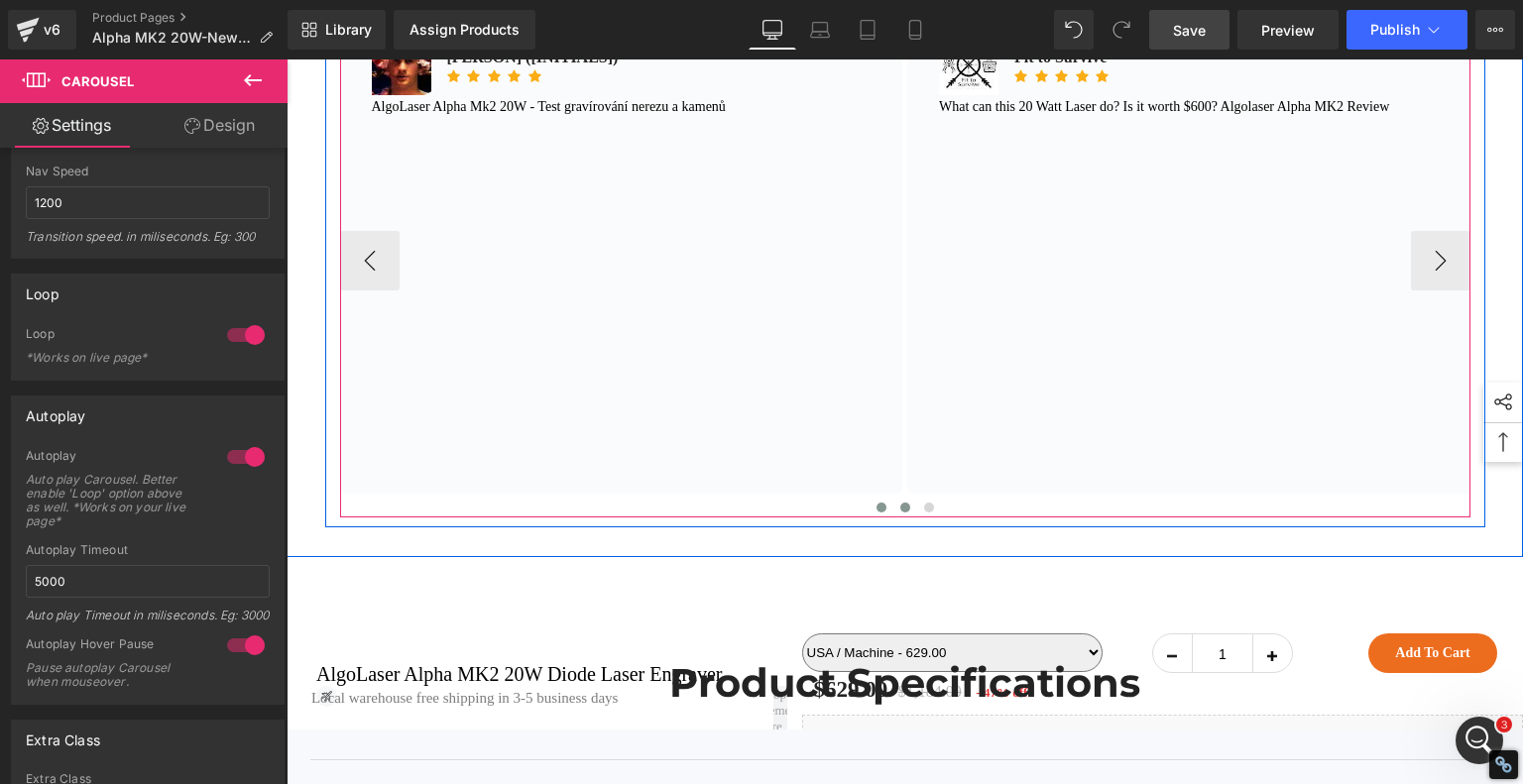click at bounding box center (905, 507) 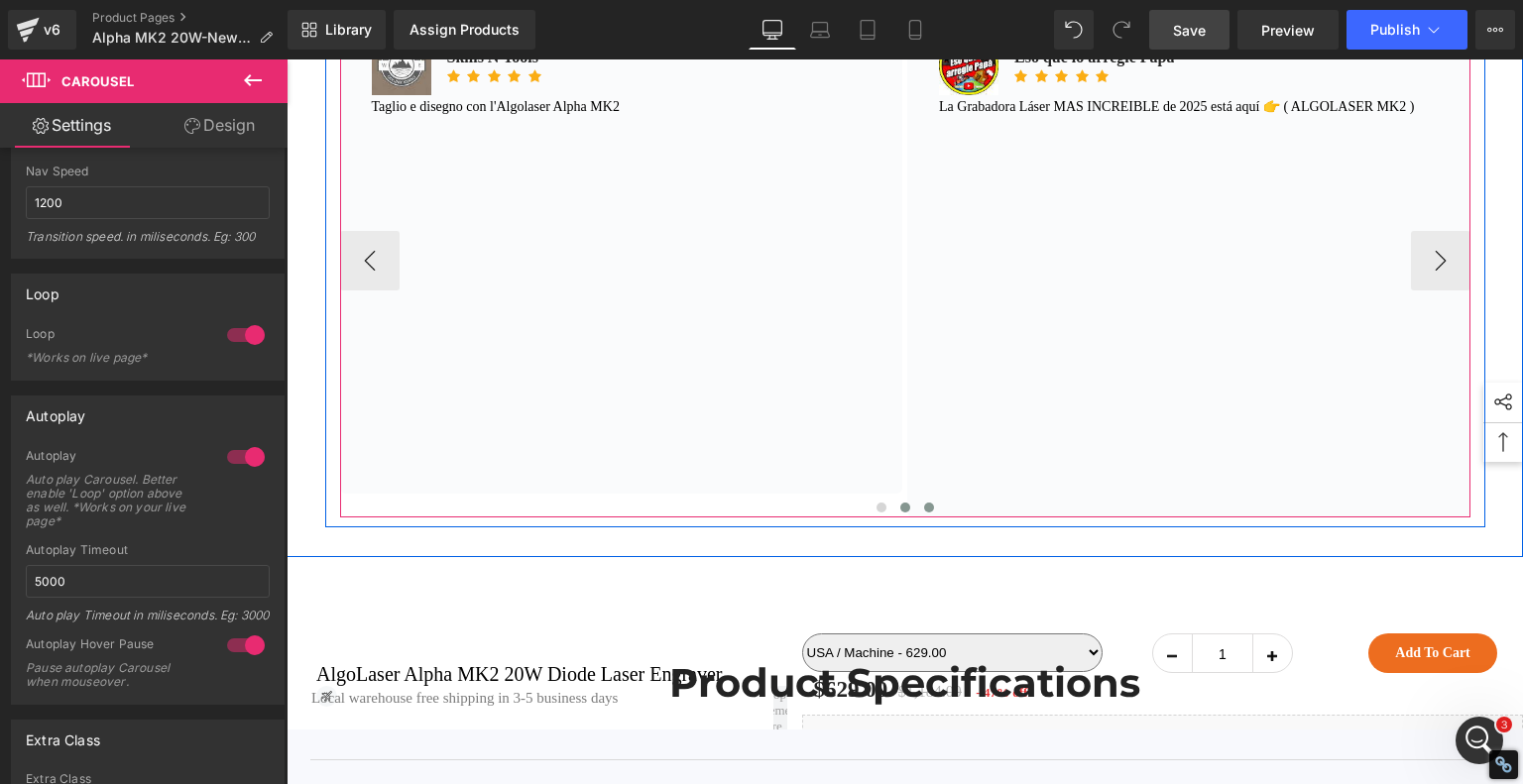 click at bounding box center (929, 507) 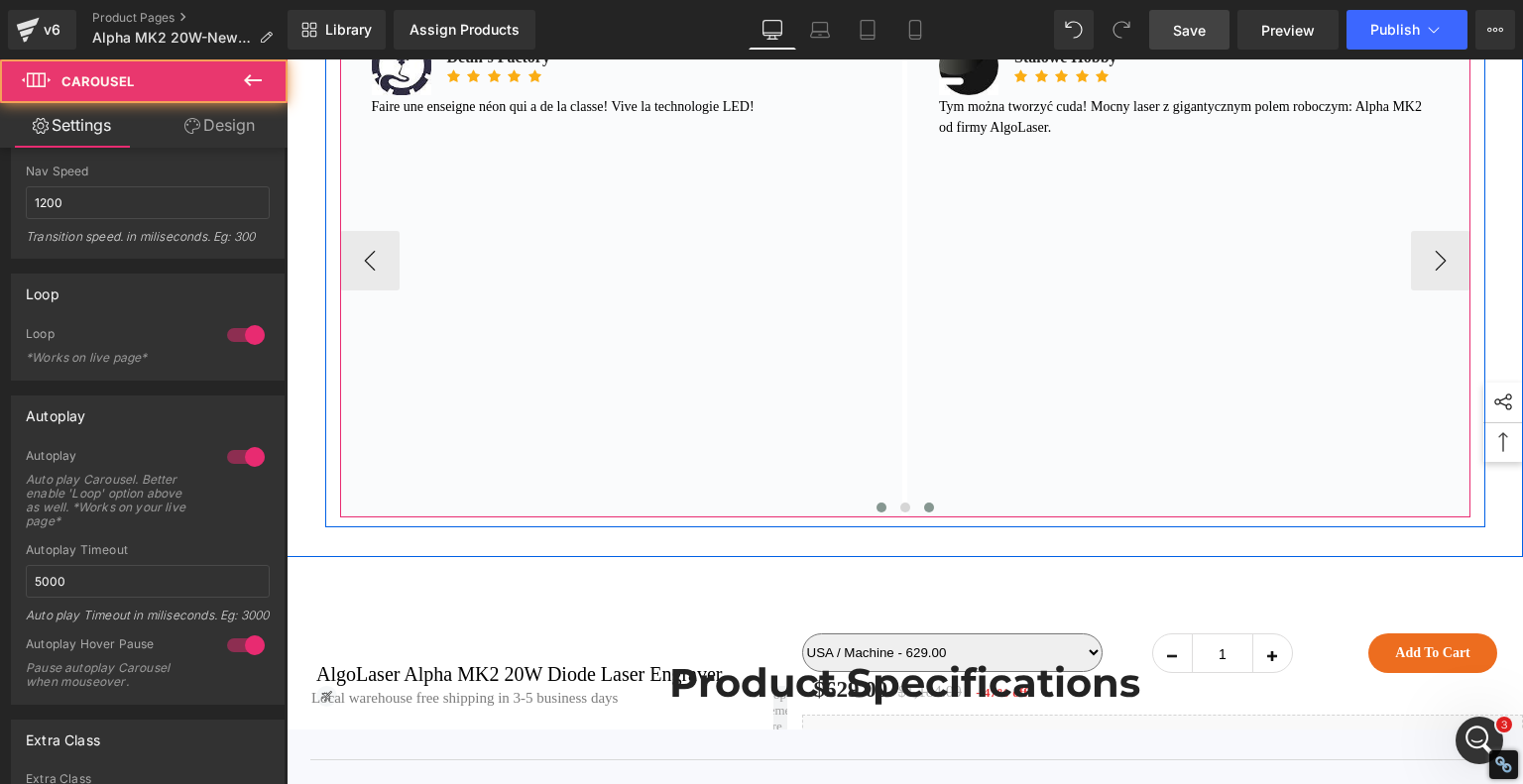 click at bounding box center [881, 507] 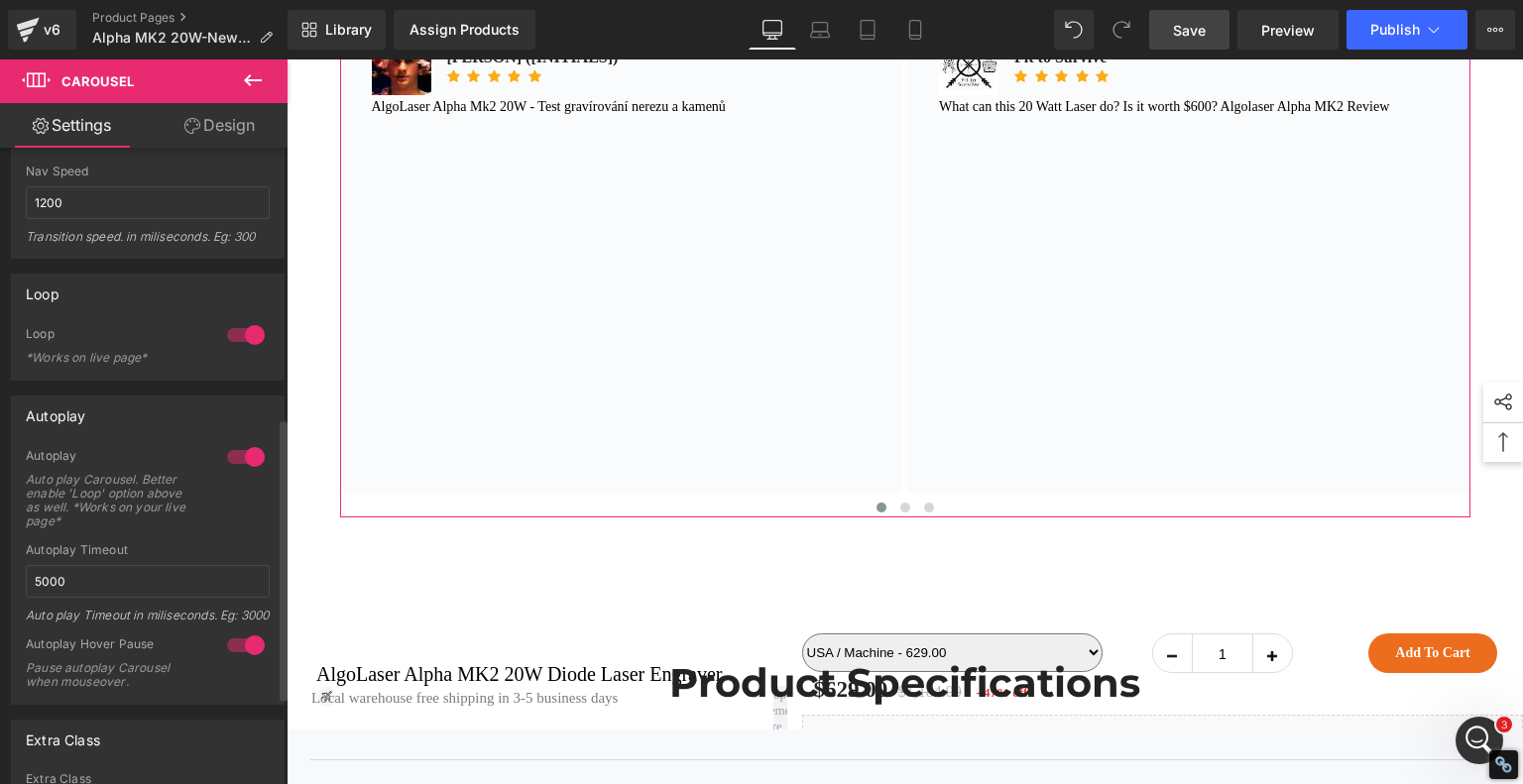 scroll, scrollTop: 13143, scrollLeft: 0, axis: vertical 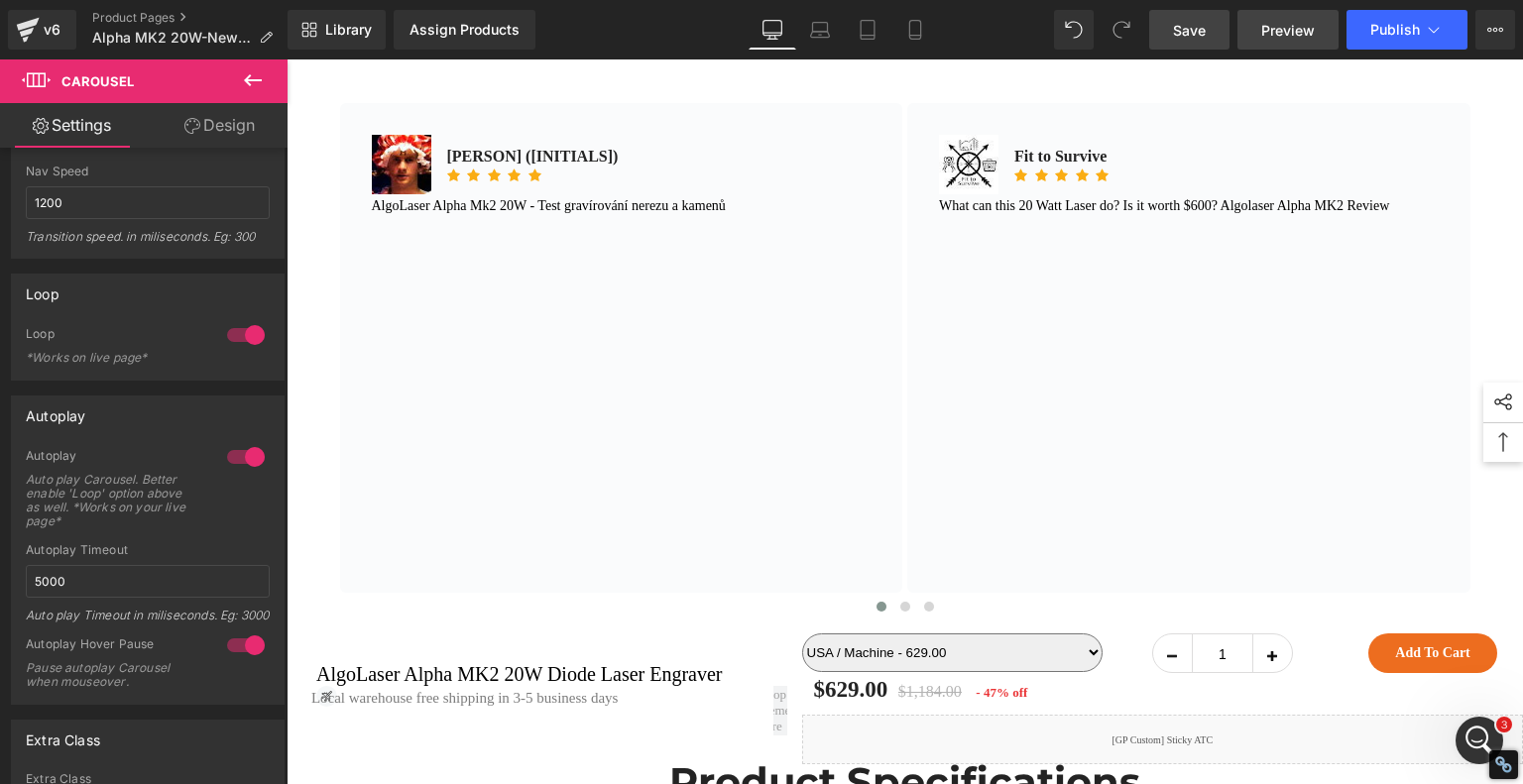 click on "Preview" at bounding box center (1288, 30) 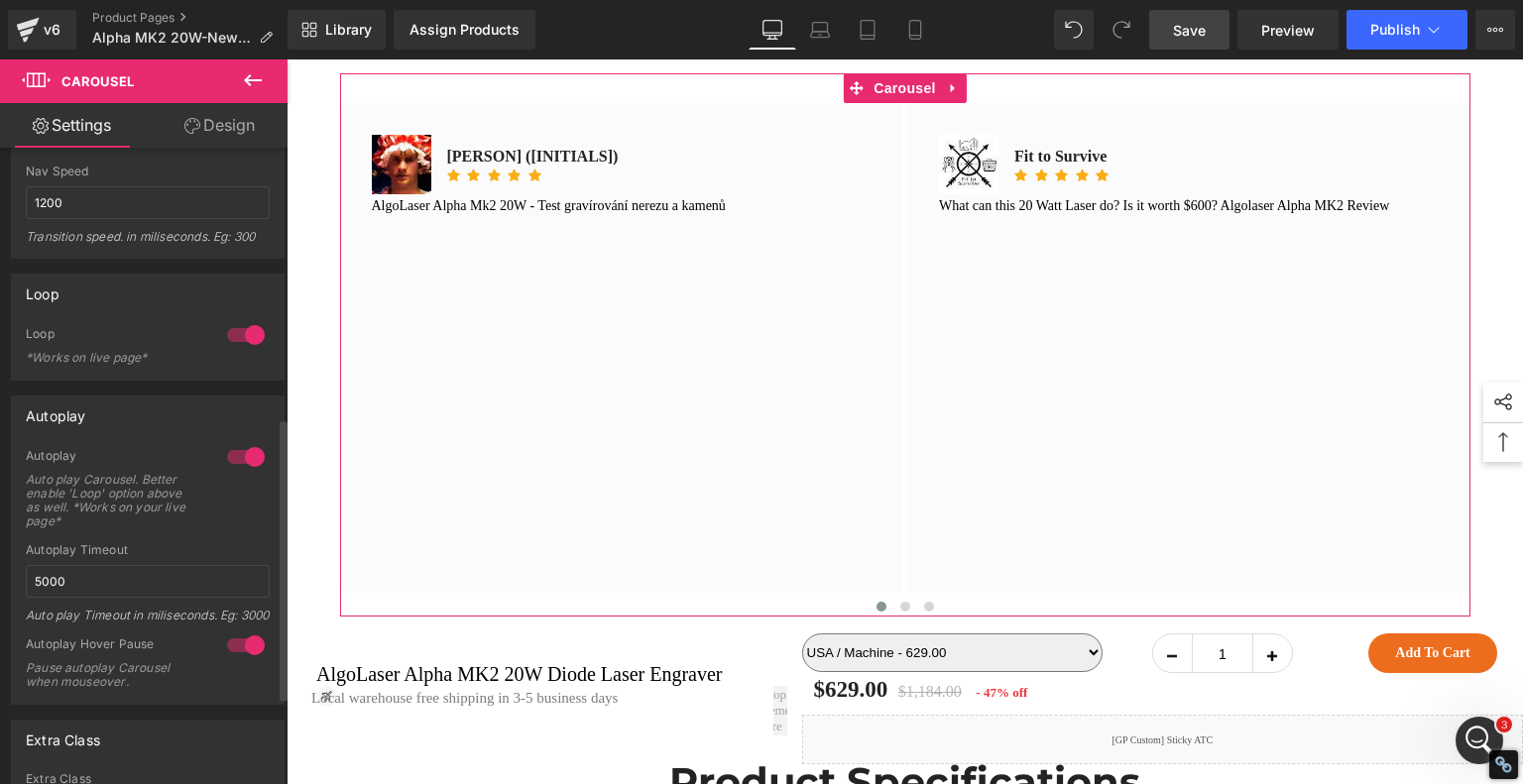 click at bounding box center [246, 335] 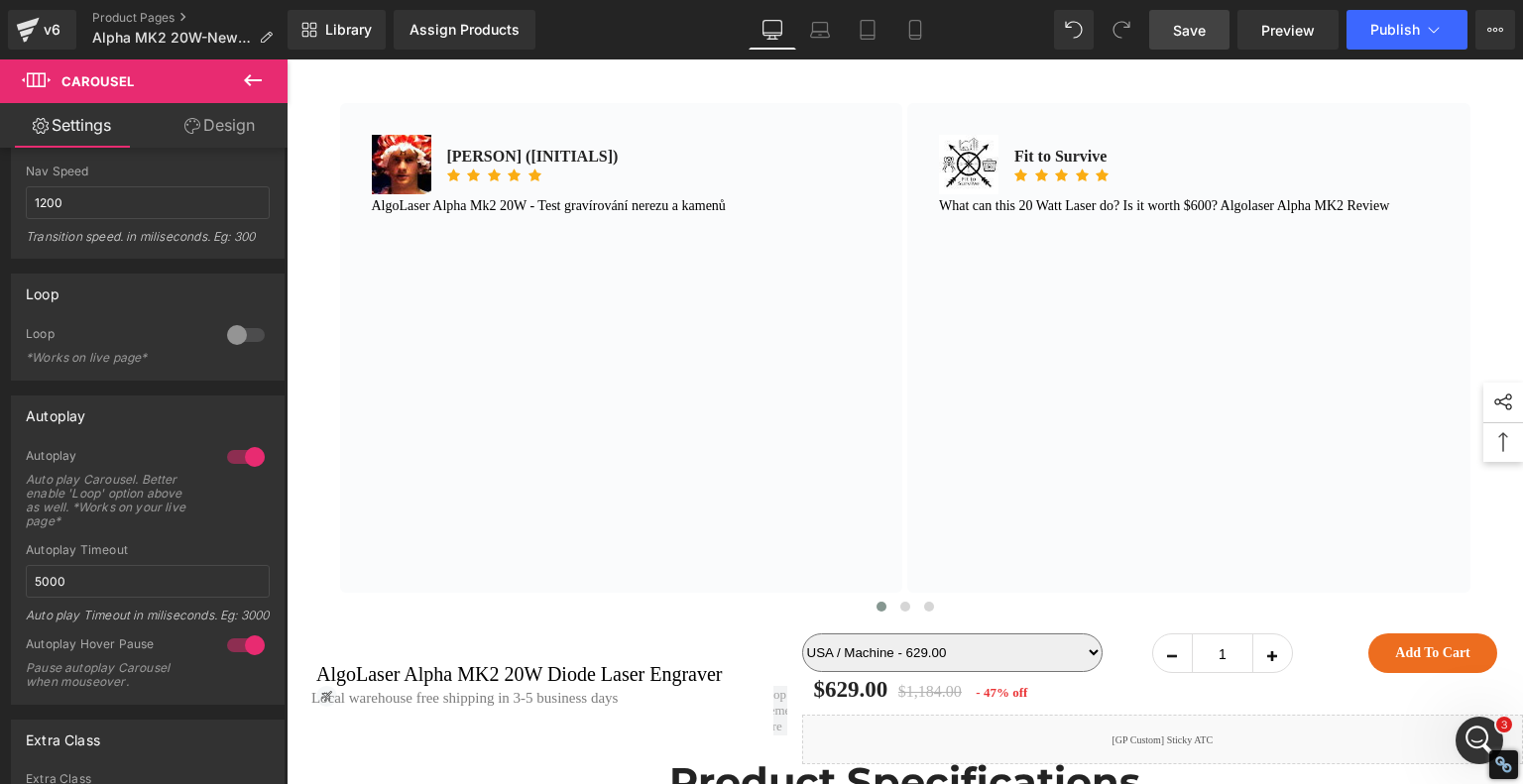 click on "Save" at bounding box center (1189, 30) 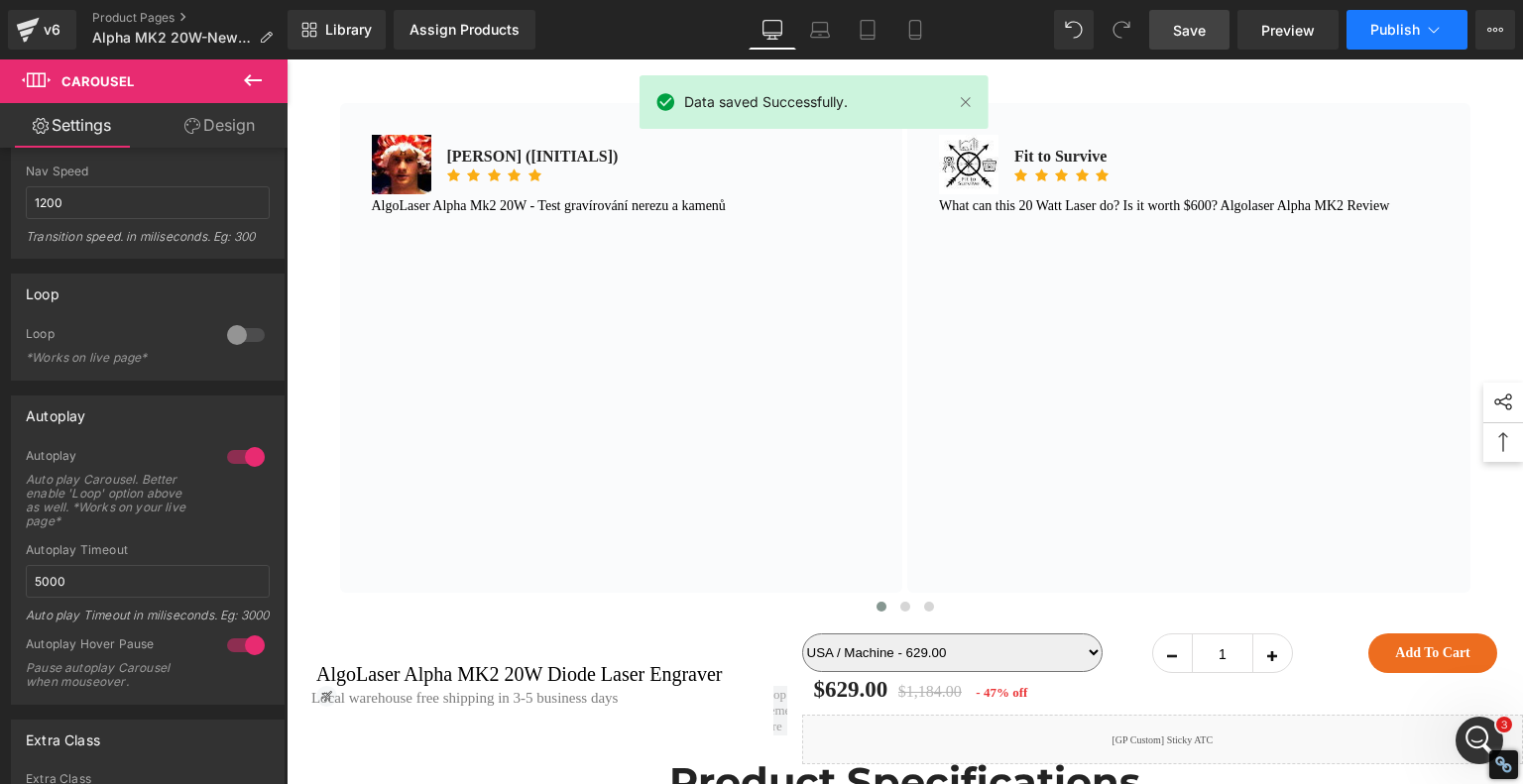 click on "Publish" at bounding box center (1395, 30) 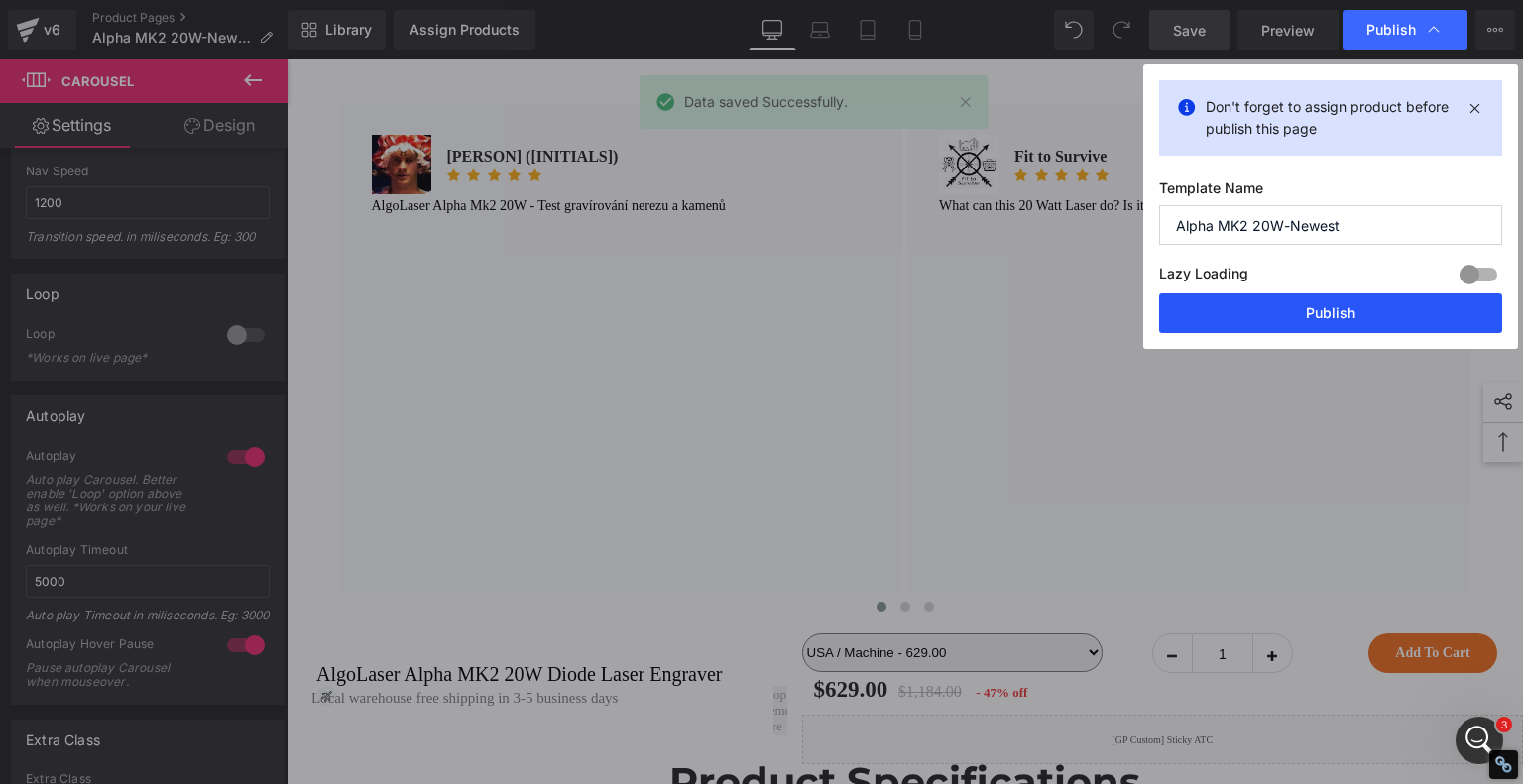 click on "Publish" at bounding box center (1331, 313) 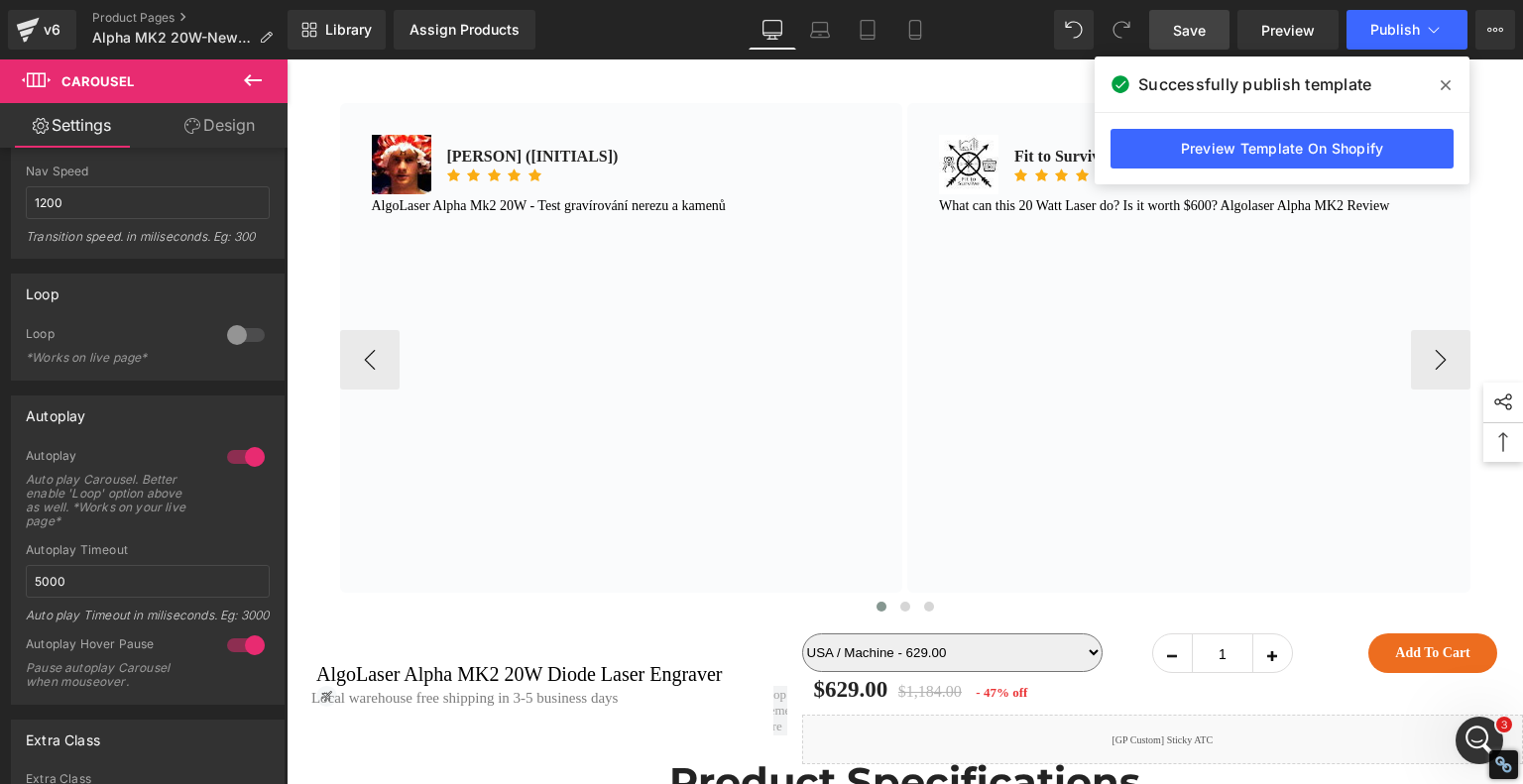 click on "1200" at bounding box center [148, 202] 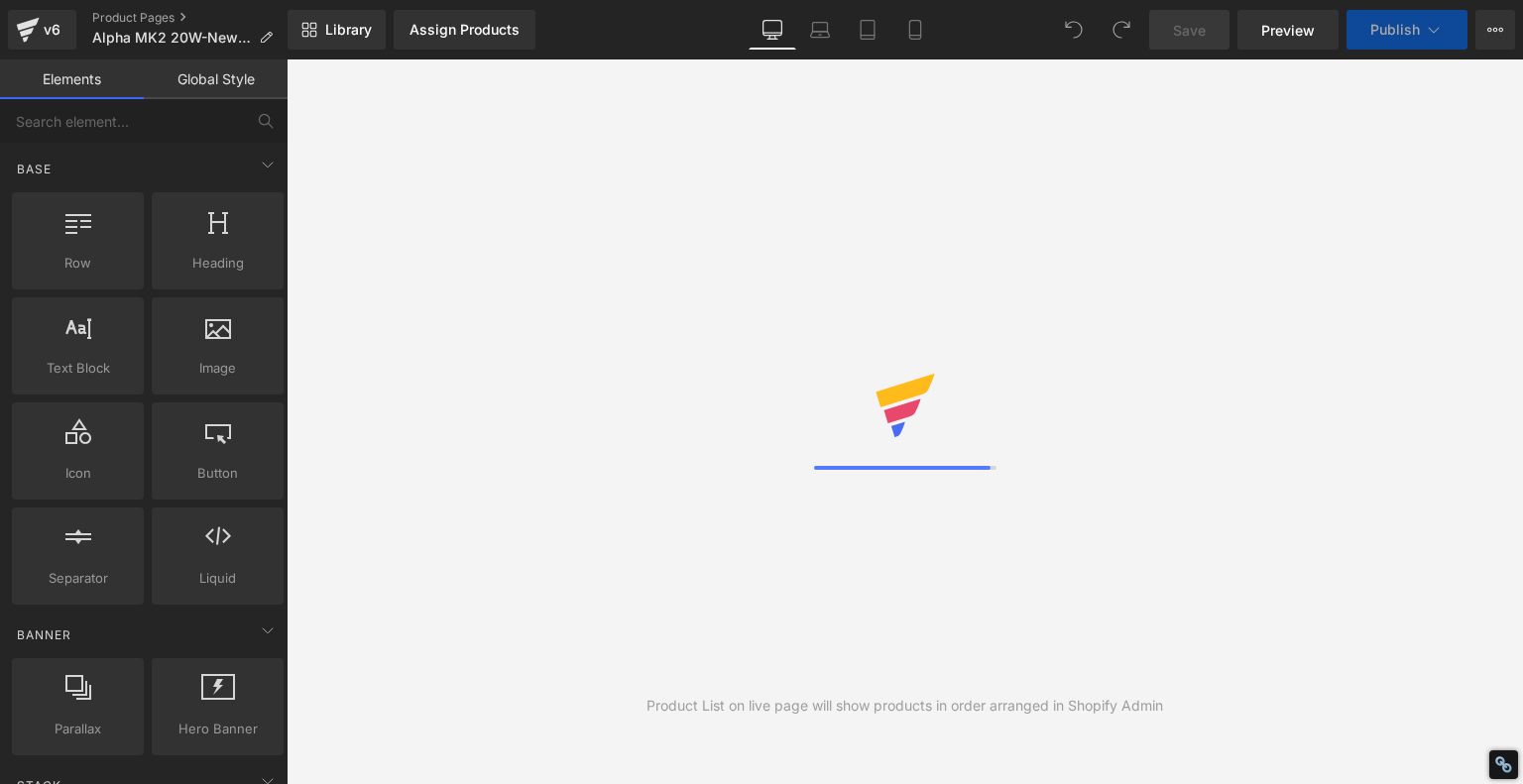 scroll, scrollTop: 0, scrollLeft: 0, axis: both 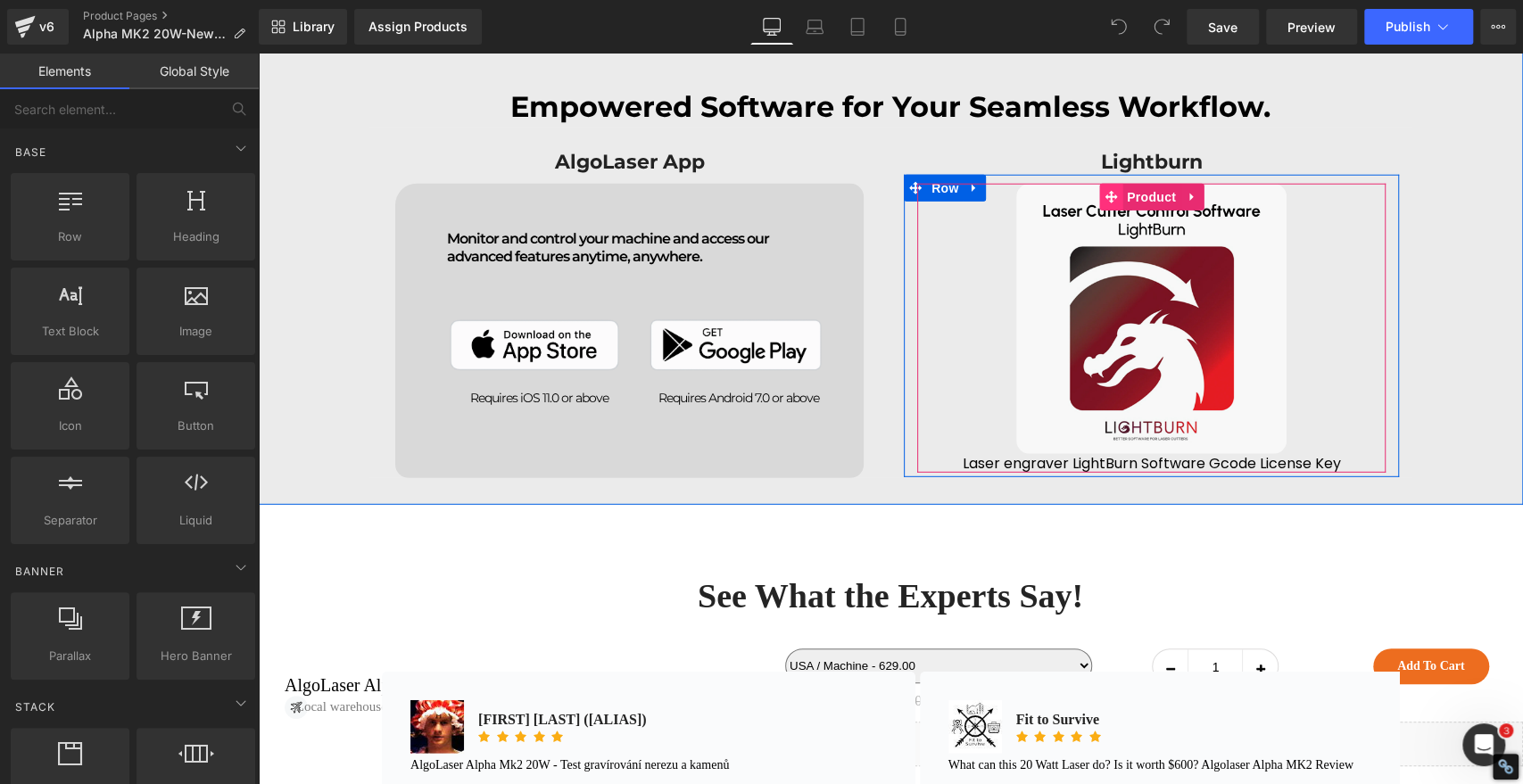 click 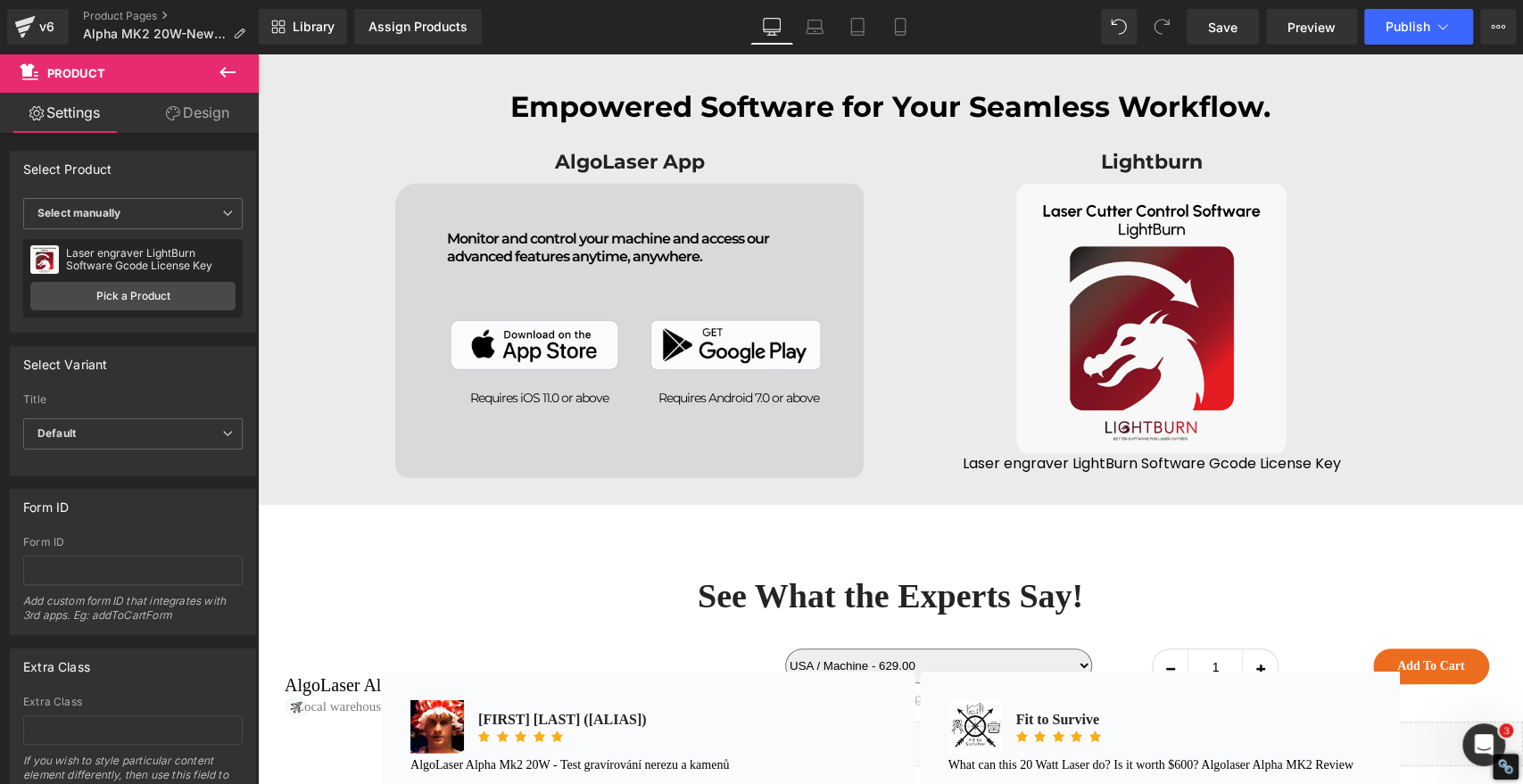 scroll, scrollTop: 0, scrollLeft: 0, axis: both 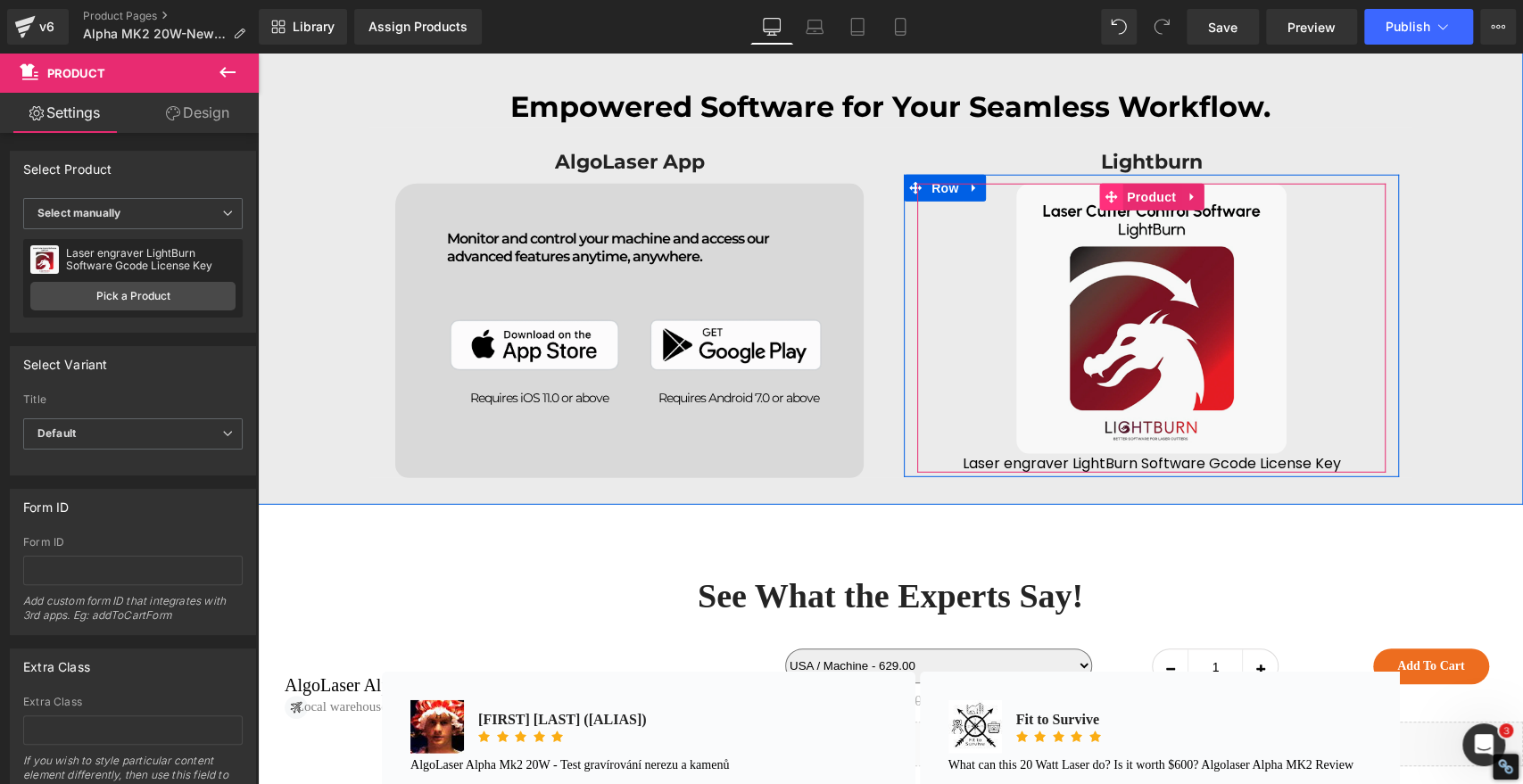 click 